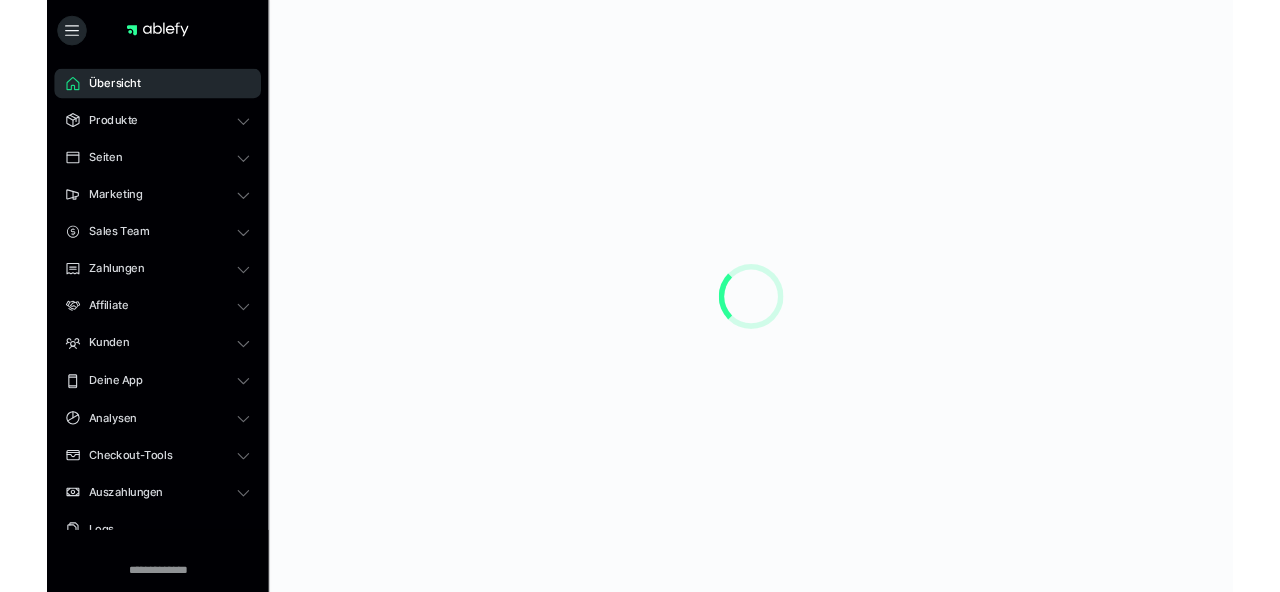 scroll, scrollTop: 0, scrollLeft: 0, axis: both 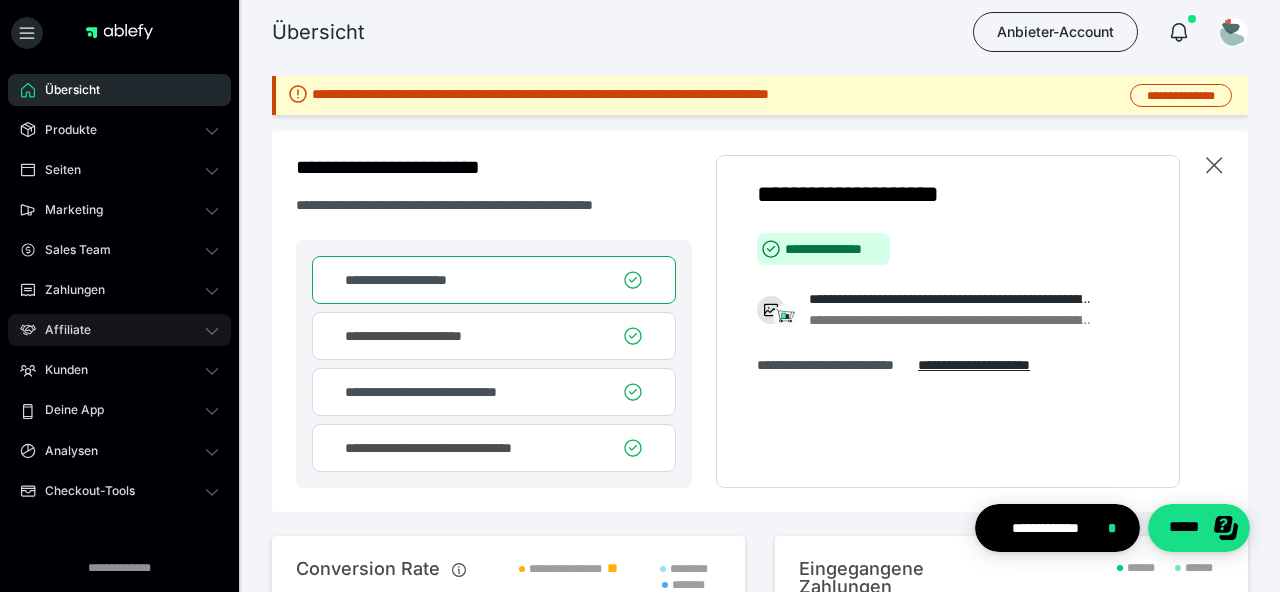 click on "Affiliate" at bounding box center (119, 330) 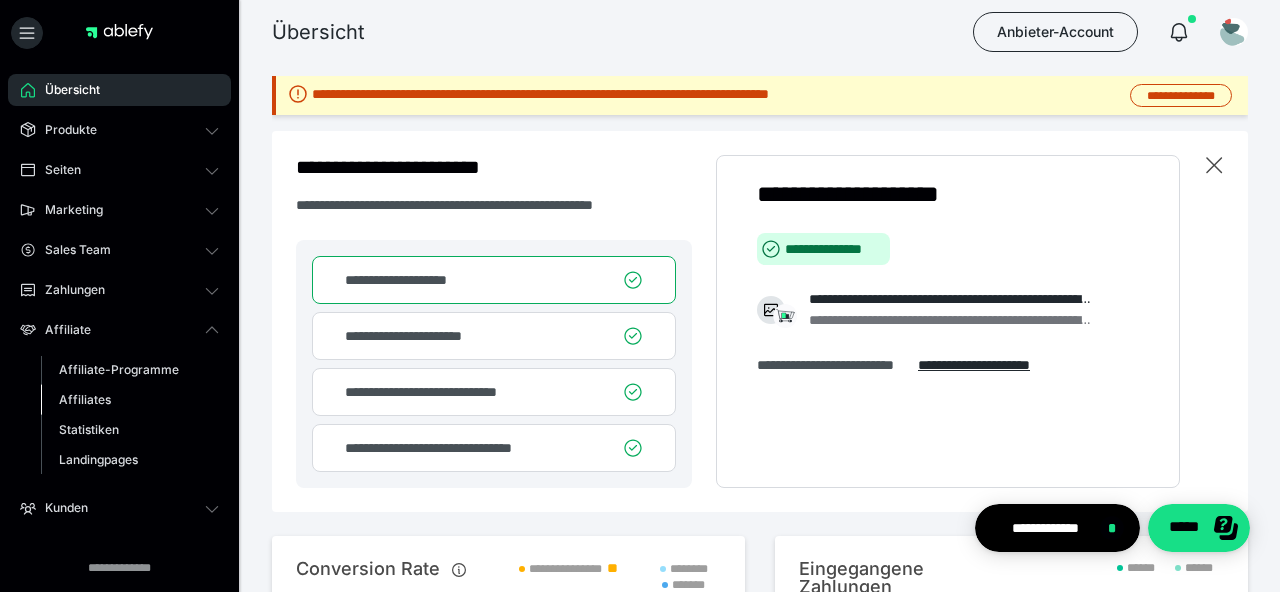 click on "Affiliates" at bounding box center [85, 399] 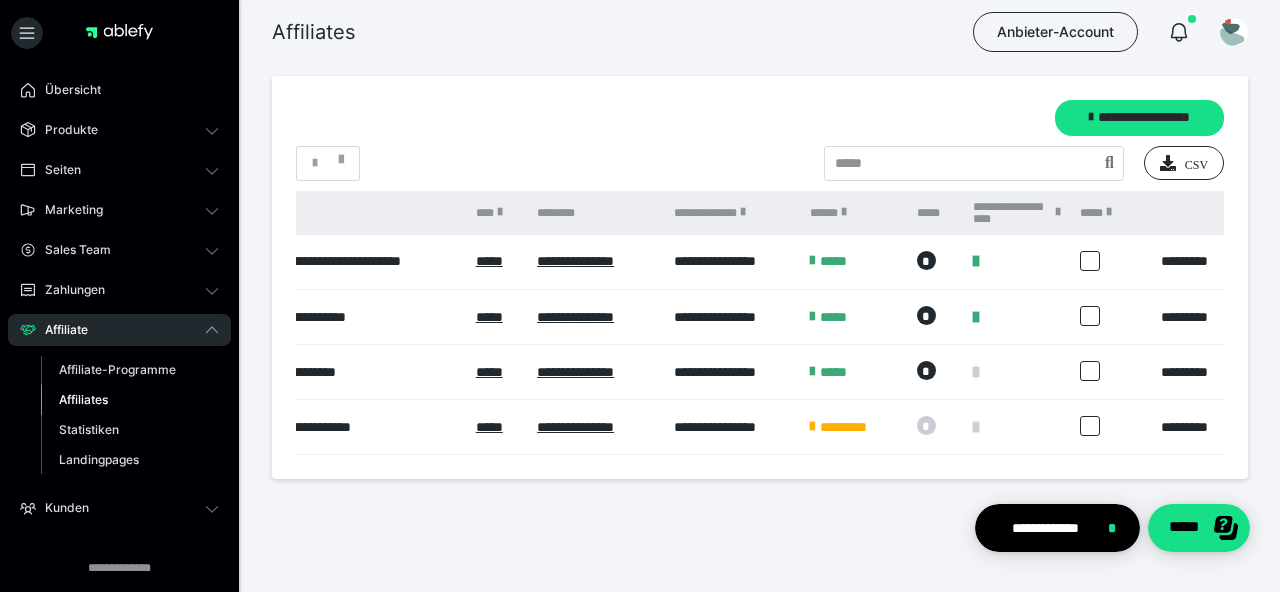 scroll, scrollTop: 0, scrollLeft: 335, axis: horizontal 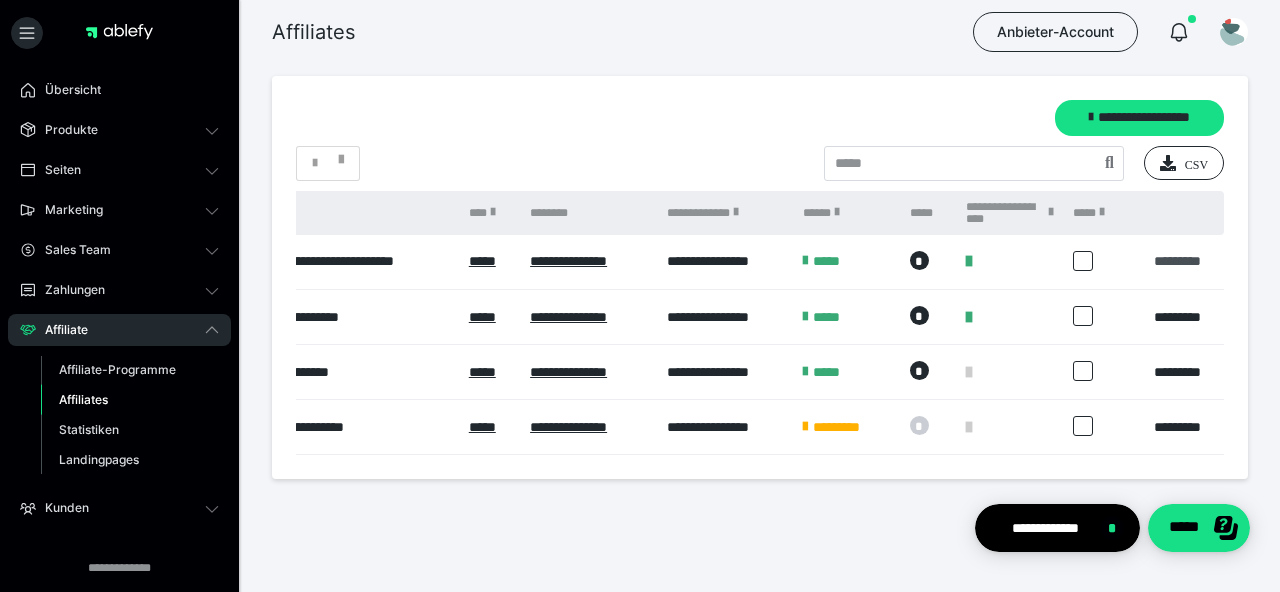 click on "*********" at bounding box center (1178, 261) 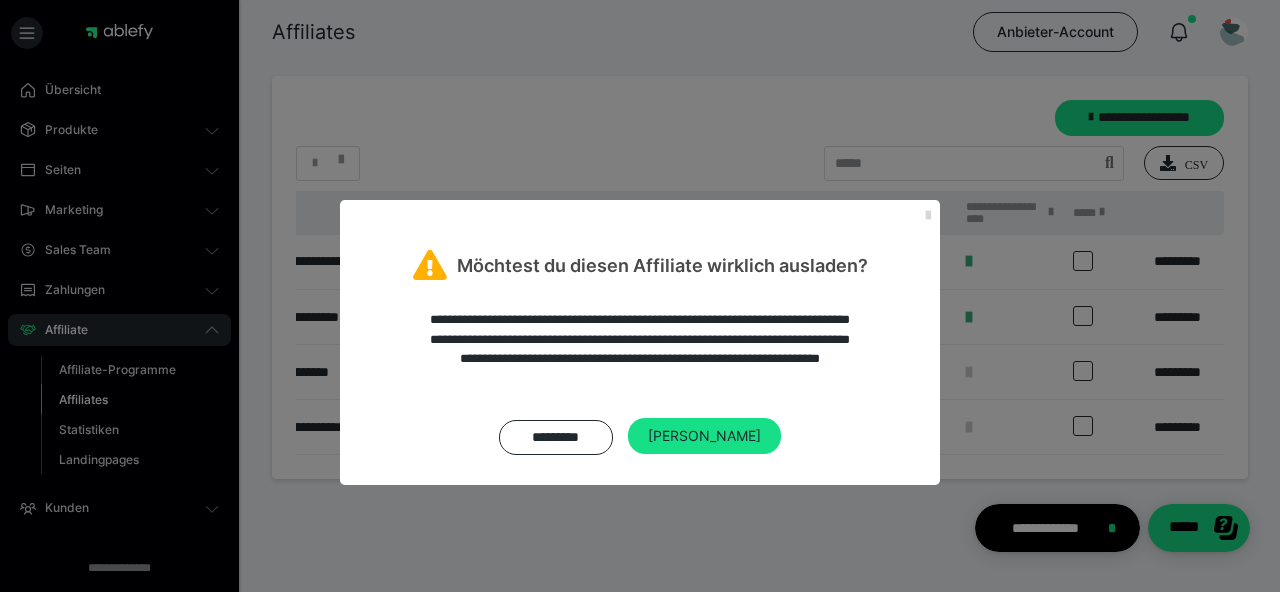 click at bounding box center (928, 216) 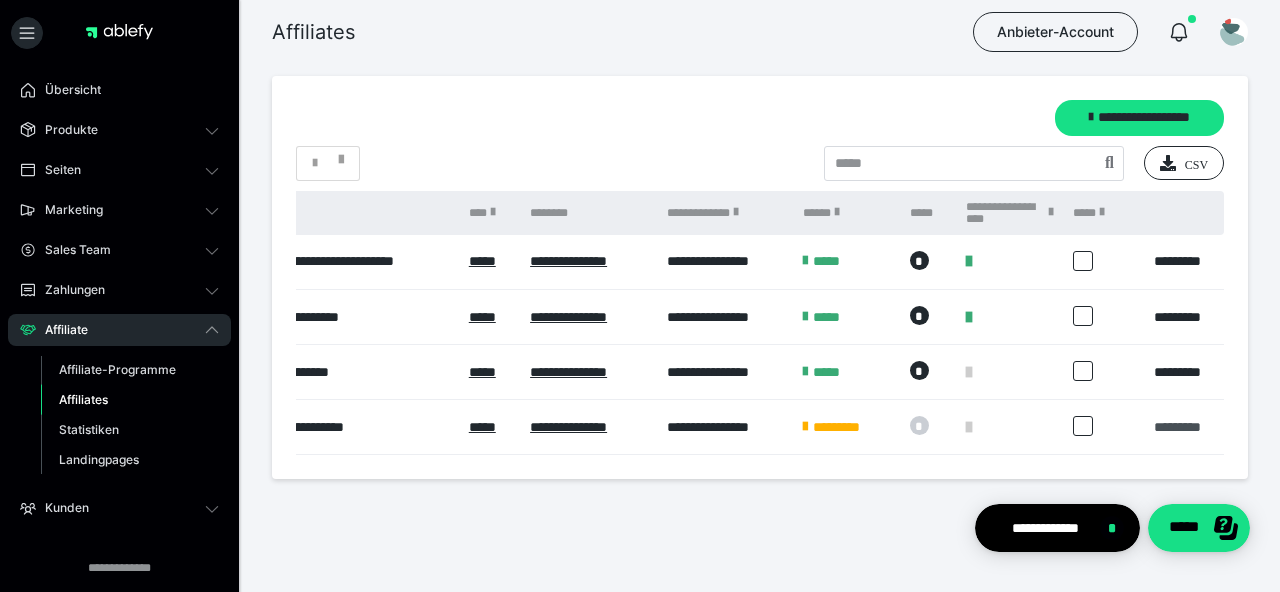 click on "*********" at bounding box center (1178, 427) 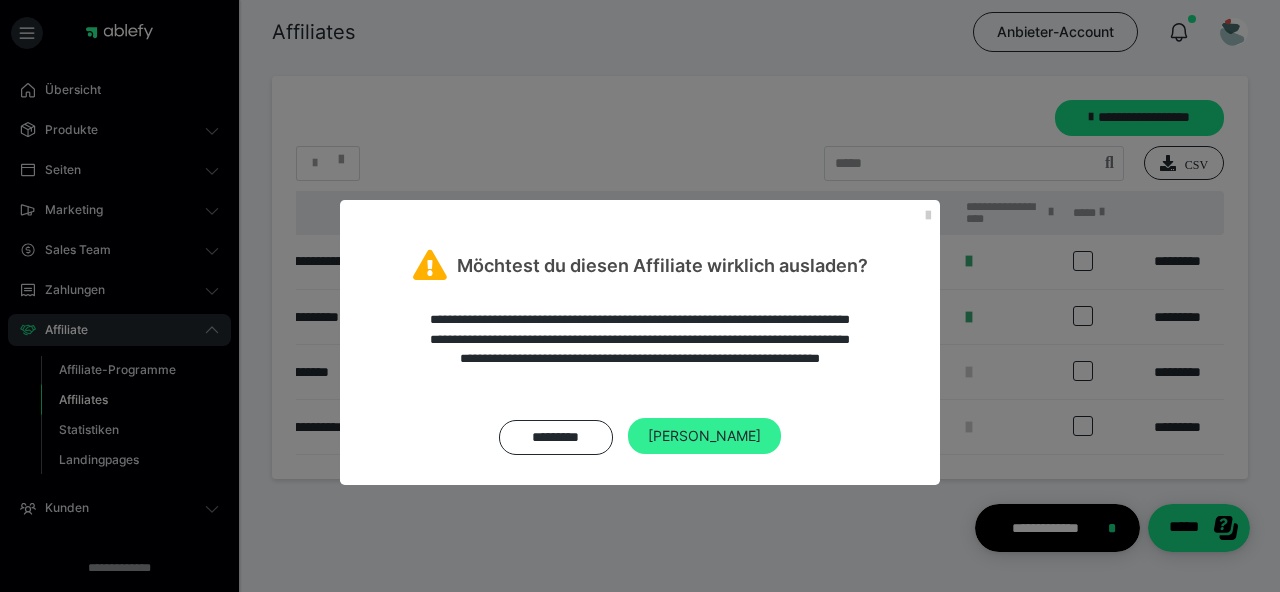 click on "Ja" at bounding box center (704, 436) 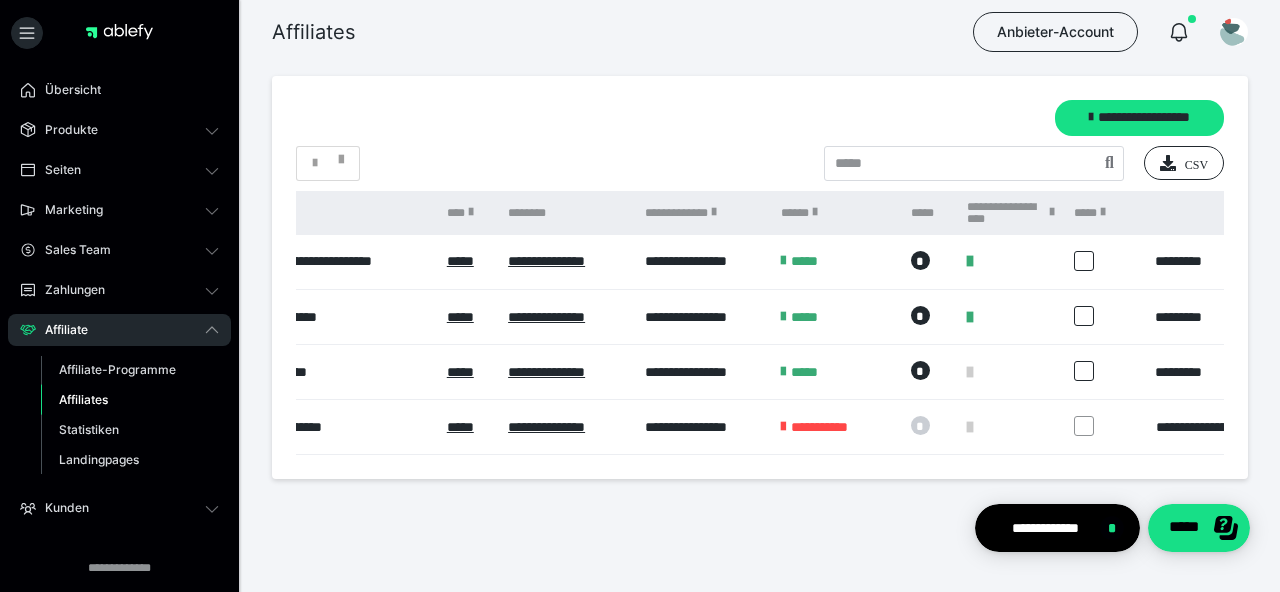 scroll, scrollTop: 0, scrollLeft: 389, axis: horizontal 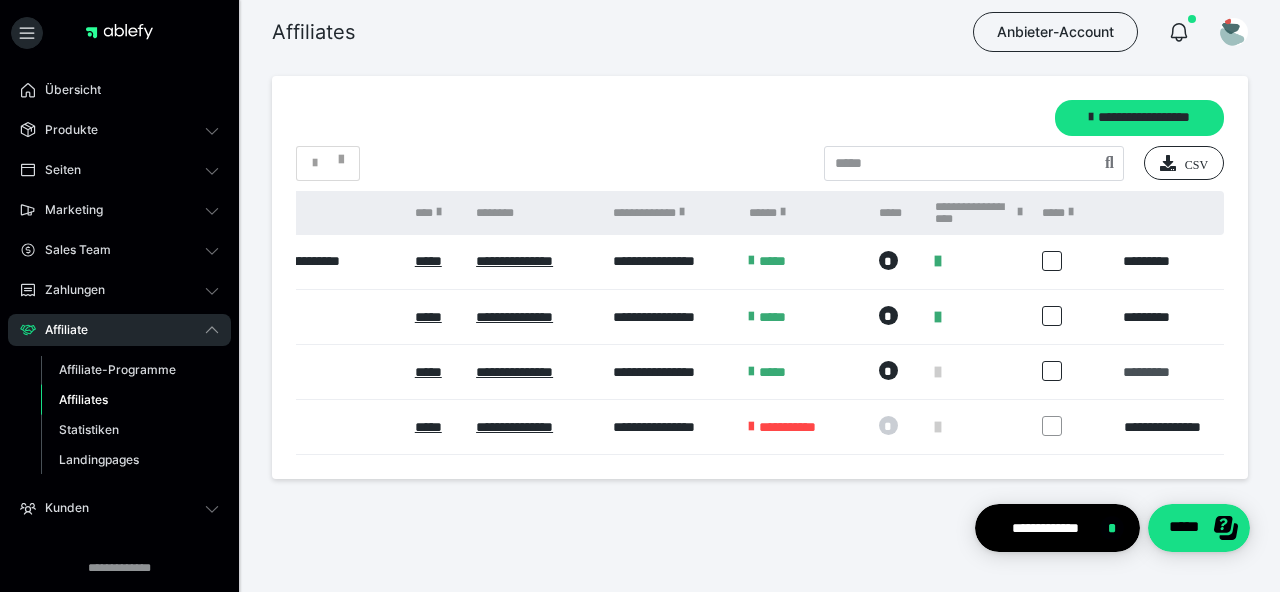 click on "*********" at bounding box center [1147, 372] 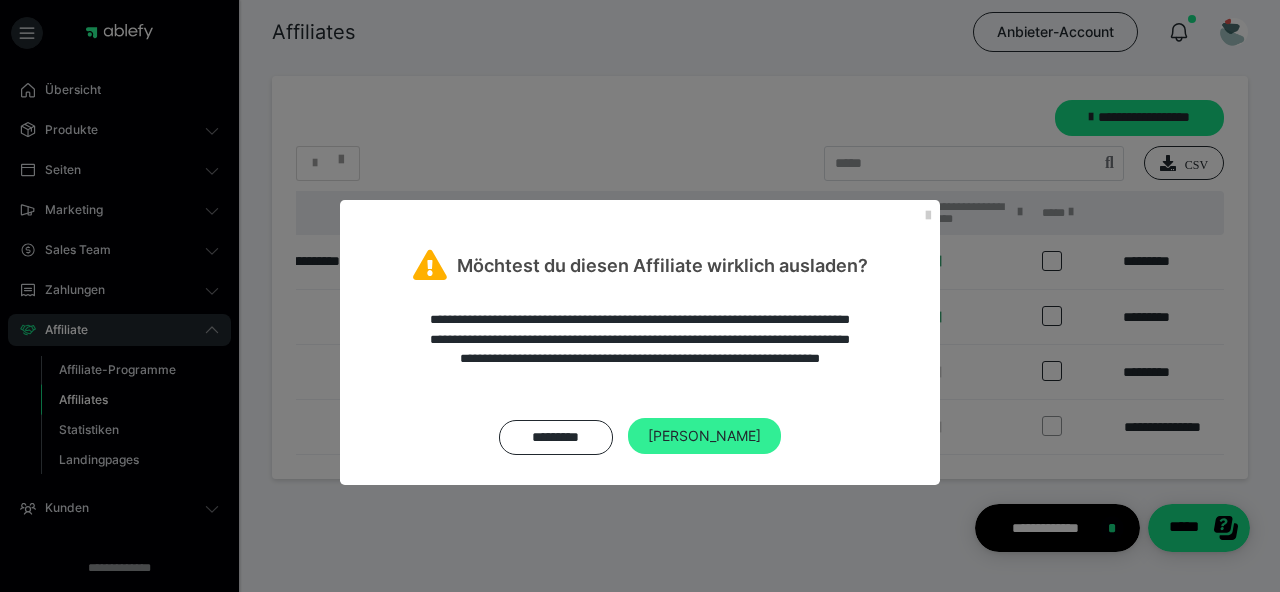 click on "Ja" at bounding box center [704, 436] 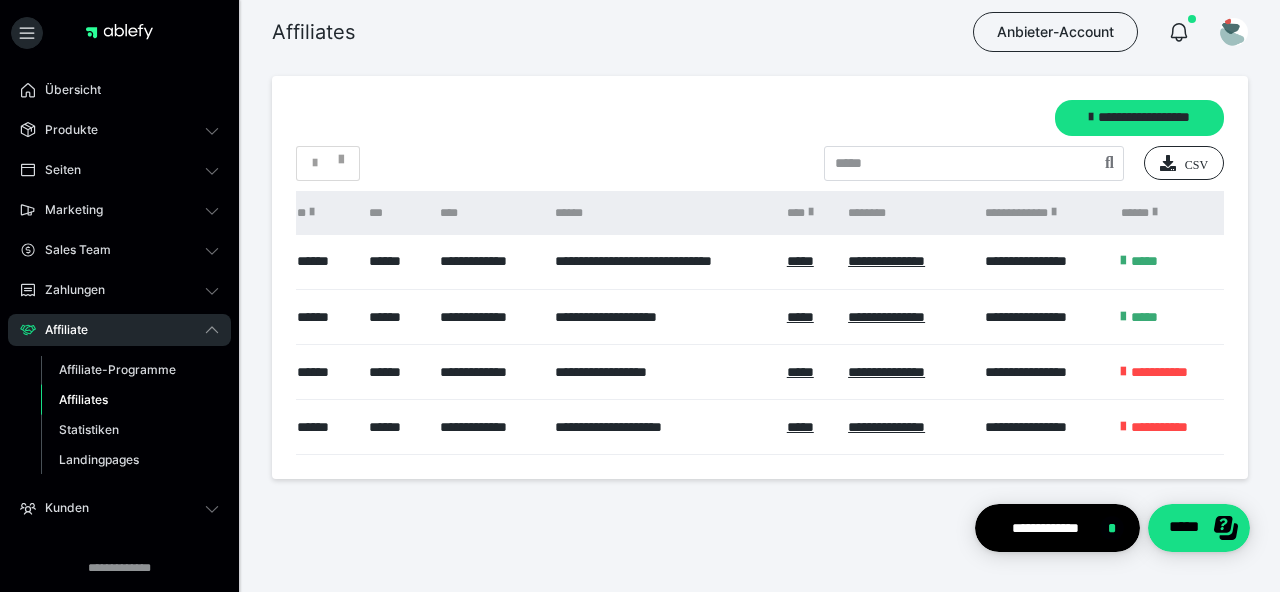 scroll, scrollTop: 0, scrollLeft: 0, axis: both 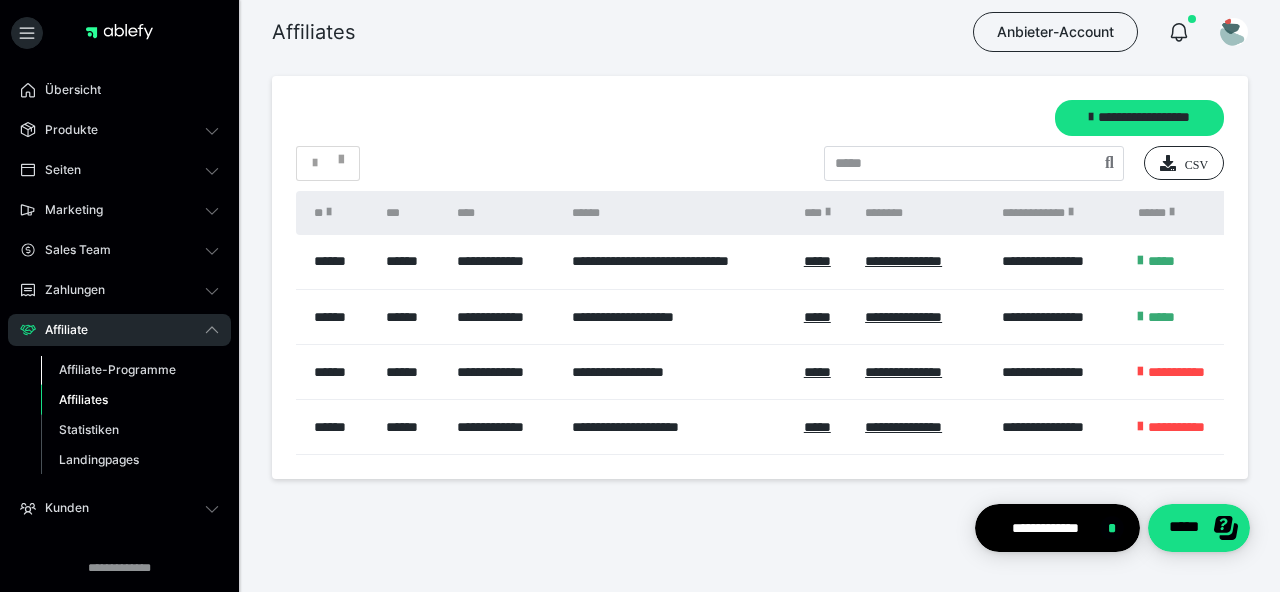 click on "Affiliate-Programme" at bounding box center (117, 369) 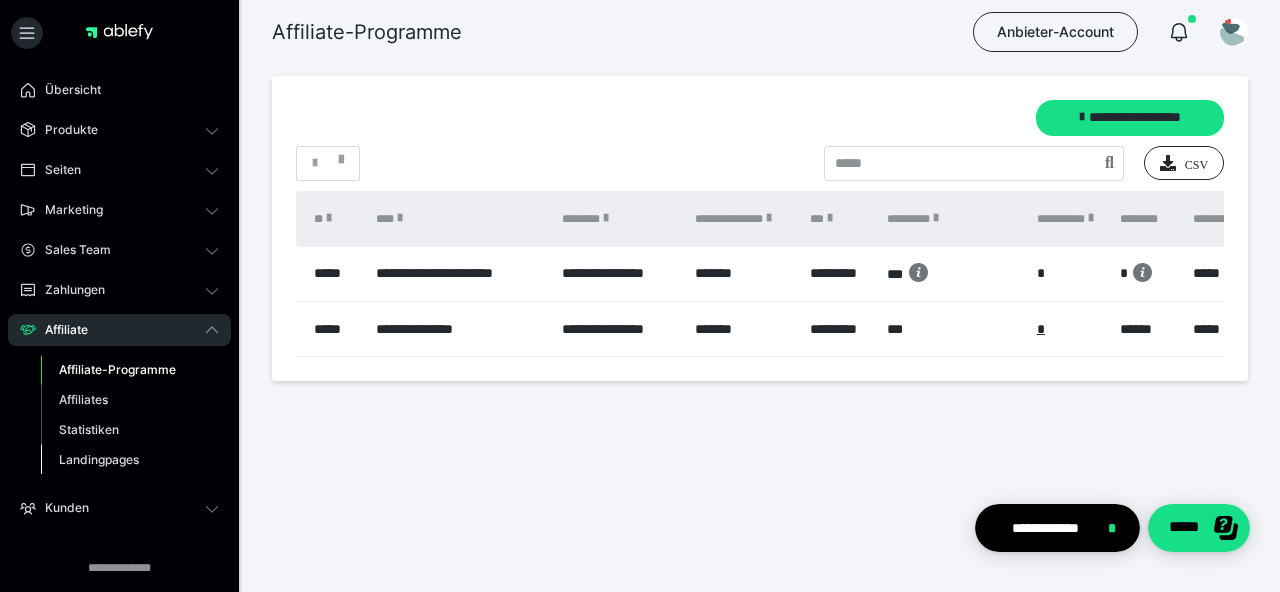 click on "Landingpages" at bounding box center [99, 459] 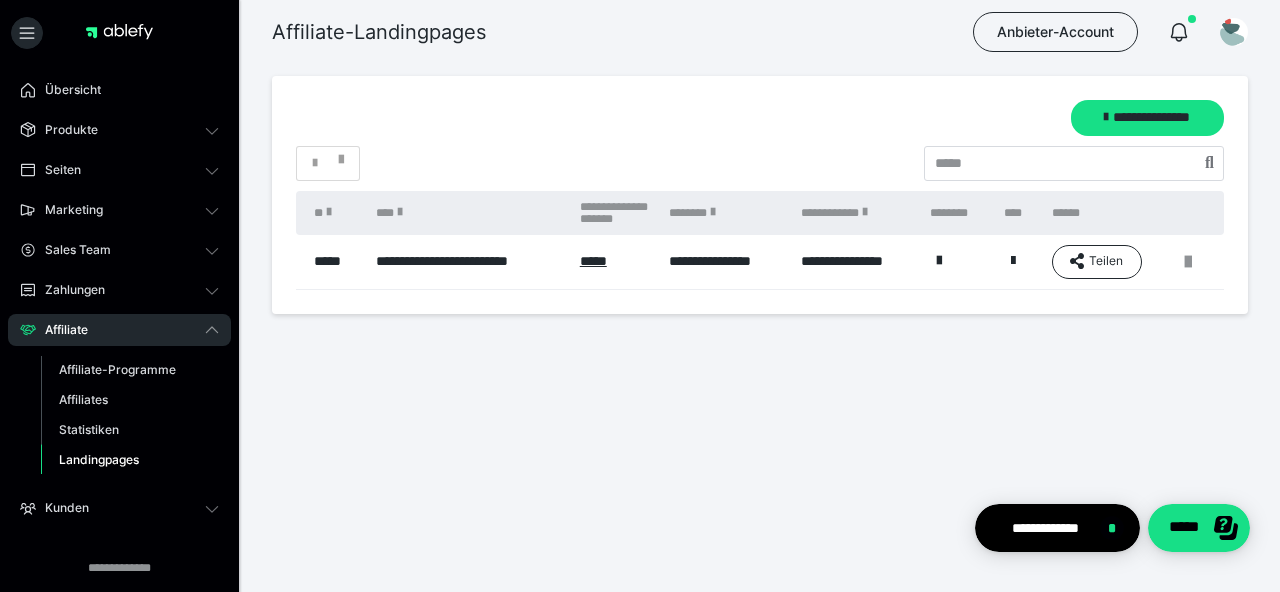 click on "**********" at bounding box center [468, 262] 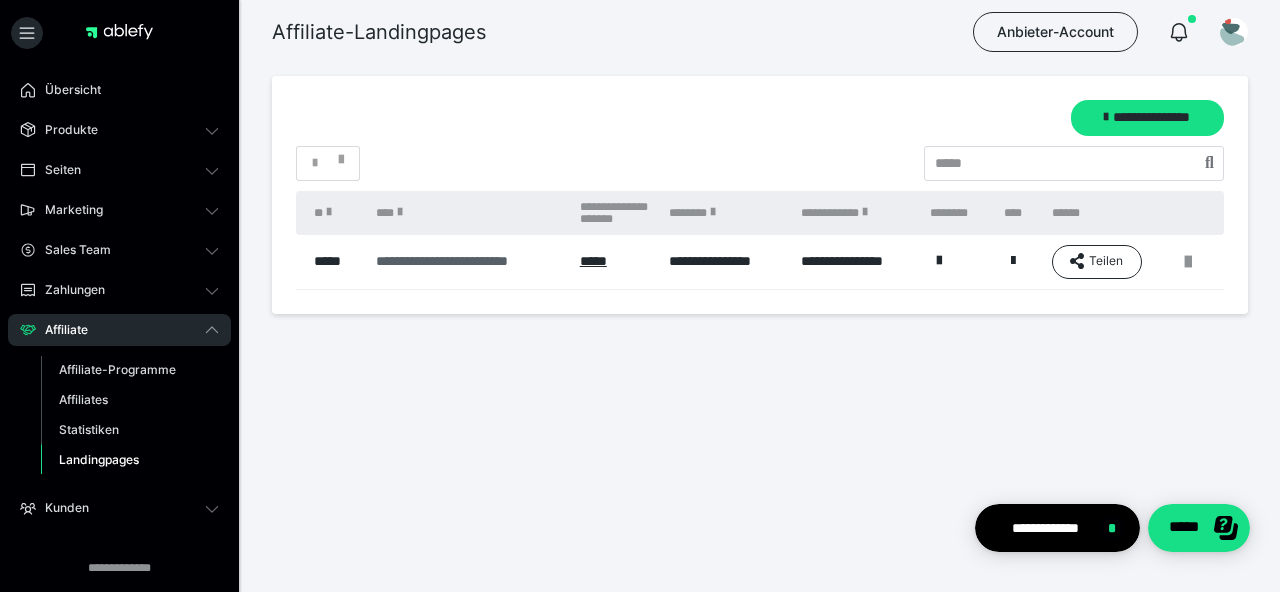 click on "**********" at bounding box center (468, 261) 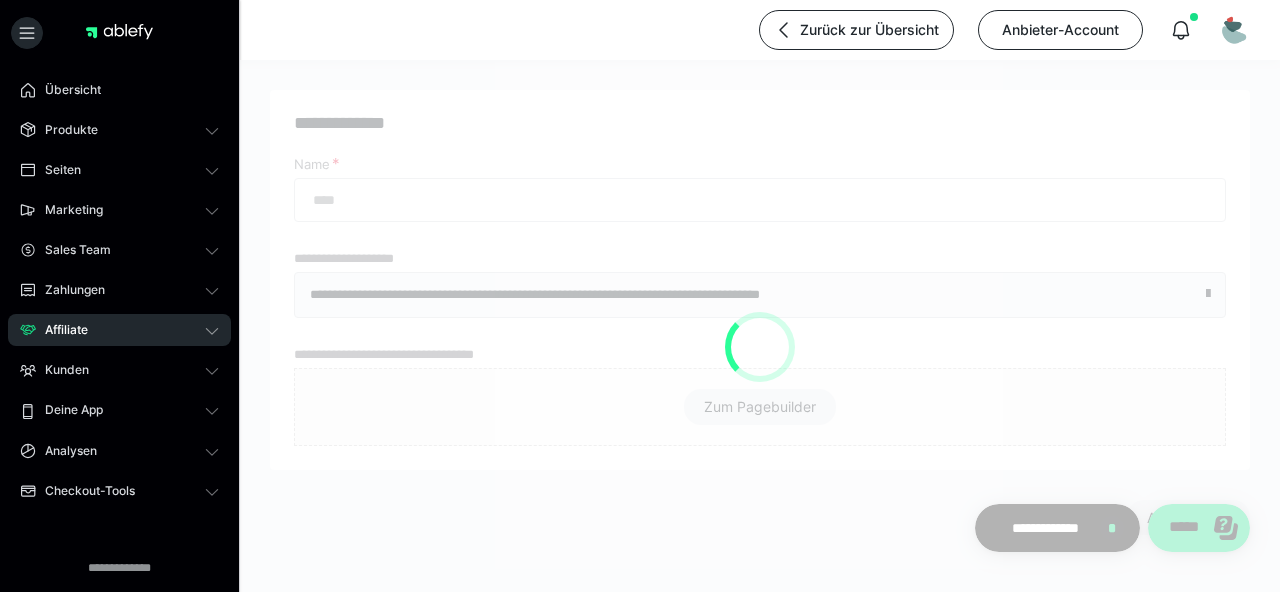 type on "**********" 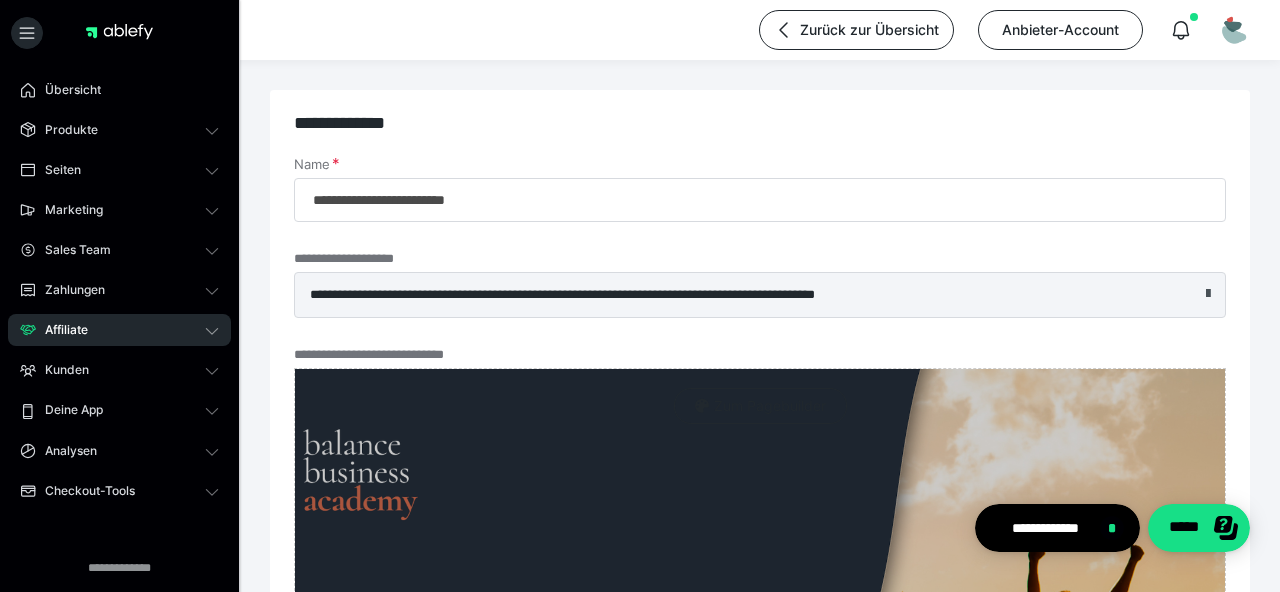click at bounding box center [1208, 294] 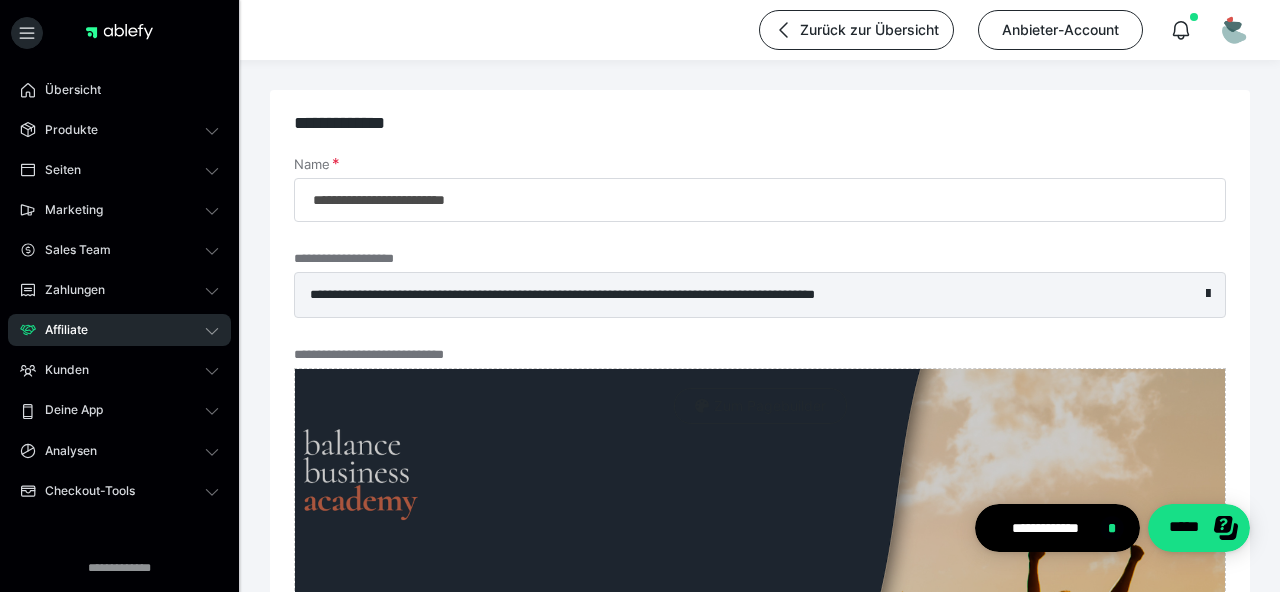 click on "Affiliate" at bounding box center (59, 330) 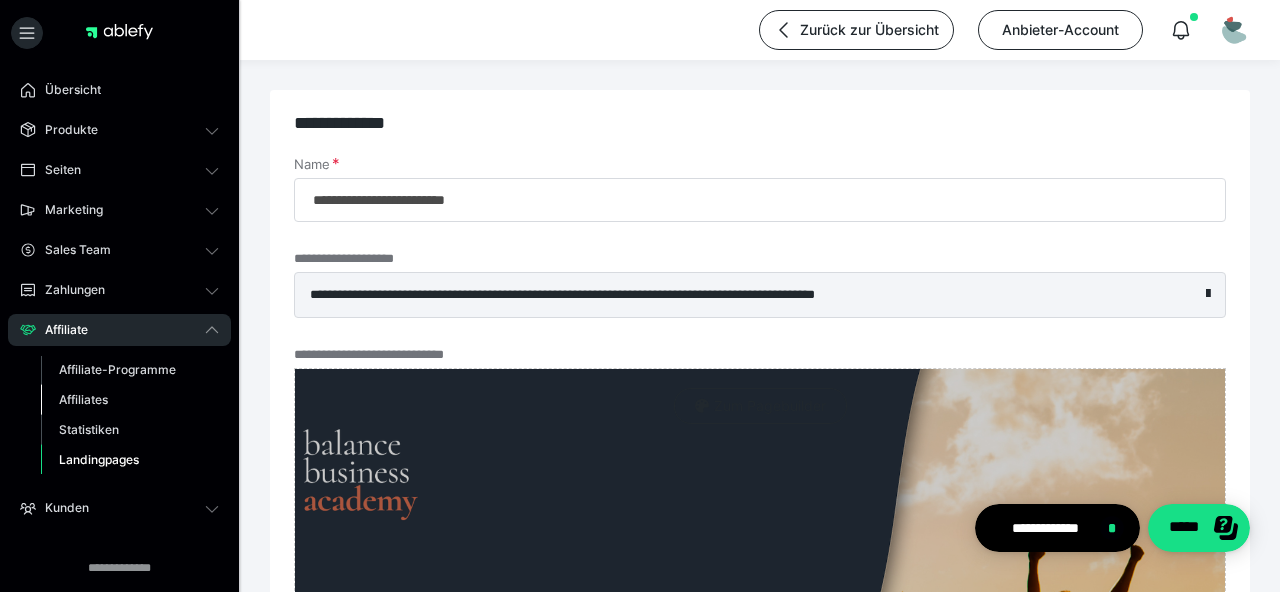 click on "Affiliates" at bounding box center (83, 399) 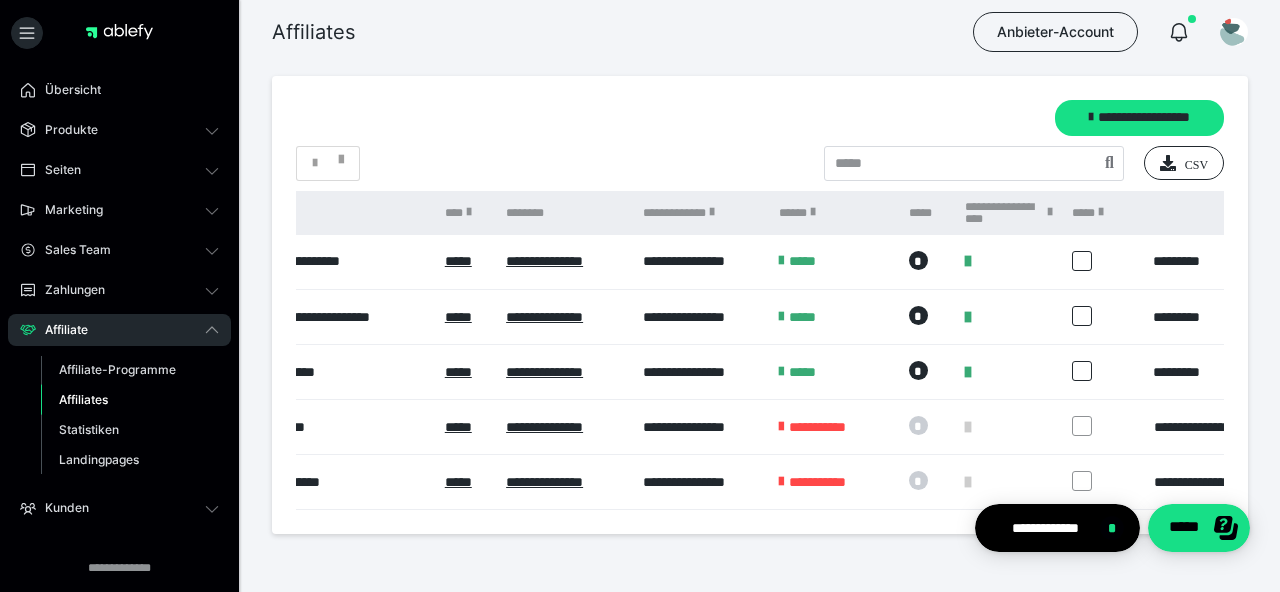 scroll, scrollTop: 0, scrollLeft: 389, axis: horizontal 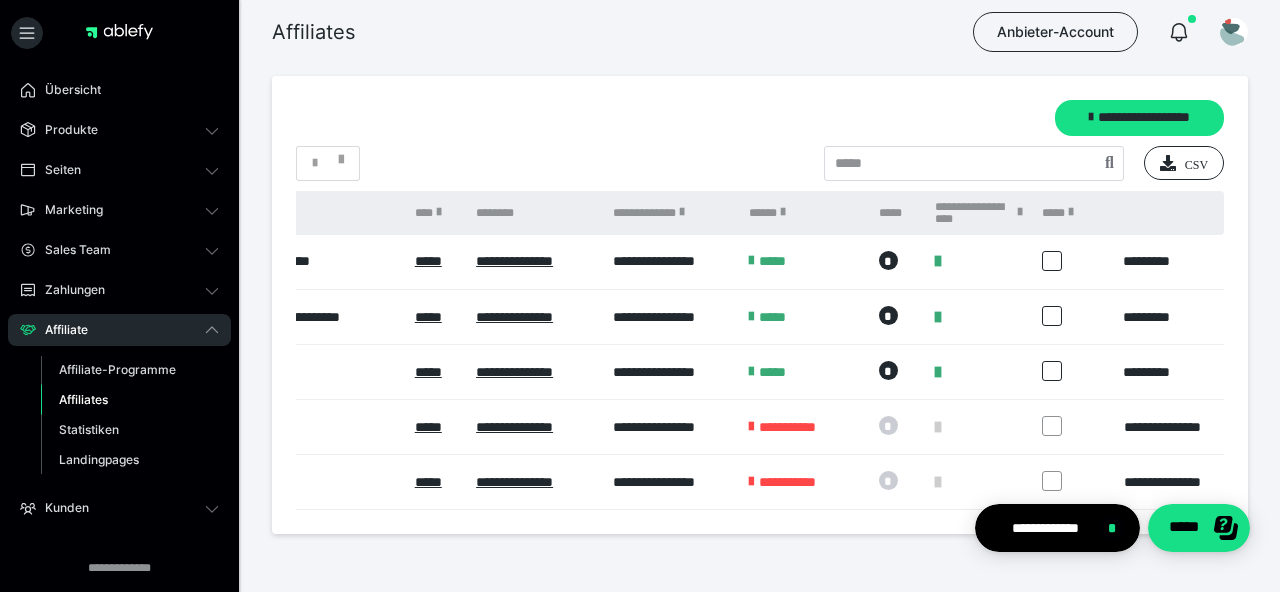 click on "*" at bounding box center (888, 260) 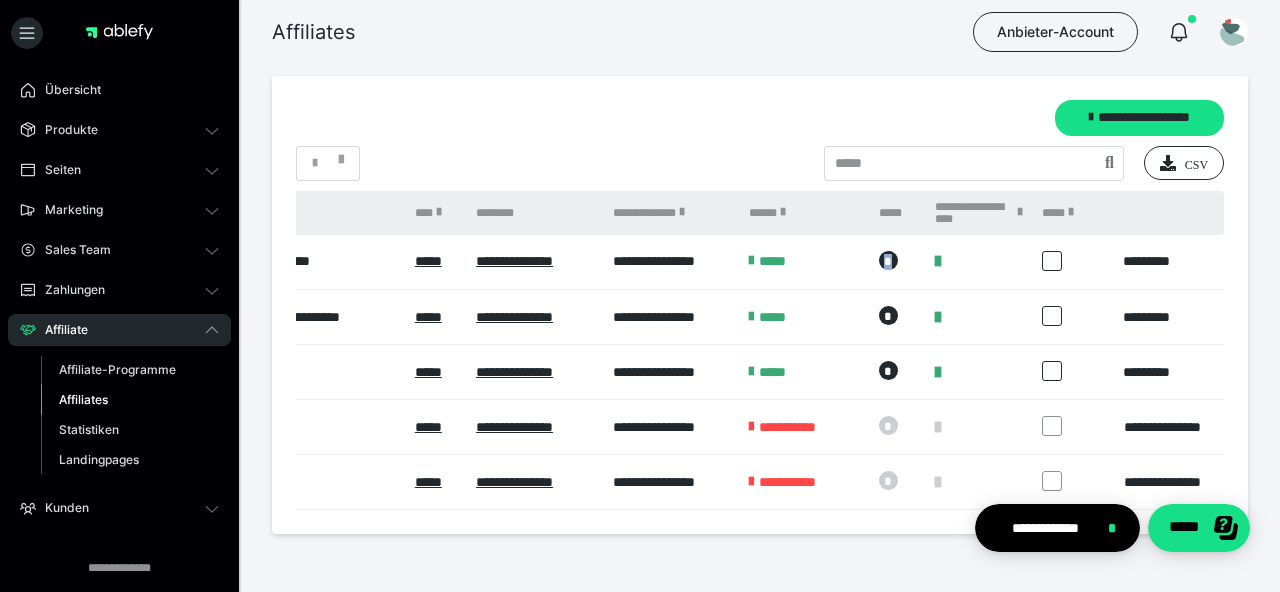 click on "*" at bounding box center (888, 260) 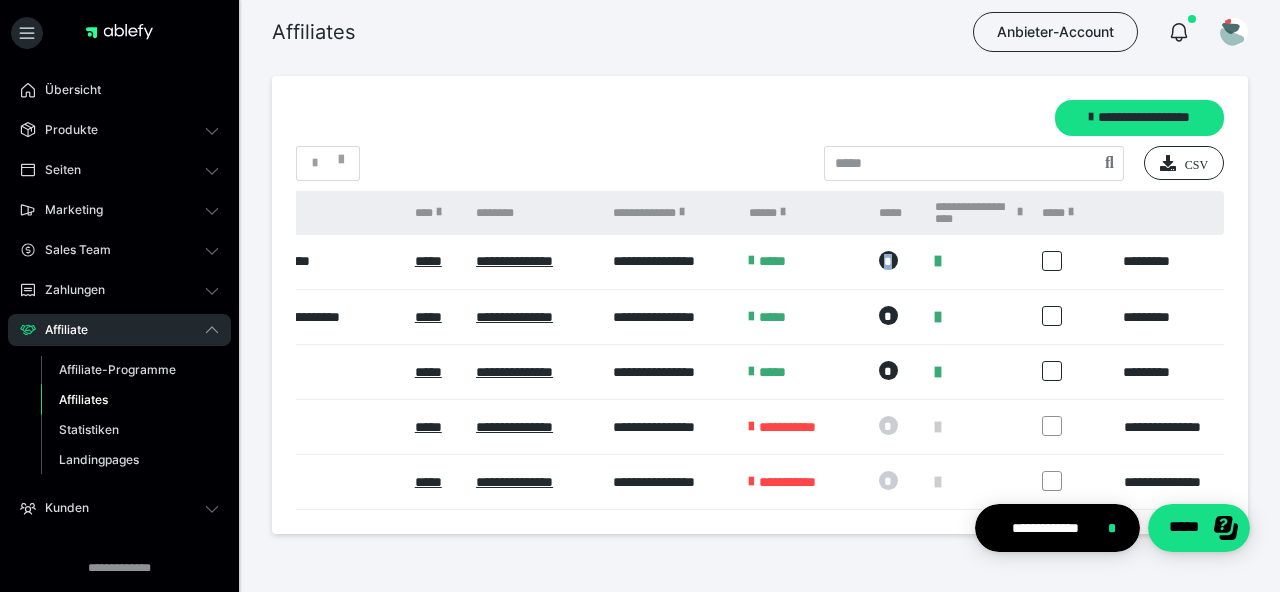 click at bounding box center (1052, 261) 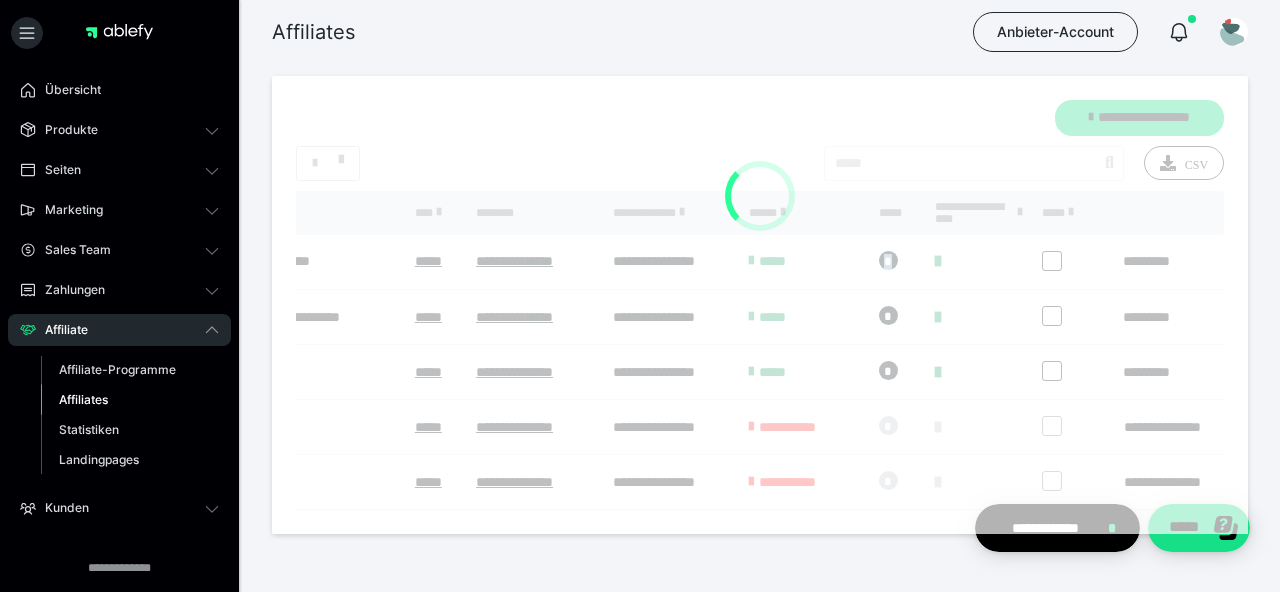 checkbox on "*****" 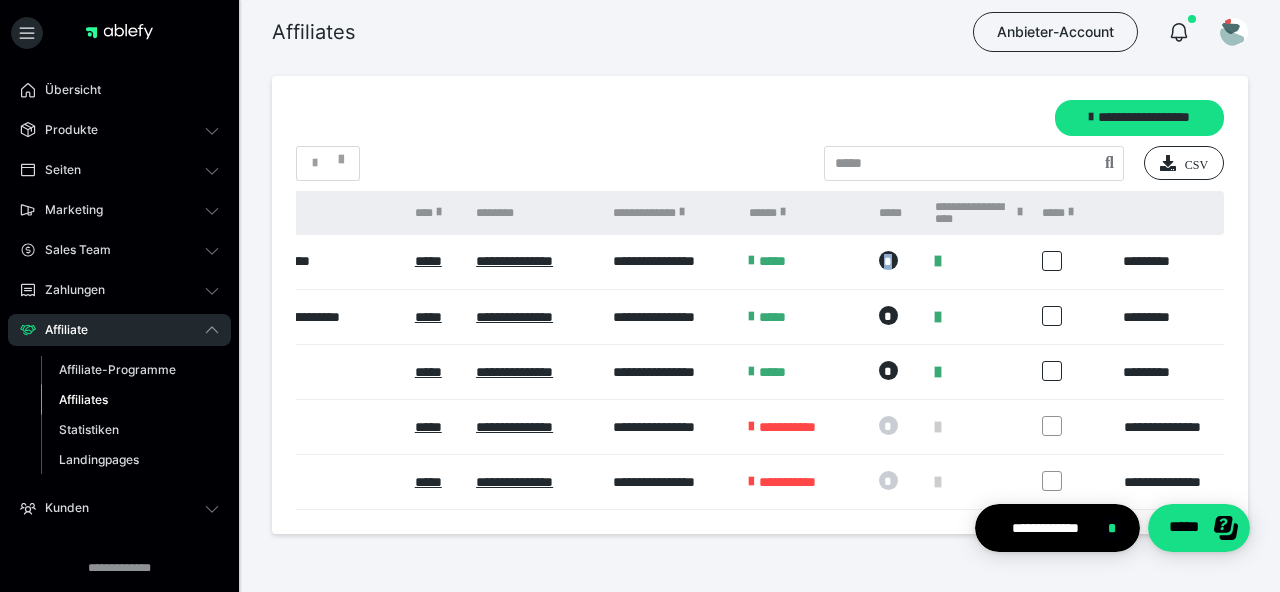 click on "Affiliates" at bounding box center (83, 399) 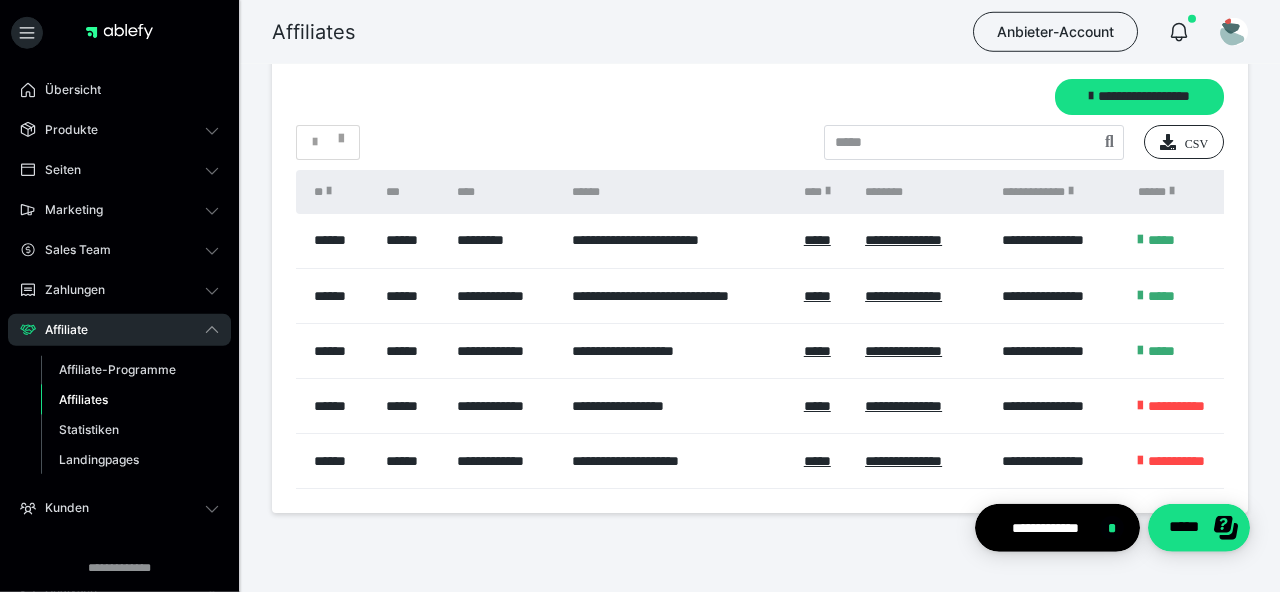 scroll, scrollTop: 0, scrollLeft: 0, axis: both 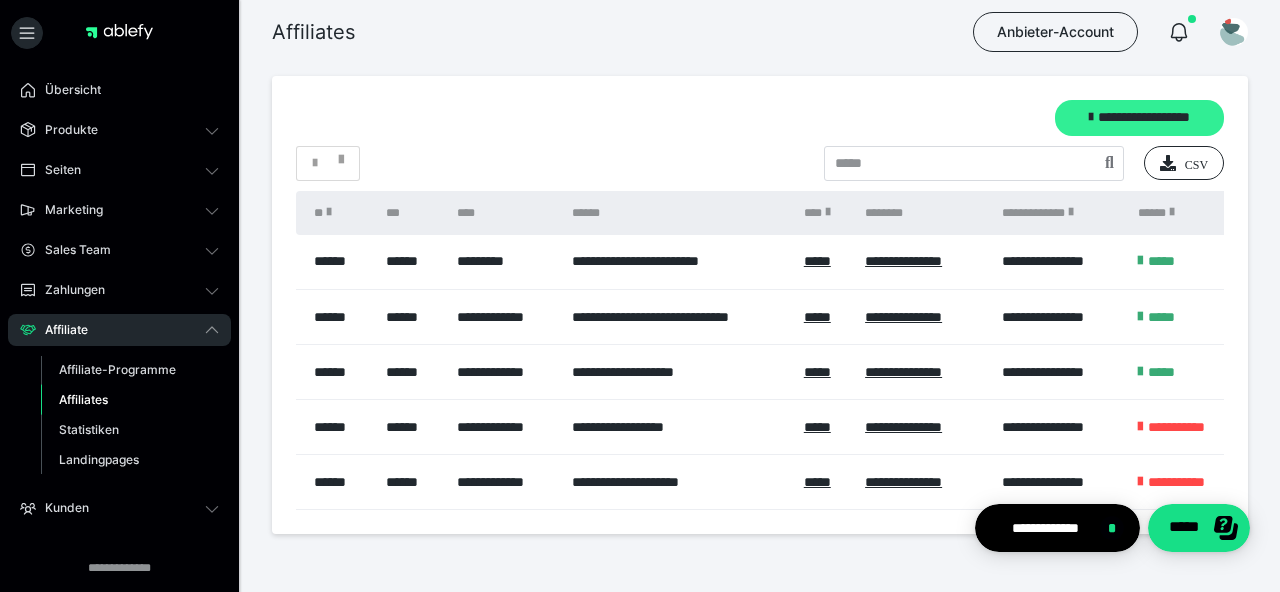 click on "**********" at bounding box center (1139, 118) 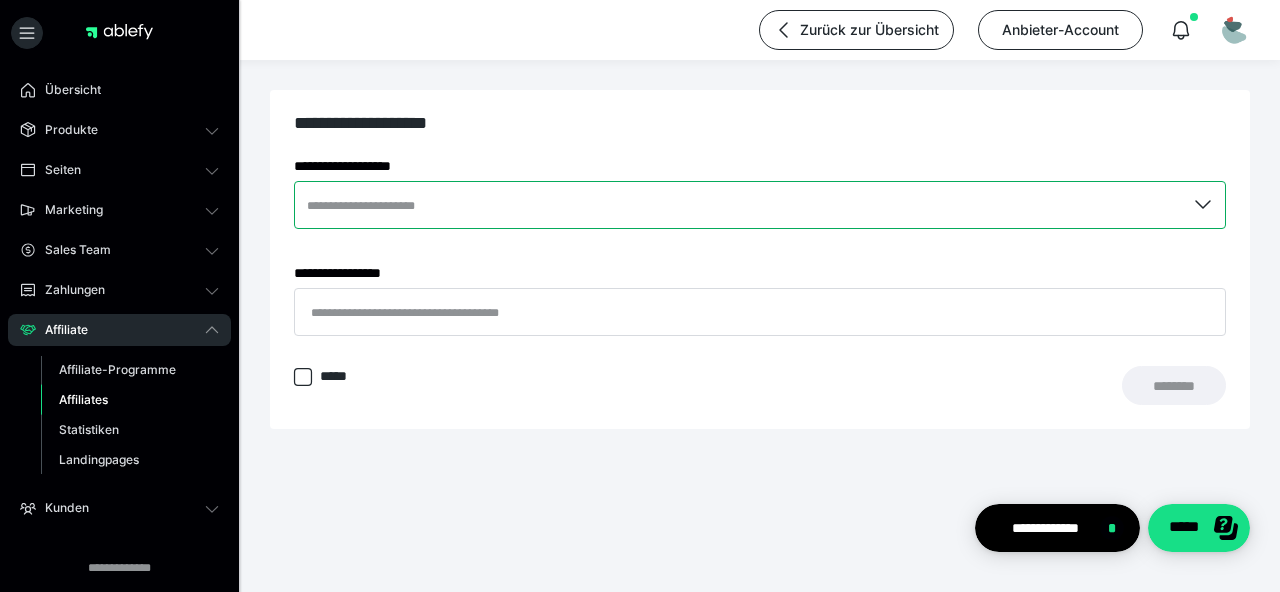 click at bounding box center [760, 205] 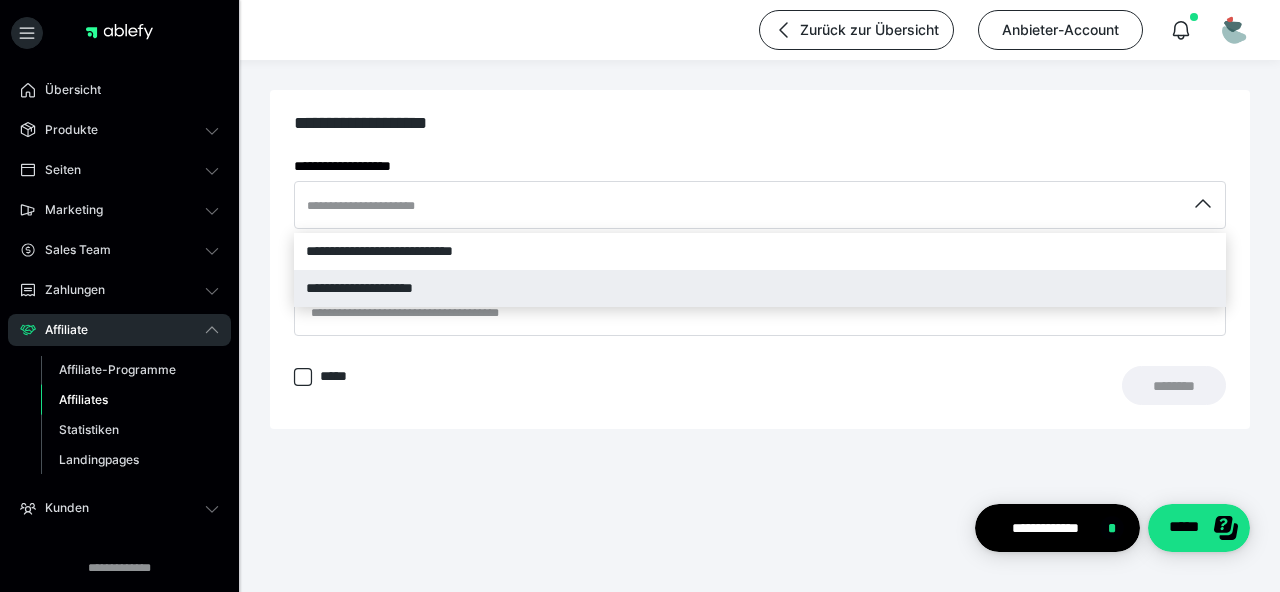 click on "**********" at bounding box center (760, 288) 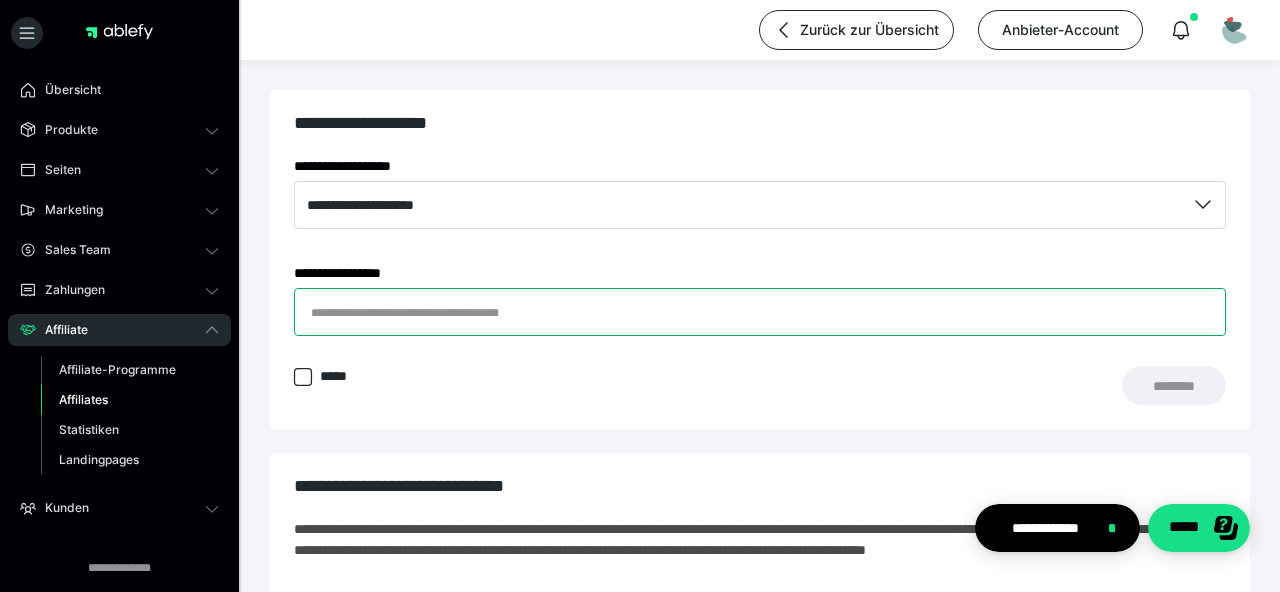click on "**********" at bounding box center [760, 312] 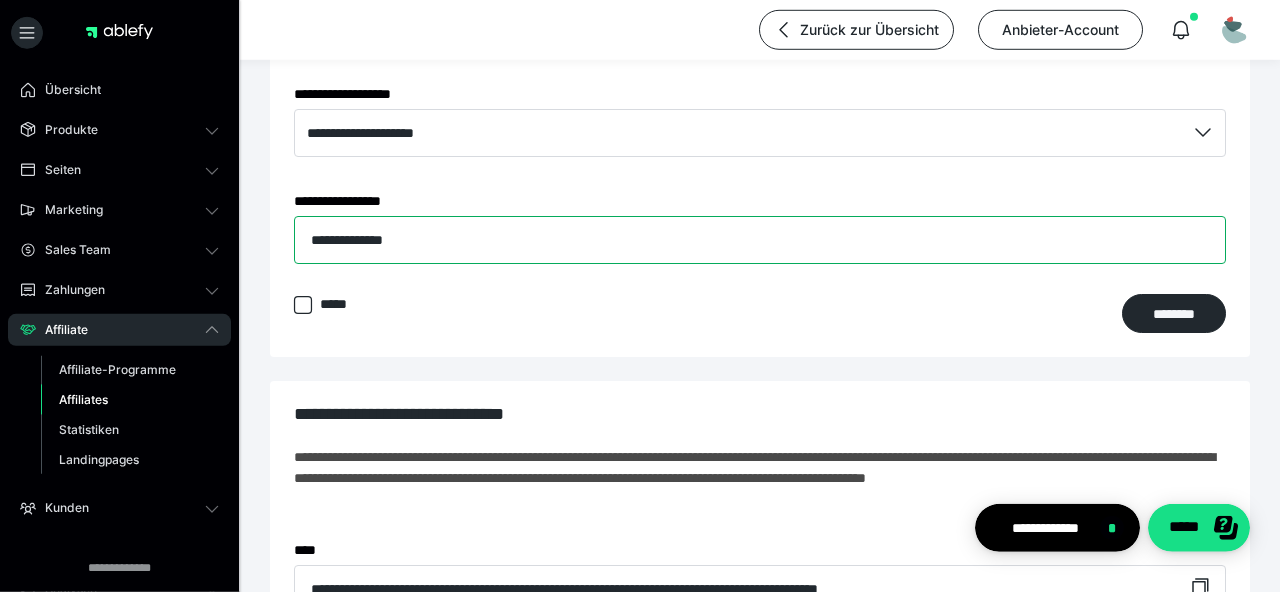 scroll, scrollTop: 104, scrollLeft: 0, axis: vertical 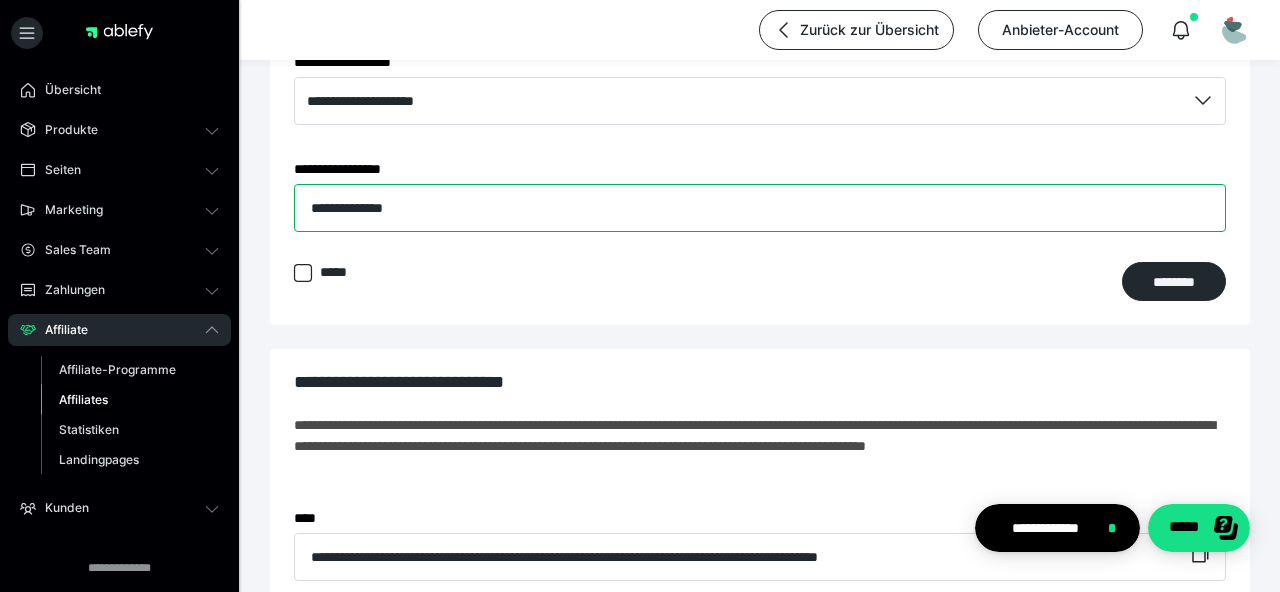 type on "**********" 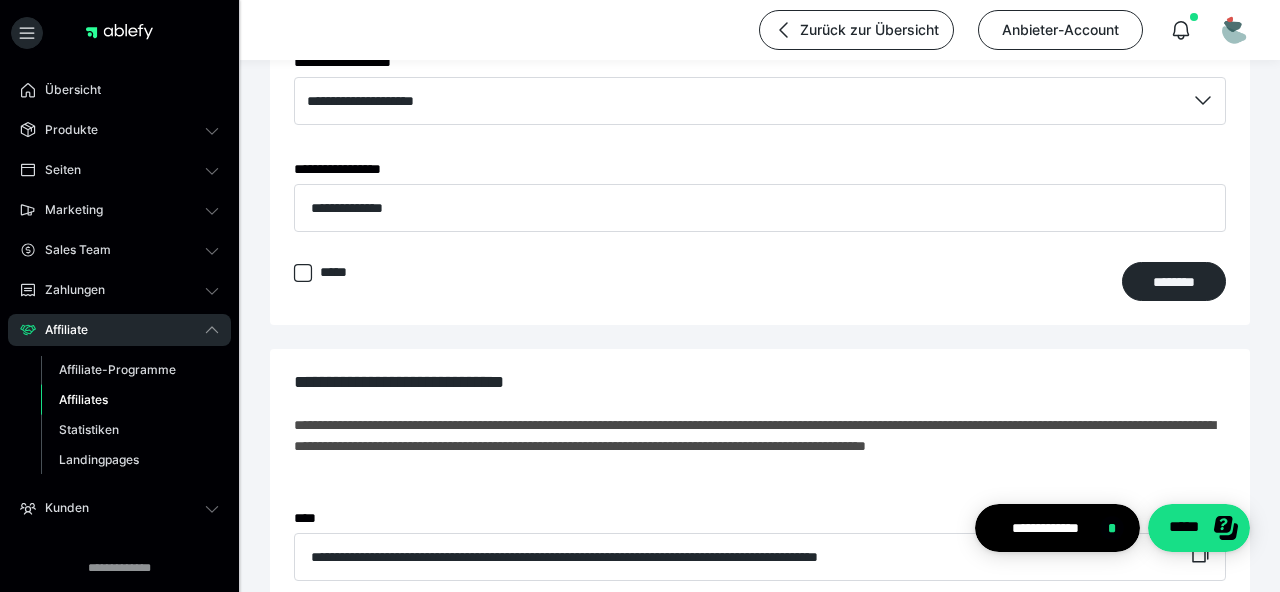 click 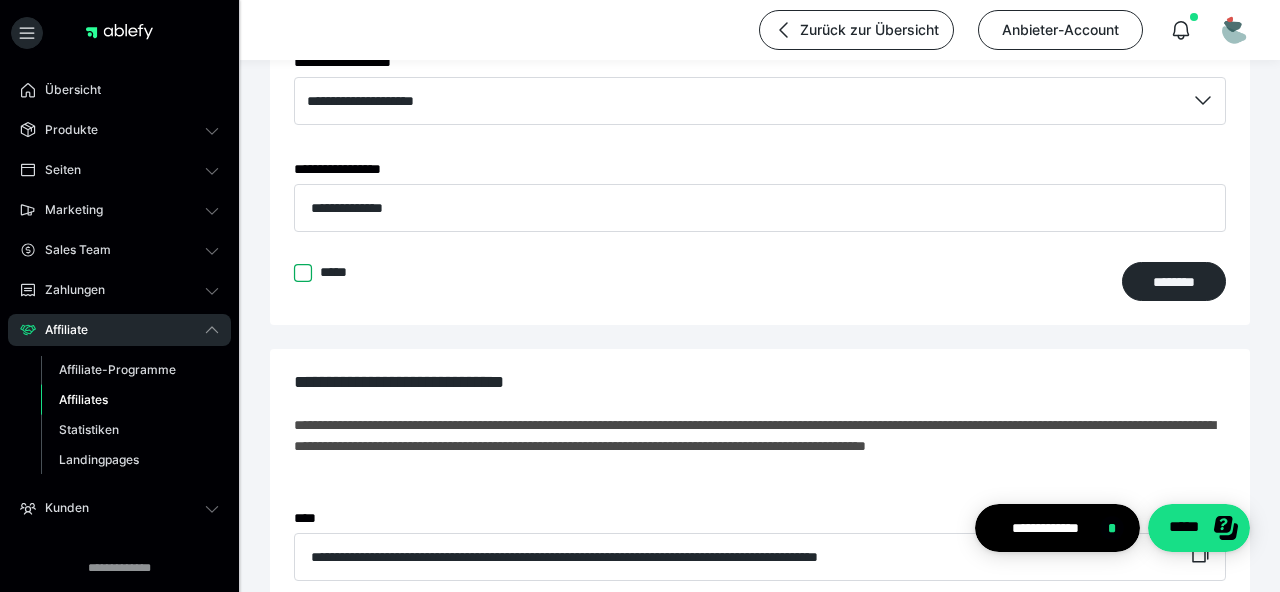 click on "*****" at bounding box center [294, 273] 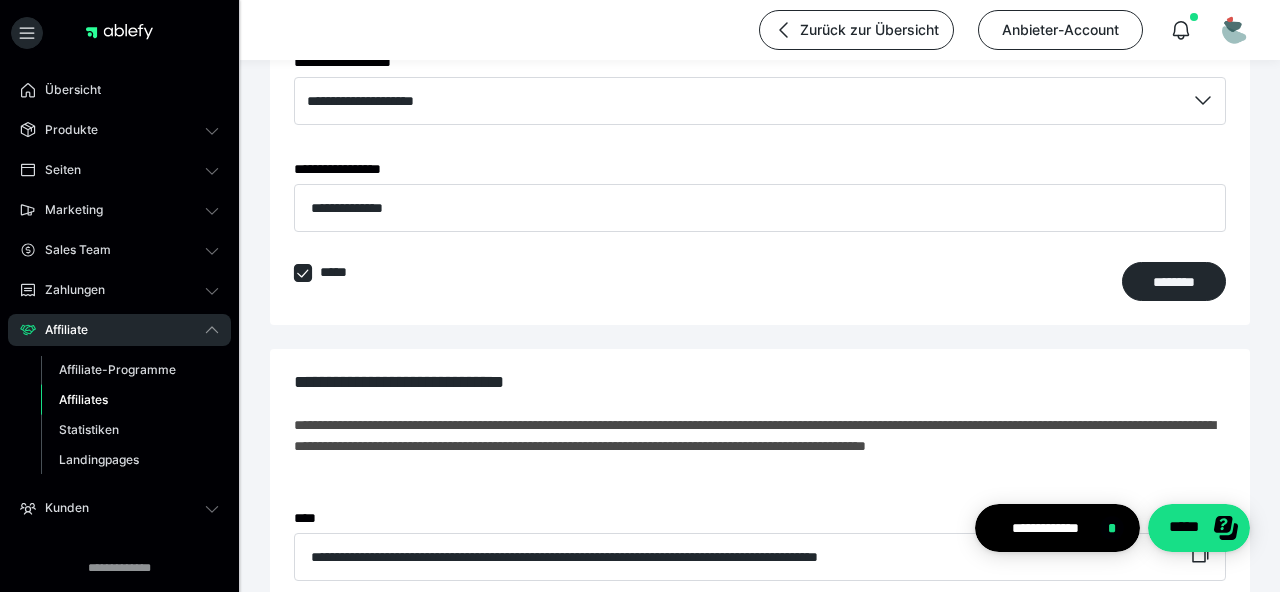 click at bounding box center [303, 273] 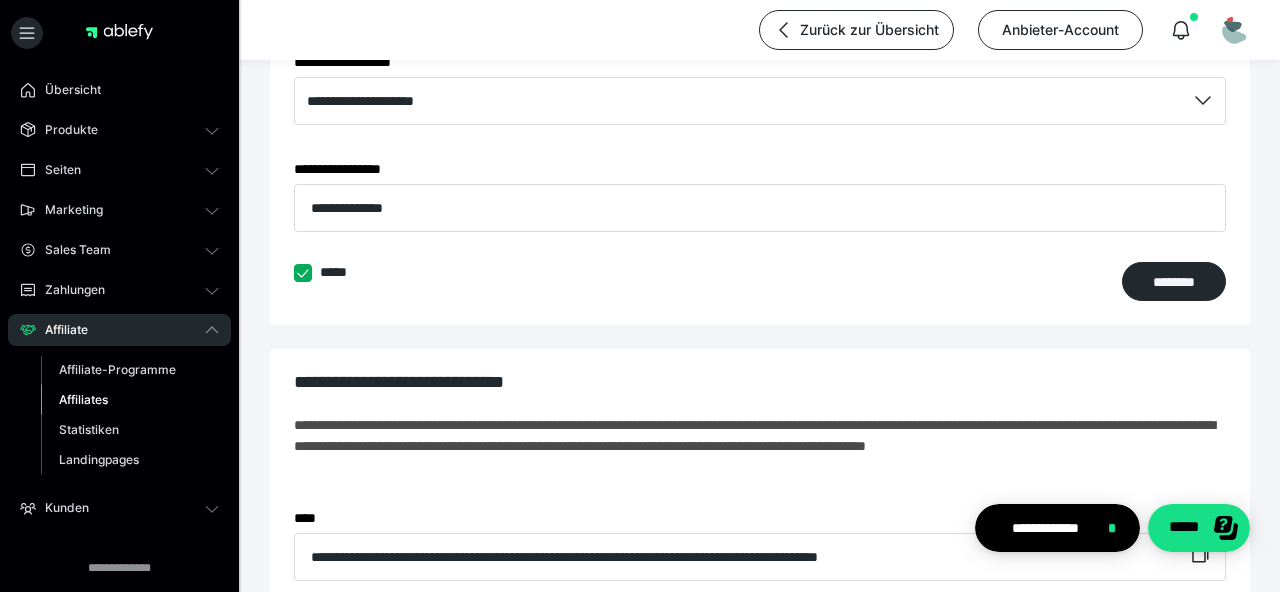 click on "*****" at bounding box center (294, 273) 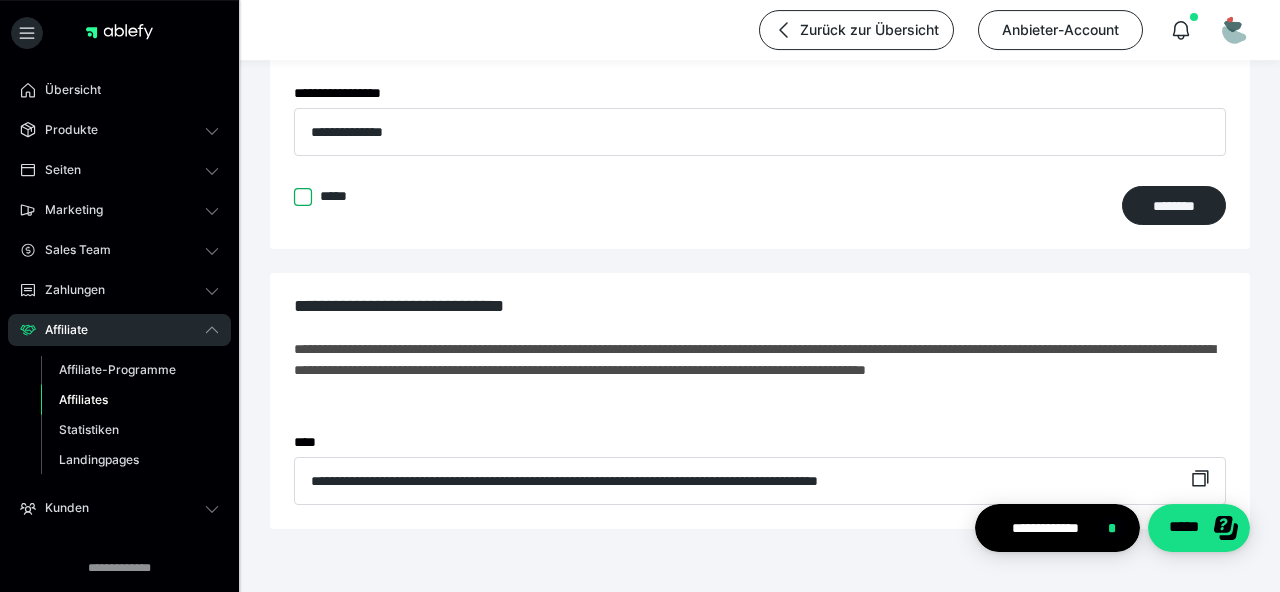 scroll, scrollTop: 241, scrollLeft: 0, axis: vertical 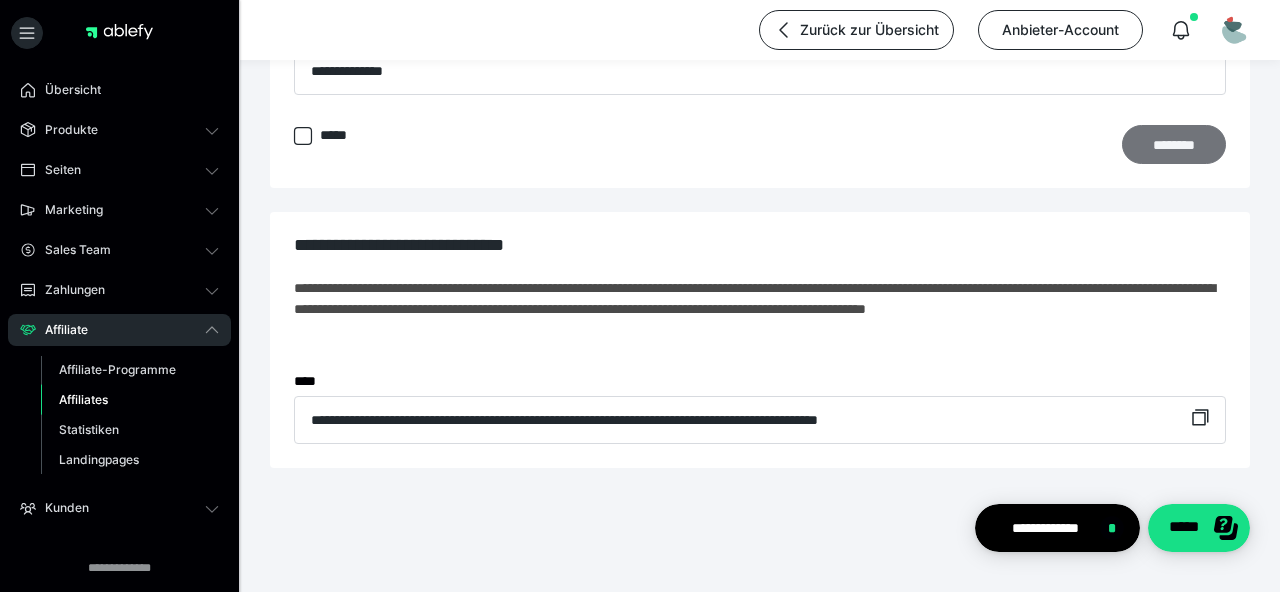 click on "********" at bounding box center [1174, 144] 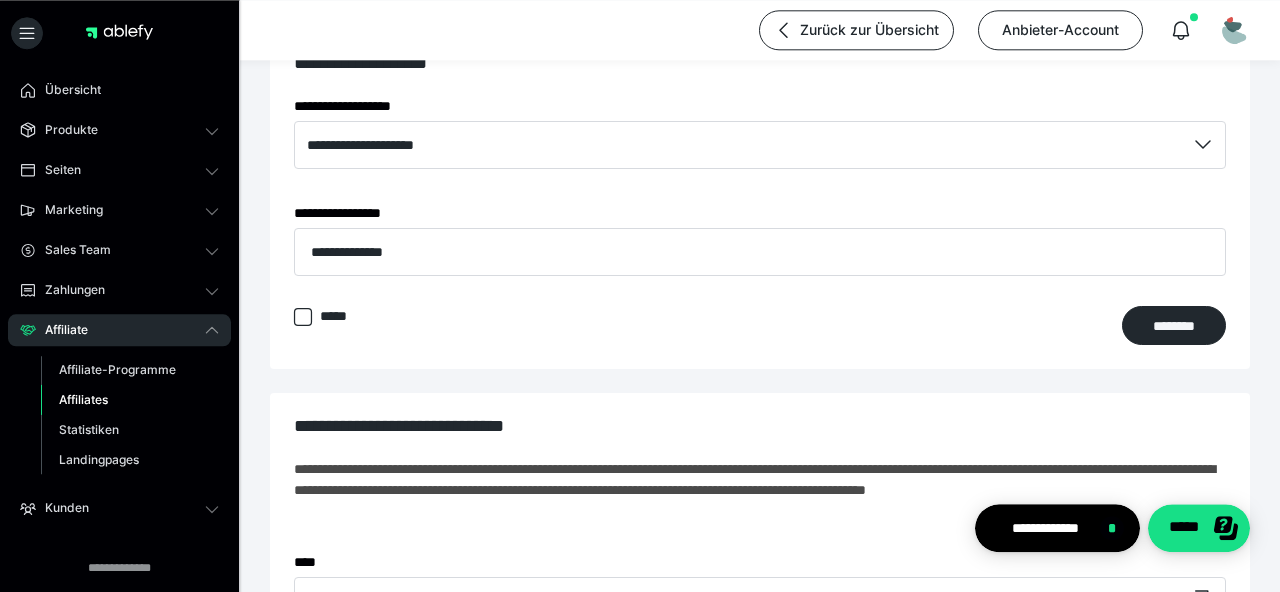 scroll, scrollTop: 0, scrollLeft: 0, axis: both 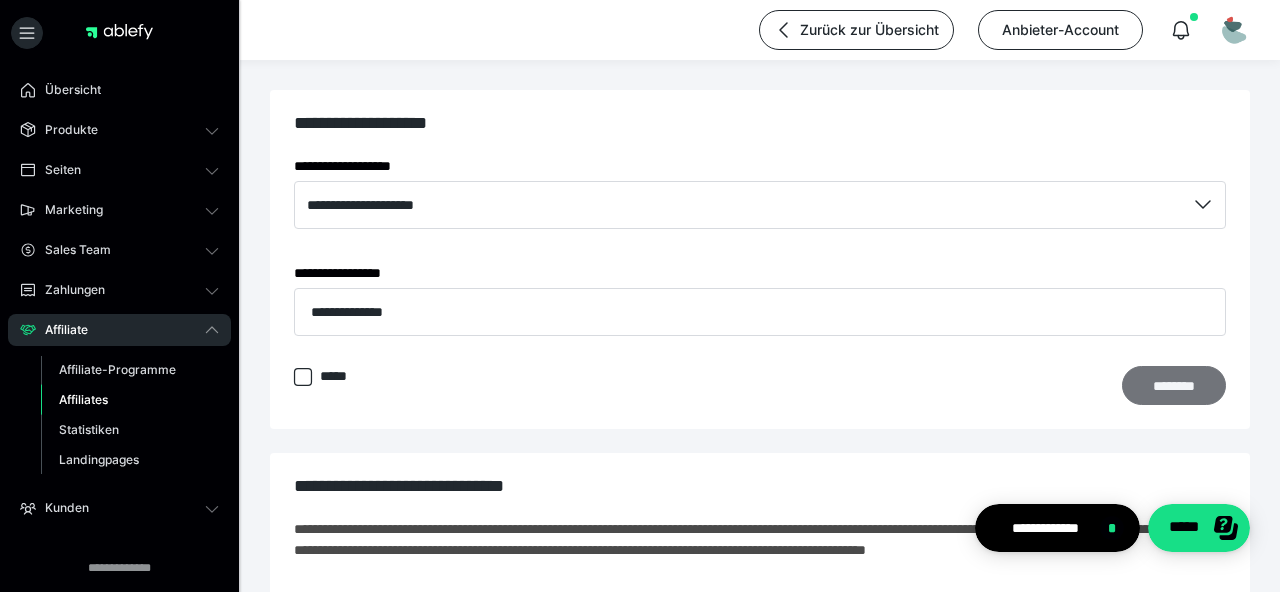 click on "********" at bounding box center (1174, 385) 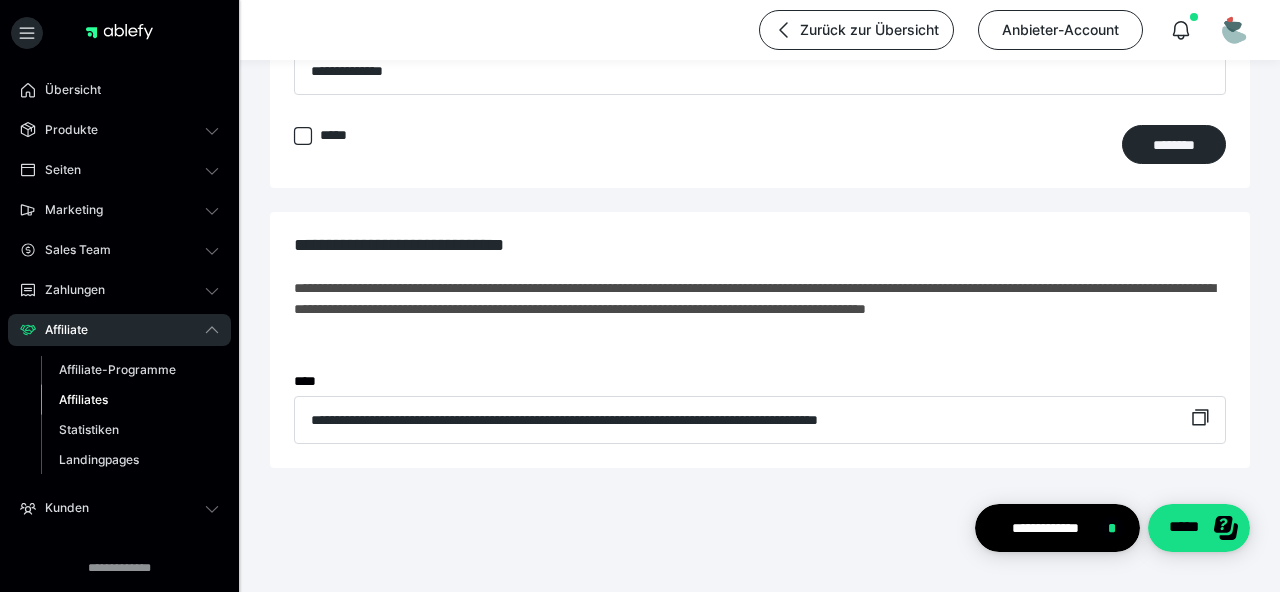 scroll, scrollTop: 181, scrollLeft: 0, axis: vertical 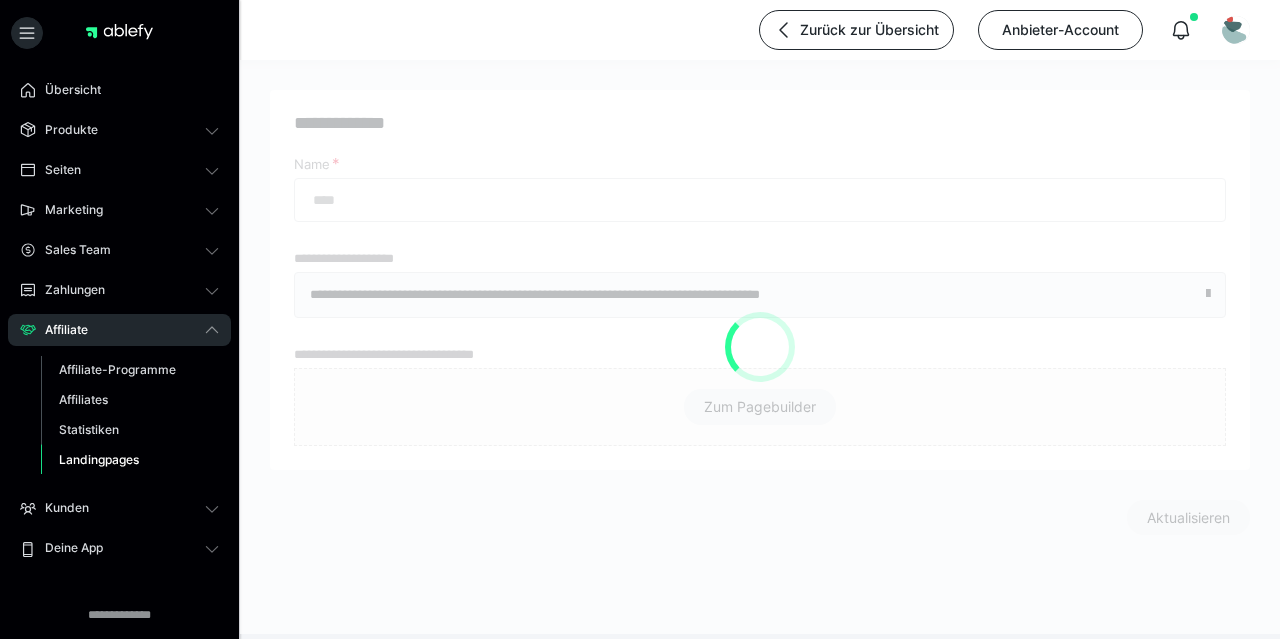 type on "**********" 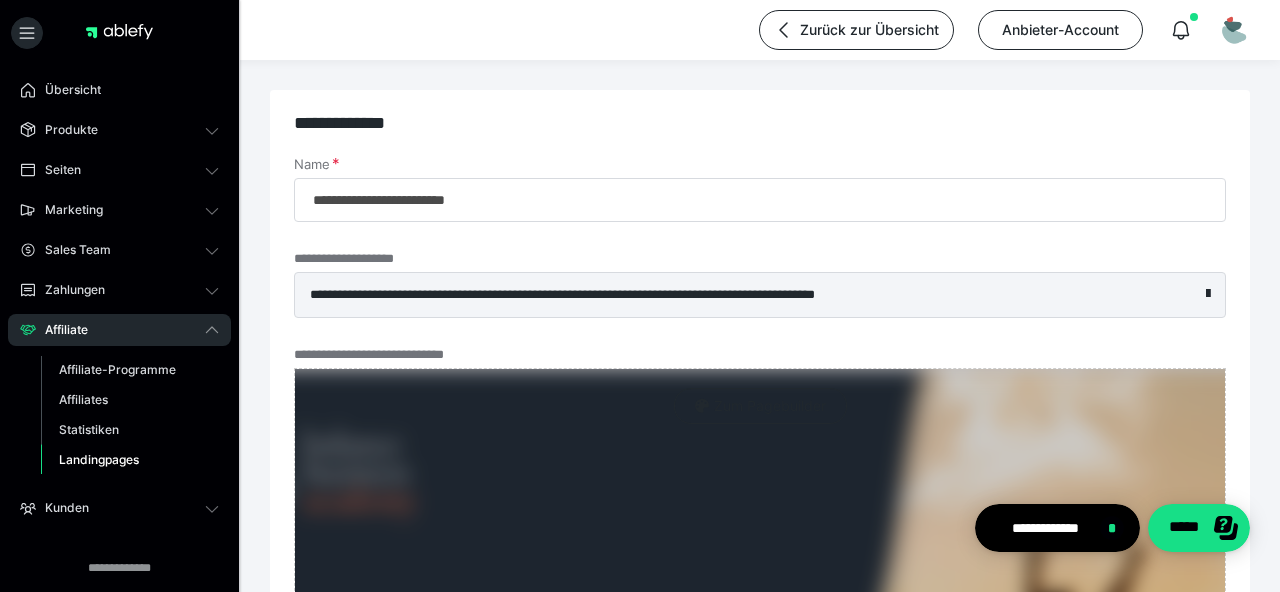 scroll, scrollTop: 0, scrollLeft: 0, axis: both 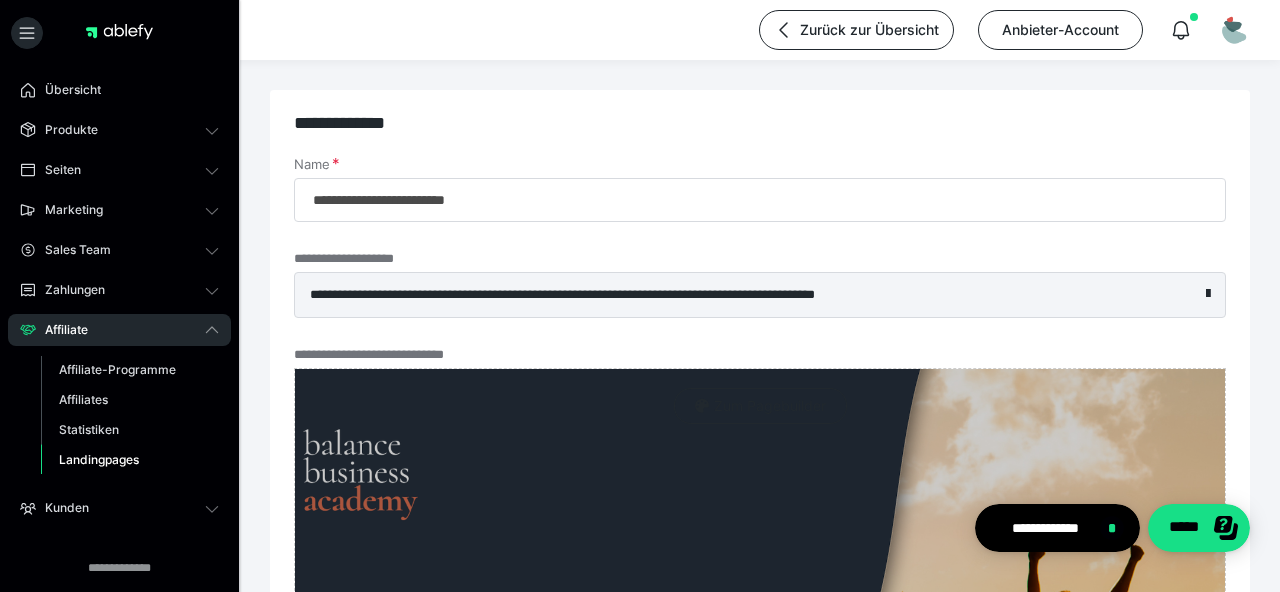 drag, startPoint x: 1051, startPoint y: 291, endPoint x: 264, endPoint y: 337, distance: 788.3432 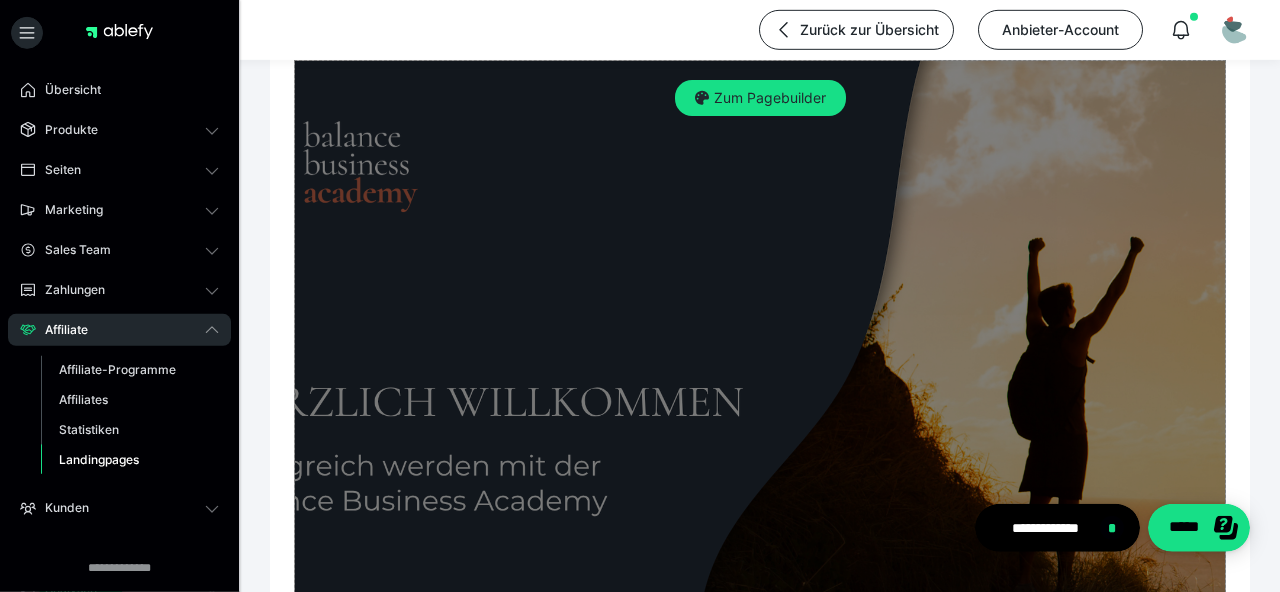 scroll, scrollTop: 208, scrollLeft: 0, axis: vertical 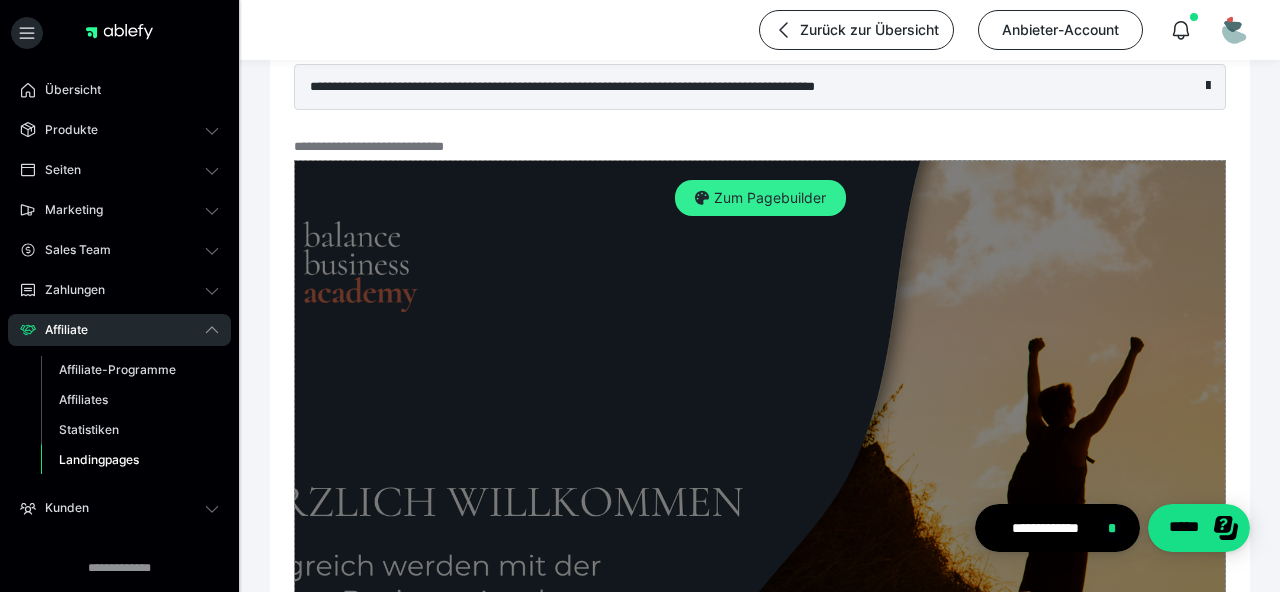 click on "Zum Pagebuilder" at bounding box center [760, 198] 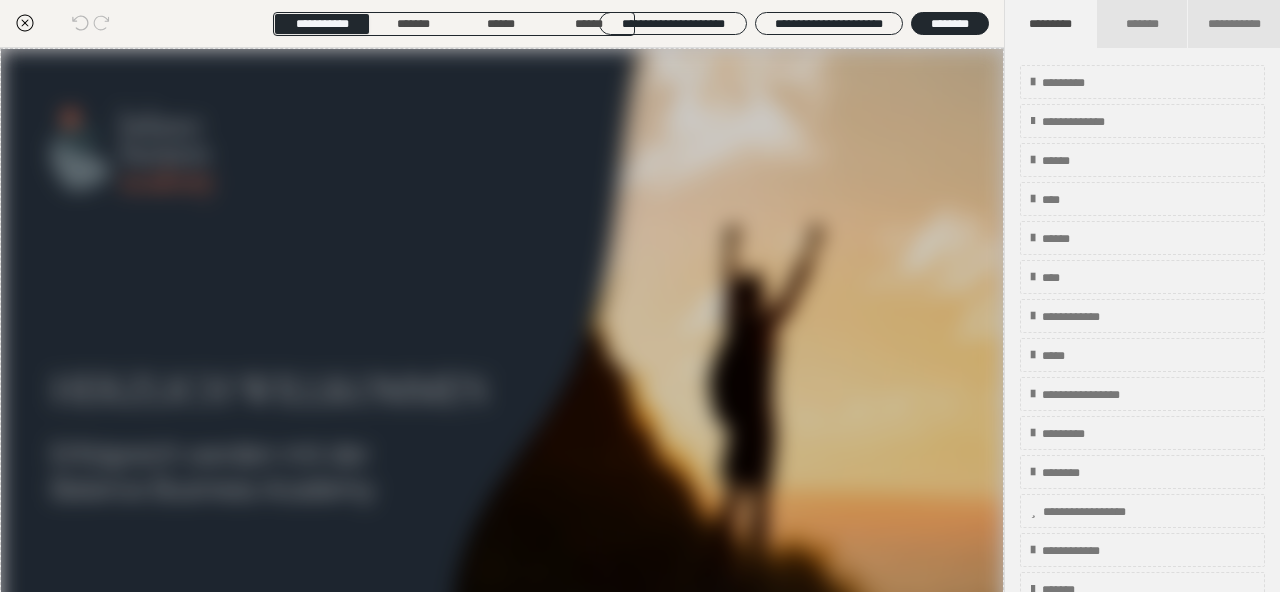 scroll, scrollTop: 0, scrollLeft: 0, axis: both 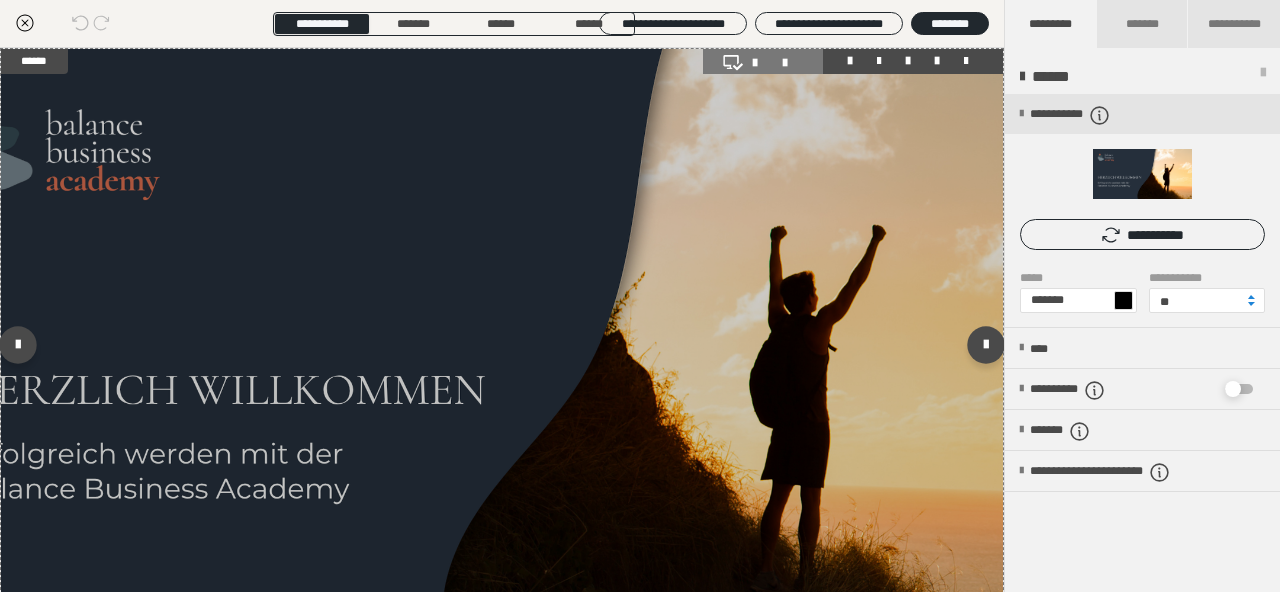 click at bounding box center (502, 349) 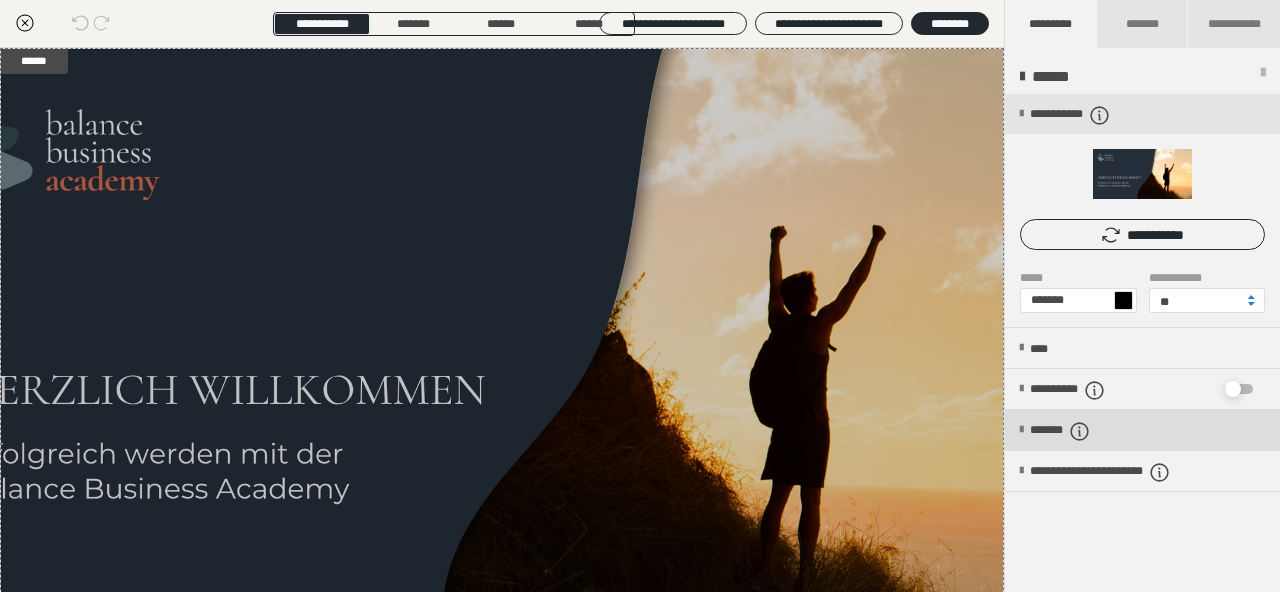 click on "*******" at bounding box center (1142, 430) 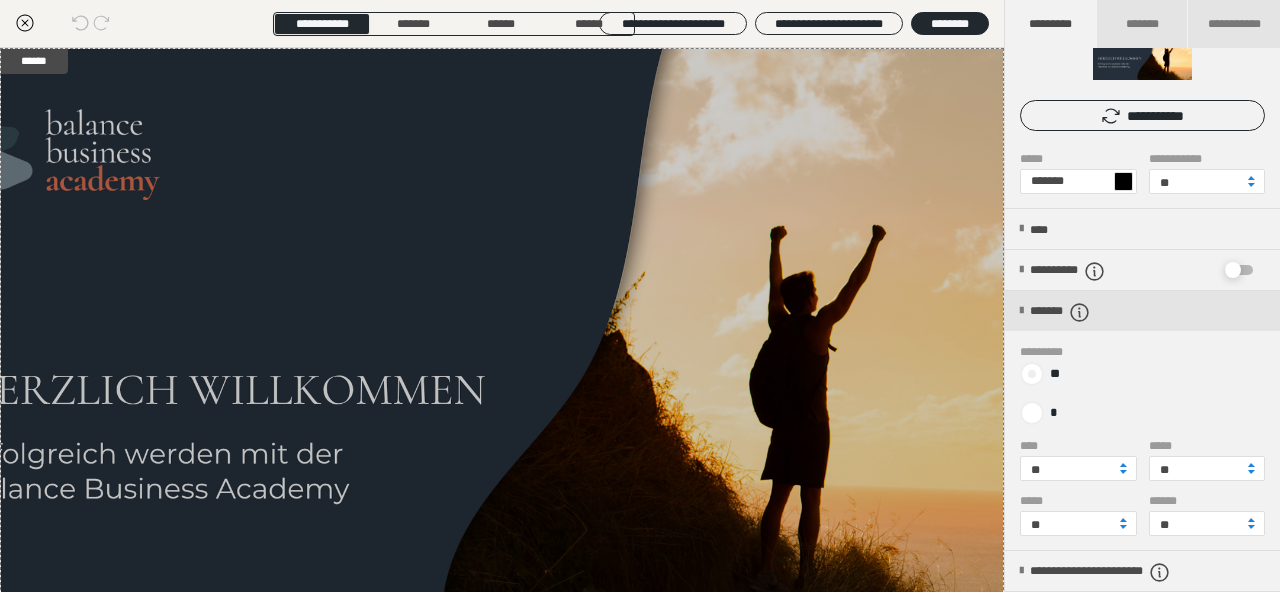 scroll, scrollTop: 192, scrollLeft: 0, axis: vertical 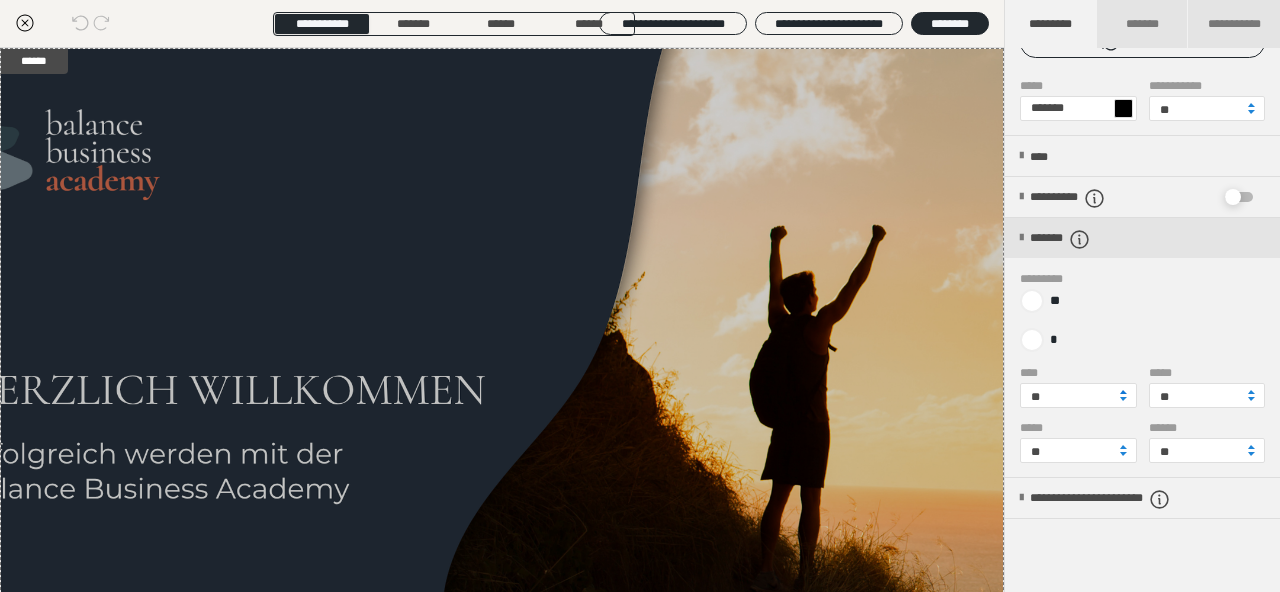 click at bounding box center [1123, 392] 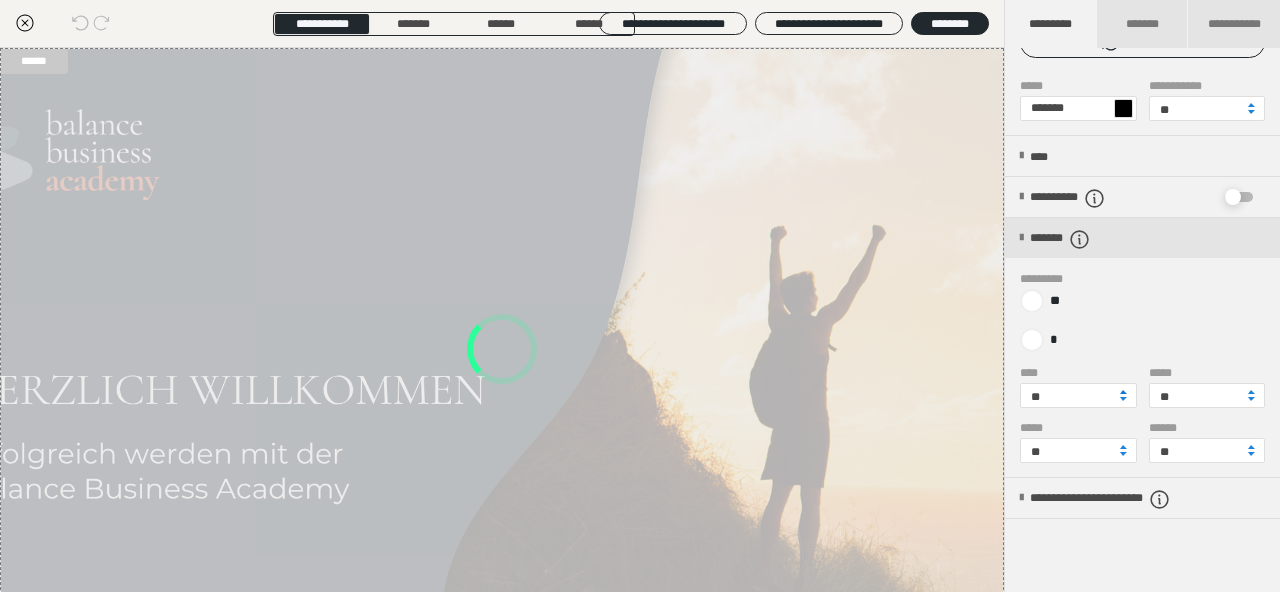 click at bounding box center [1123, 392] 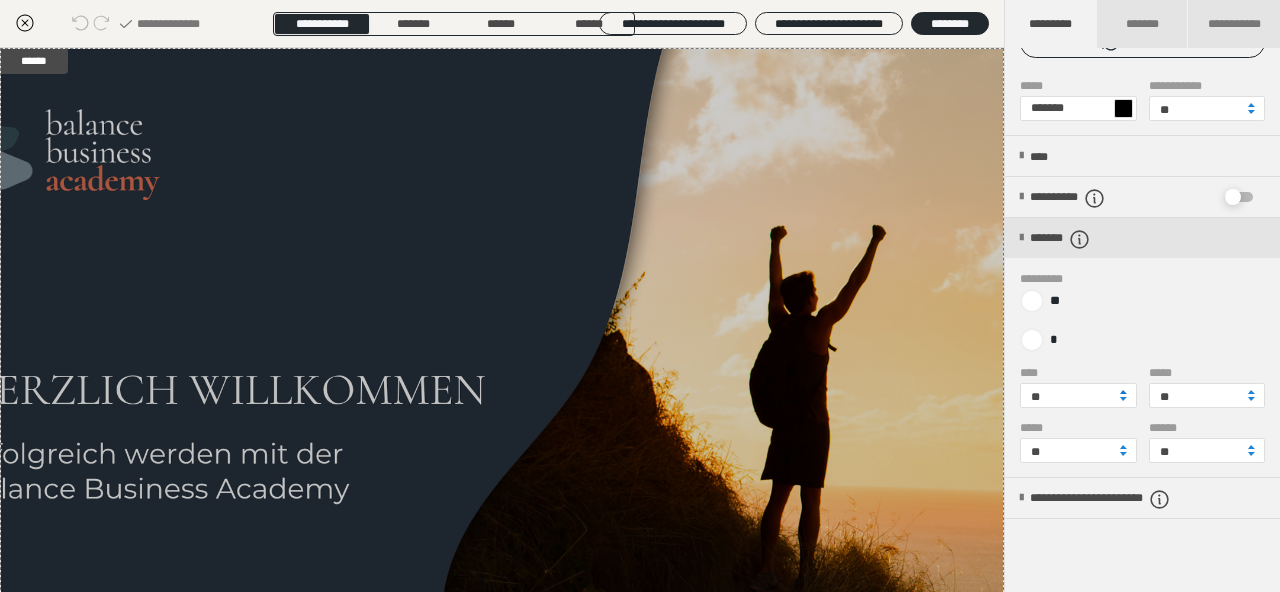 click at bounding box center [1123, 392] 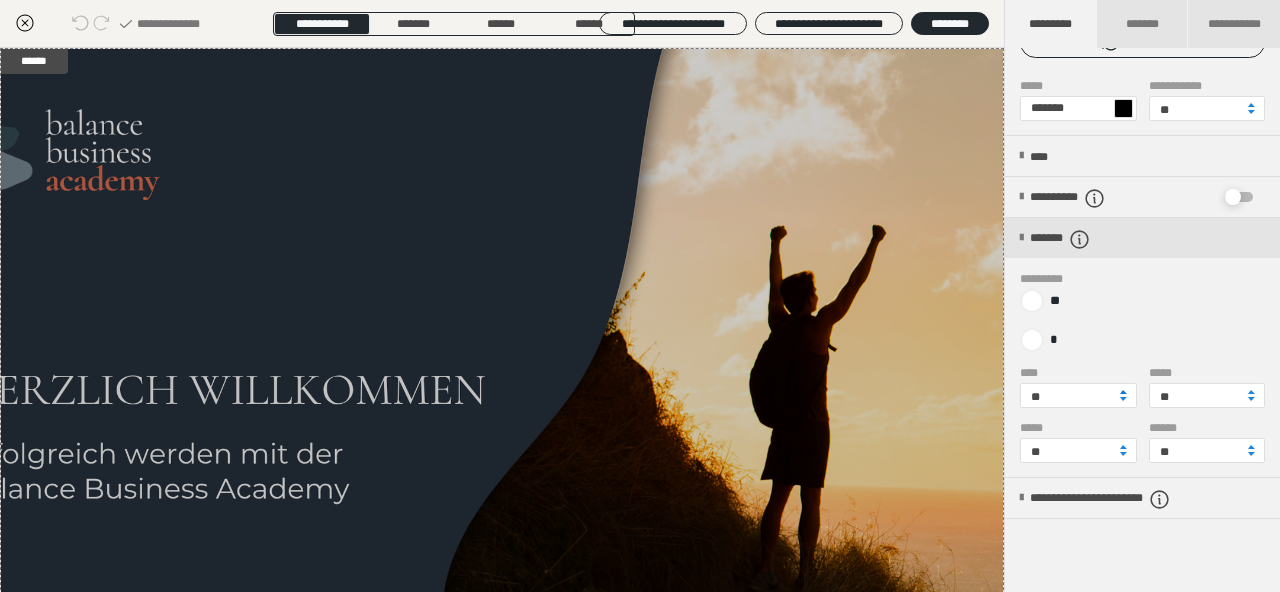 click at bounding box center [1123, 392] 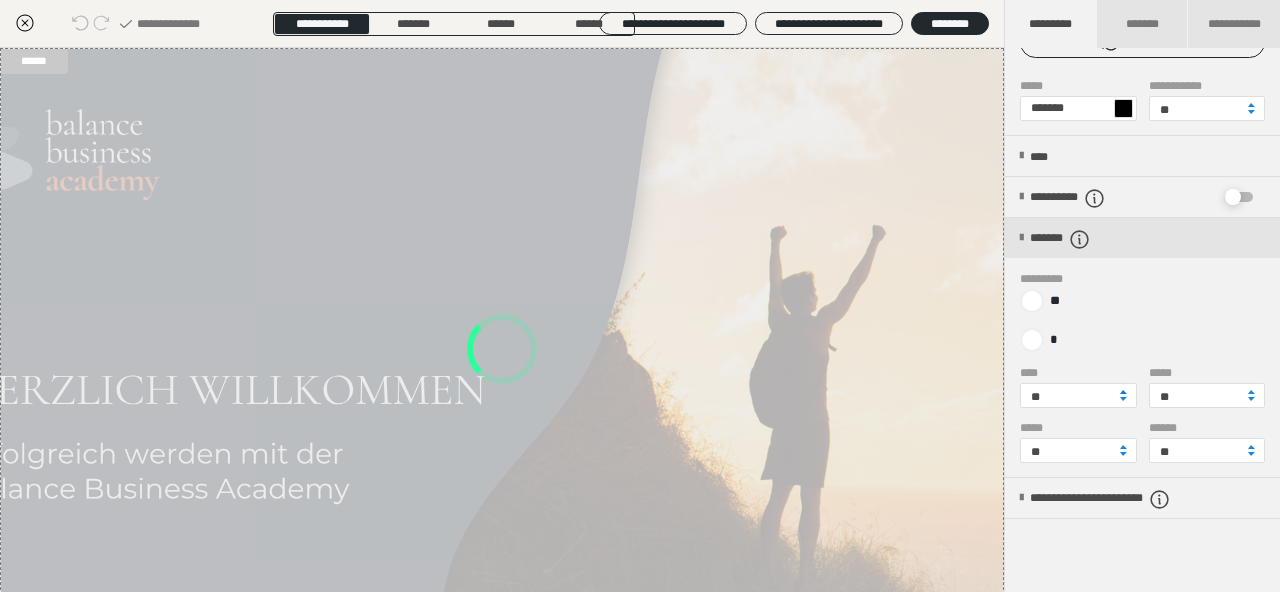 click at bounding box center (1123, 392) 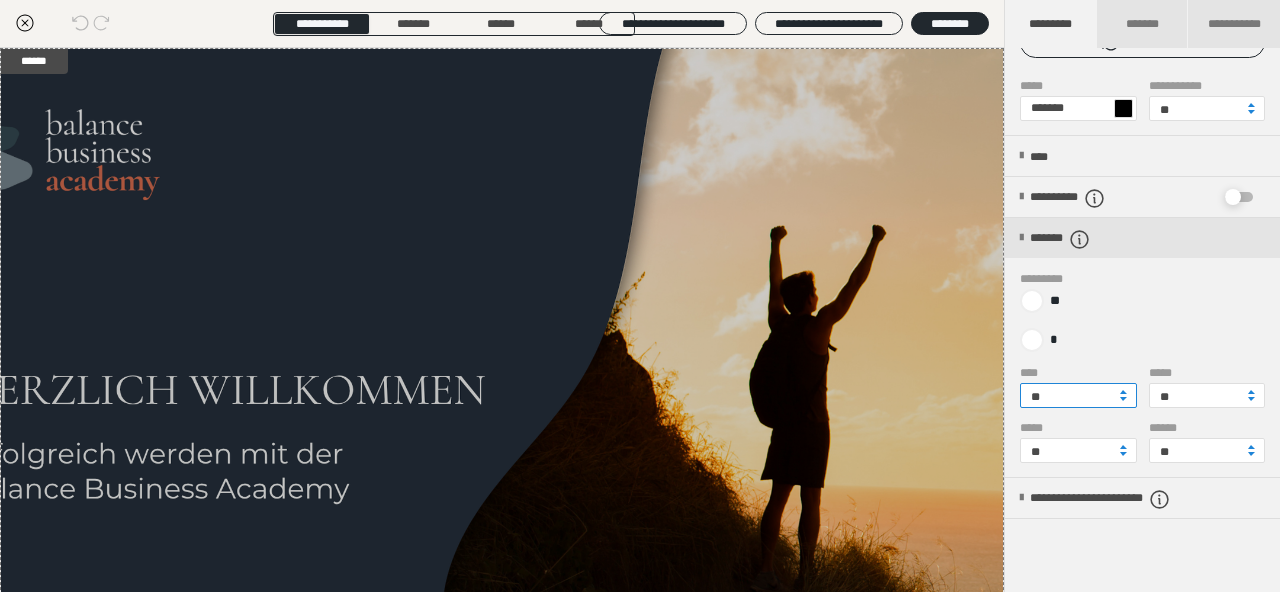 click on "**" at bounding box center [1078, 395] 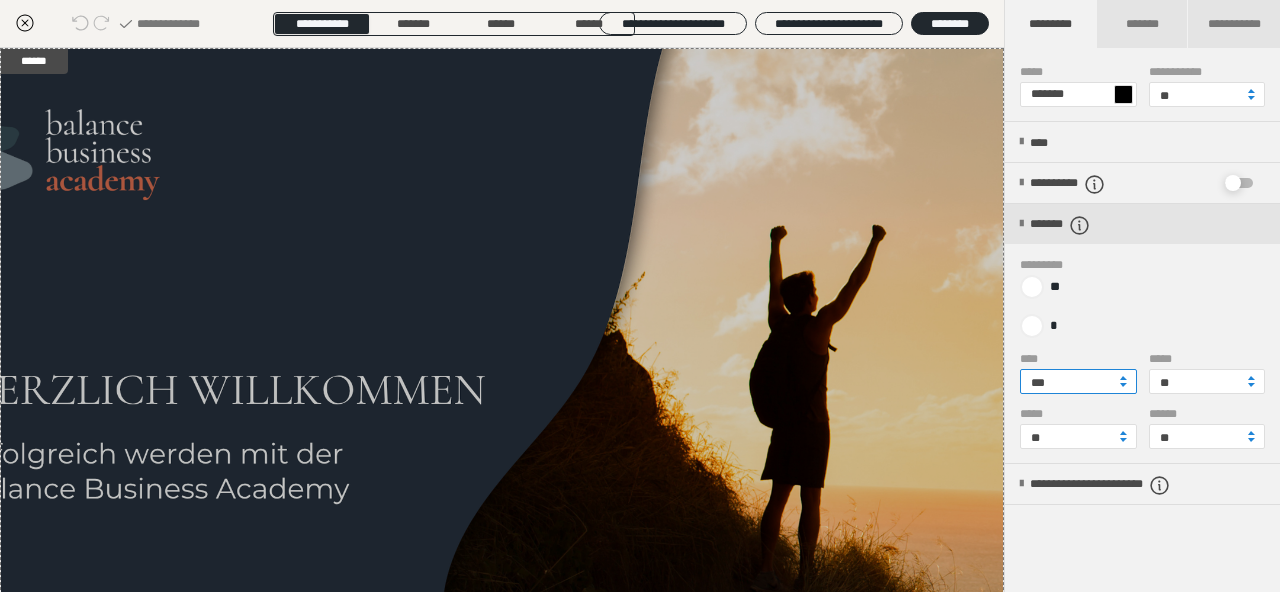 scroll, scrollTop: 0, scrollLeft: 0, axis: both 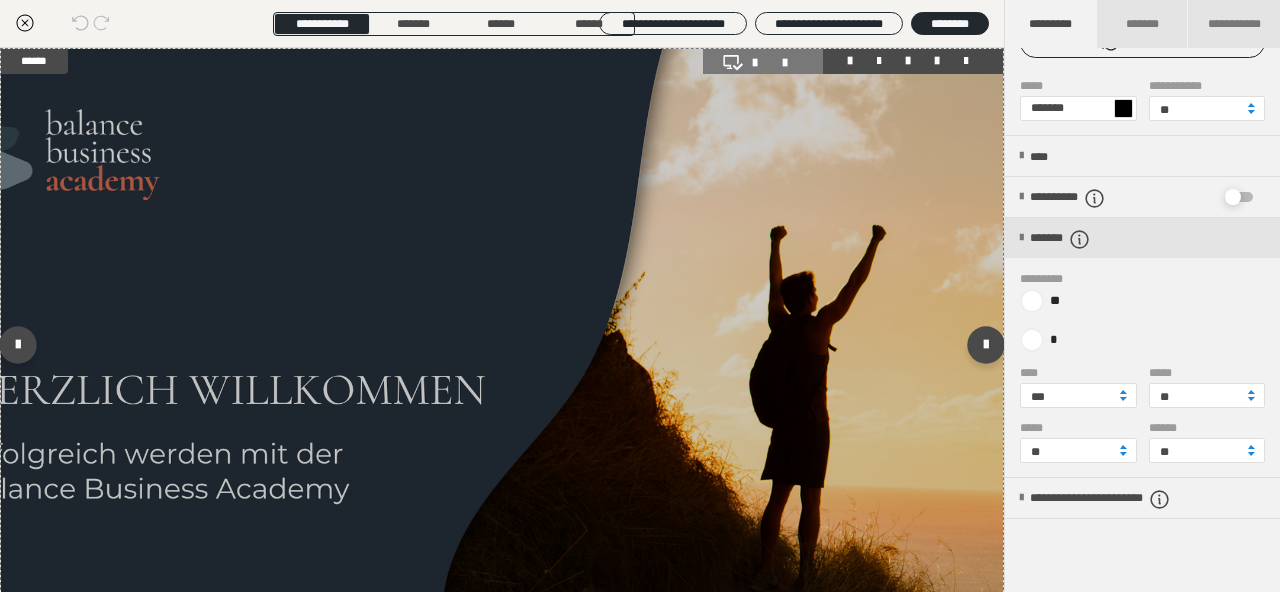 click at bounding box center [937, 61] 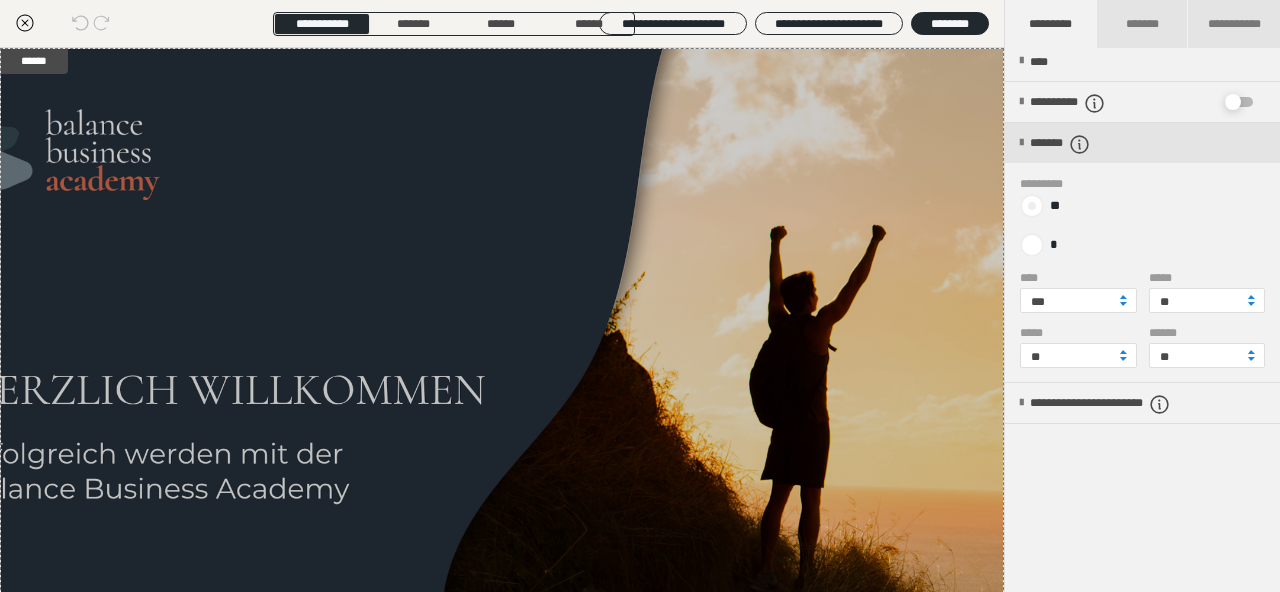 scroll, scrollTop: 288, scrollLeft: 0, axis: vertical 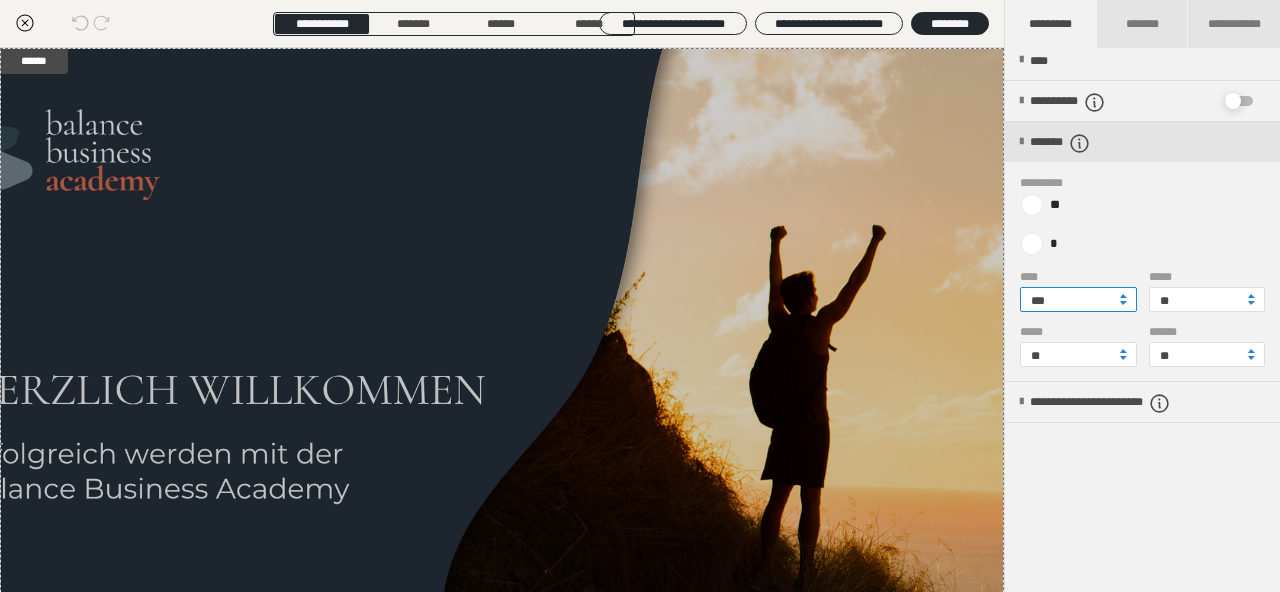 click on "***" at bounding box center (1078, 299) 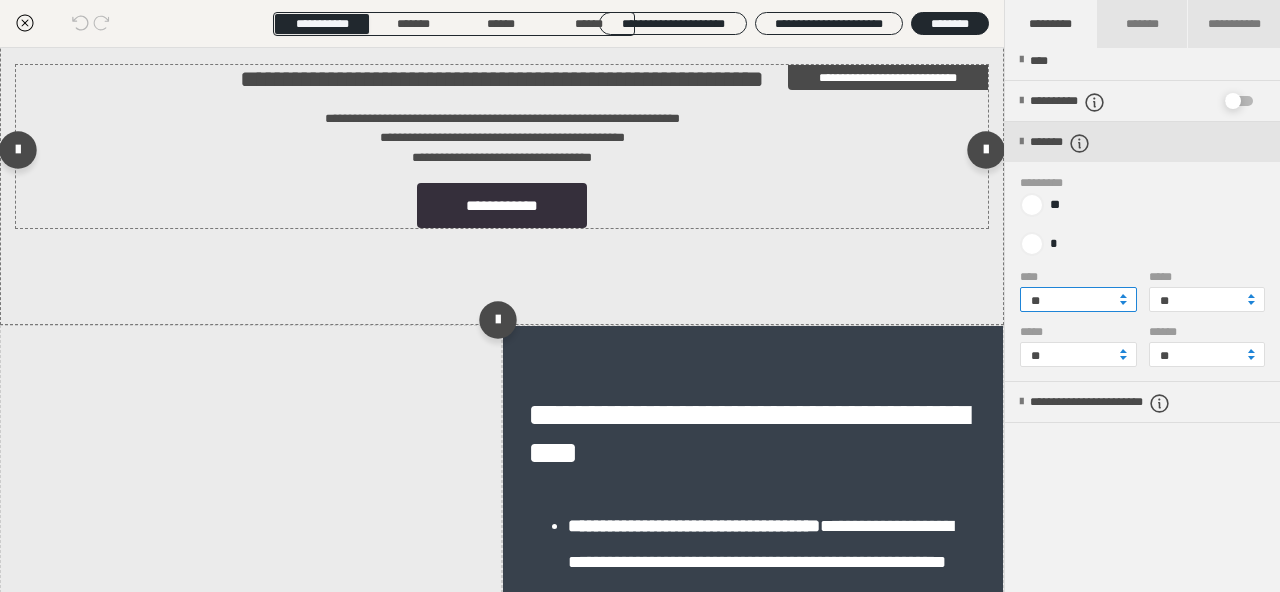 scroll, scrollTop: 672, scrollLeft: 0, axis: vertical 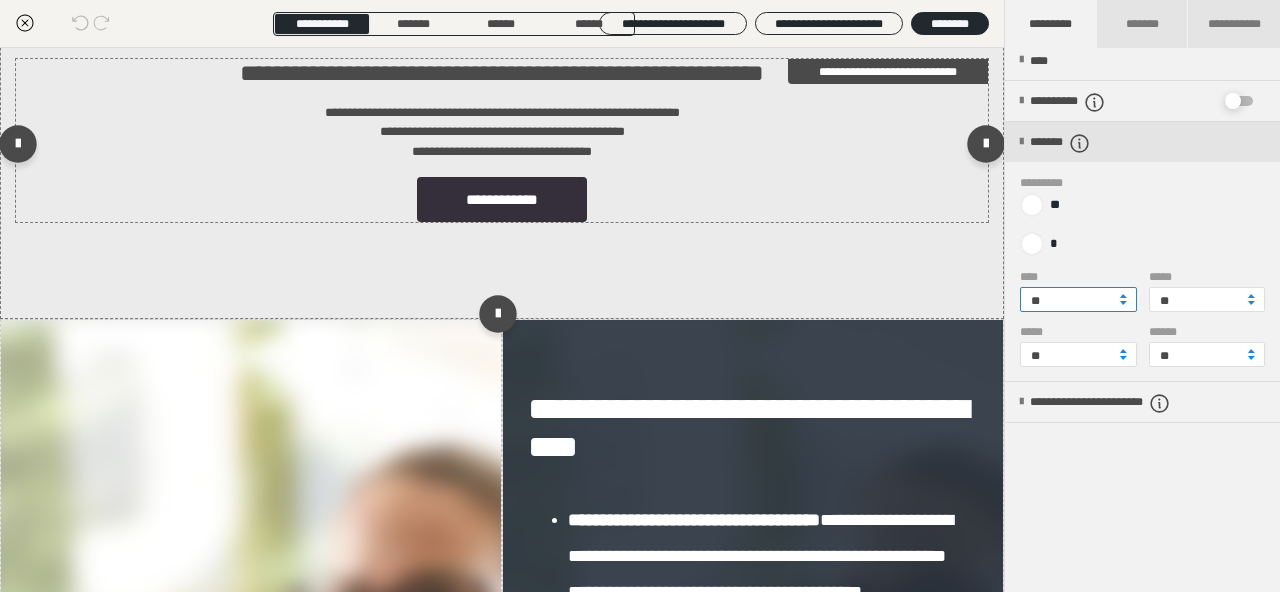 type on "**" 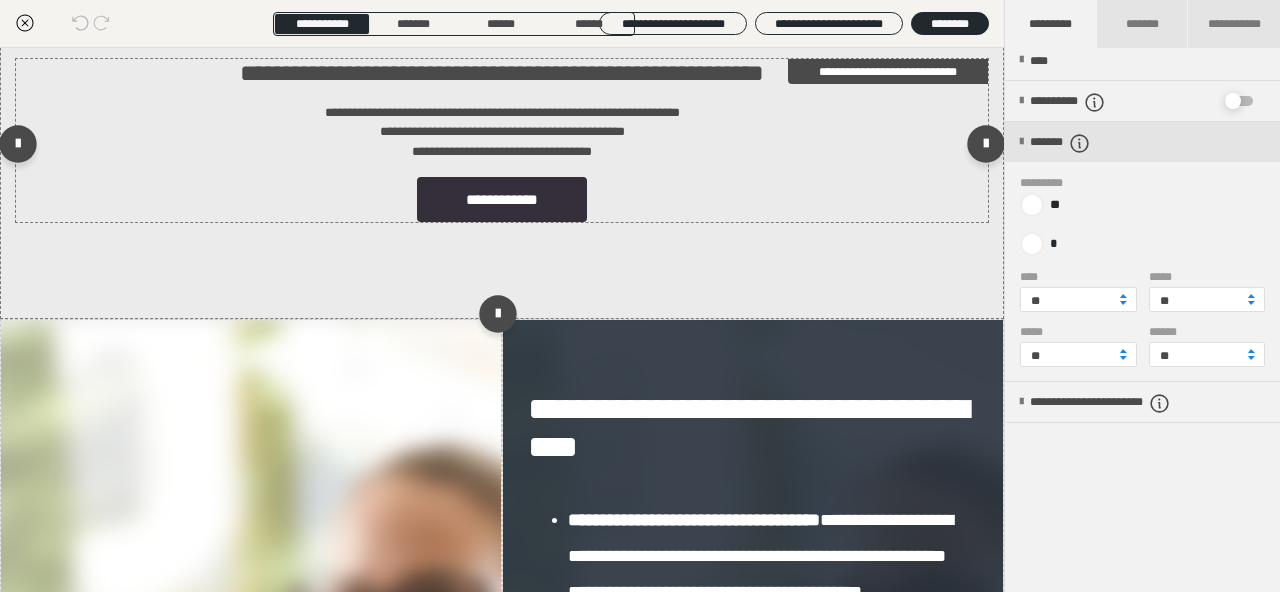 click on "**********" at bounding box center [502, 132] 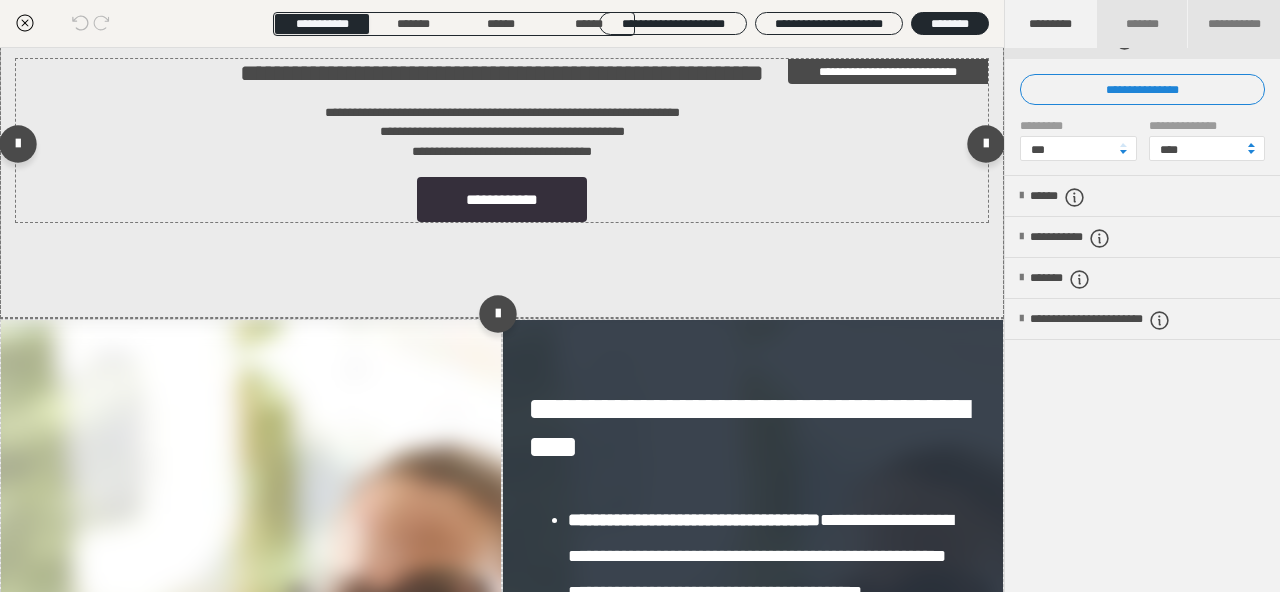 scroll, scrollTop: 39, scrollLeft: 0, axis: vertical 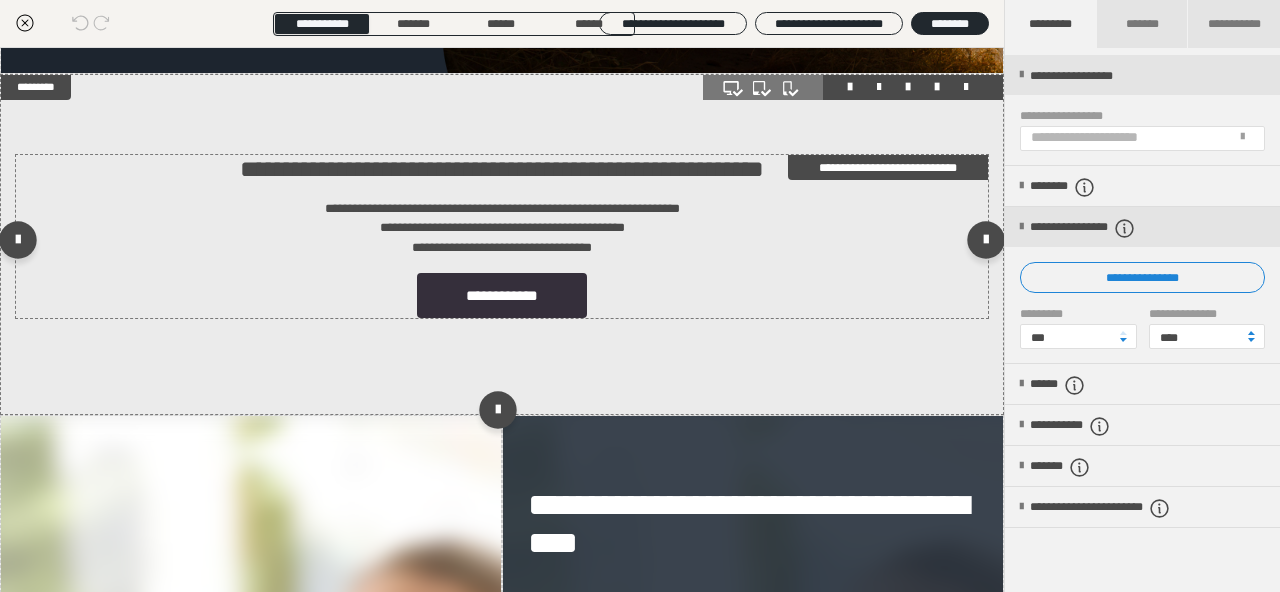 click on "**********" at bounding box center [502, 228] 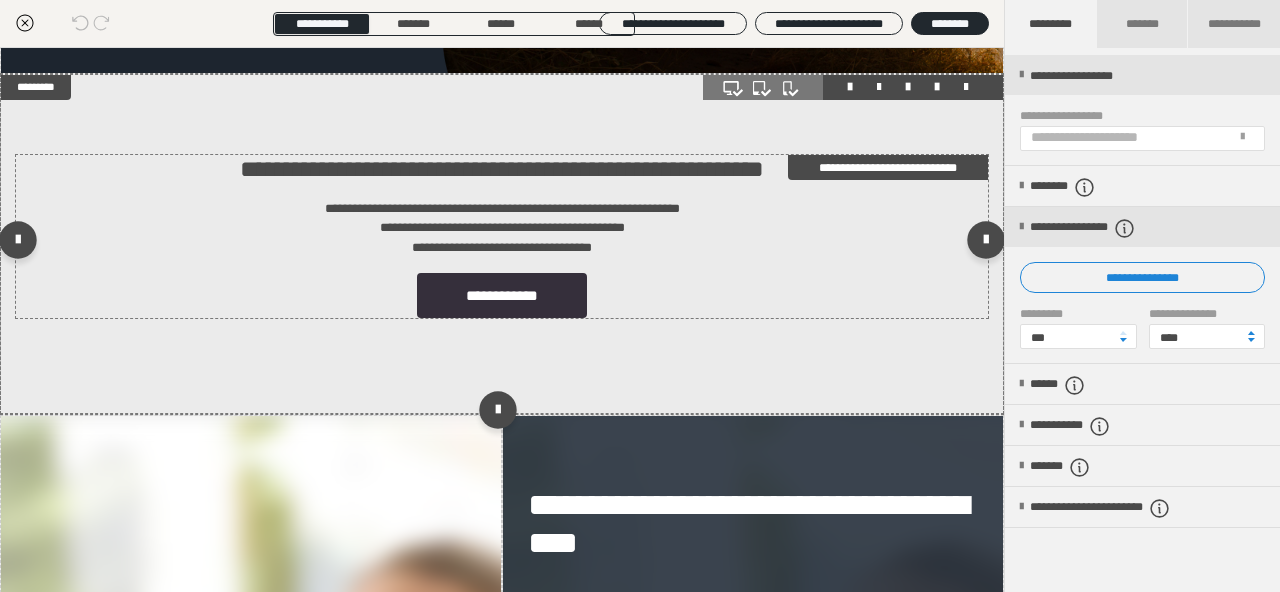 click on "**********" at bounding box center [502, 228] 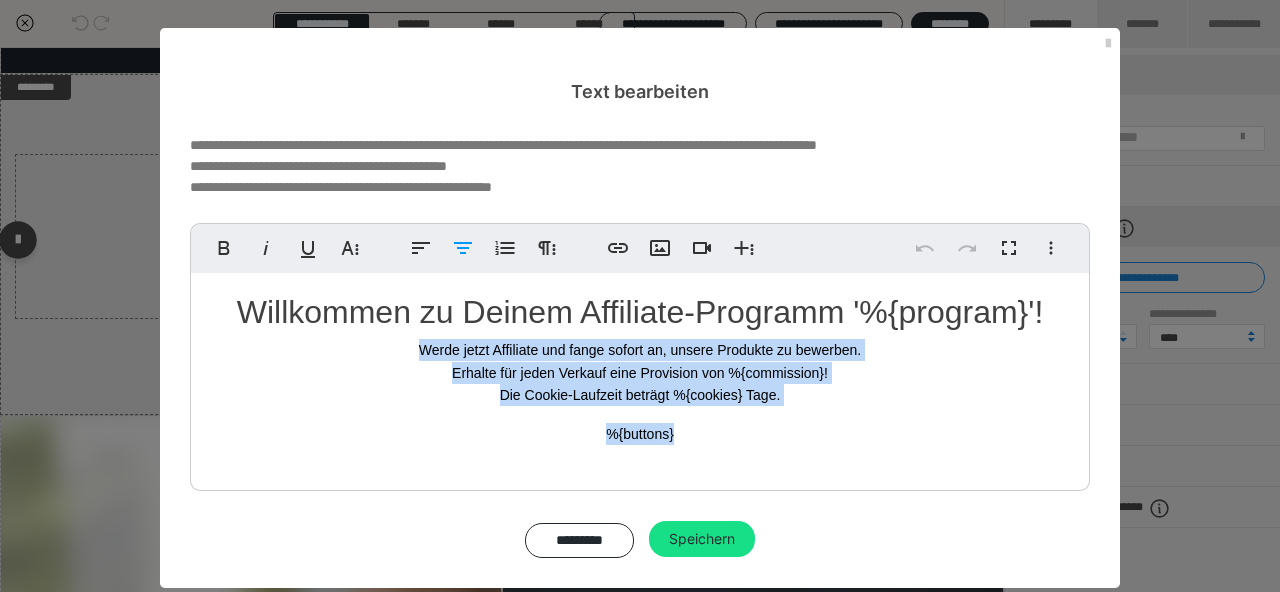 drag, startPoint x: 766, startPoint y: 431, endPoint x: 409, endPoint y: 344, distance: 367.44797 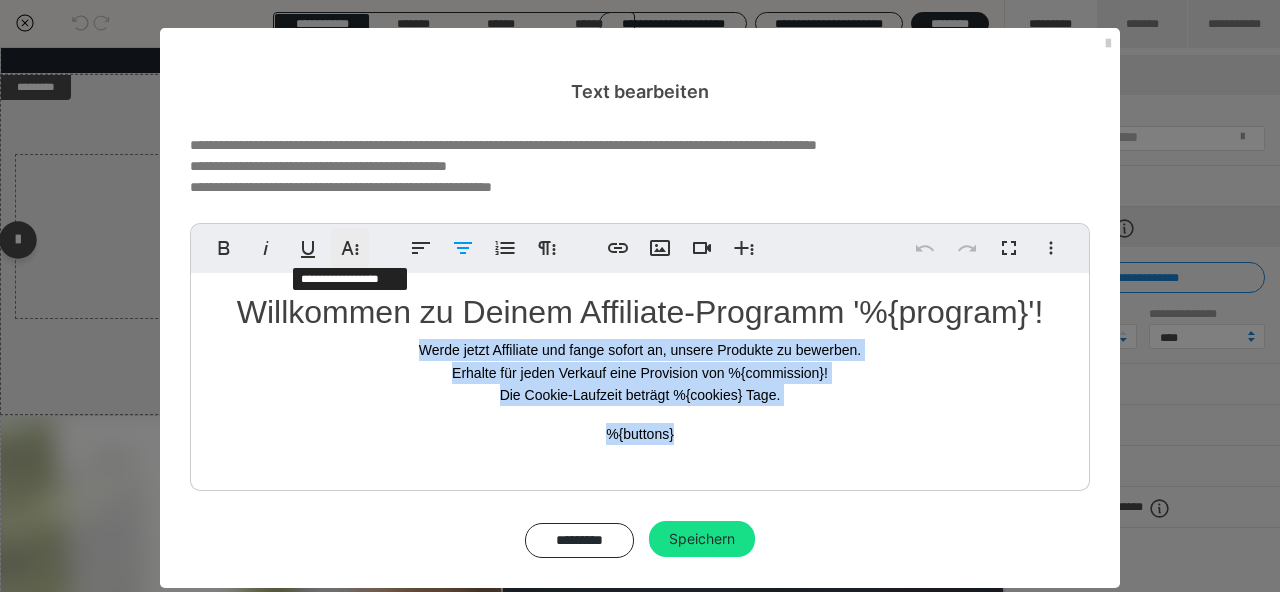 click 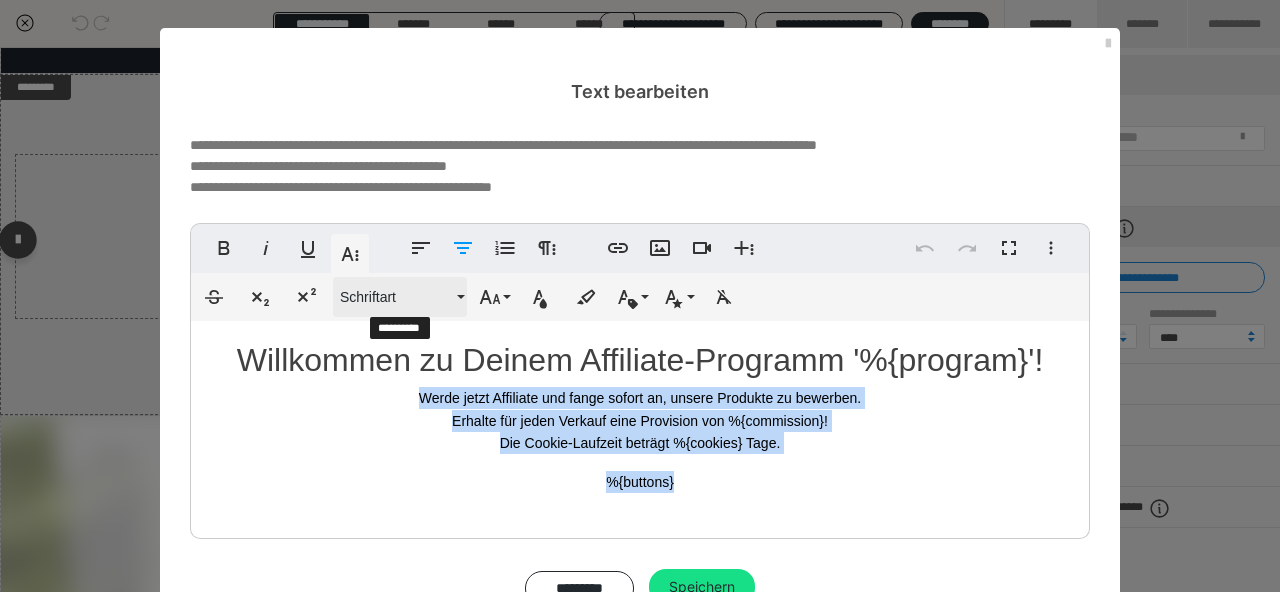 click on "Schriftart" at bounding box center (396, 297) 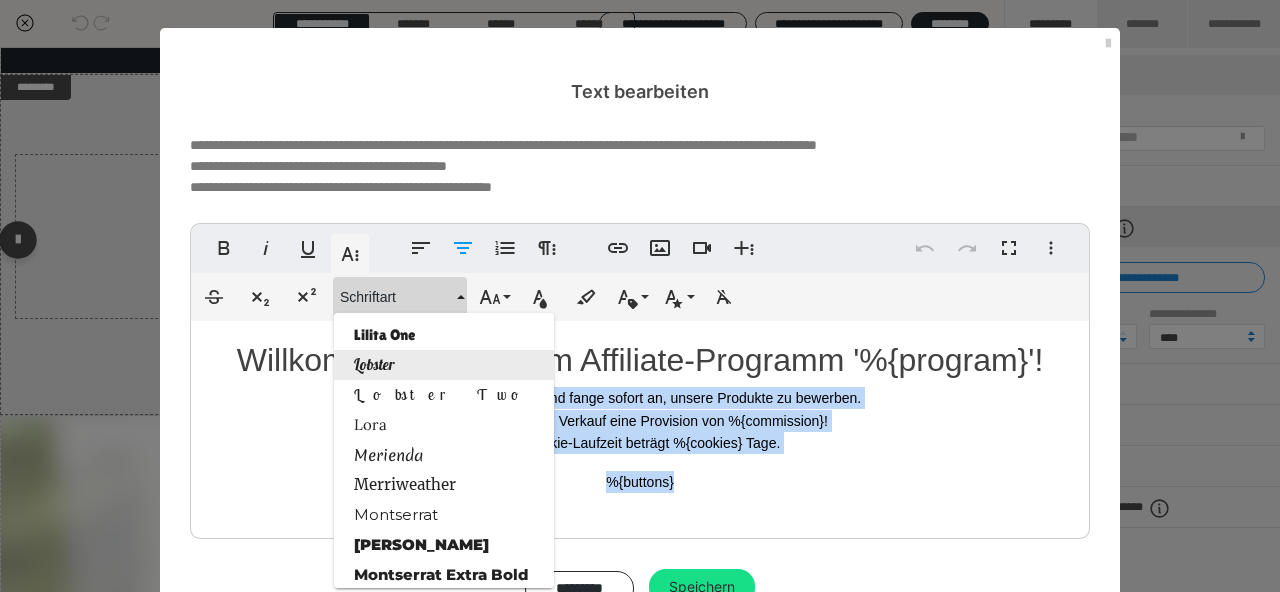 scroll, scrollTop: 1748, scrollLeft: 0, axis: vertical 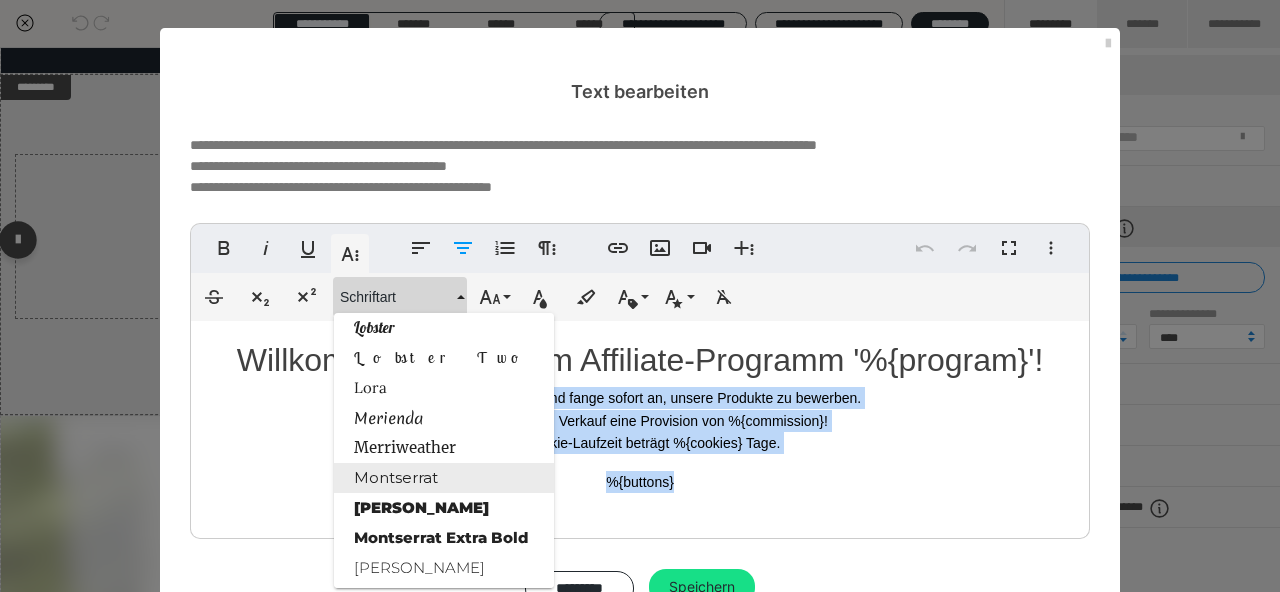 click on "Montserrat" at bounding box center (444, 478) 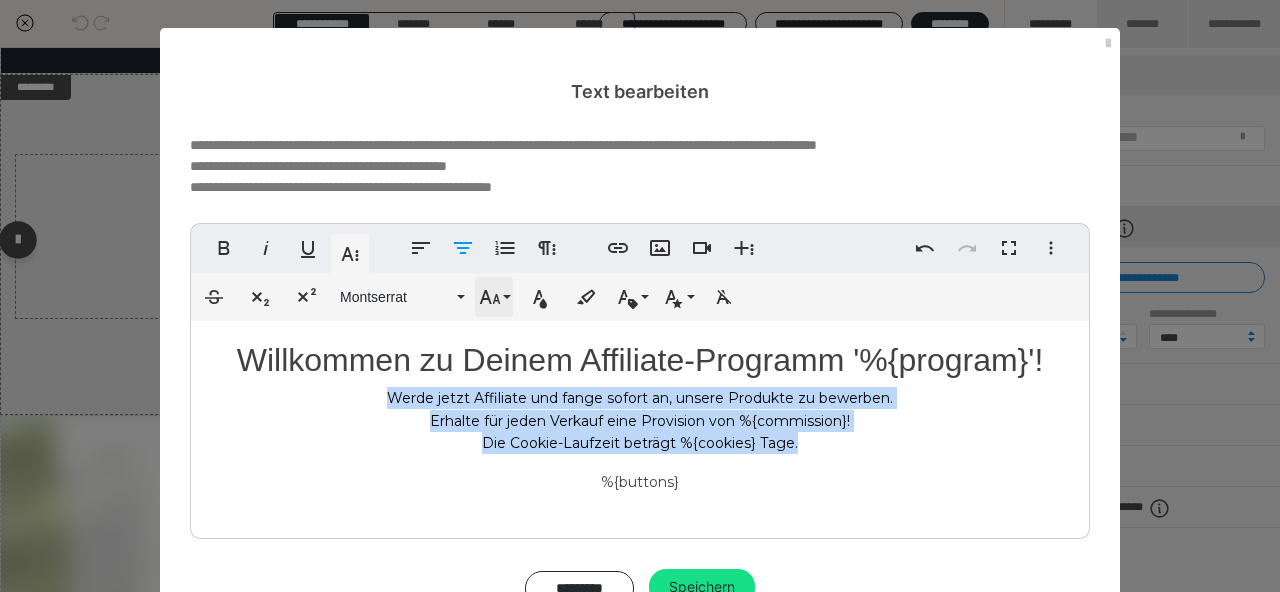 click on "Durchgestrichen Tiefgestellt Hochgestellt Montserrat ABeeZee Abhaya Libre Abril FatFace Alegreya Alice Amaranth Amatic SC Anonymous Pro Anton Arapey Archivo Black Archivo Light Archivo Medium Archivo Arimo Arvo B612 Barlow Bebas Neue Belleza Big Shoulders Stencil Display BioRhyme Blinker Cairo Cardo Catamaran Caveat Caveat Brush Comfortaa Concert One Cormorant Cormorant Garamond Courier Prime Crimson Text Dancing Script Eczar Exo Exo 2 Figtree Fira Sans Fjalla One Forum Frank Ruhl Libre Fraunces Grandstander IBM Plex Serif Inconsolata Inder Indie Flower Inter Josefin Sans Jost Karla Lato Lexend Deca Libre Baskerville Libre Franklin Lilita One Lobster Lobster Two Lora Merienda Merriweather Montserrat Montserrat Black Montserrat Extra Bold Montserrat Light Montserrat Med Mulish MuseoModerno Nixie One Noto Sans Noto Serif Nunito Nunito Sans Old Standard TT Open Sans Oswald Oxygen Pacifico Patrick Hand Playball Playfair Display Poppins PT Sans PT Sans Narrow PT Serif Public Sans Quicksand Rakkas Raleway Righteous" at bounding box center (640, 297) 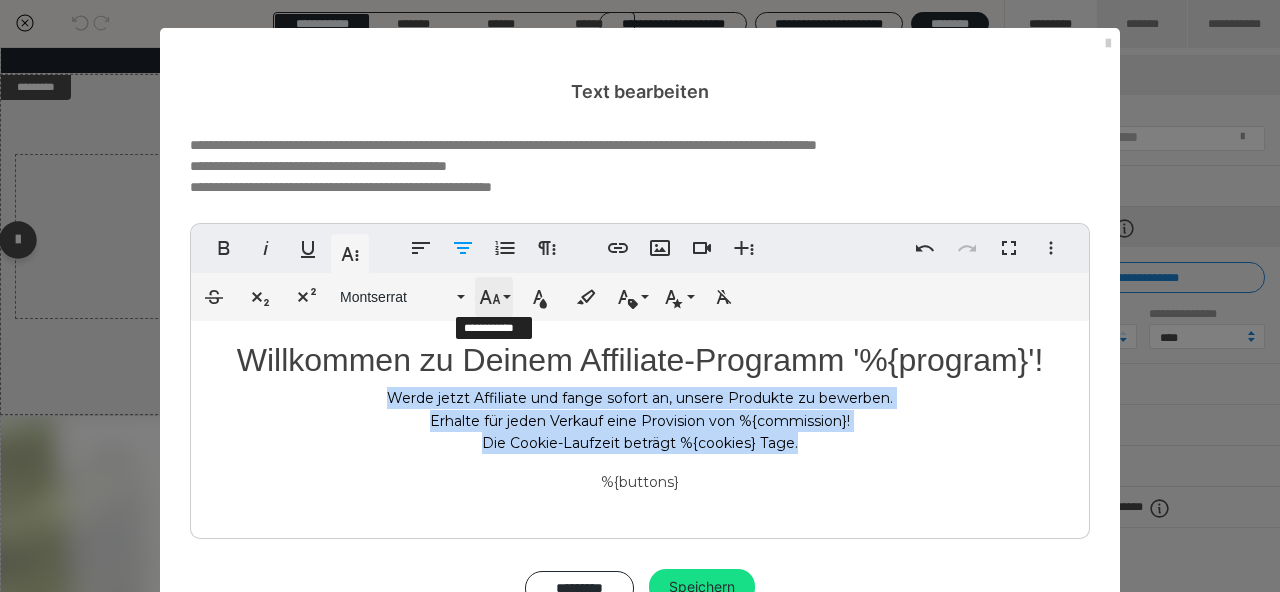 click on "Schriftgröße" at bounding box center [494, 297] 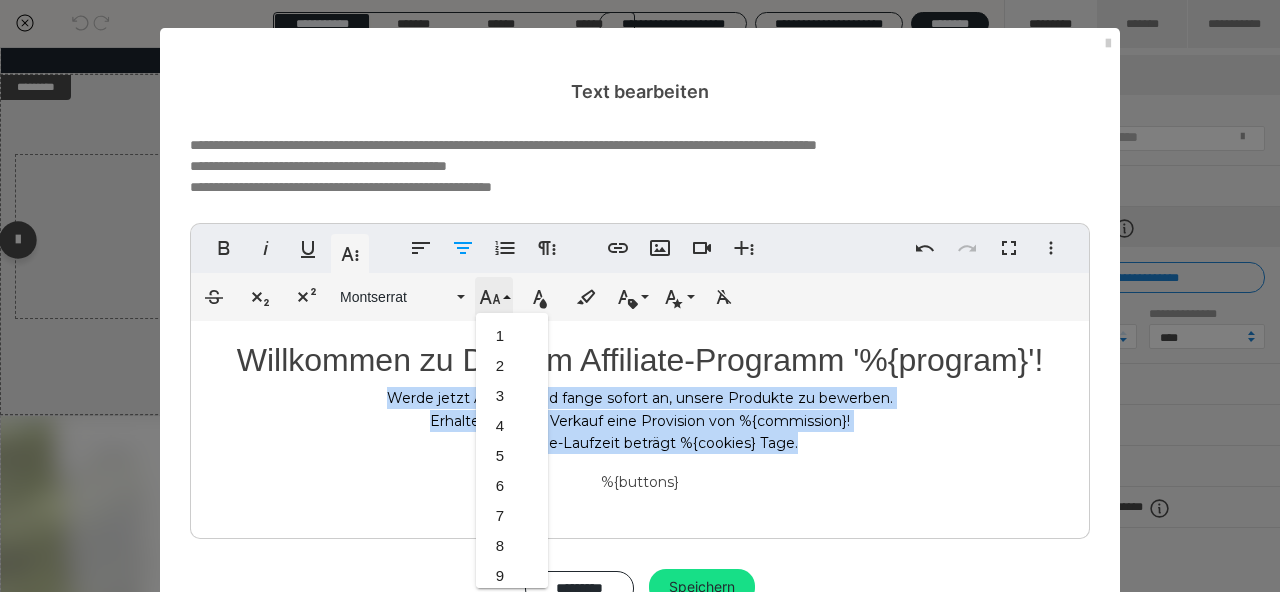 scroll, scrollTop: 413, scrollLeft: 0, axis: vertical 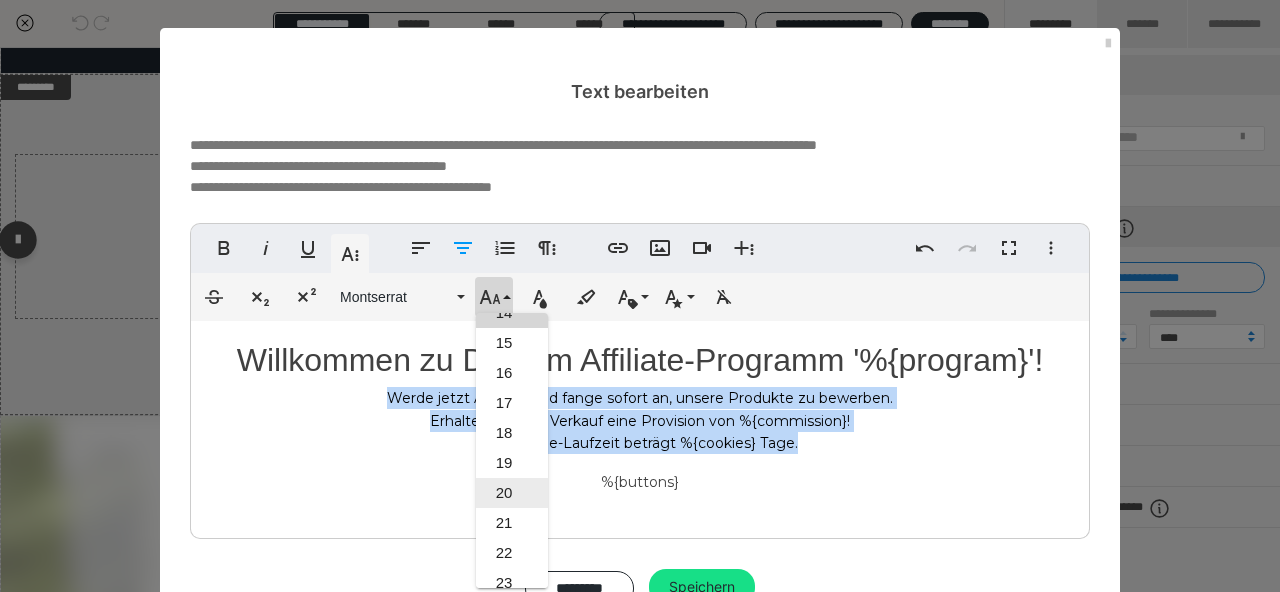 click on "20" at bounding box center [512, 493] 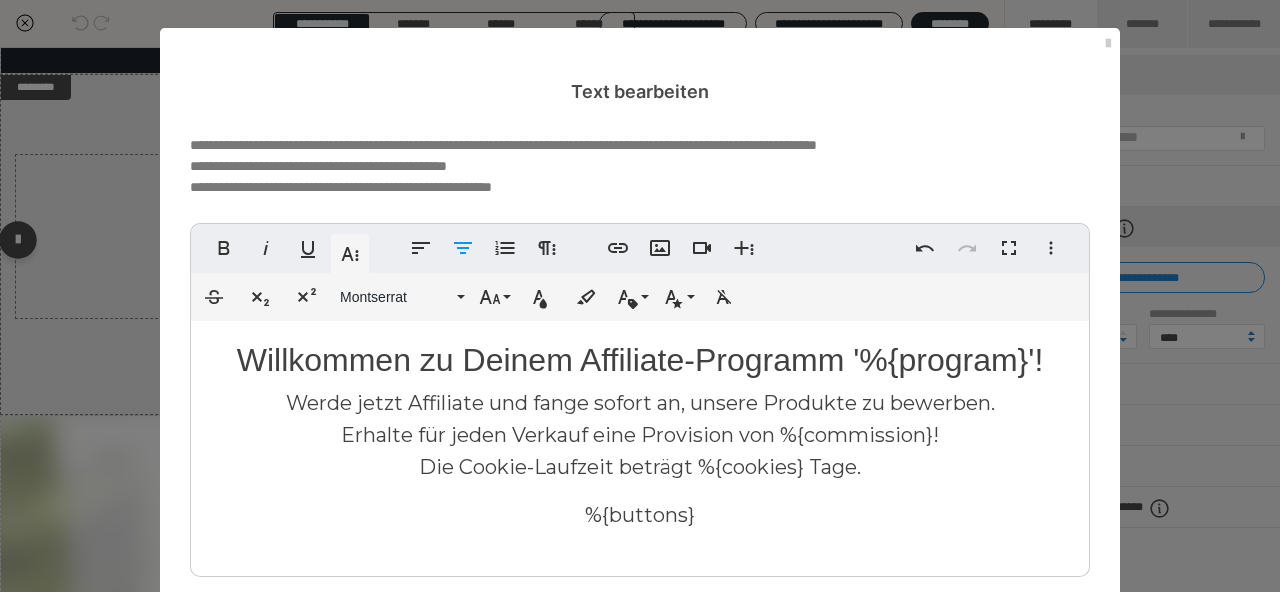 click on "Willkommen zu Deinem Affiliate-Programm '%{program}'!" at bounding box center [640, 360] 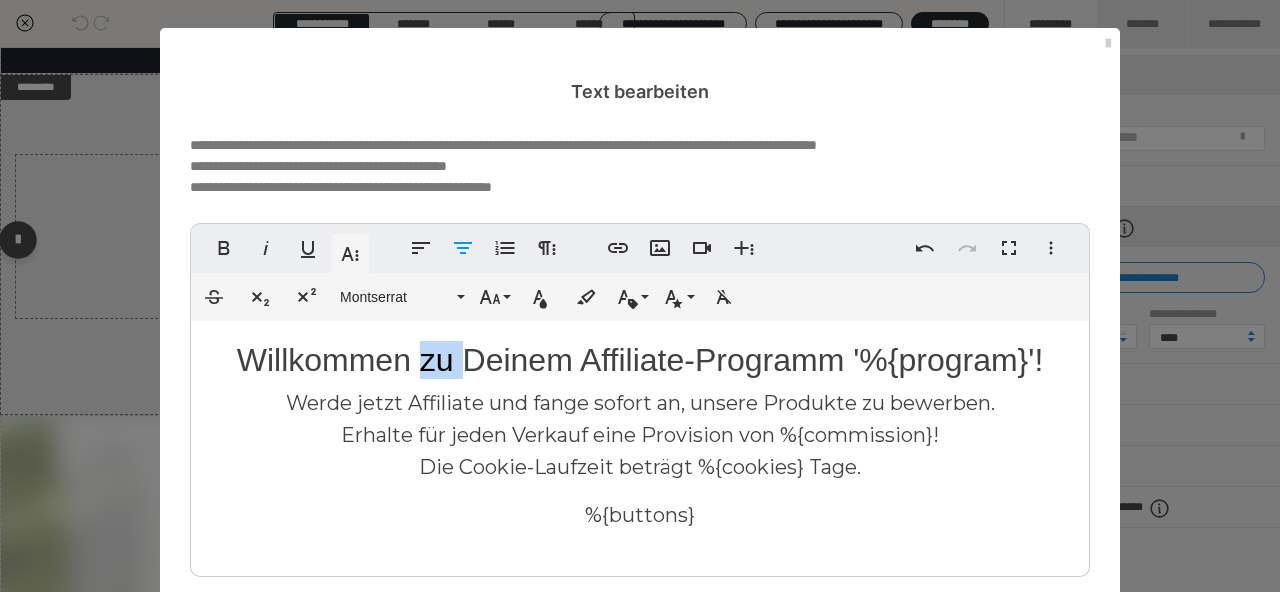 click on "Willkommen zu Deinem Affiliate-Programm '%{program}'!" at bounding box center (640, 360) 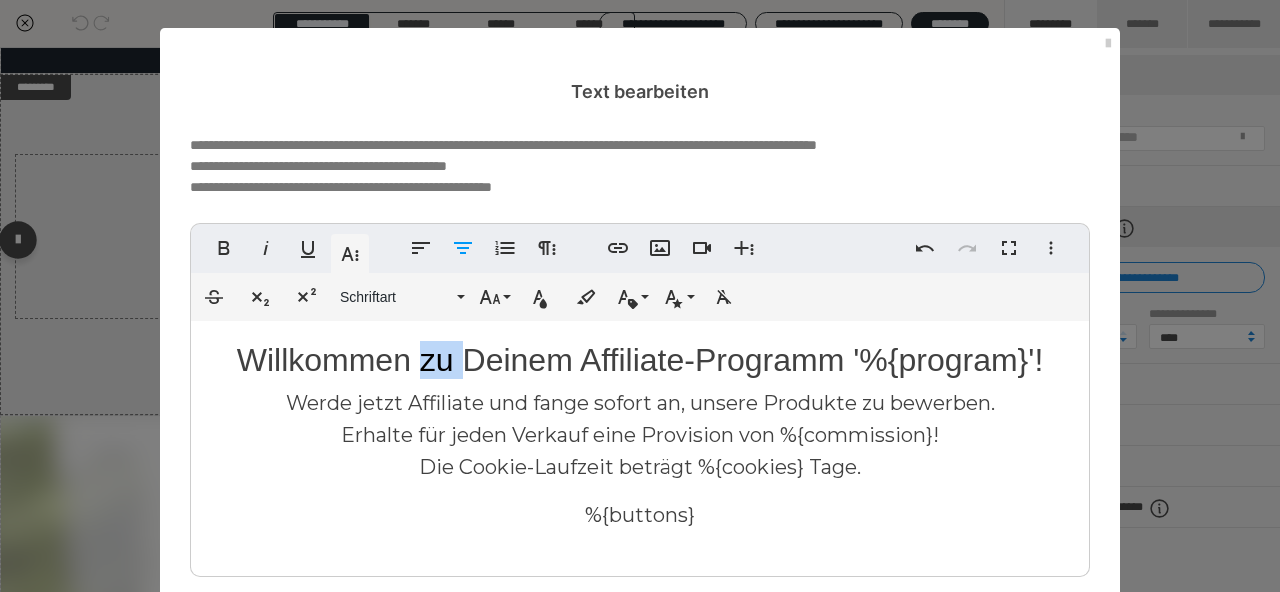 click on "Willkommen zu Deinem Affiliate-Programm '%{program}'!" at bounding box center [640, 360] 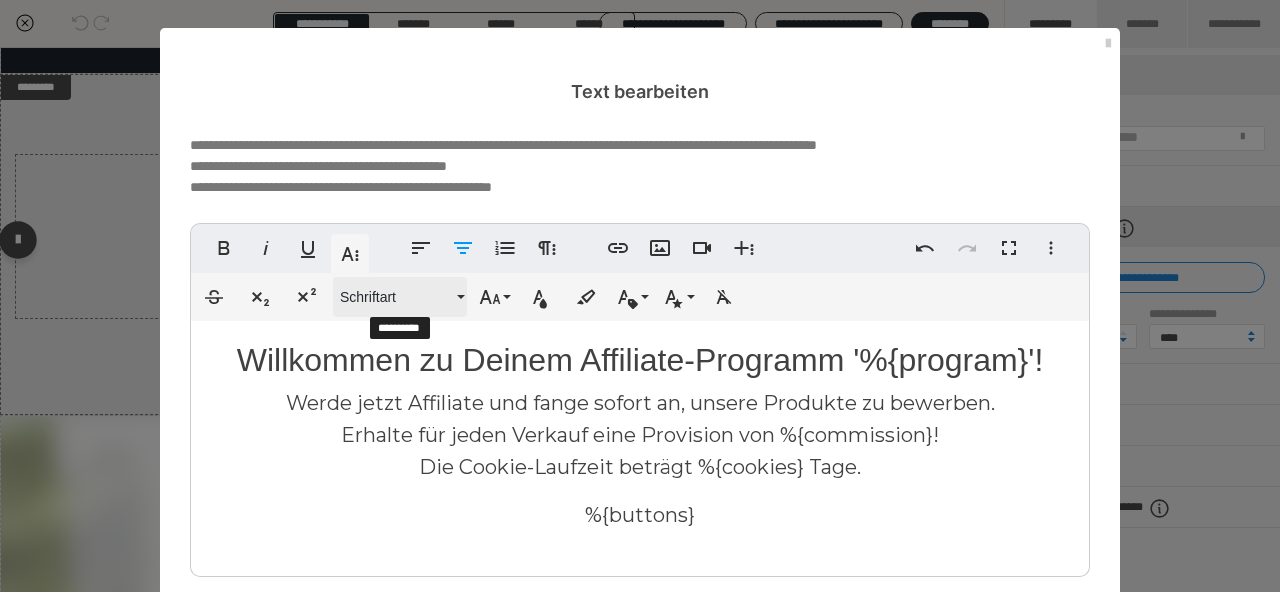 click on "Schriftart" at bounding box center [396, 297] 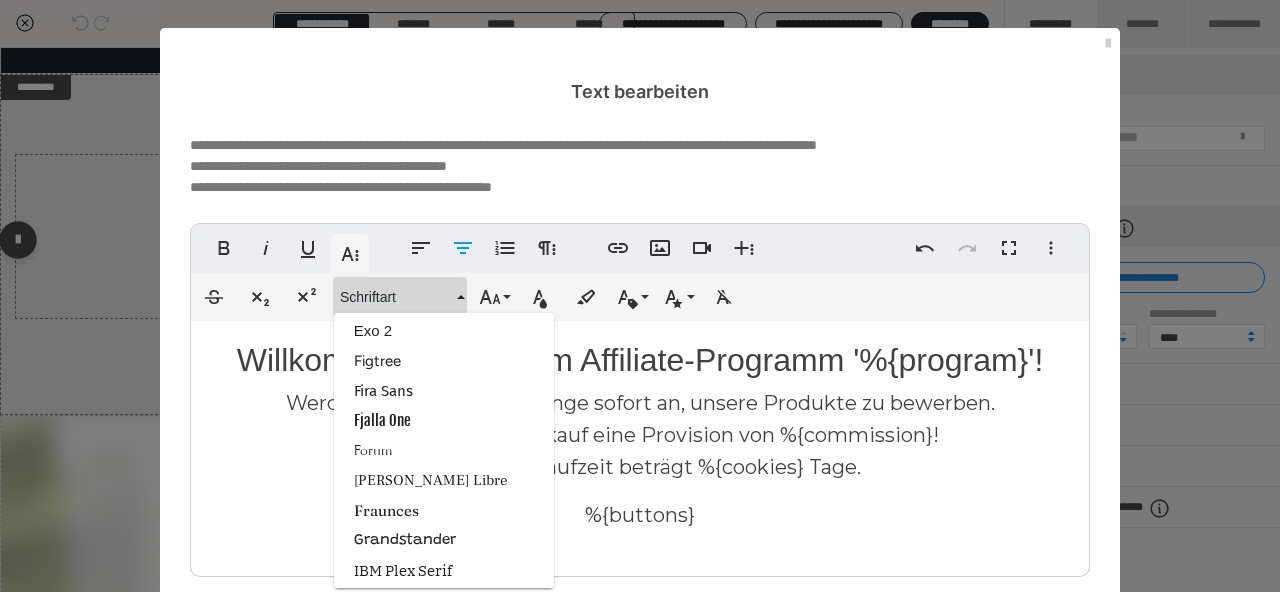 scroll, scrollTop: 828, scrollLeft: 0, axis: vertical 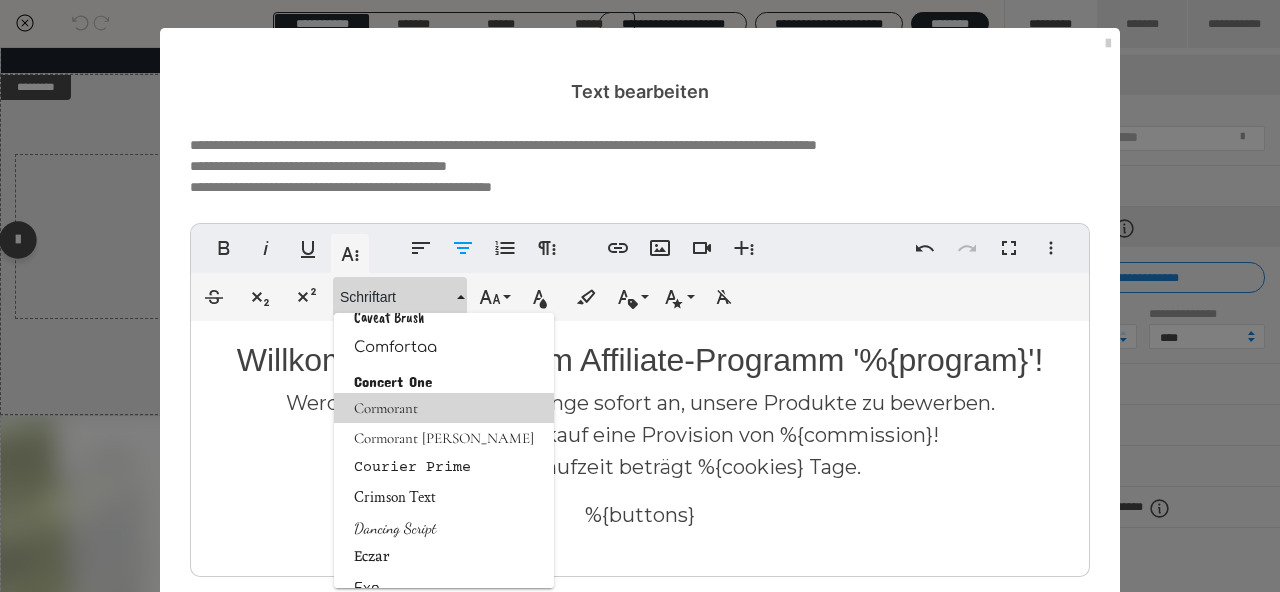 click on "Cormorant" at bounding box center (444, 408) 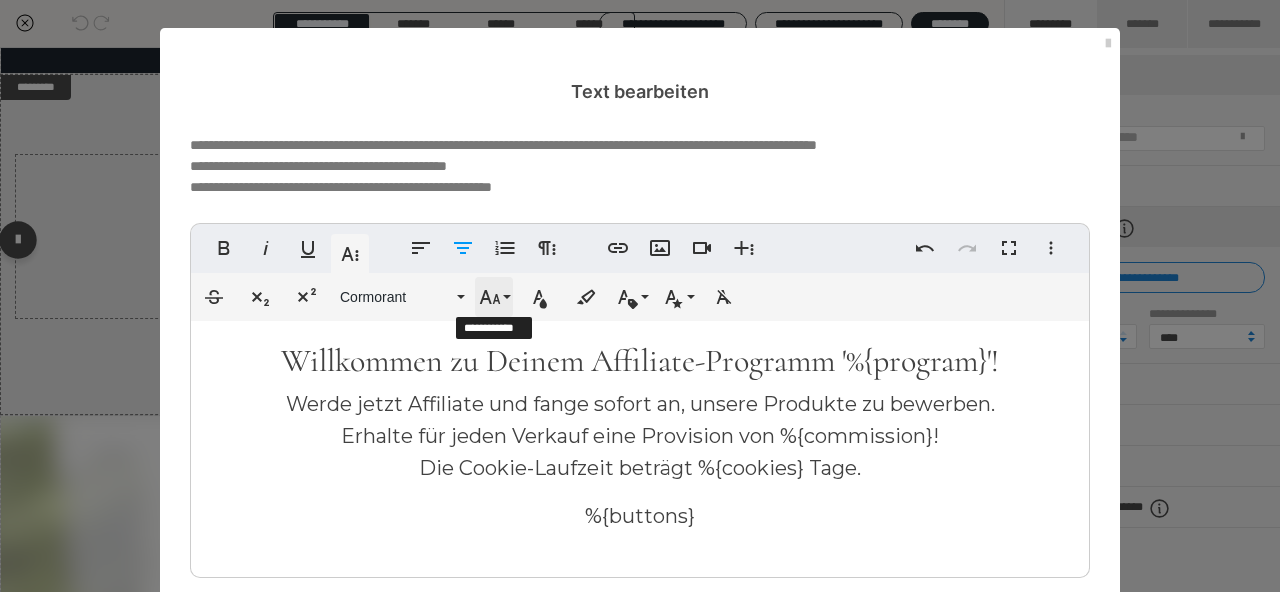click 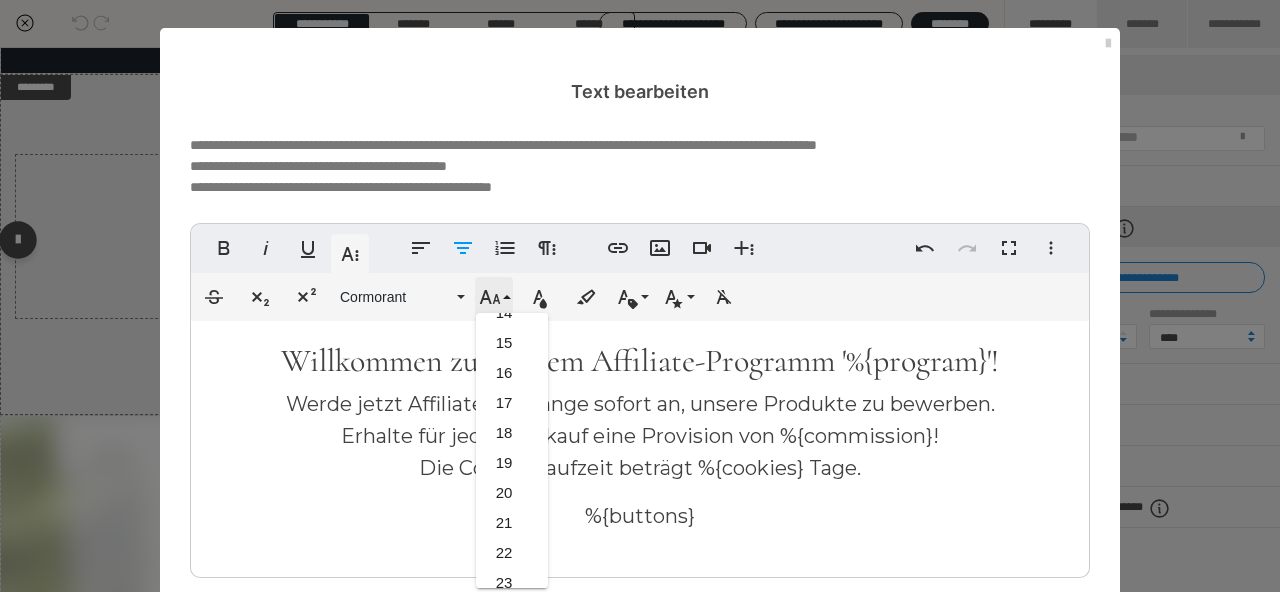 scroll, scrollTop: 953, scrollLeft: 0, axis: vertical 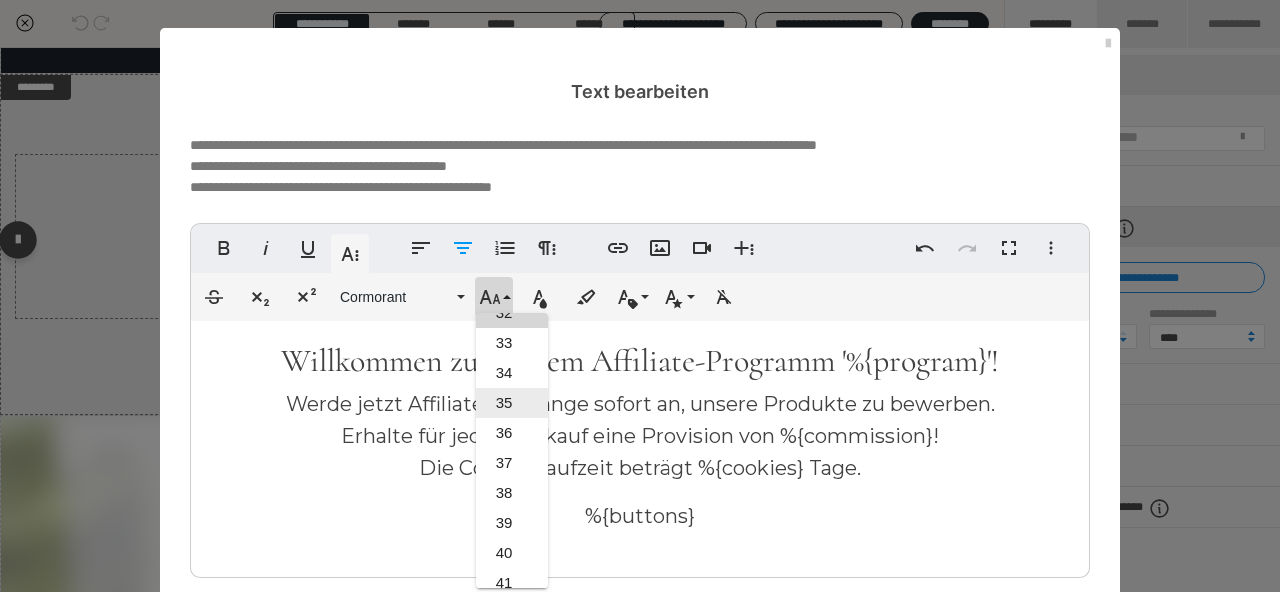 click on "35" at bounding box center (512, 403) 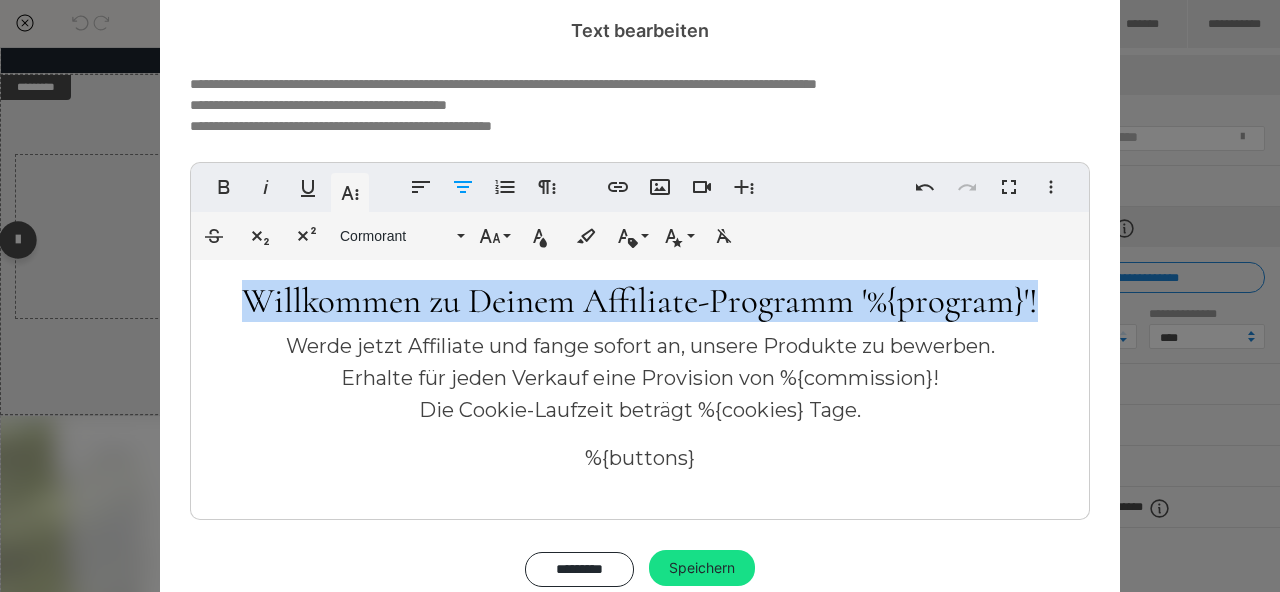 scroll, scrollTop: 112, scrollLeft: 0, axis: vertical 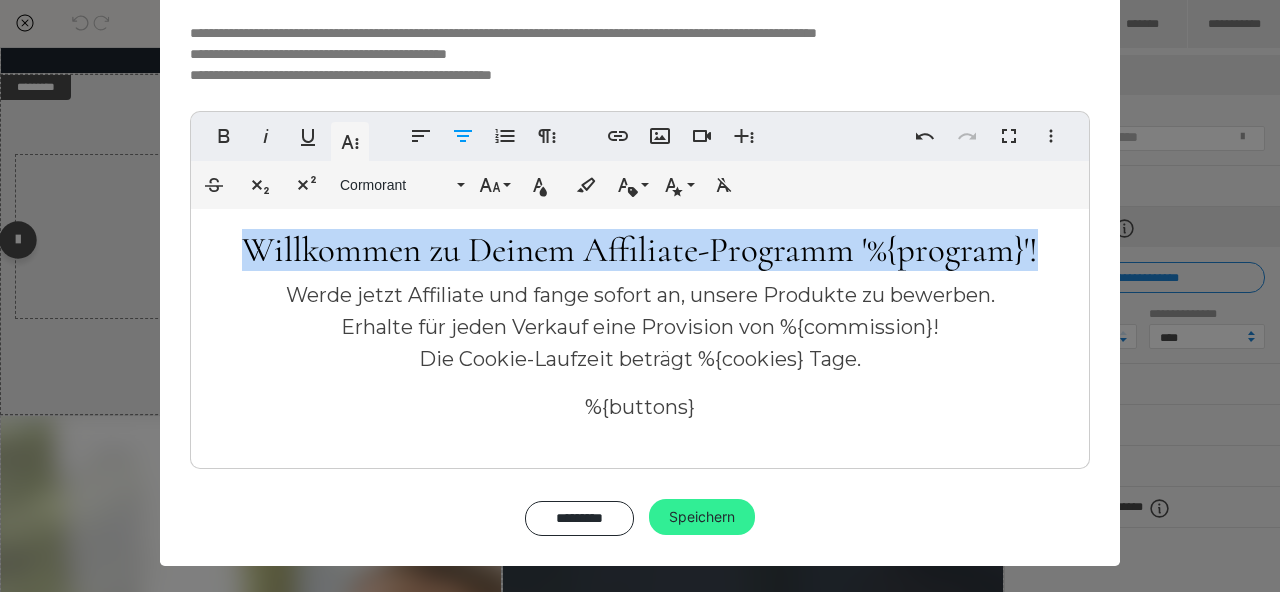 click on "Speichern" at bounding box center (702, 517) 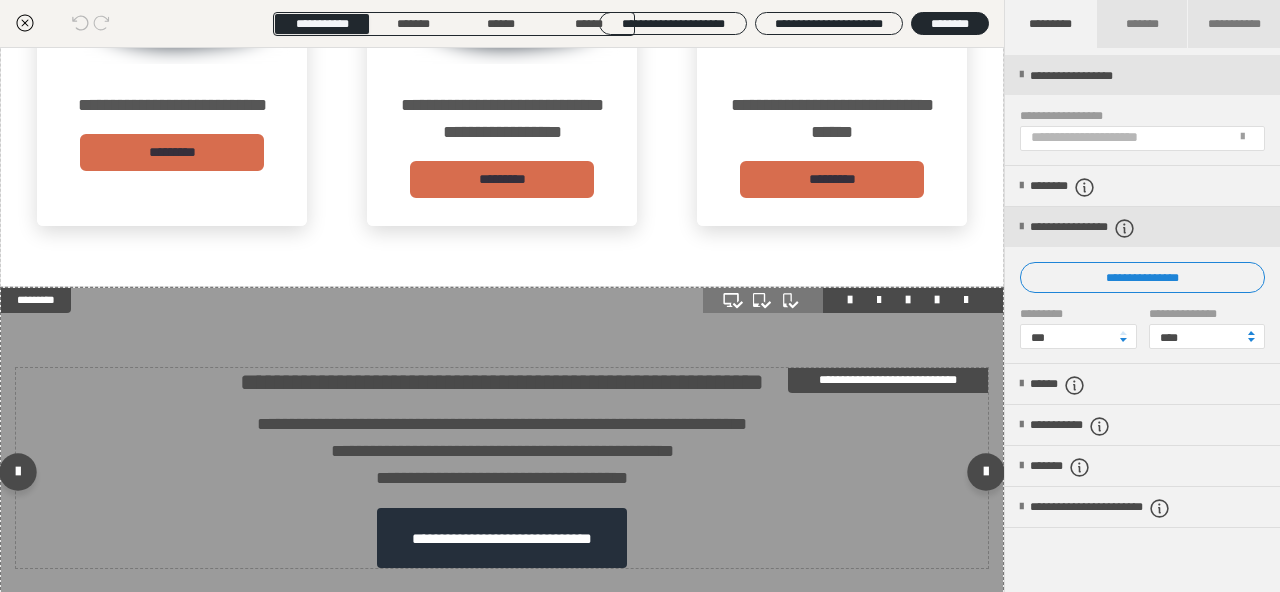 scroll, scrollTop: 4366, scrollLeft: 0, axis: vertical 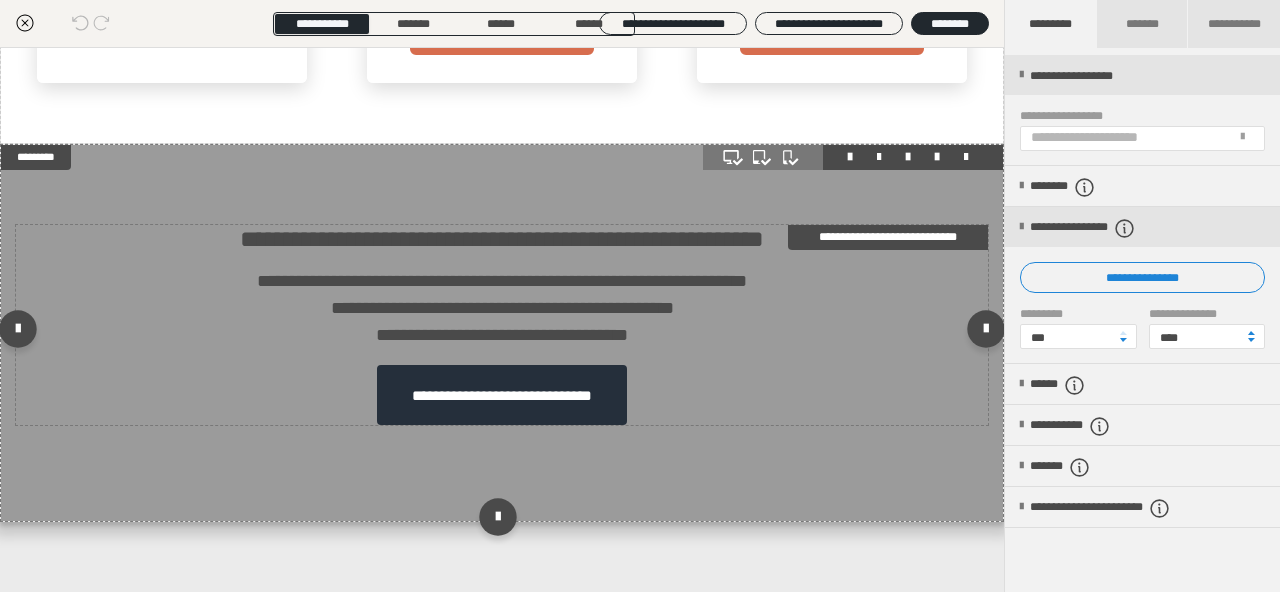 click on "**********" at bounding box center (502, 308) 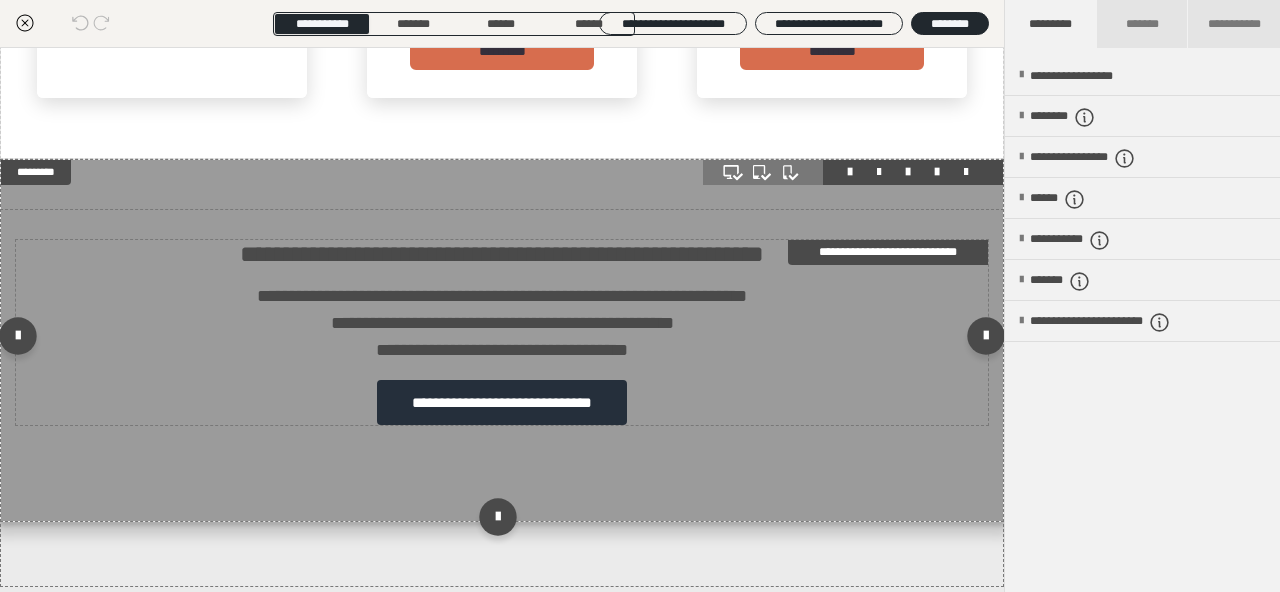 click on "**********" at bounding box center (502, 323) 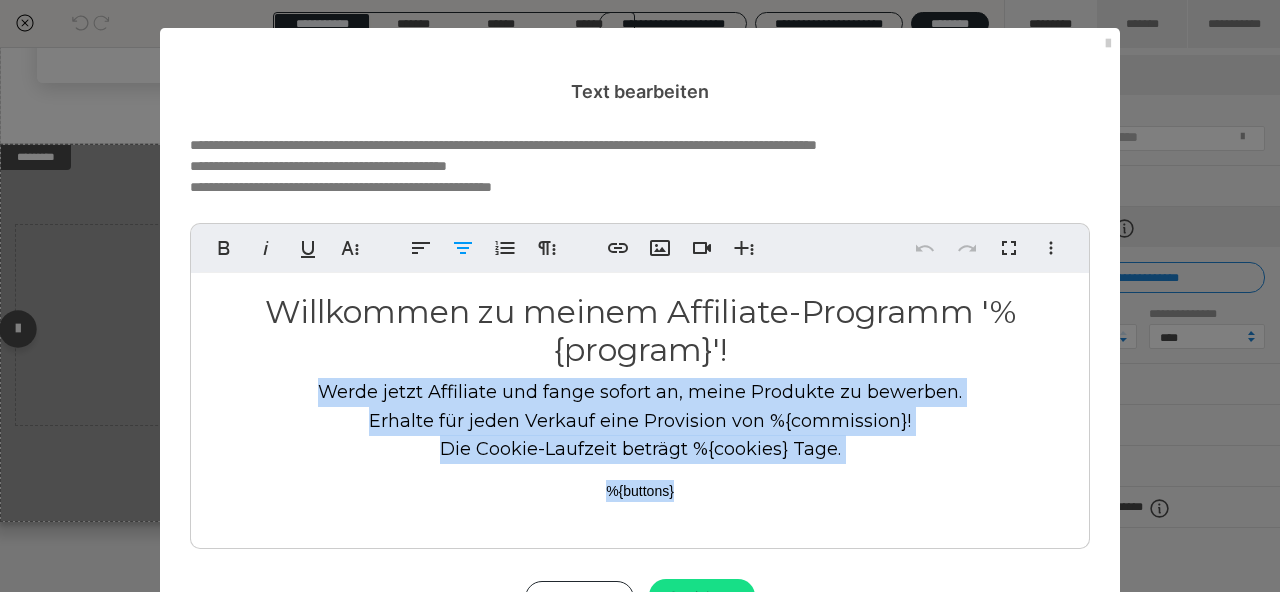 drag, startPoint x: 779, startPoint y: 495, endPoint x: 313, endPoint y: 376, distance: 480.95425 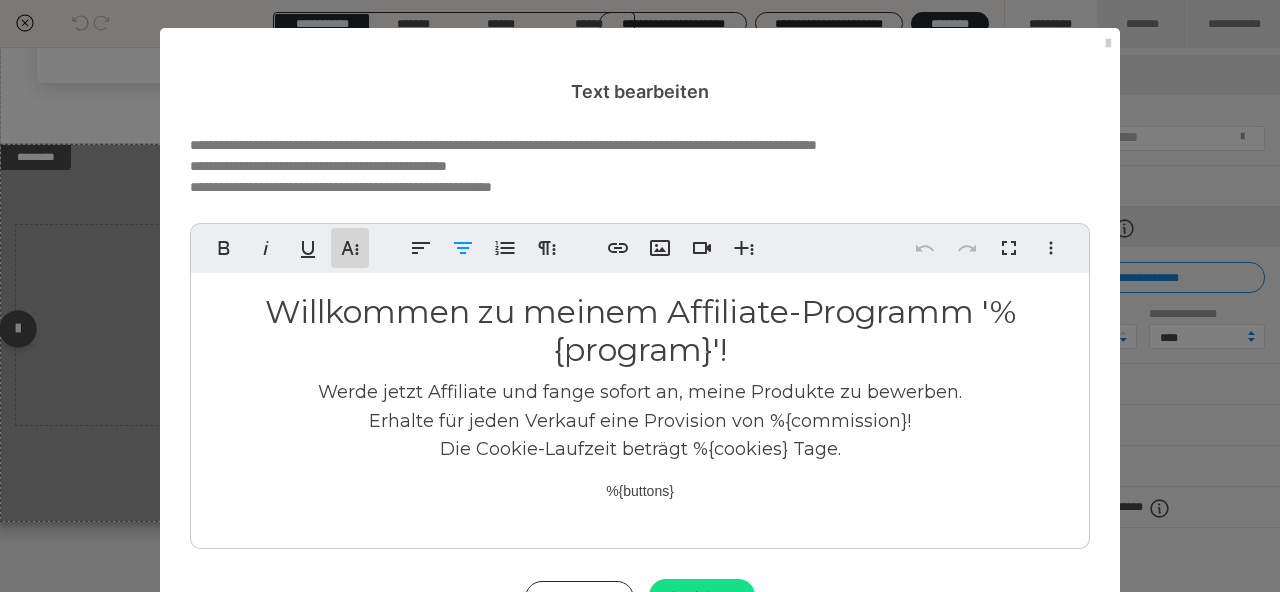 click 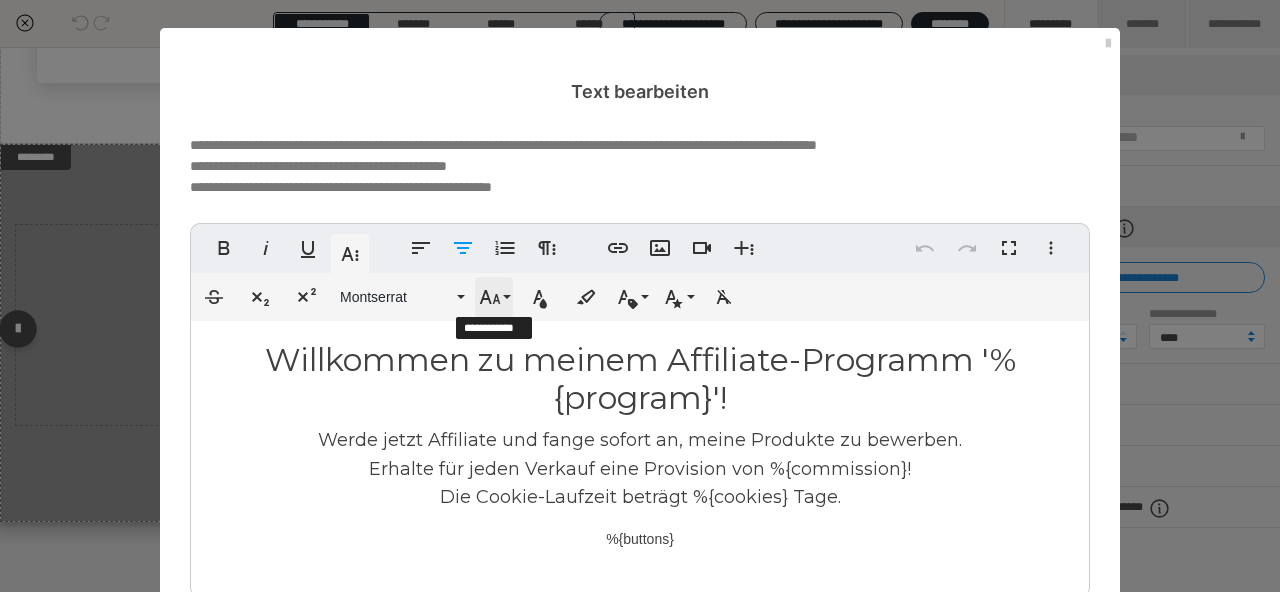 click 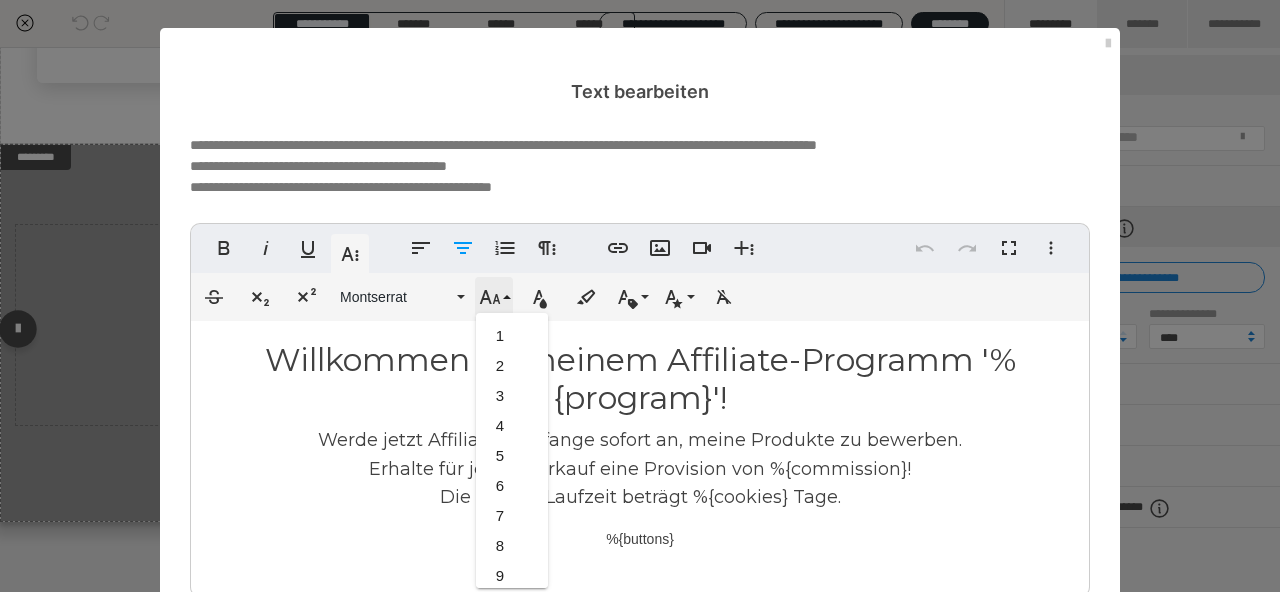 scroll, scrollTop: 533, scrollLeft: 0, axis: vertical 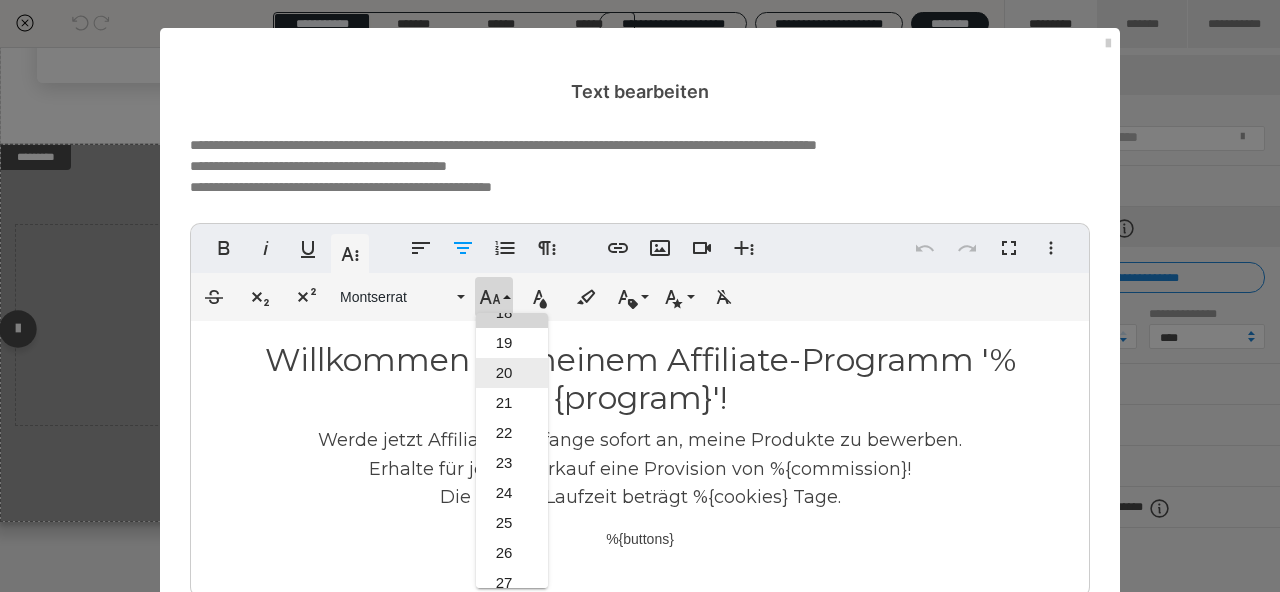 click on "20" at bounding box center (512, 373) 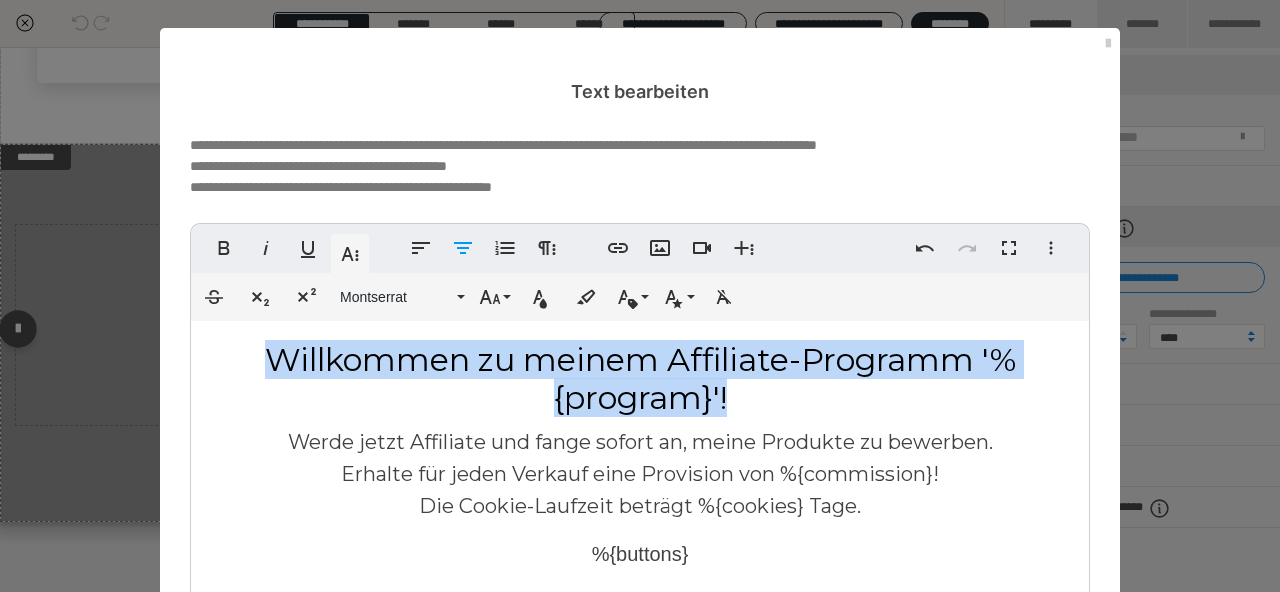drag, startPoint x: 789, startPoint y: 400, endPoint x: 275, endPoint y: 345, distance: 516.9342 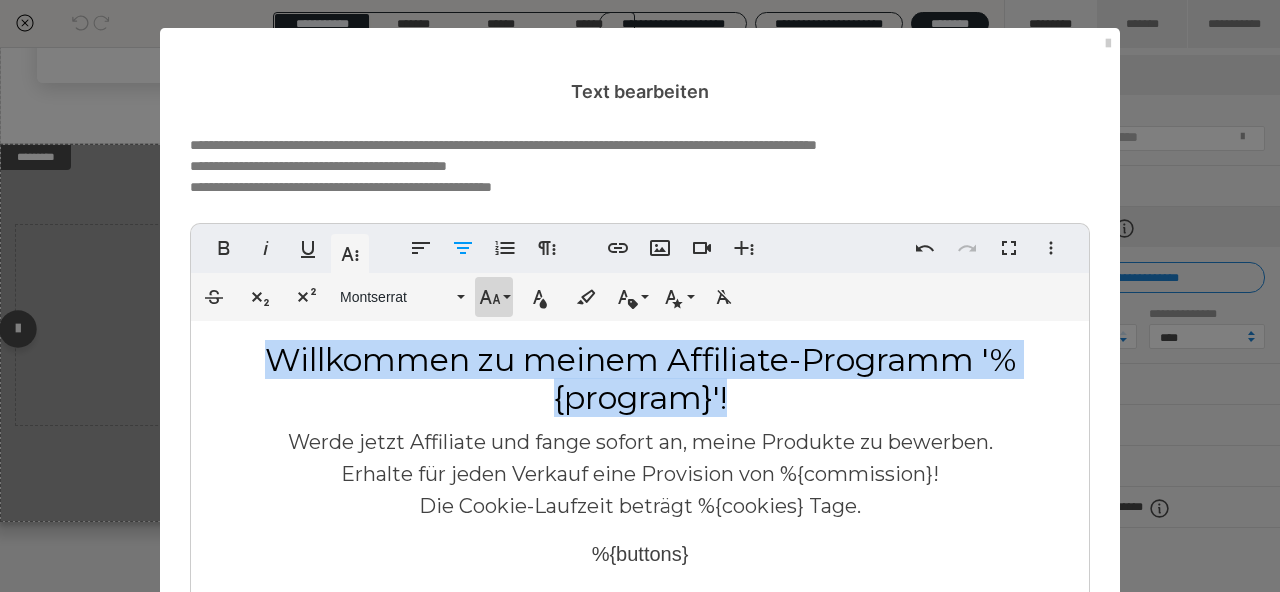 click on "Schriftgröße" at bounding box center [494, 297] 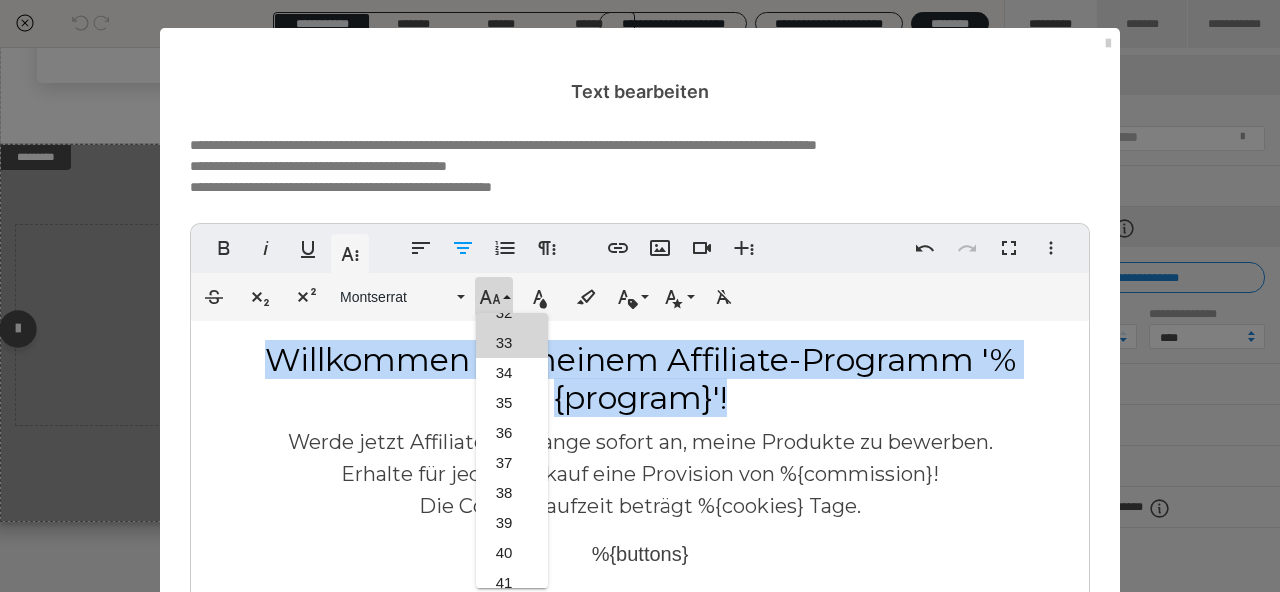 click on "33" at bounding box center [512, 343] 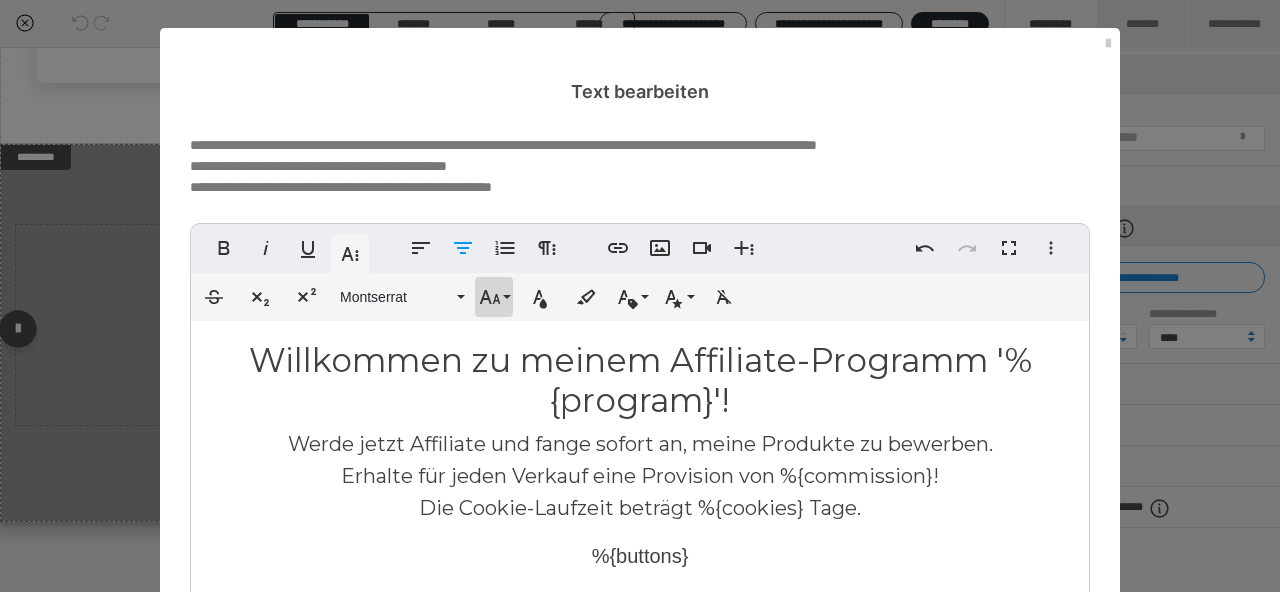 click on "Schriftgröße" at bounding box center (494, 297) 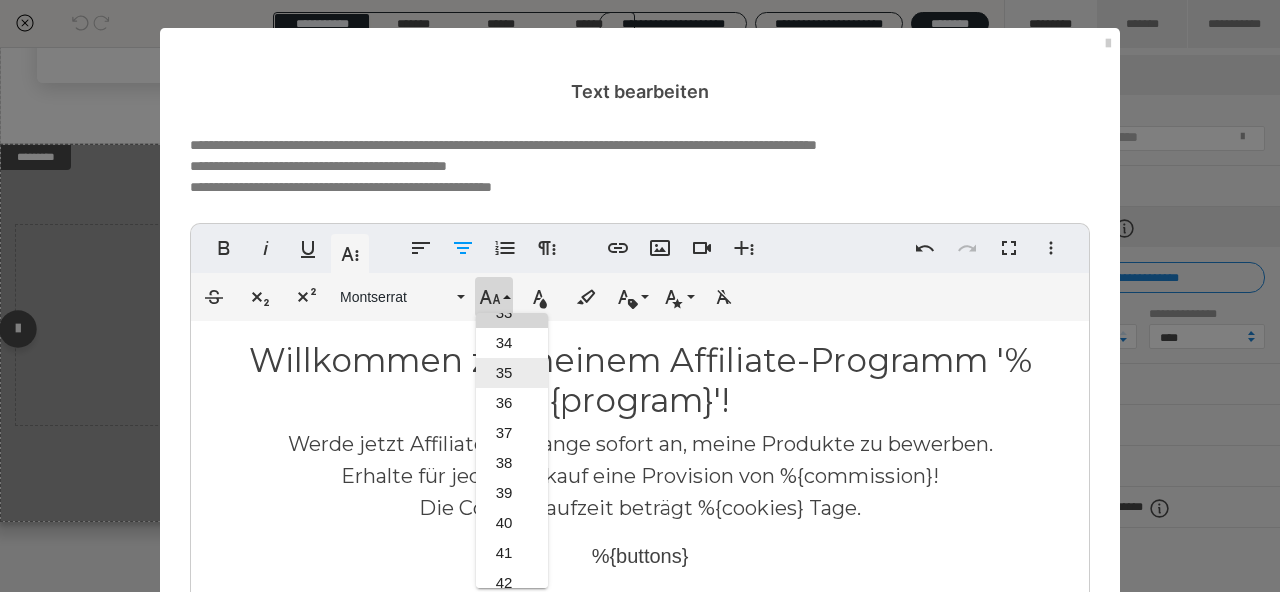 click on "35" at bounding box center (512, 373) 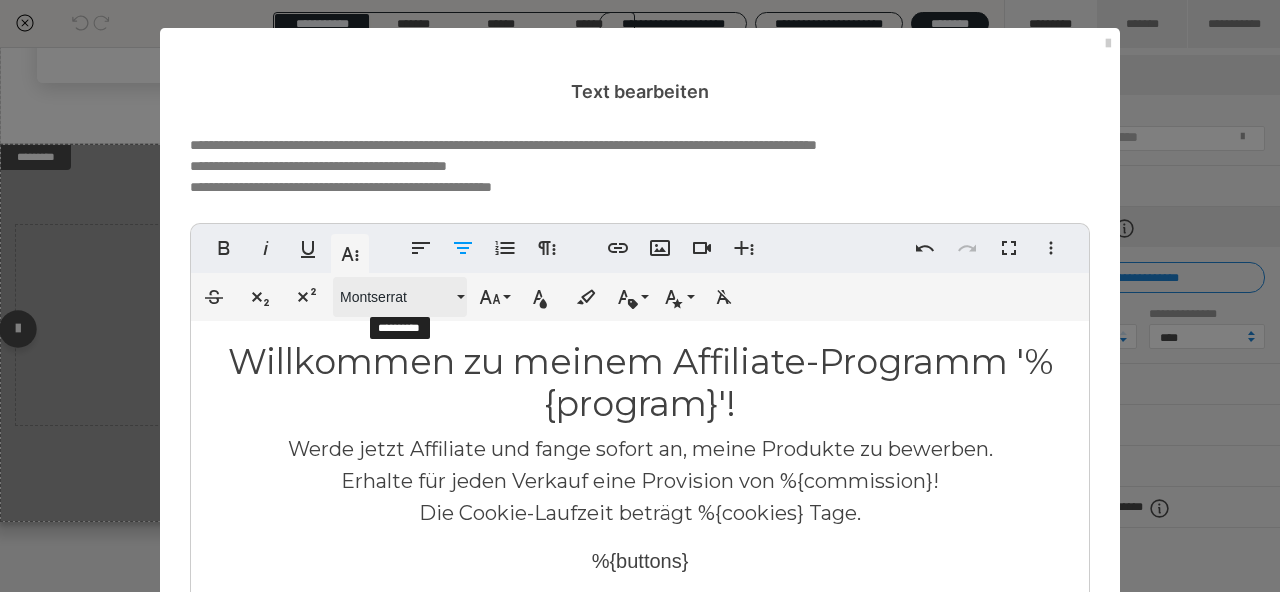 click on "Montserrat" at bounding box center [396, 297] 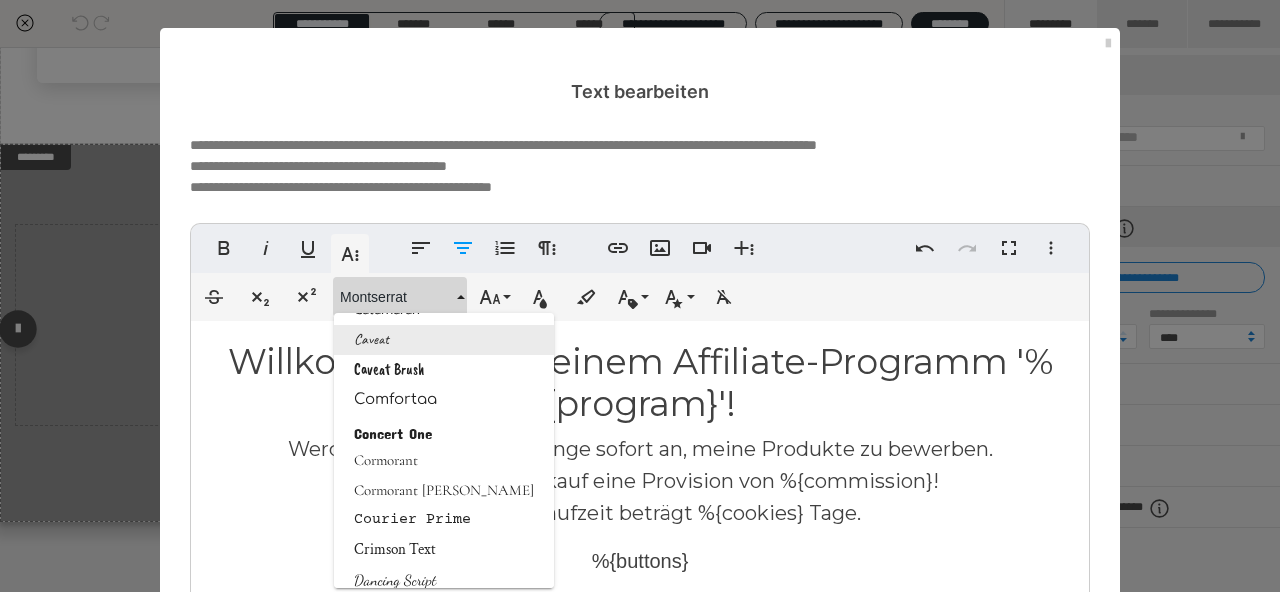 scroll, scrollTop: 809, scrollLeft: 0, axis: vertical 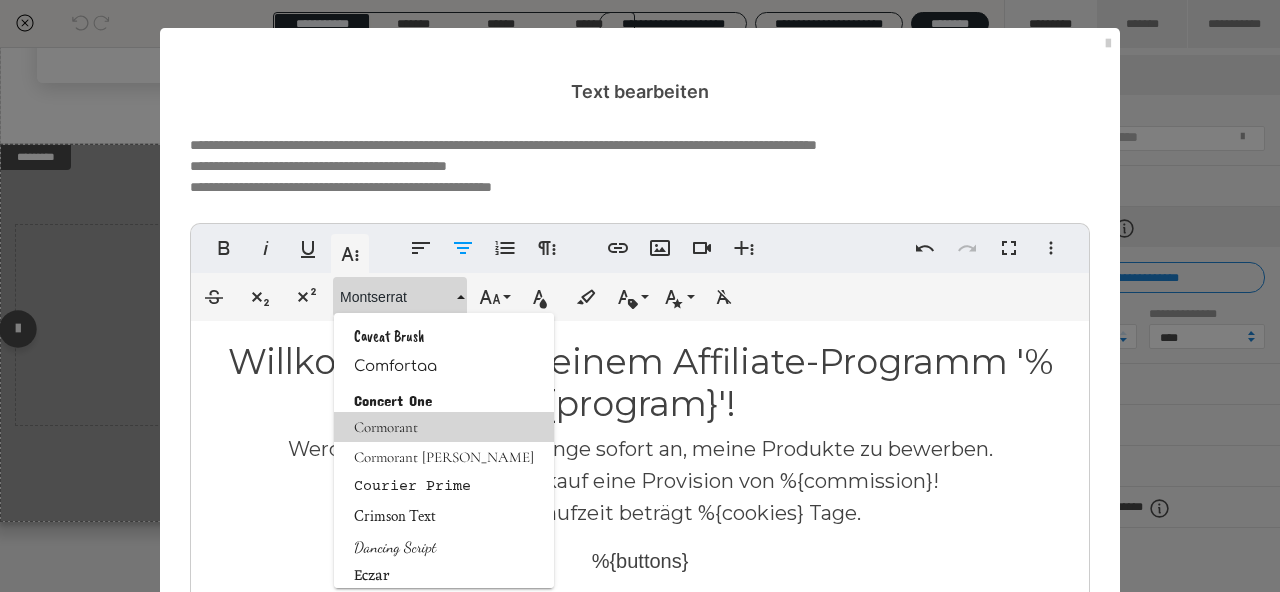 click on "Cormorant" at bounding box center (444, 427) 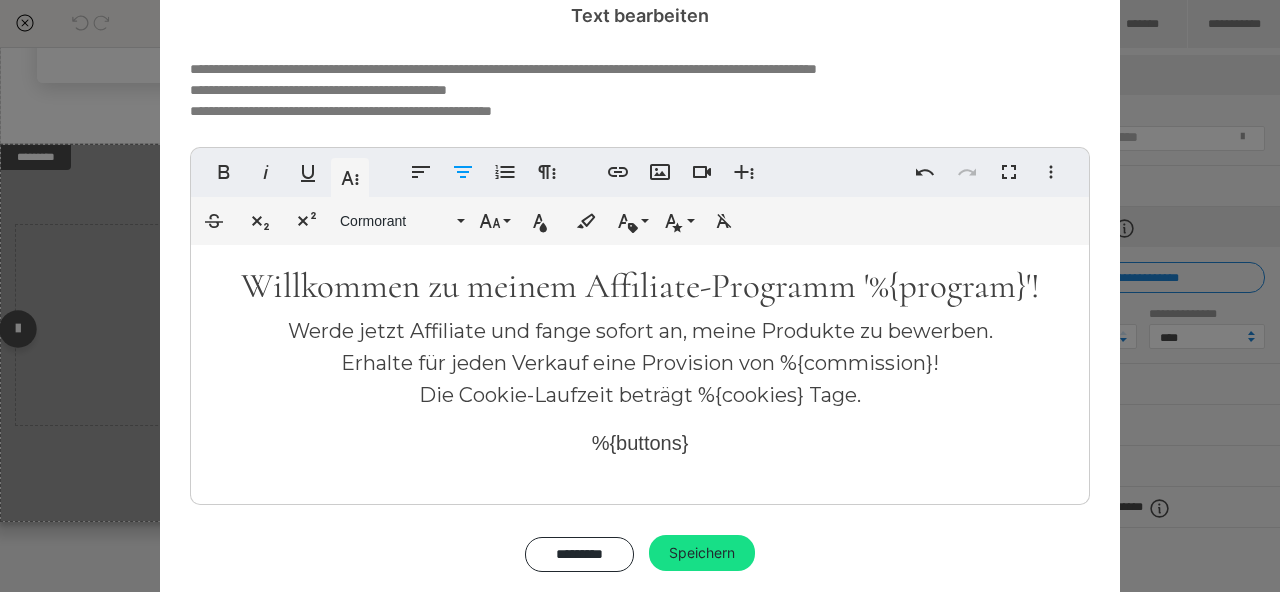 scroll, scrollTop: 112, scrollLeft: 0, axis: vertical 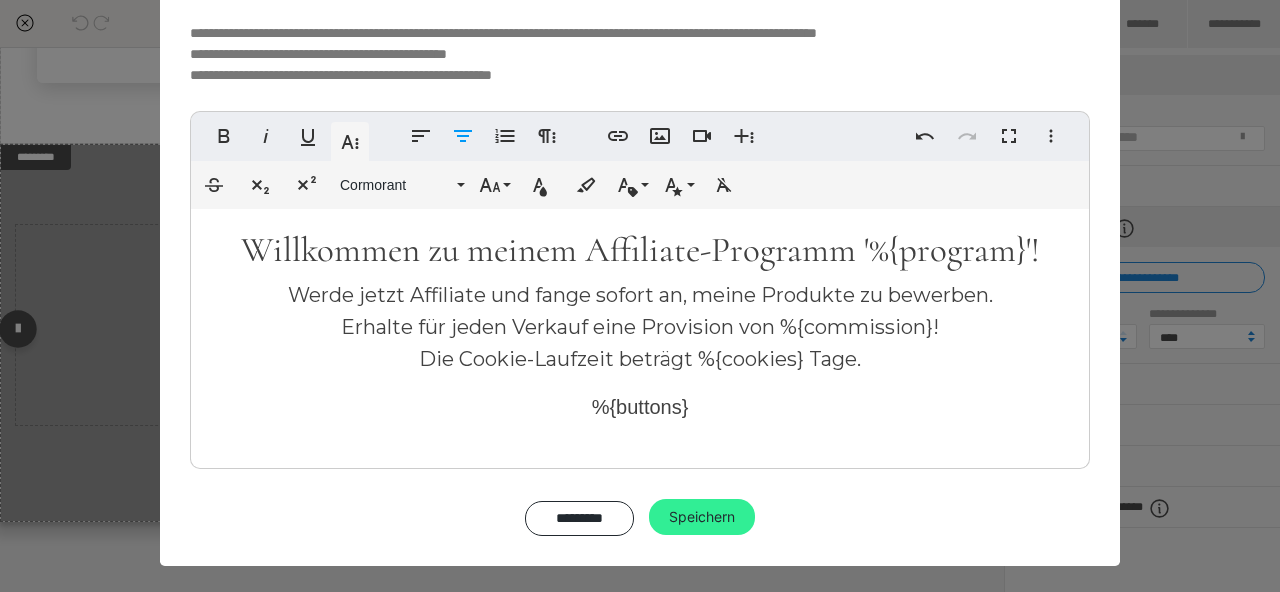 click on "Speichern" at bounding box center [702, 517] 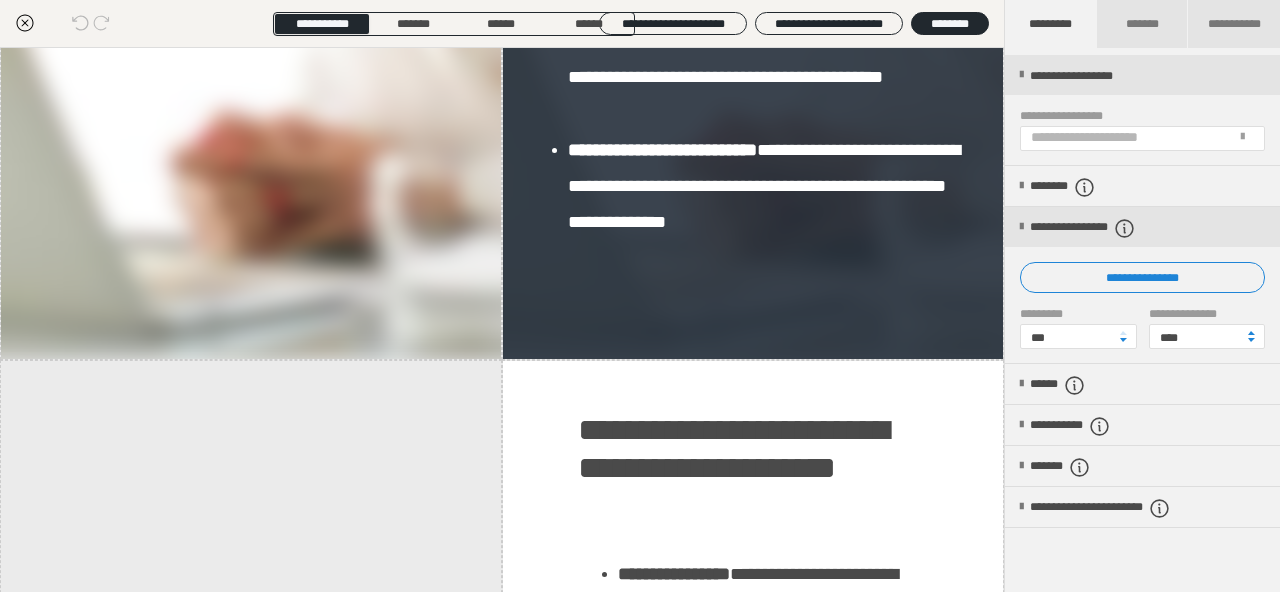 scroll, scrollTop: 1892, scrollLeft: 0, axis: vertical 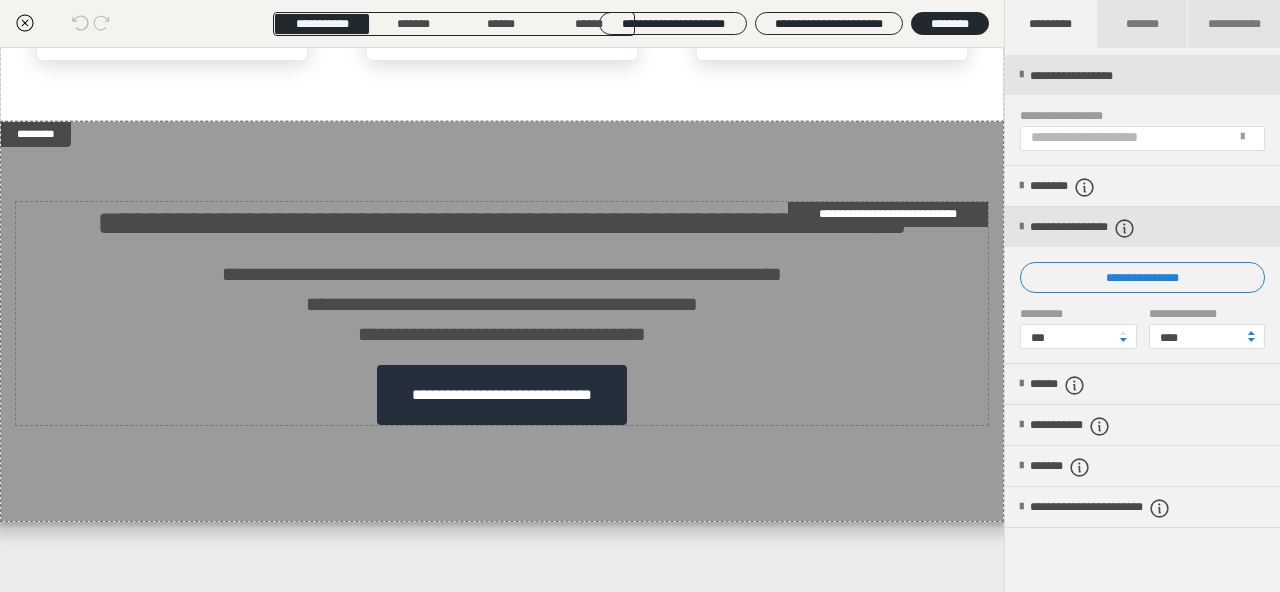click on "**********" at bounding box center [502, 395] 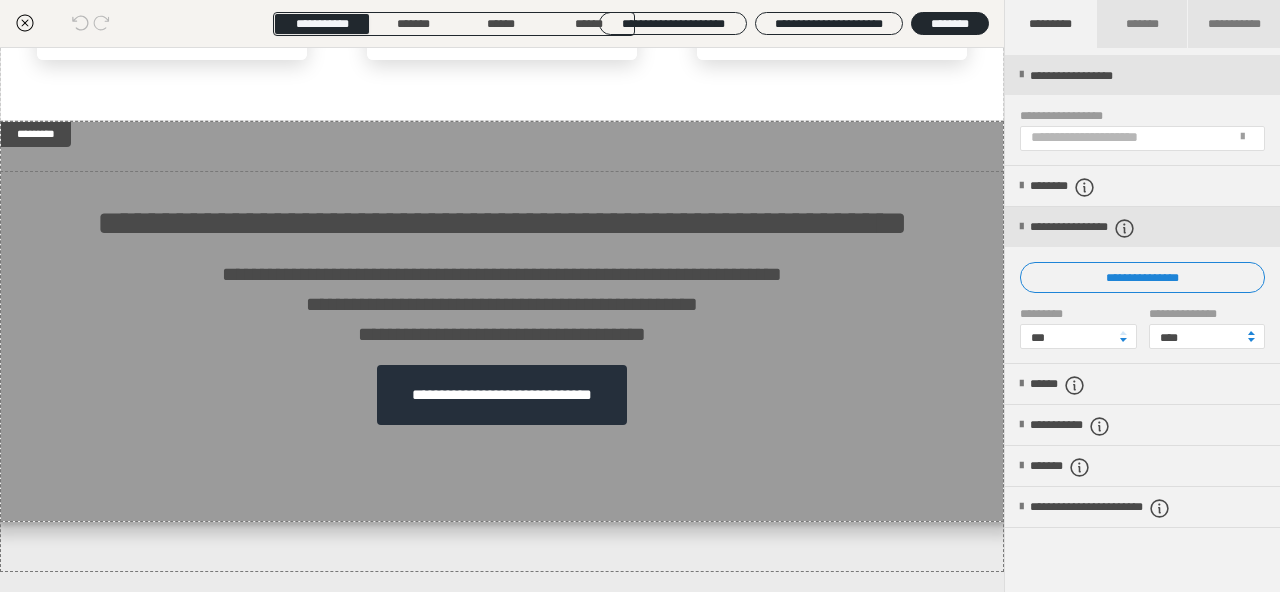 click on "**********" at bounding box center (502, 321) 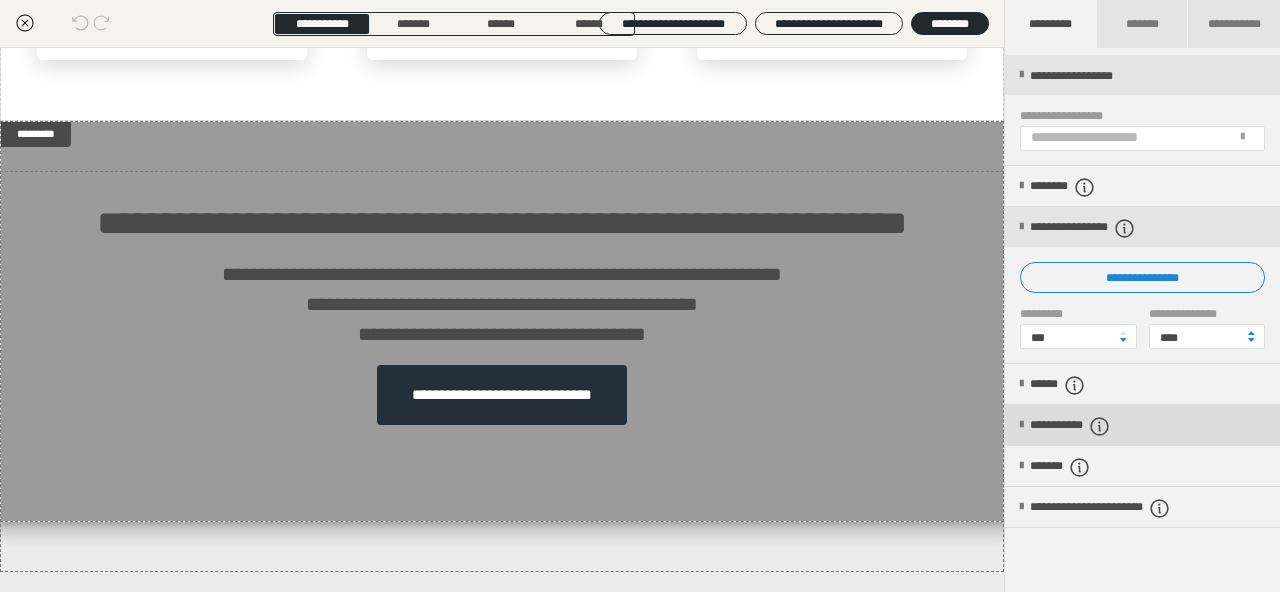 click on "**********" at bounding box center (1142, 425) 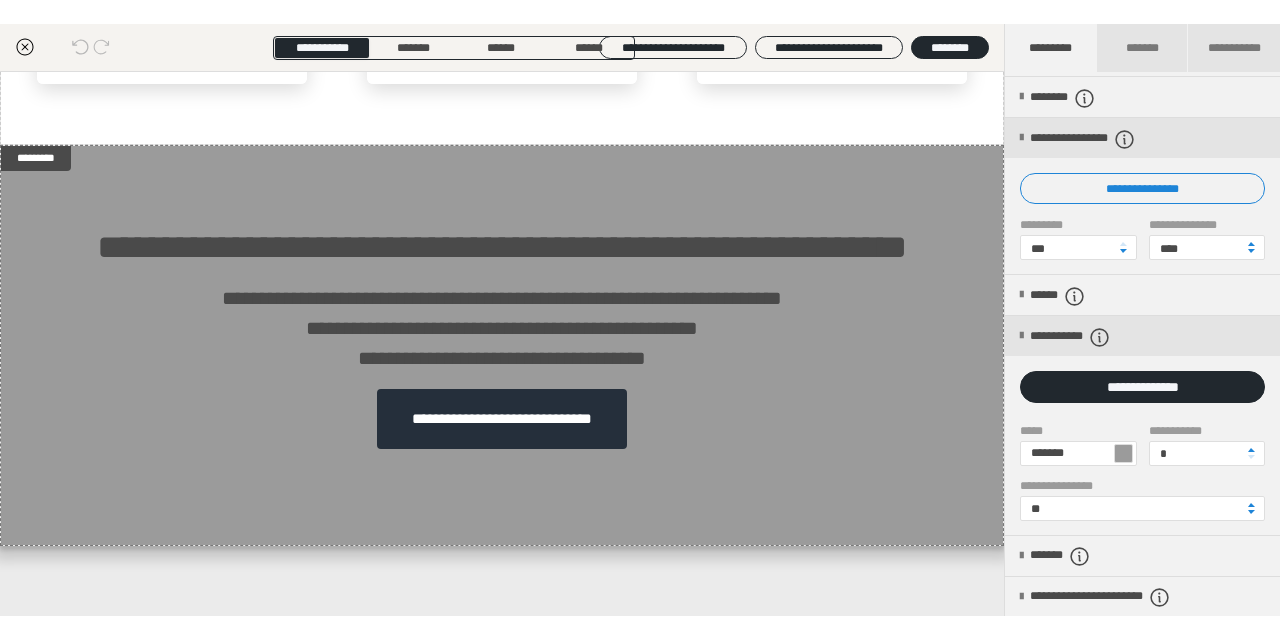 scroll, scrollTop: 231, scrollLeft: 0, axis: vertical 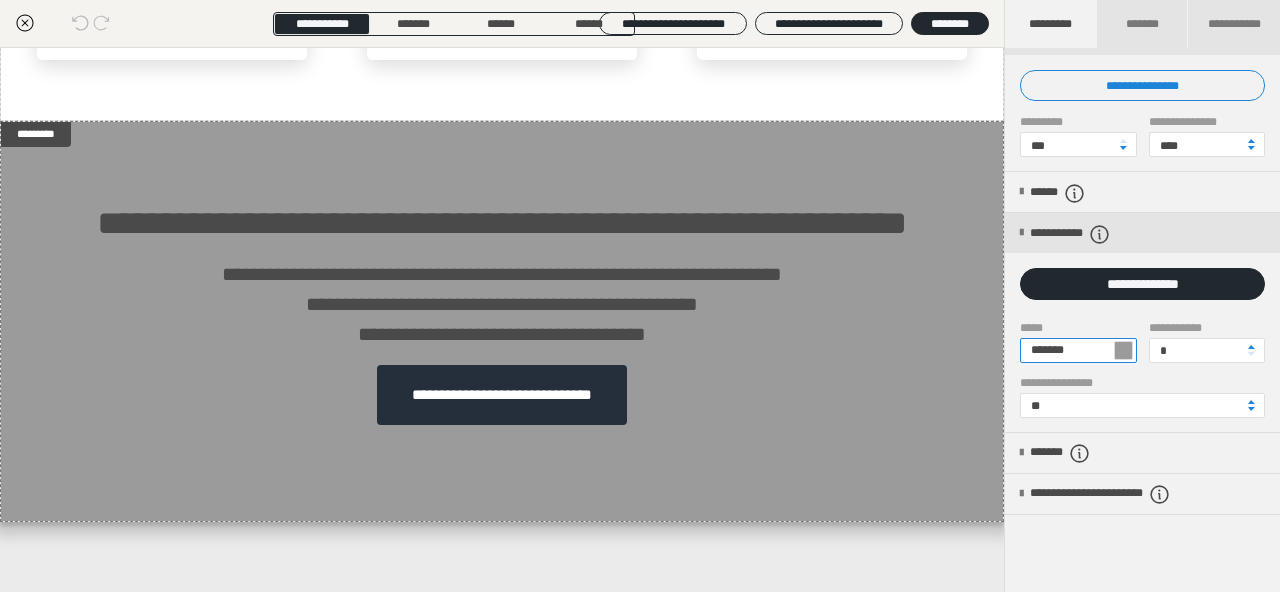 click on "*******" at bounding box center [1078, 350] 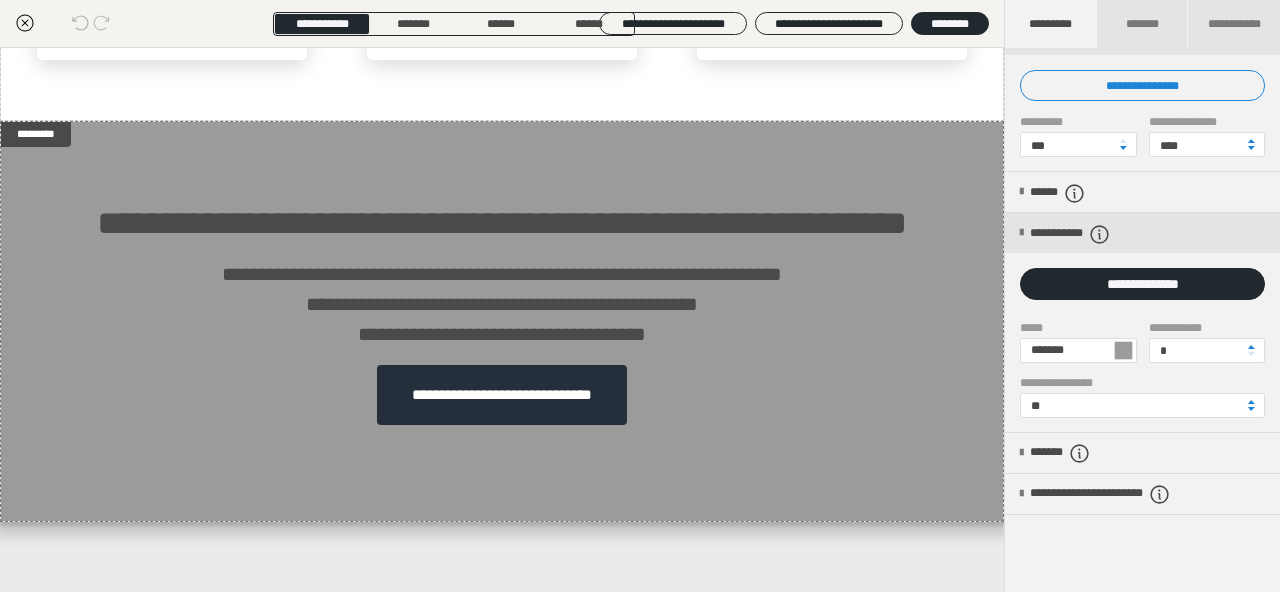 click at bounding box center (1123, 350) 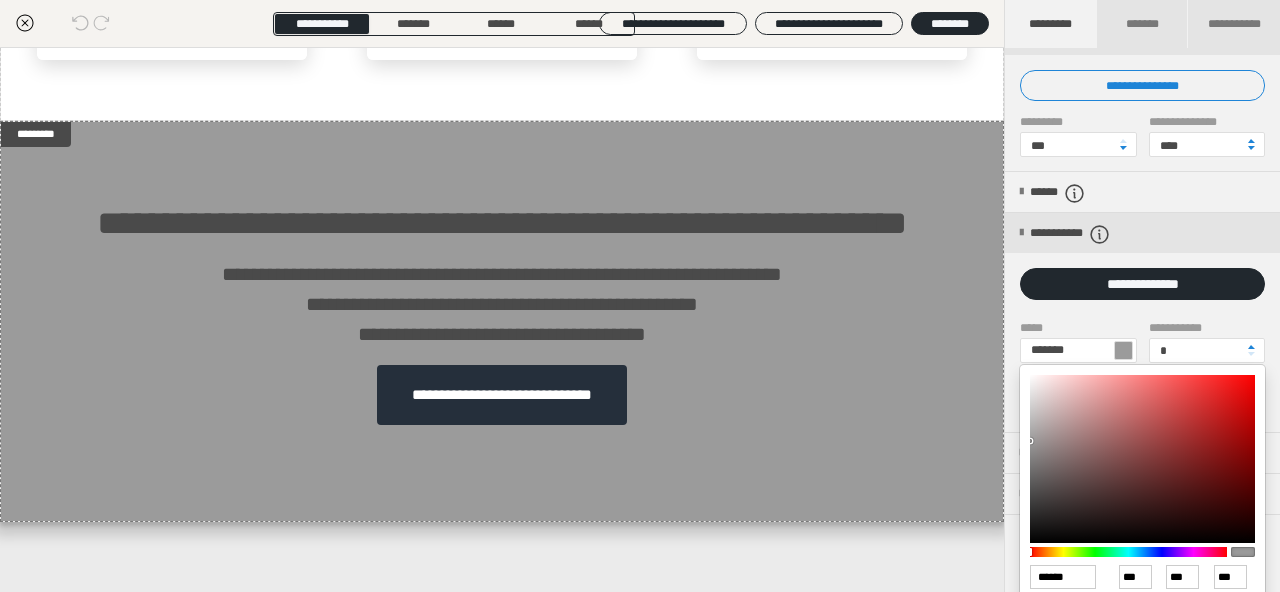 click at bounding box center (1142, 459) 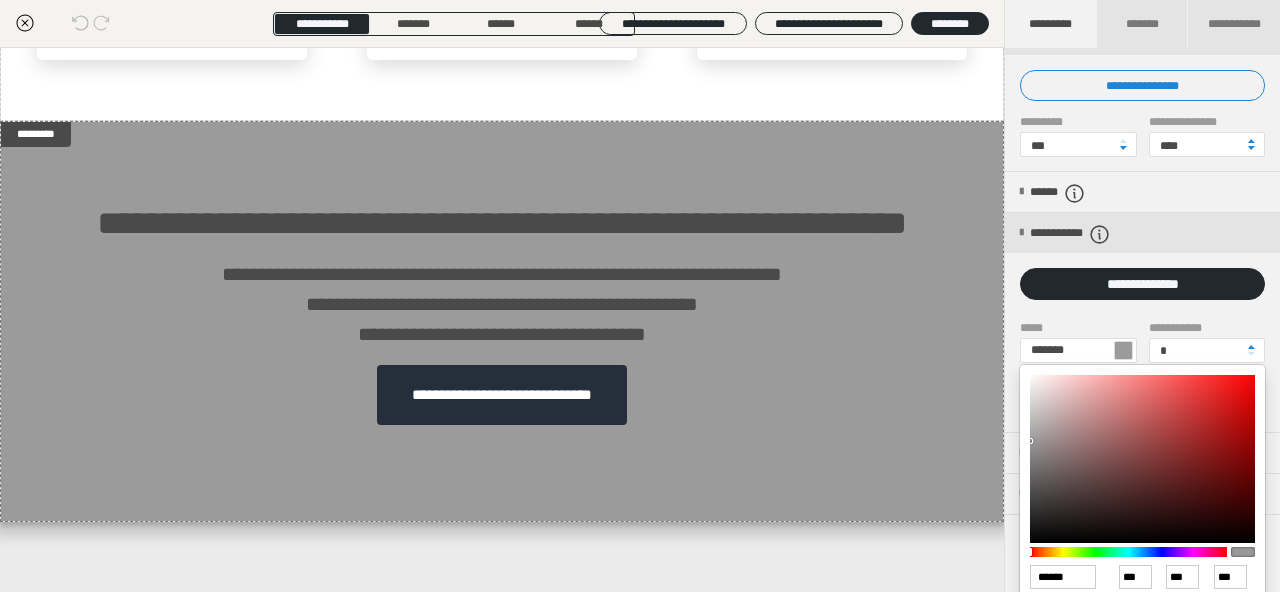 type on "*******" 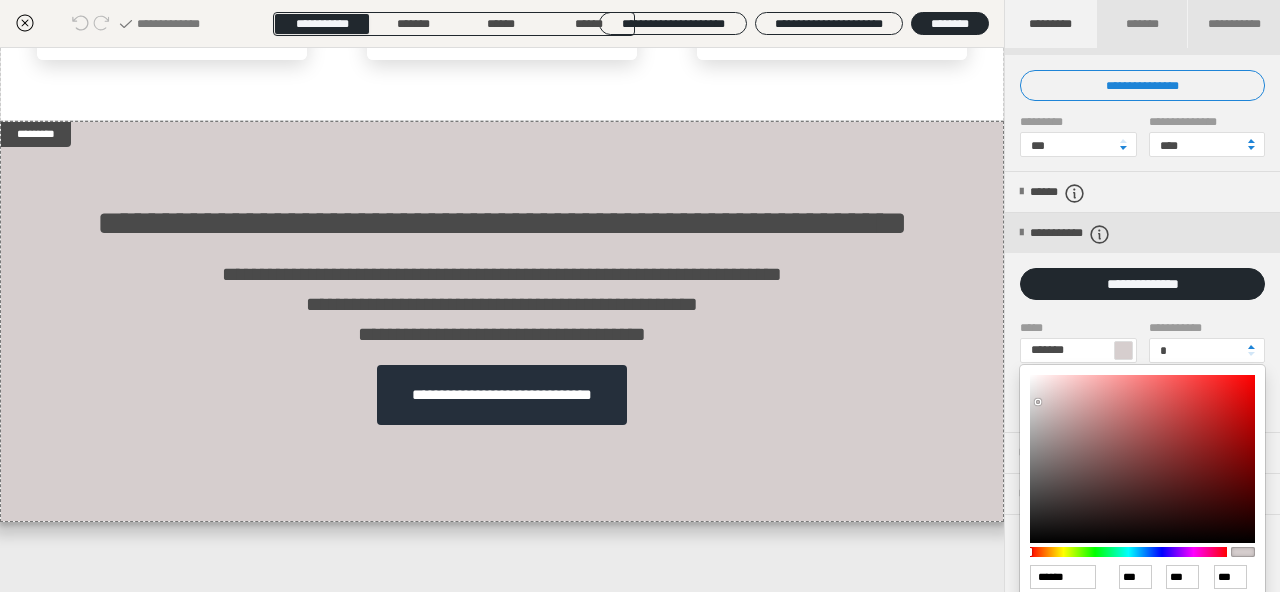 click at bounding box center [1142, 459] 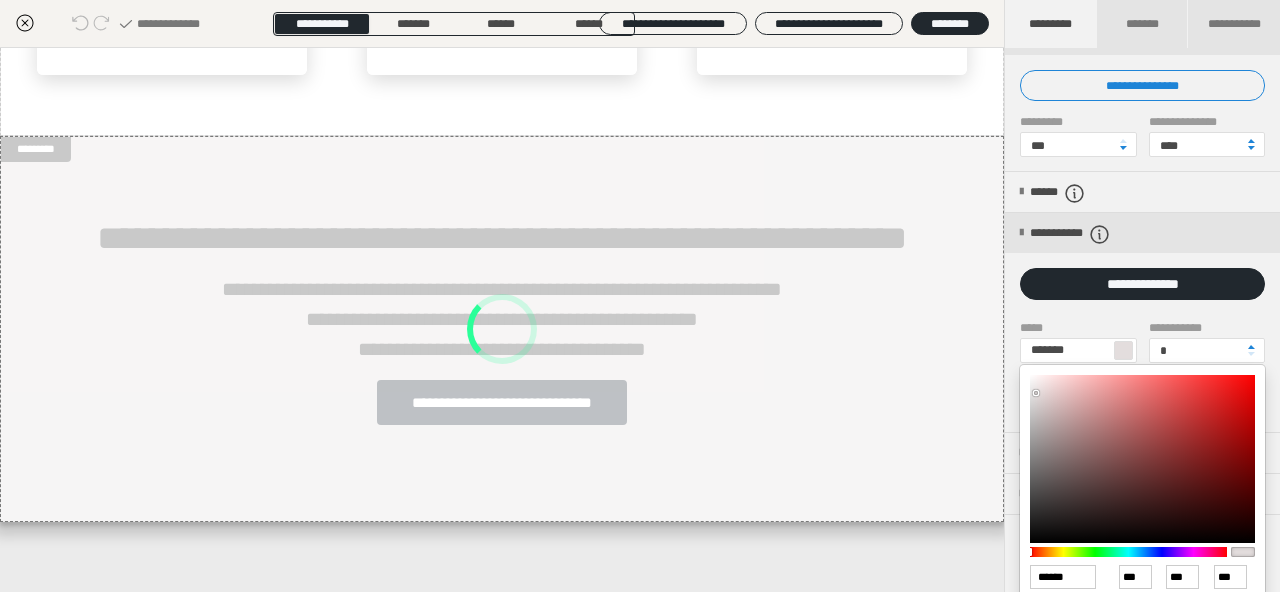 type on "*******" 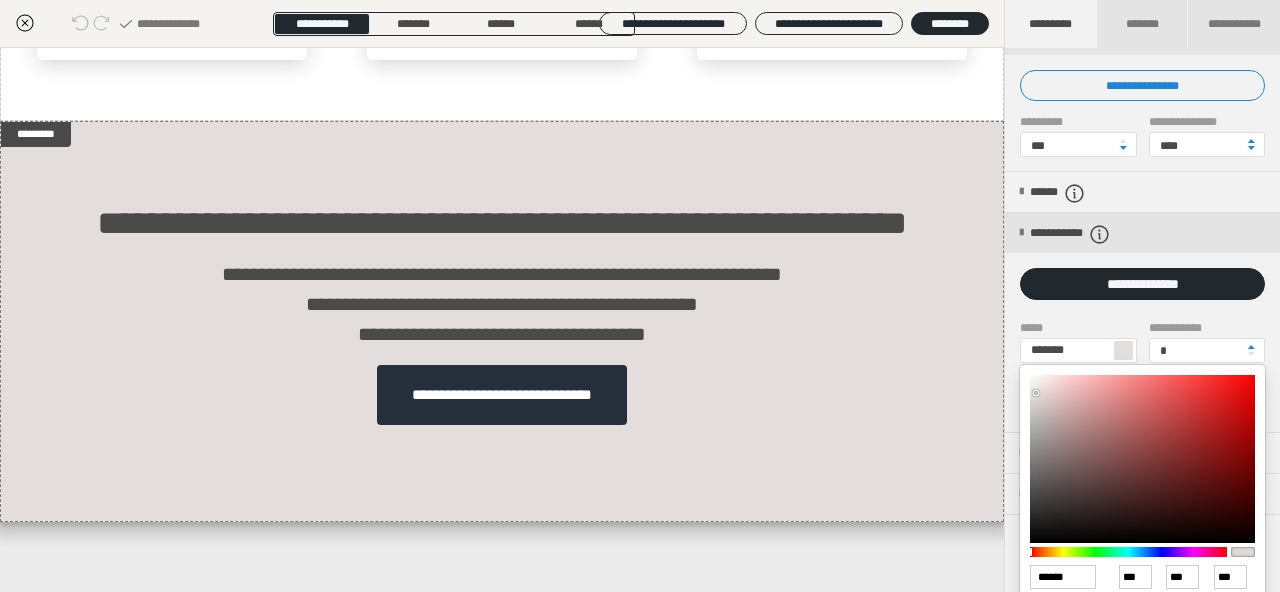 type on "*******" 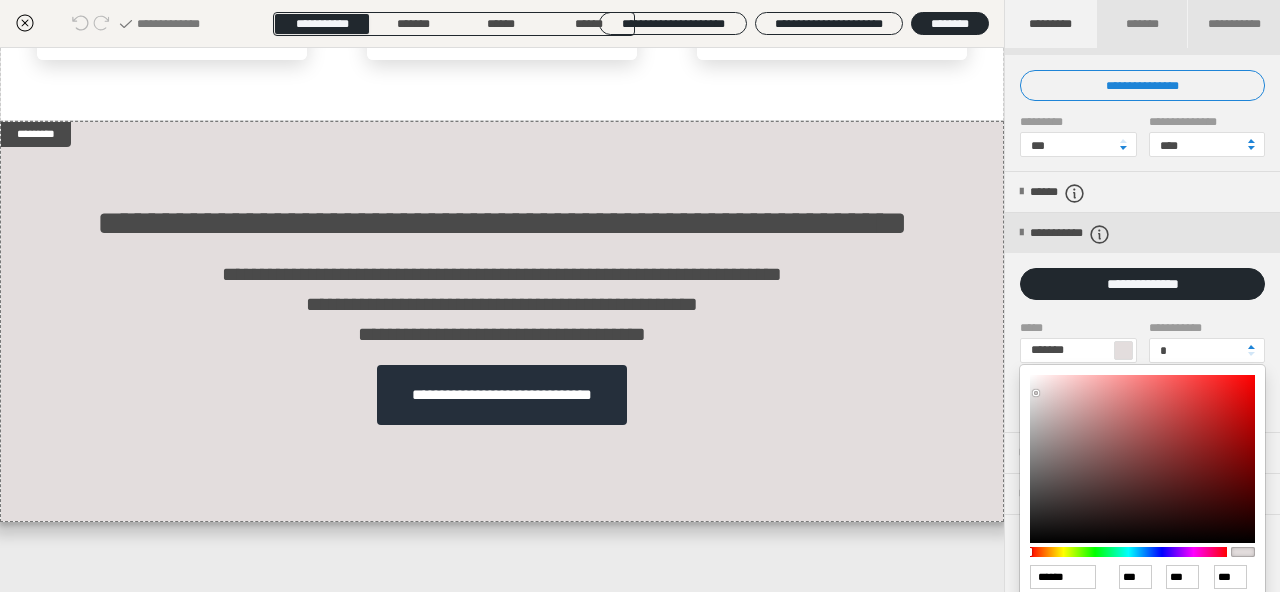 type on "******" 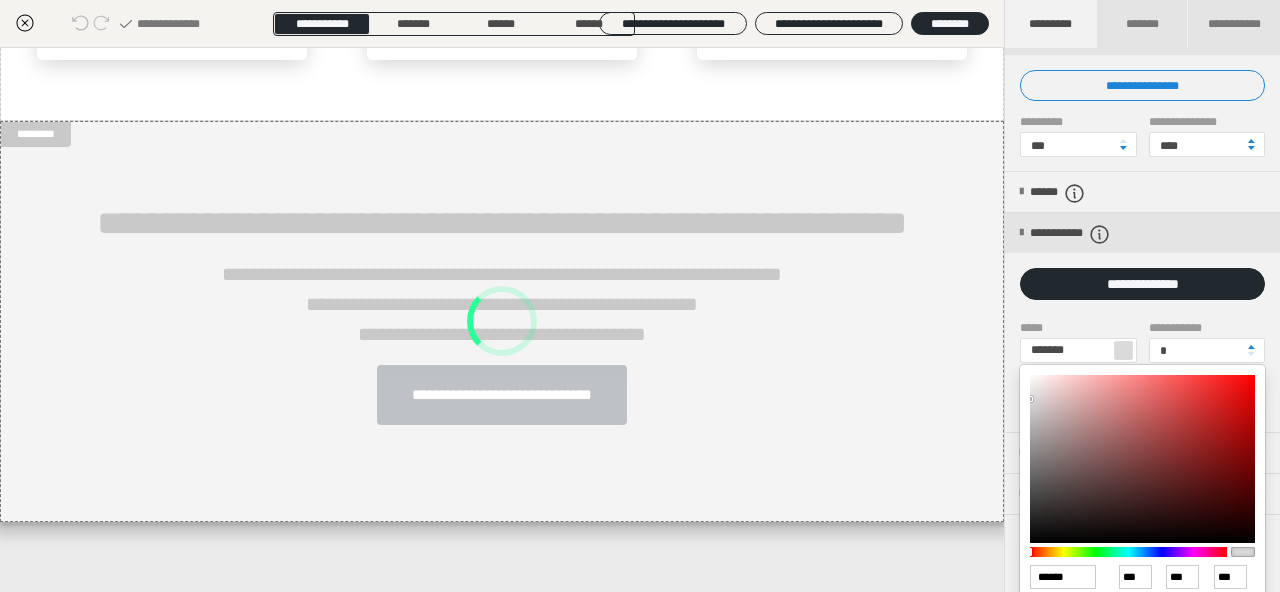 type on "*******" 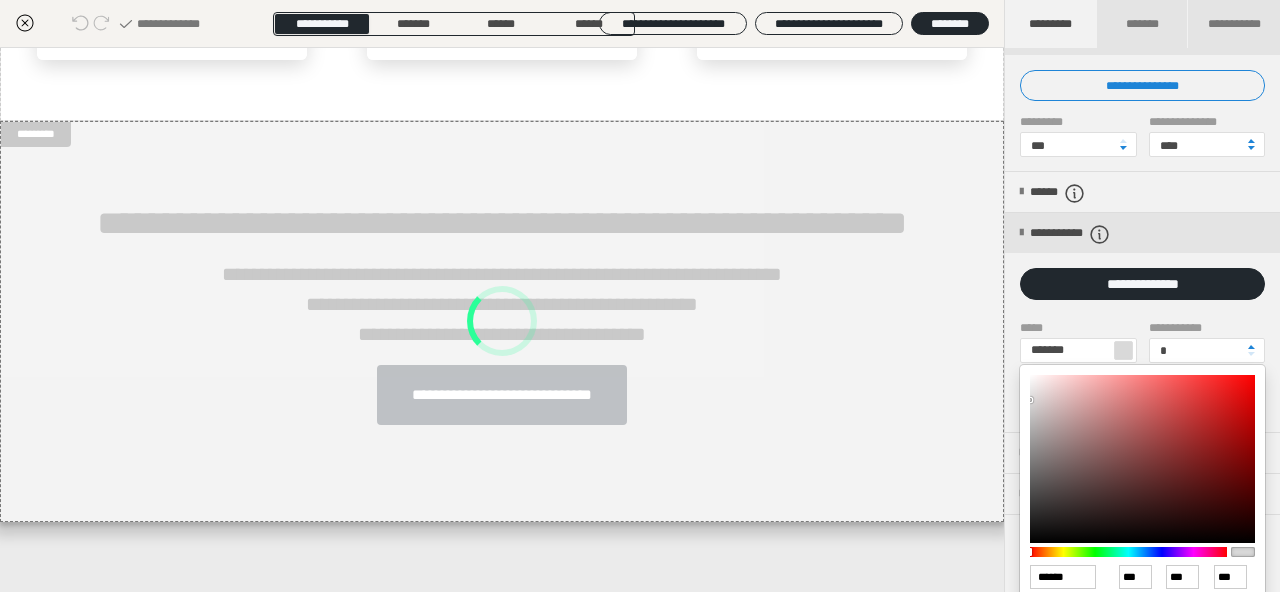 drag, startPoint x: 1036, startPoint y: 392, endPoint x: 1023, endPoint y: 399, distance: 14.764823 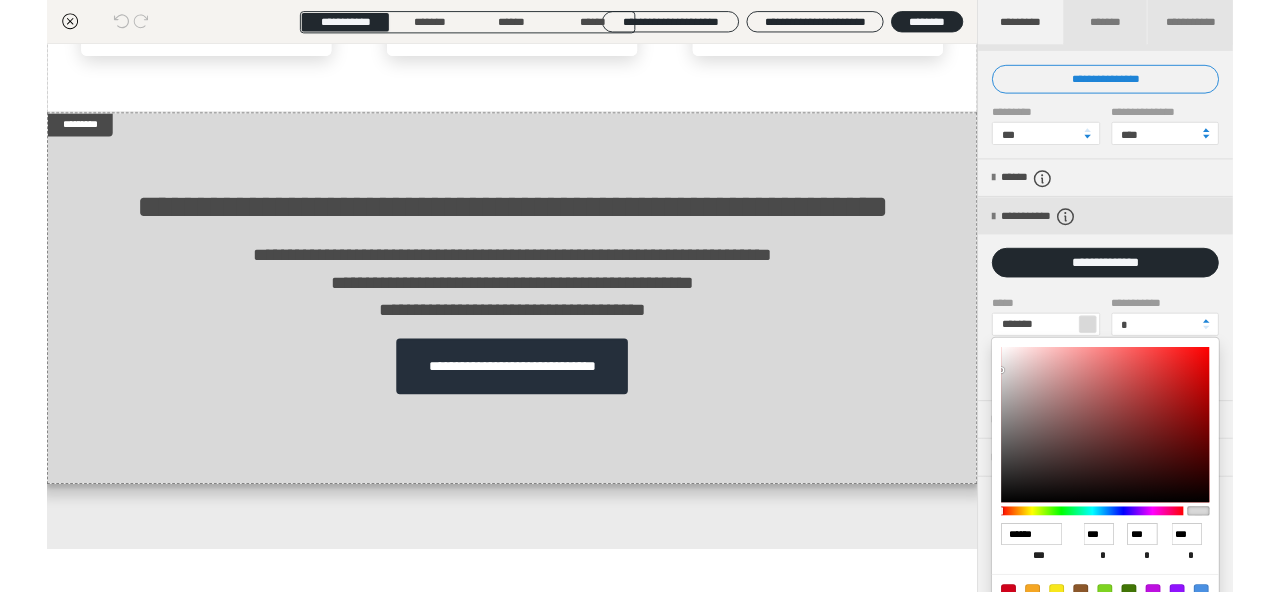 scroll, scrollTop: 4341, scrollLeft: 0, axis: vertical 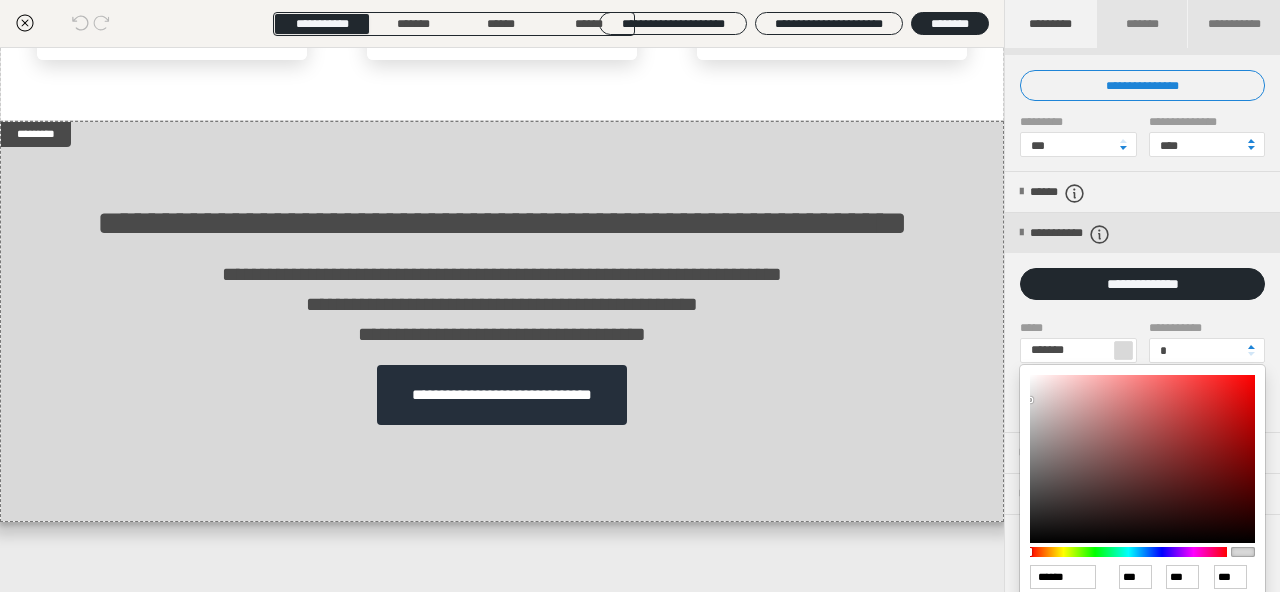 click at bounding box center (640, 296) 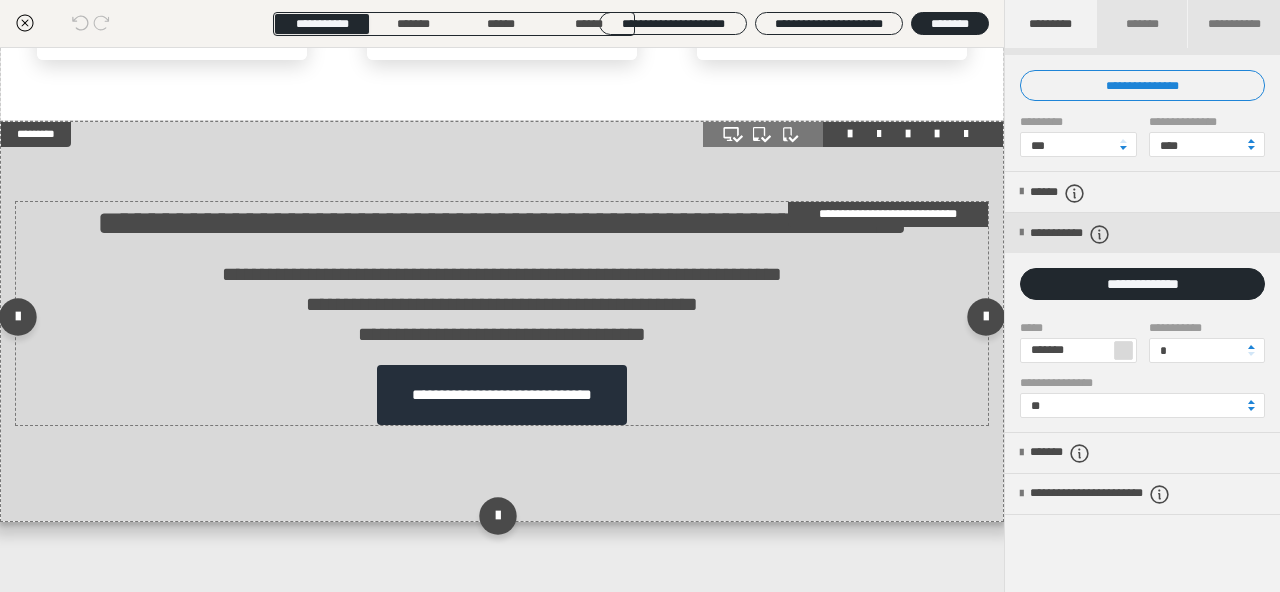 click on "**********" at bounding box center [502, 395] 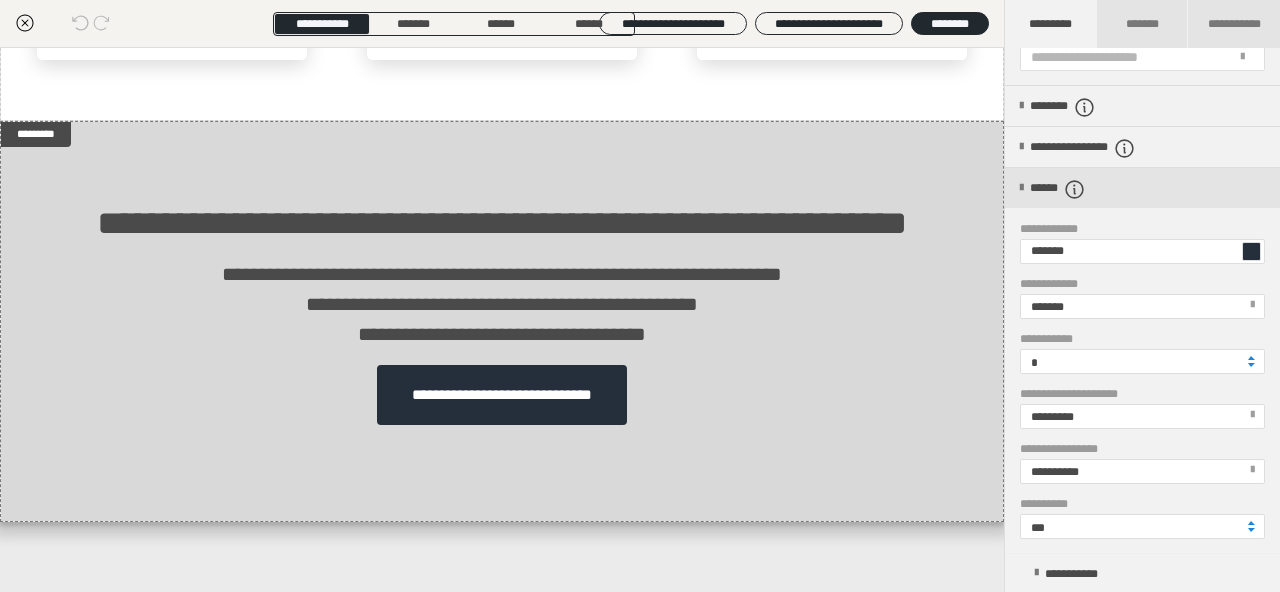 scroll, scrollTop: 0, scrollLeft: 0, axis: both 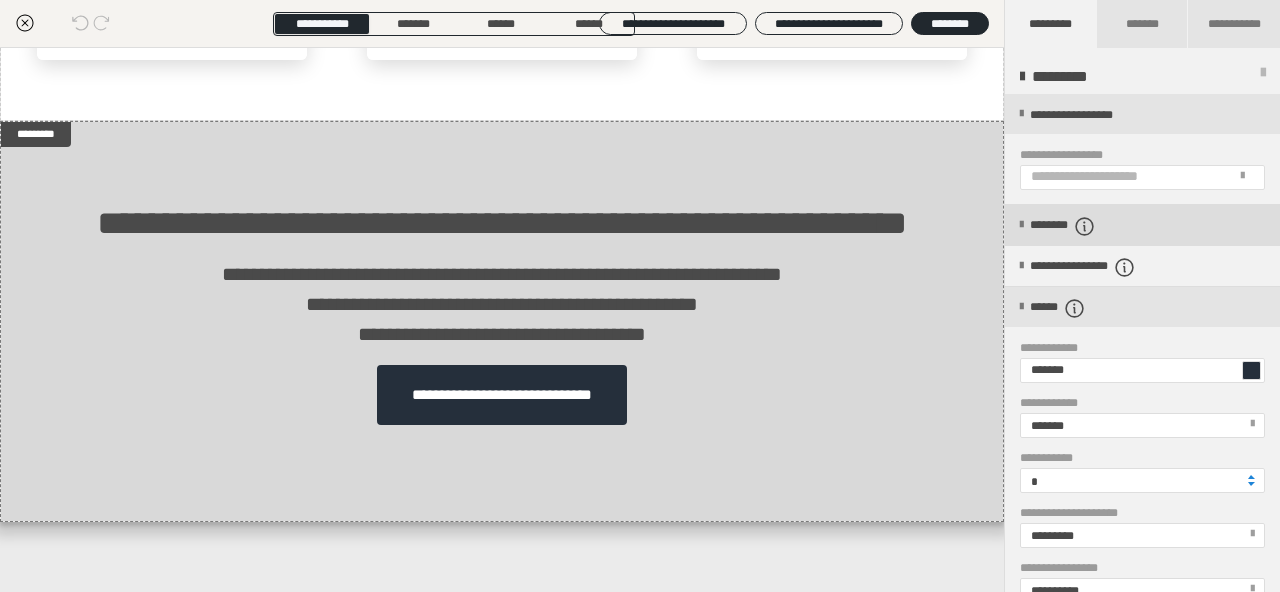 click on "********" at bounding box center (1079, 226) 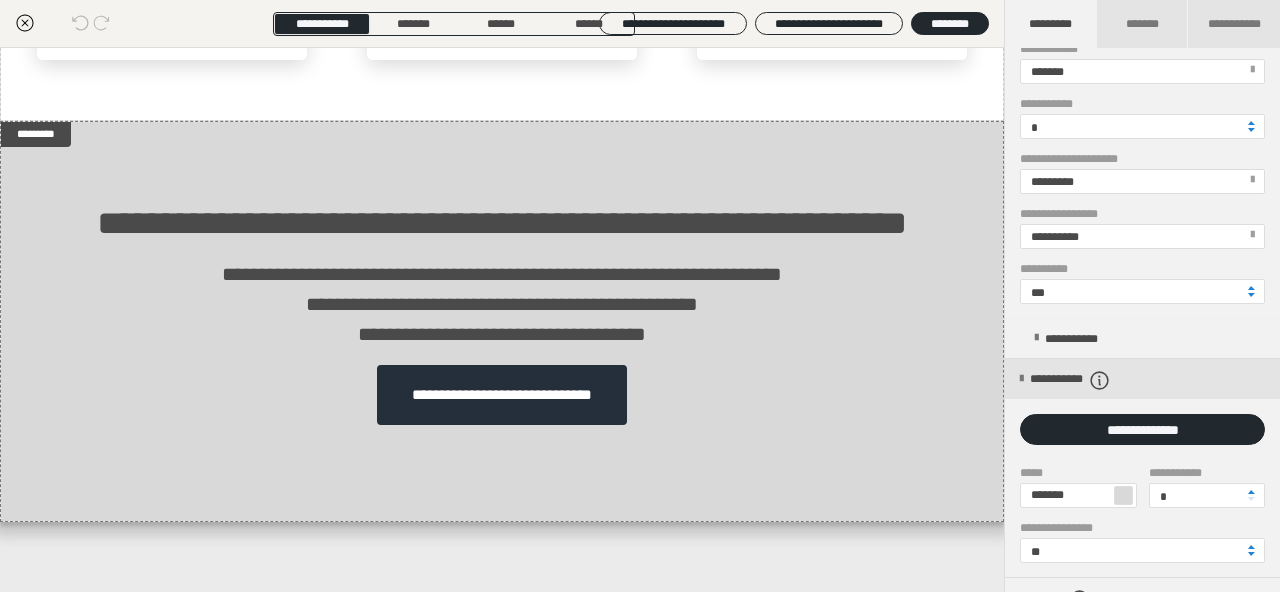 scroll, scrollTop: 480, scrollLeft: 0, axis: vertical 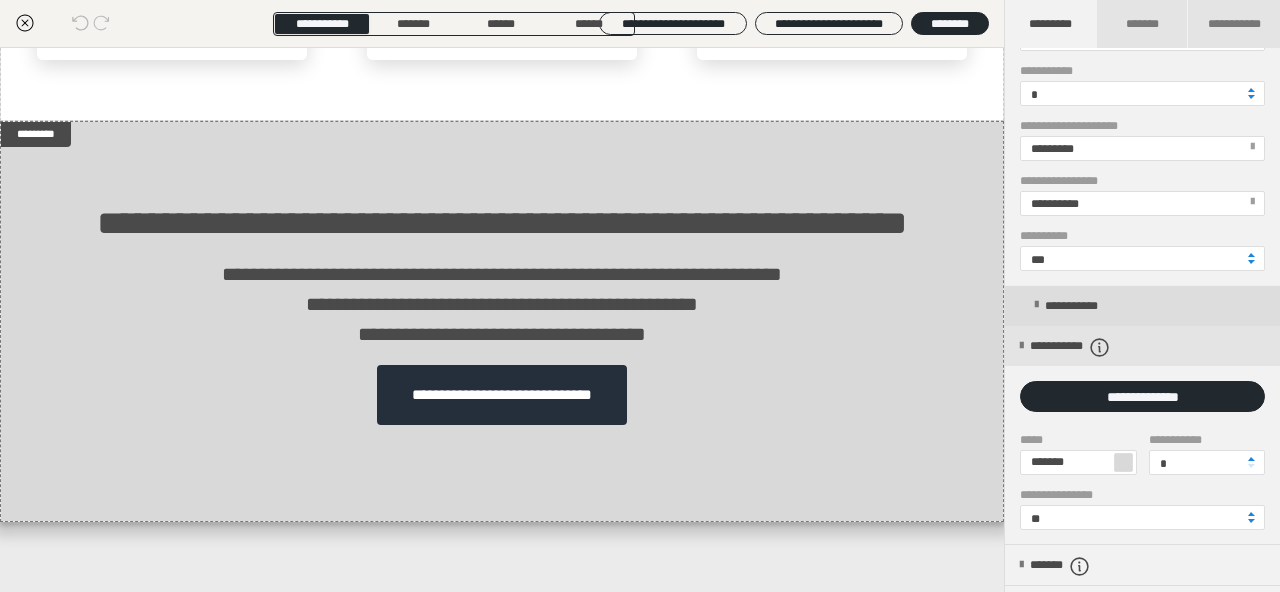 click on "**********" at bounding box center (1081, 306) 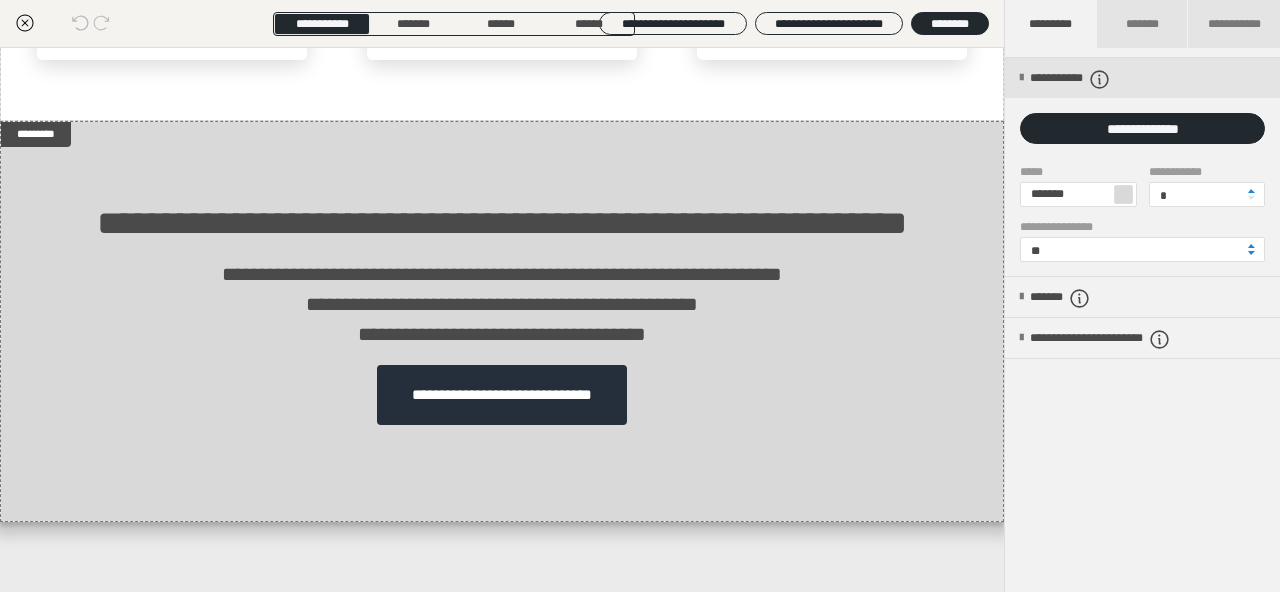 scroll, scrollTop: 945, scrollLeft: 0, axis: vertical 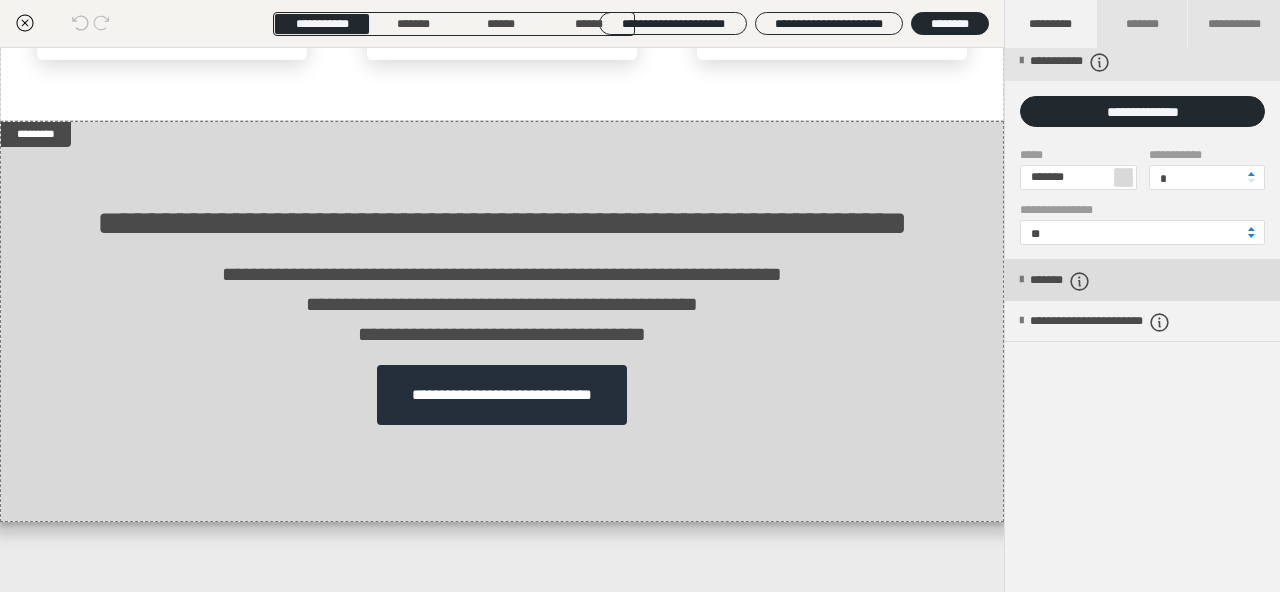 click on "*******" at bounding box center [1077, 281] 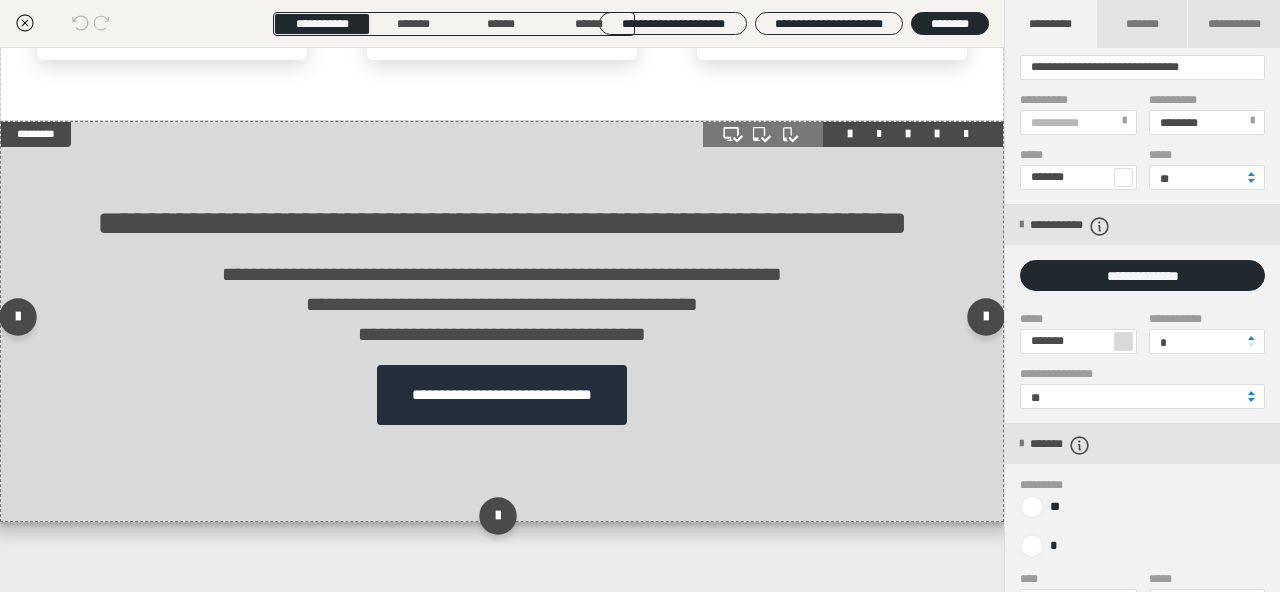 scroll, scrollTop: 780, scrollLeft: 0, axis: vertical 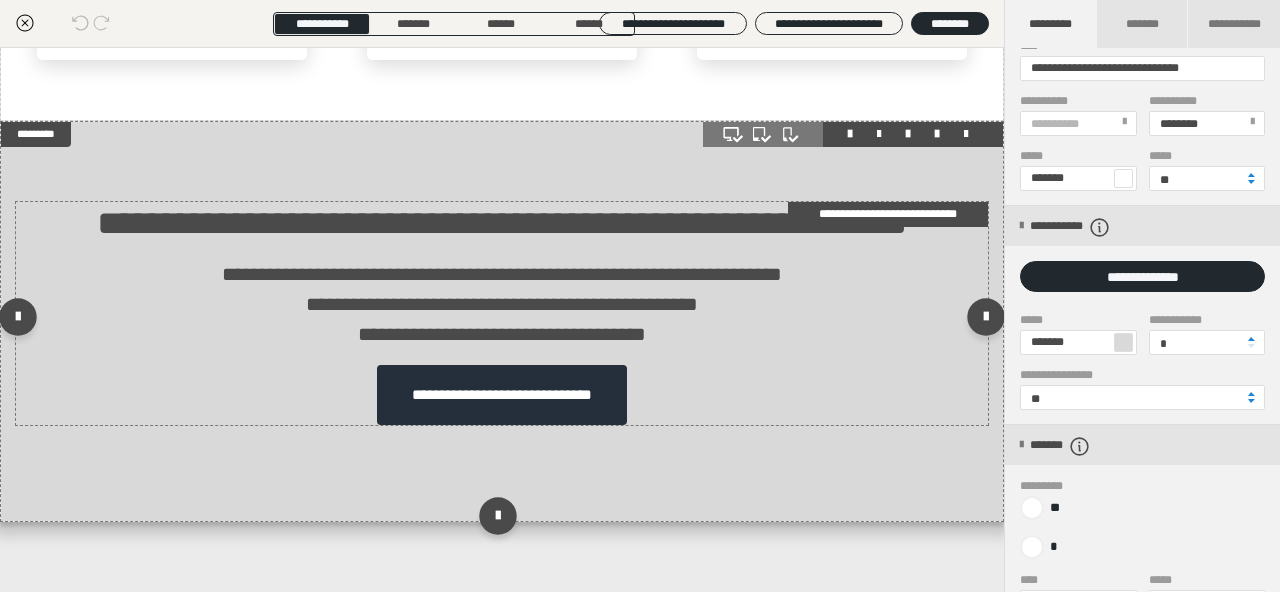 click on "**********" at bounding box center (502, 395) 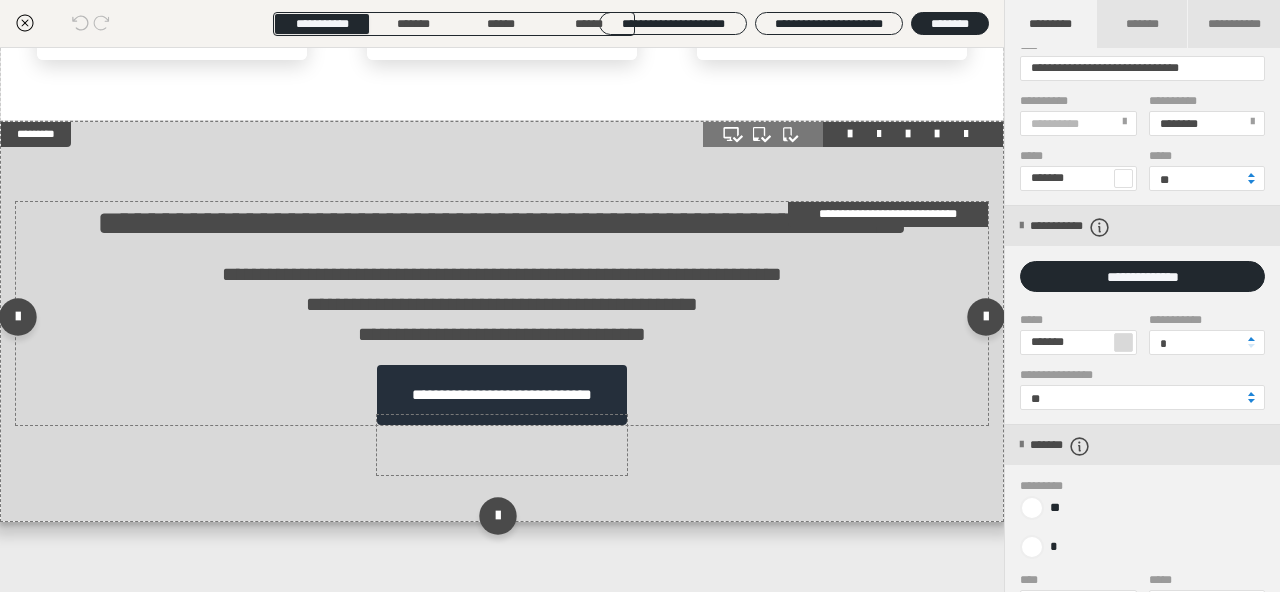 click on "**********" at bounding box center (502, 395) 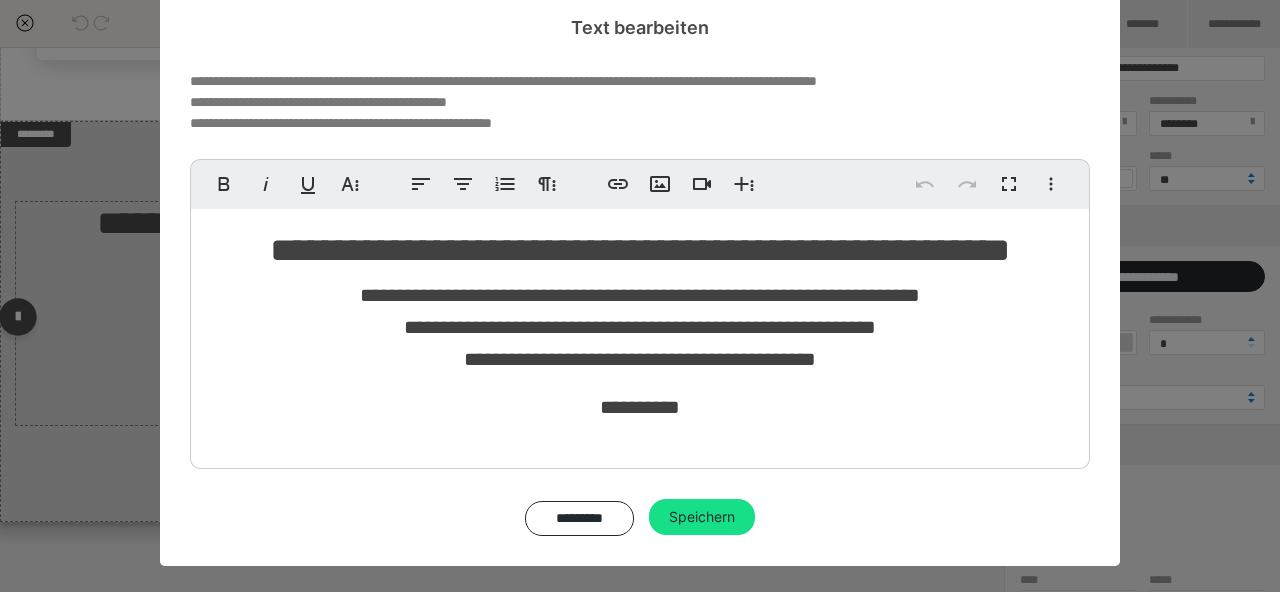 scroll, scrollTop: 0, scrollLeft: 0, axis: both 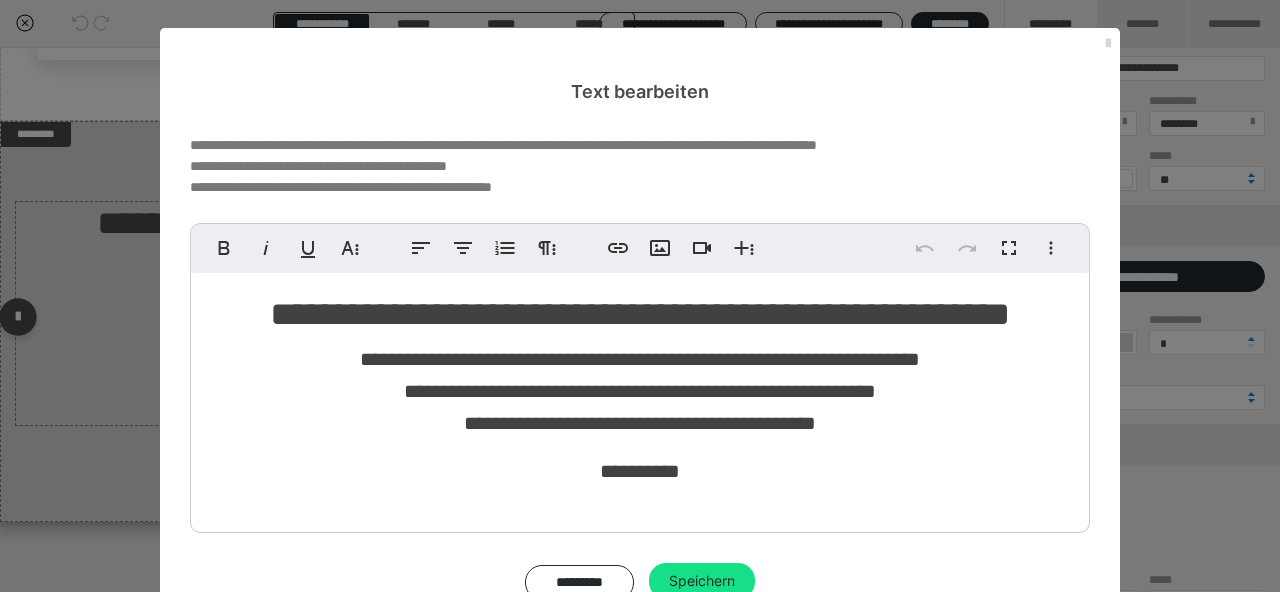 click at bounding box center [1108, 44] 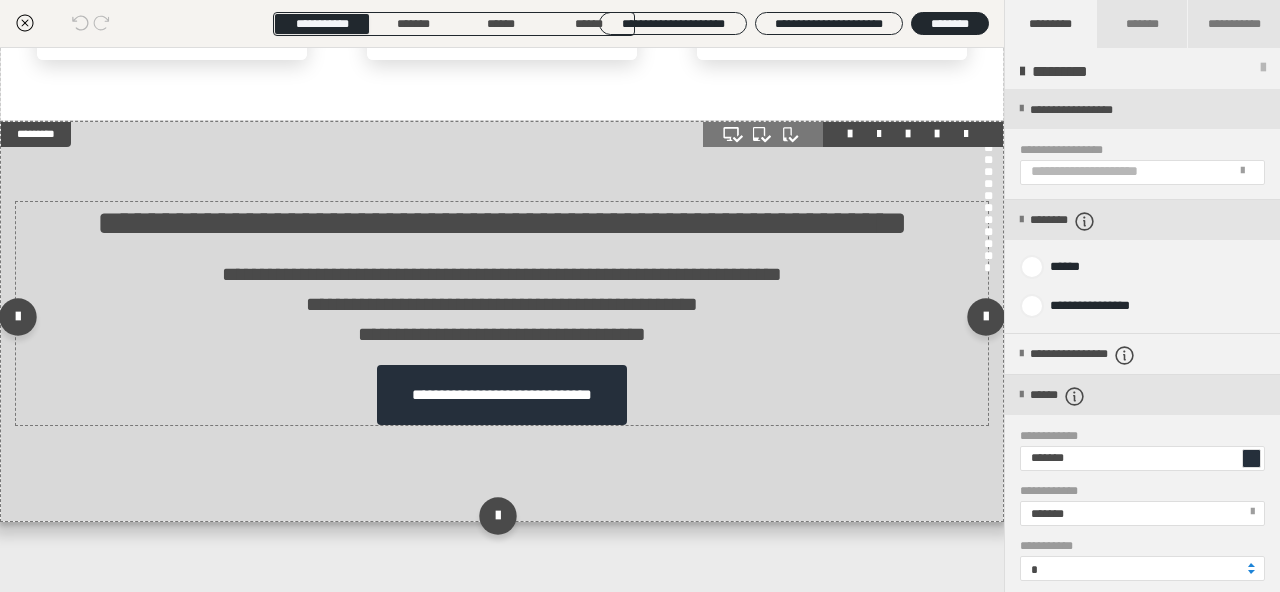 scroll, scrollTop: 0, scrollLeft: 0, axis: both 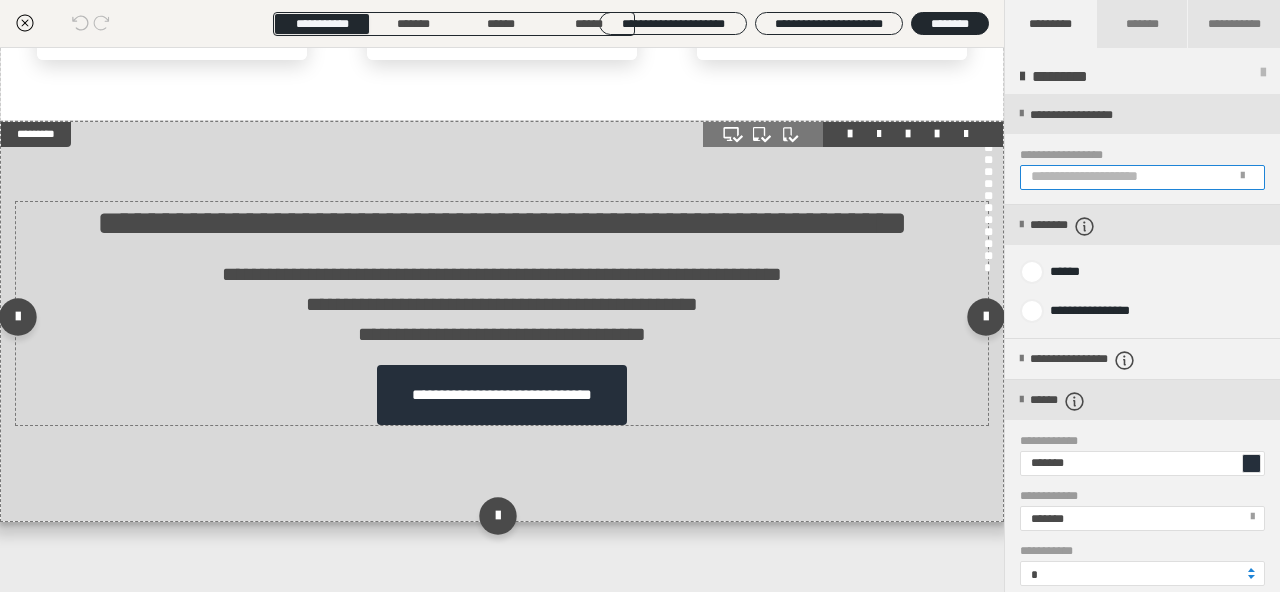 click on "**********" at bounding box center (1142, 177) 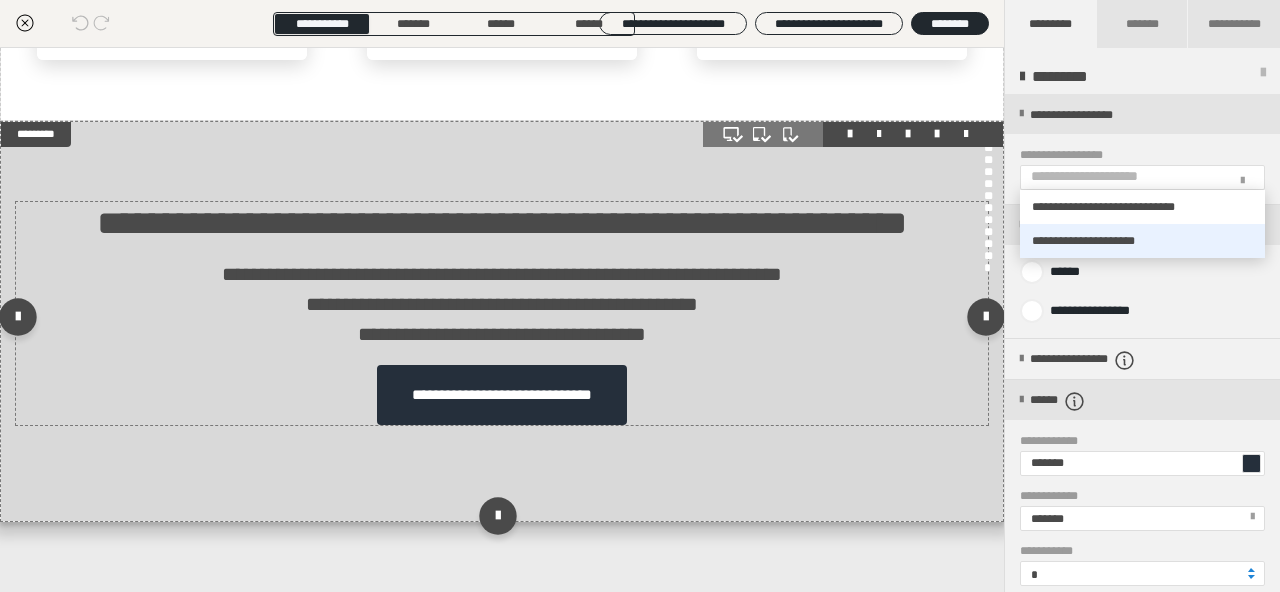 click on "**********" at bounding box center (1142, 241) 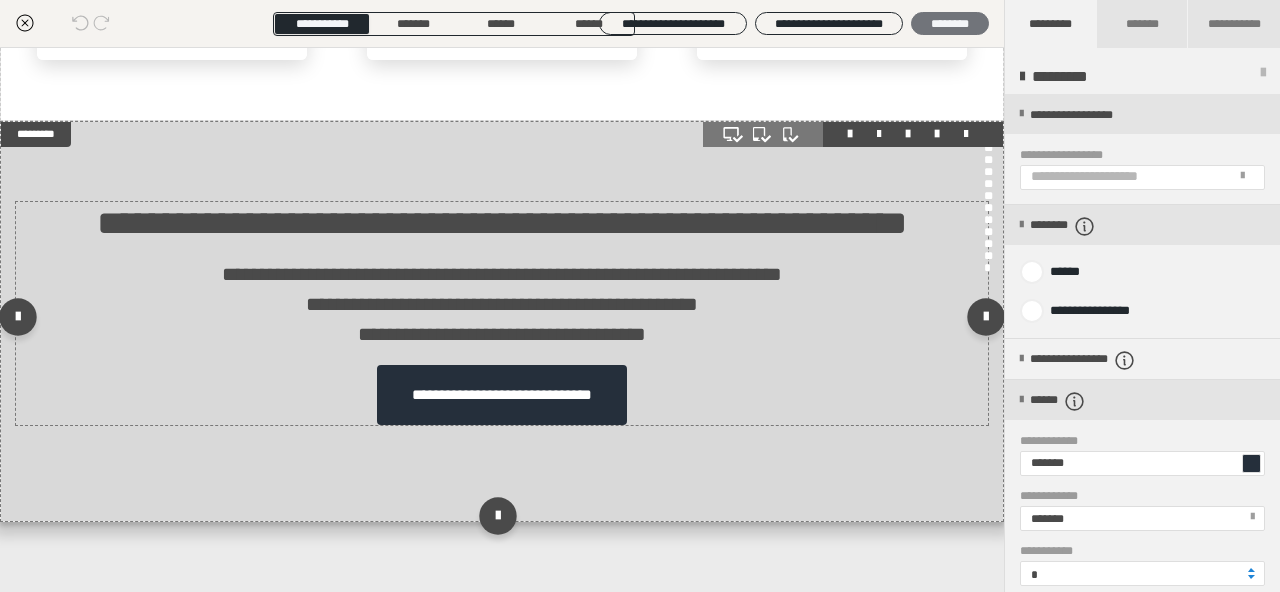 click on "********" at bounding box center [950, 23] 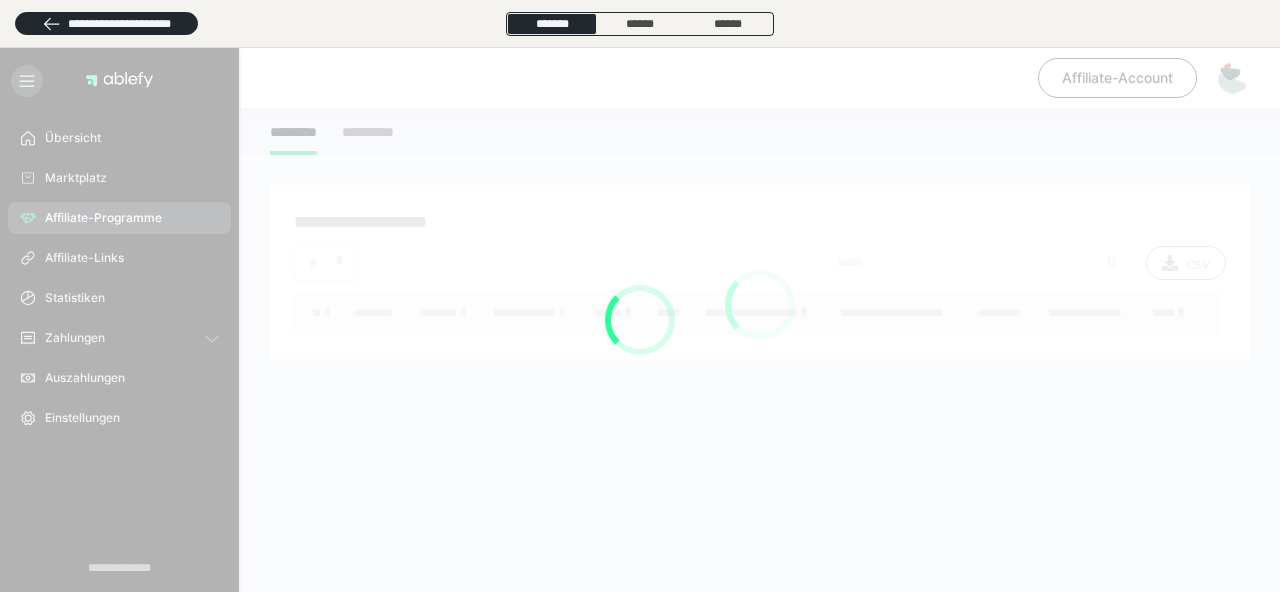scroll, scrollTop: 0, scrollLeft: 0, axis: both 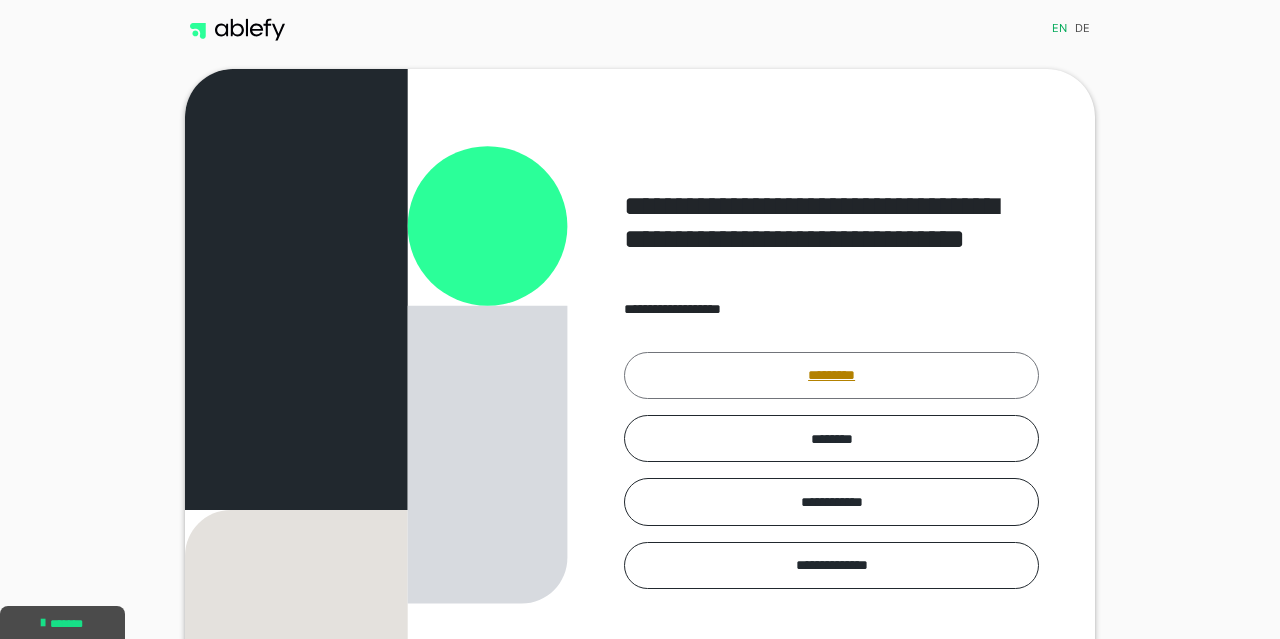 click on "*********" at bounding box center (831, 375) 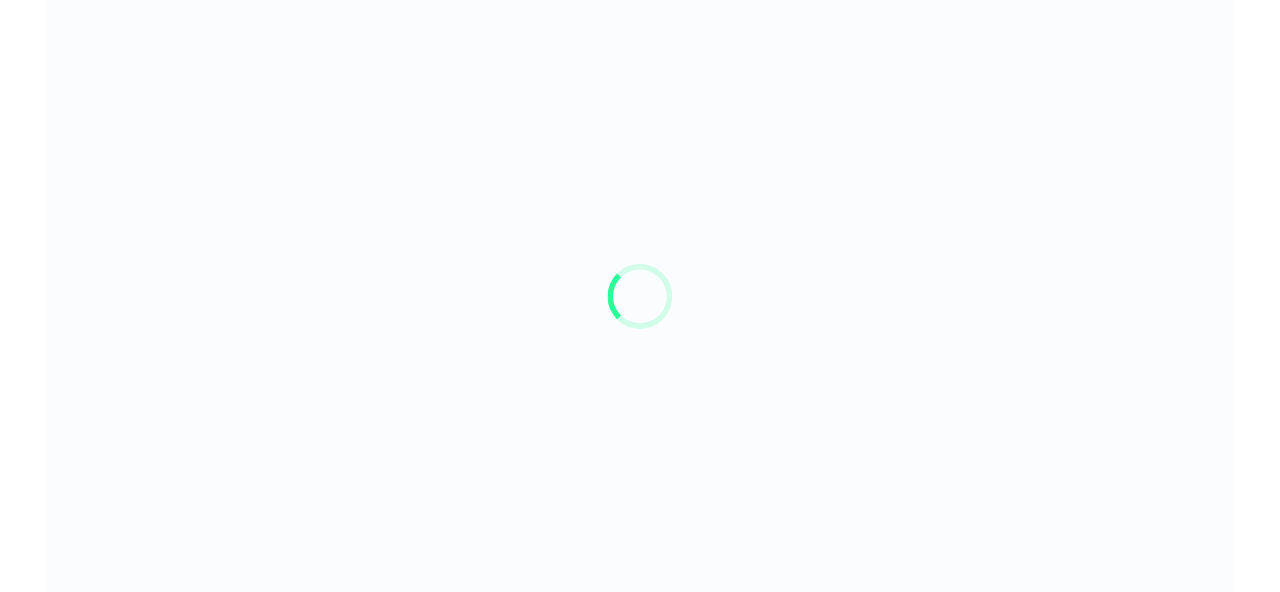 scroll, scrollTop: 0, scrollLeft: 0, axis: both 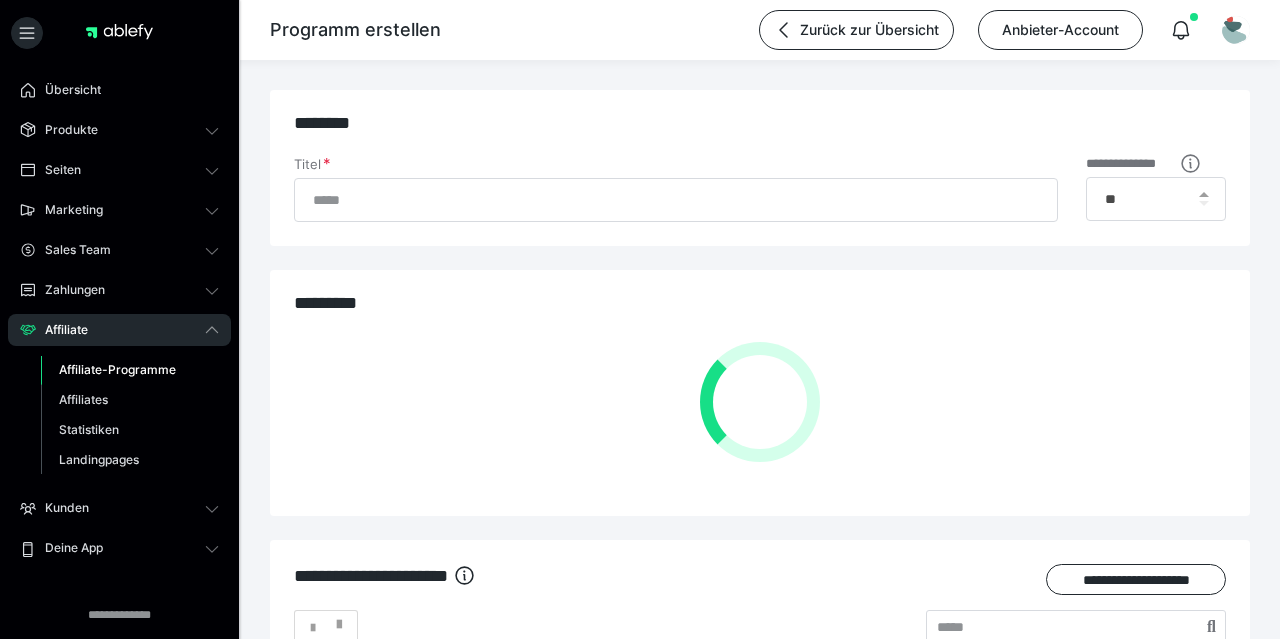 type on "**********" 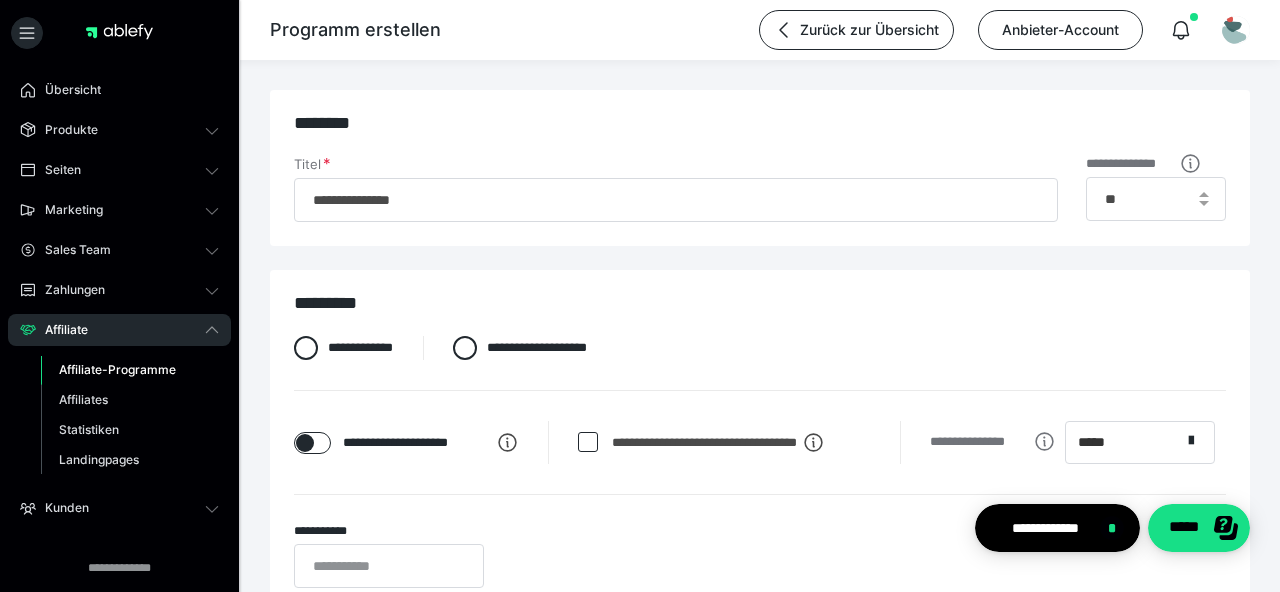 scroll, scrollTop: 0, scrollLeft: 0, axis: both 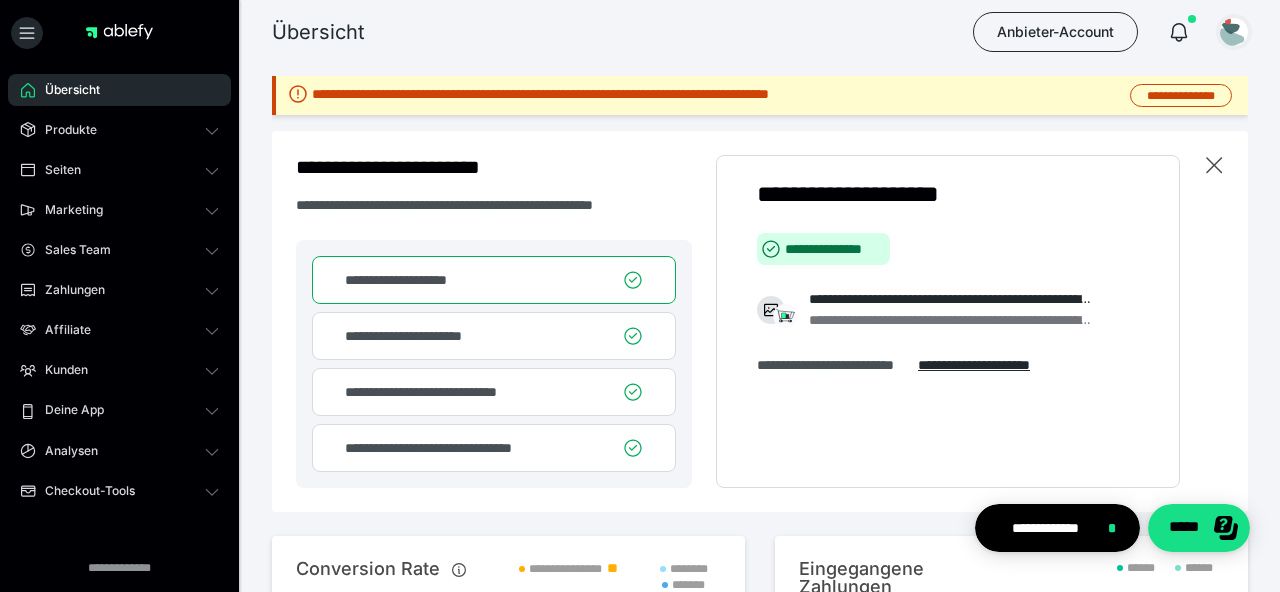 click at bounding box center [1234, 32] 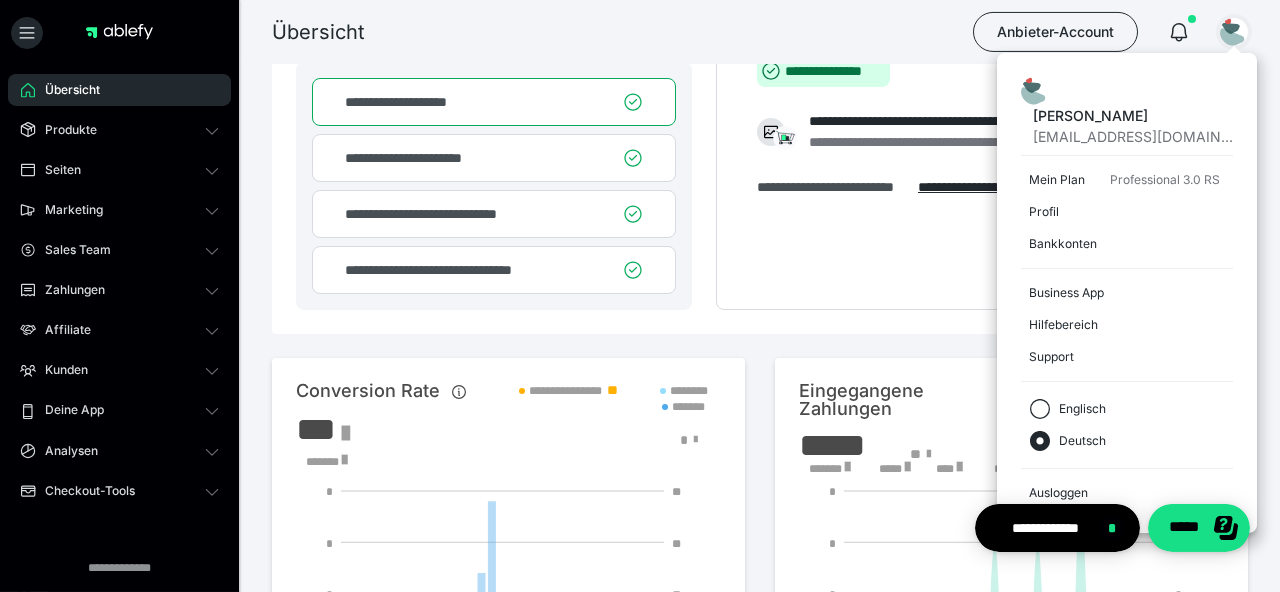 scroll, scrollTop: 208, scrollLeft: 0, axis: vertical 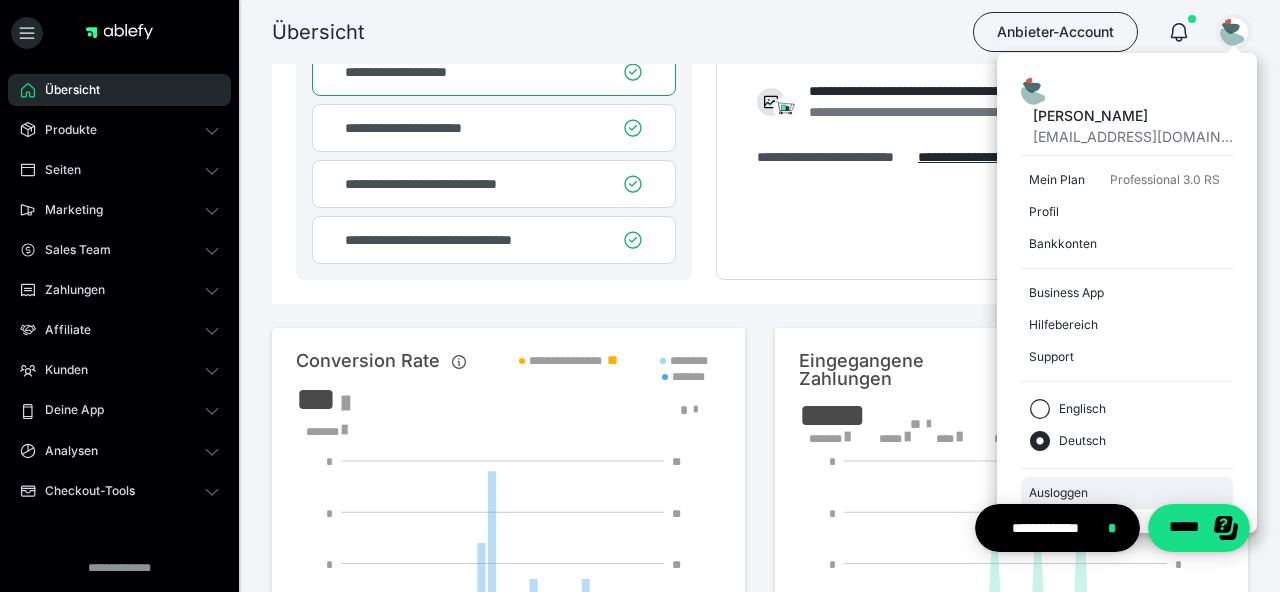 click on "Ausloggen" at bounding box center (1127, 493) 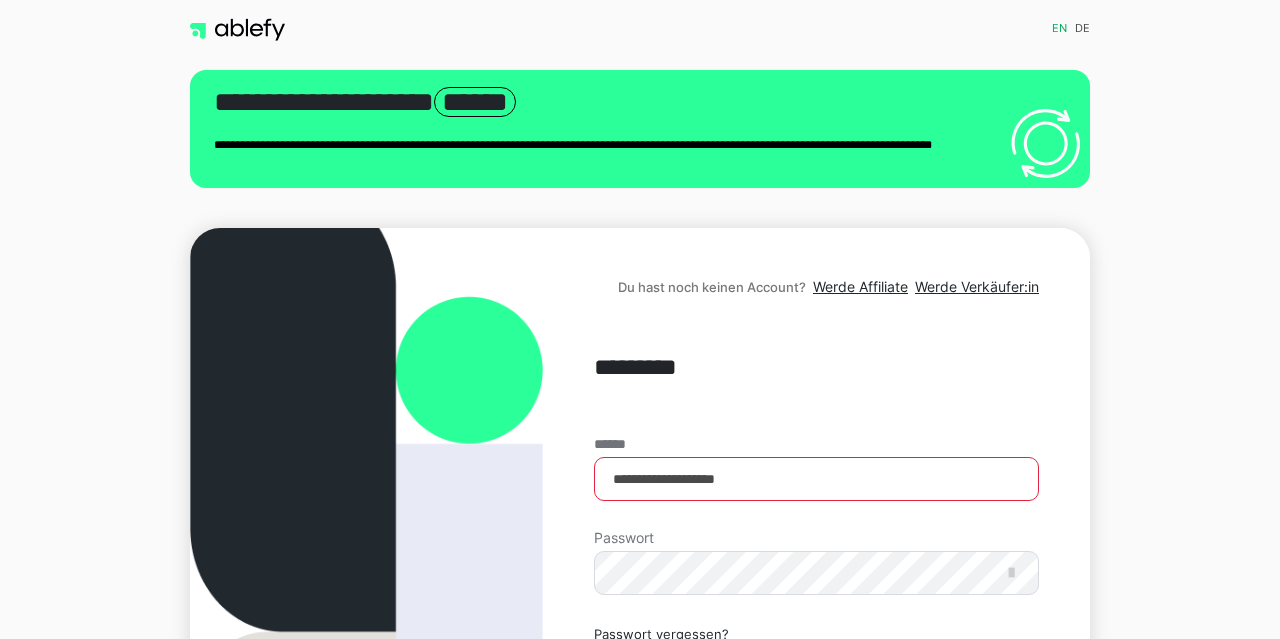 scroll, scrollTop: 0, scrollLeft: 0, axis: both 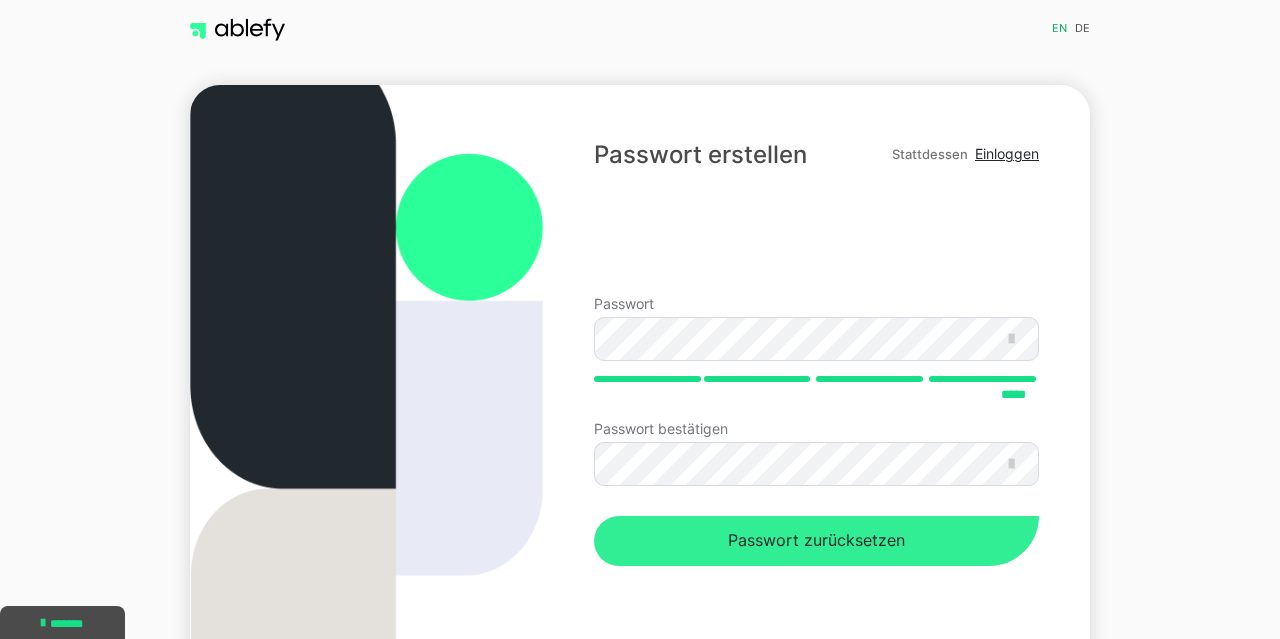 click on "Passwort zurücksetzen" at bounding box center (816, 541) 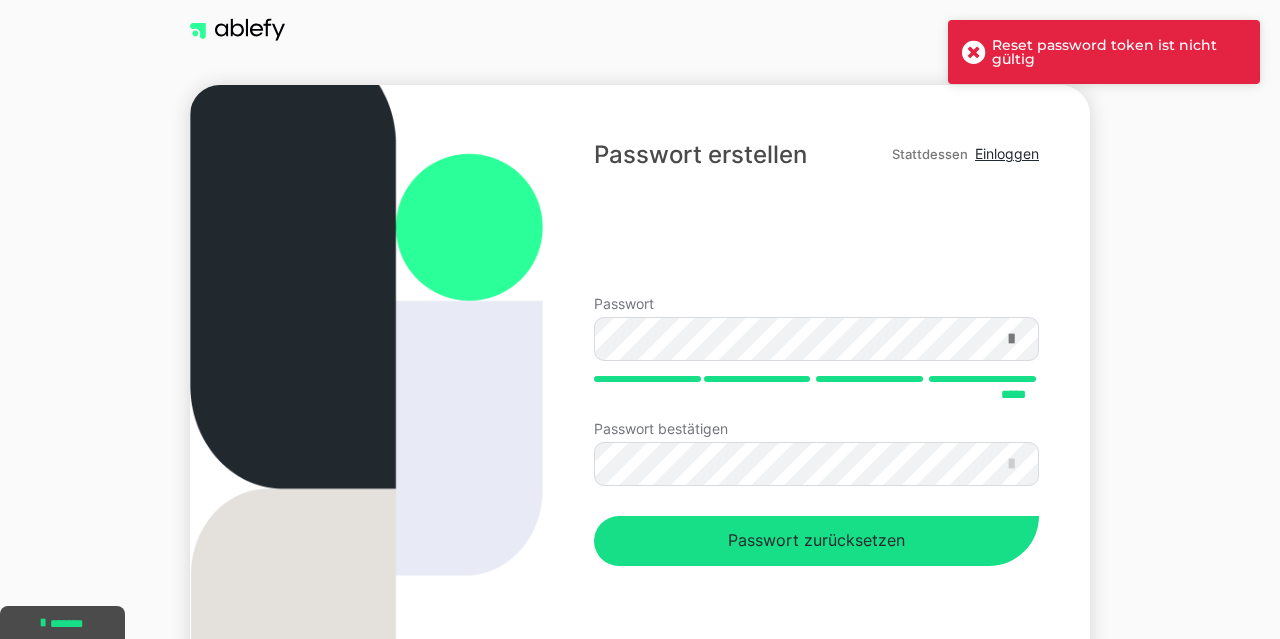 click at bounding box center (1011, 339) 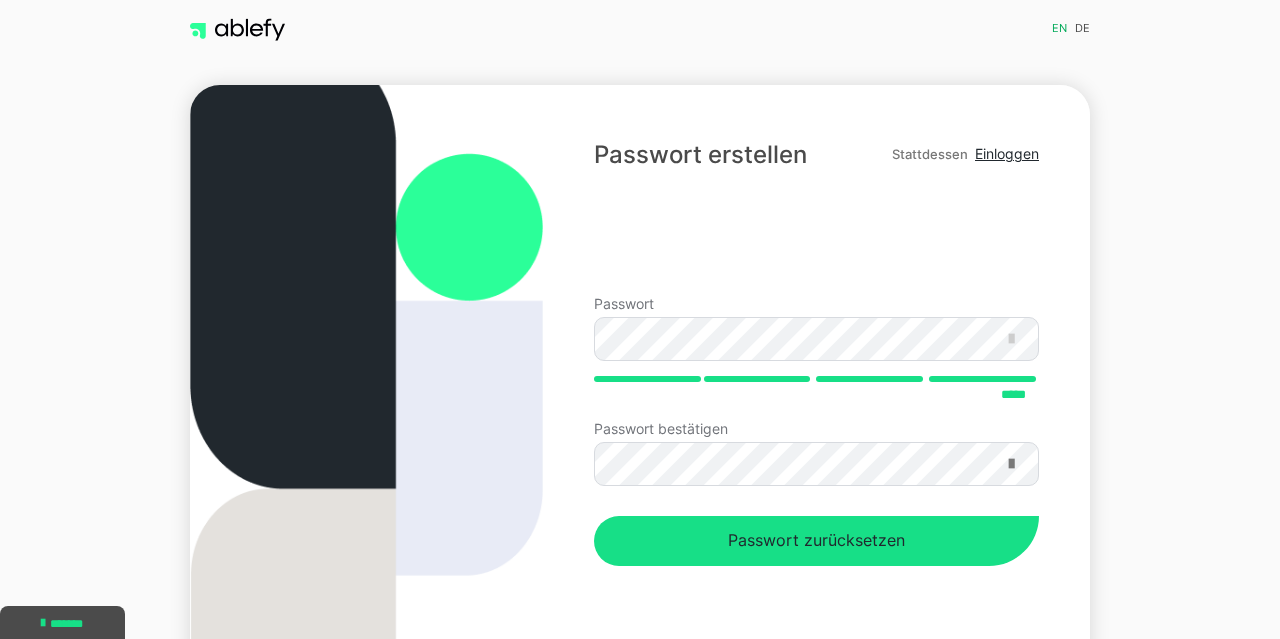 click at bounding box center (1011, 464) 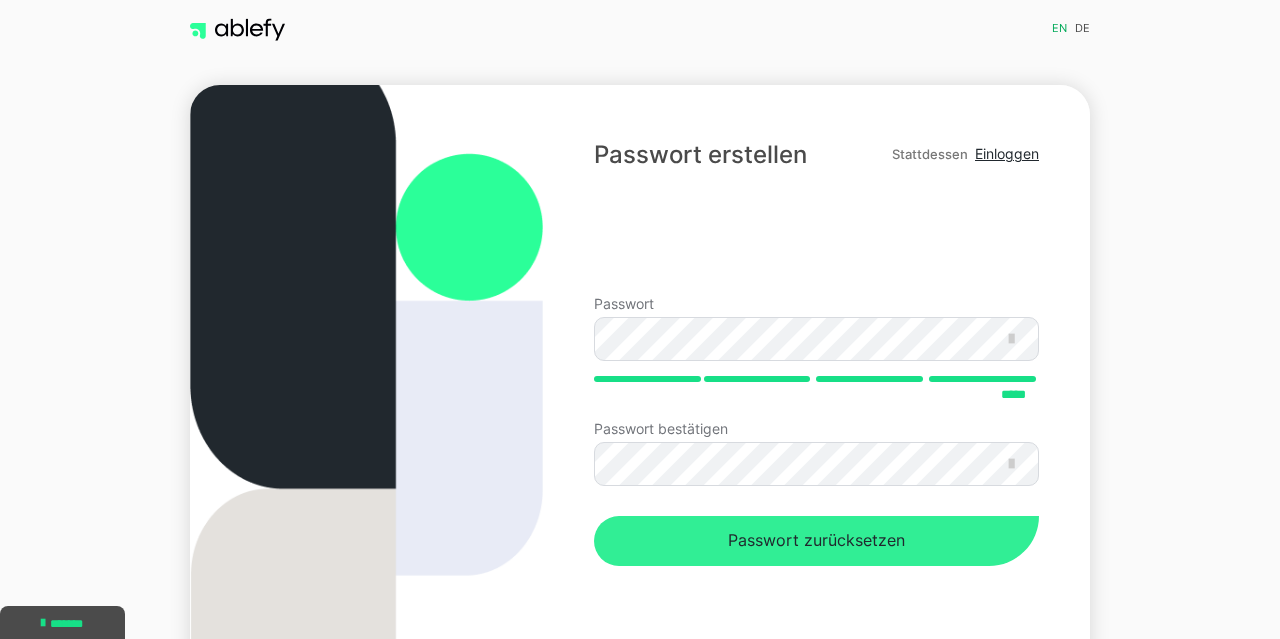 click on "Passwort zurücksetzen" at bounding box center (816, 541) 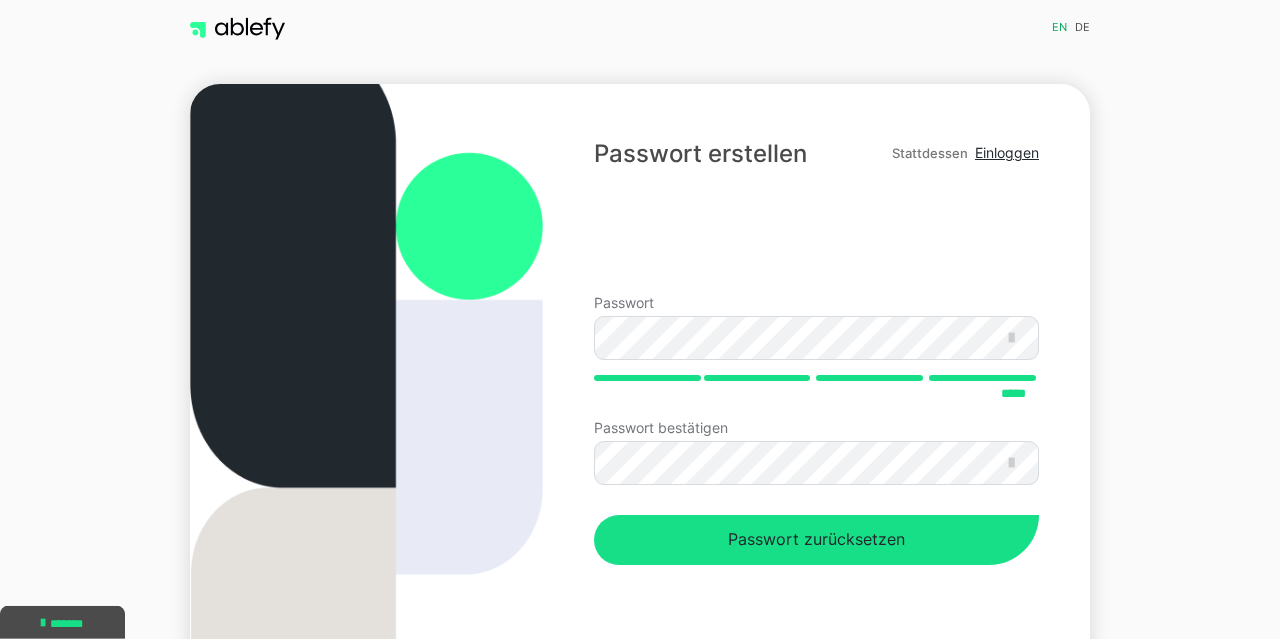 scroll, scrollTop: 0, scrollLeft: 0, axis: both 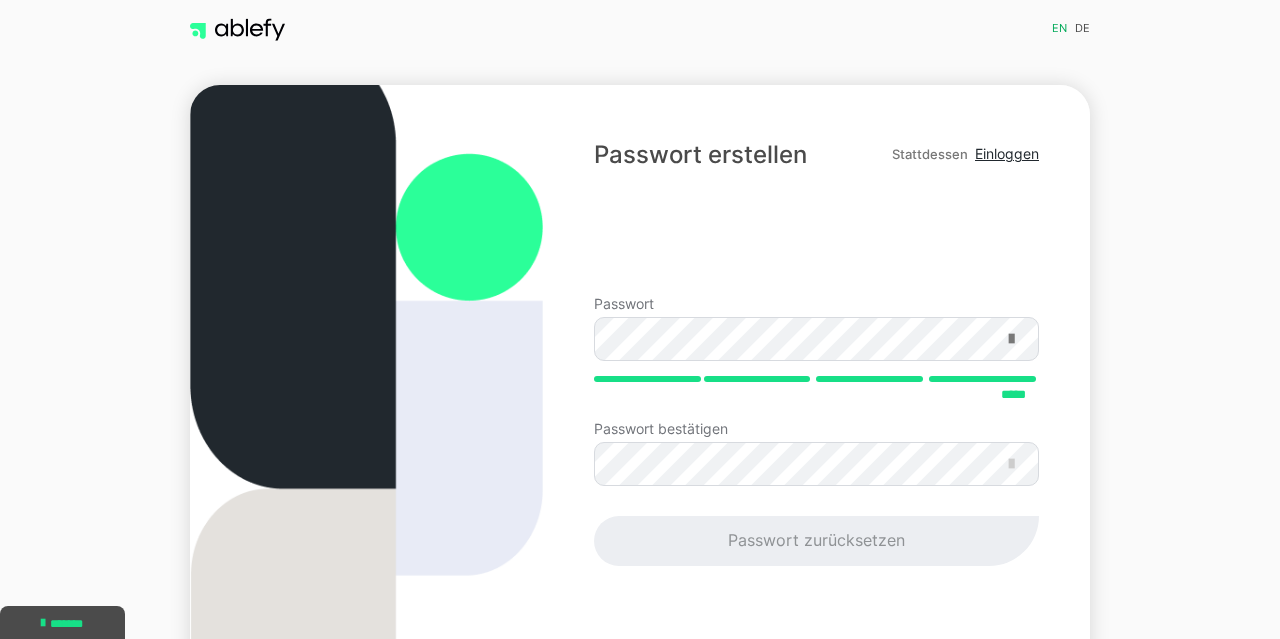 click at bounding box center (1011, 339) 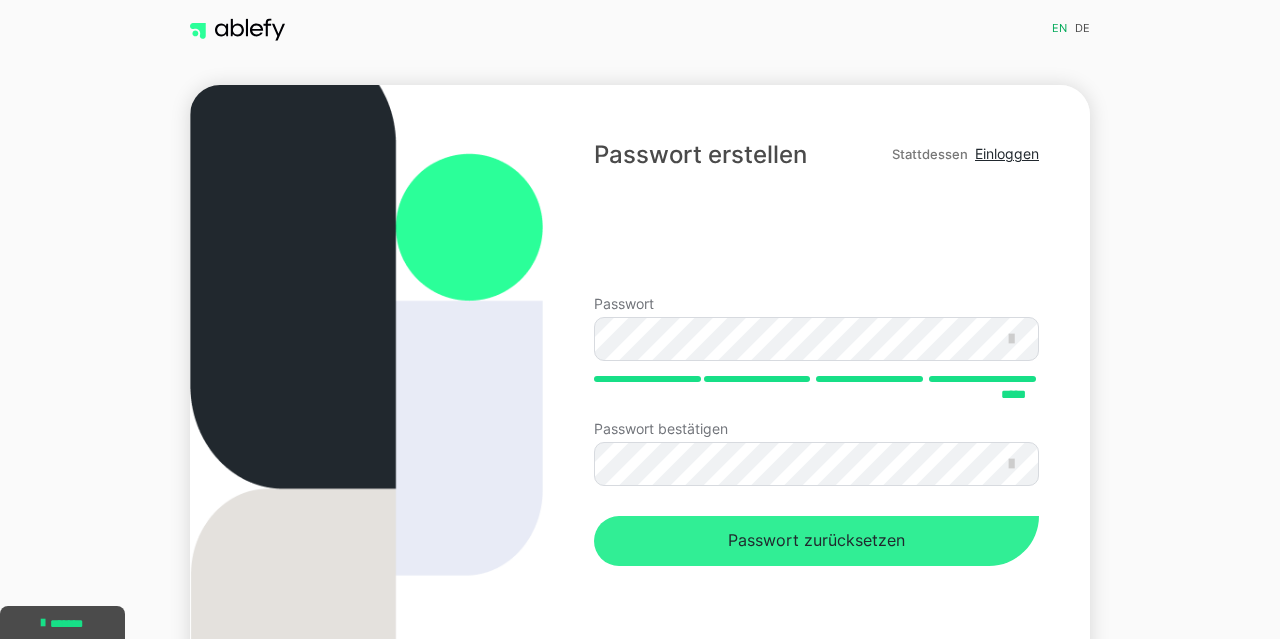 click on "Passwort zurücksetzen" at bounding box center [816, 541] 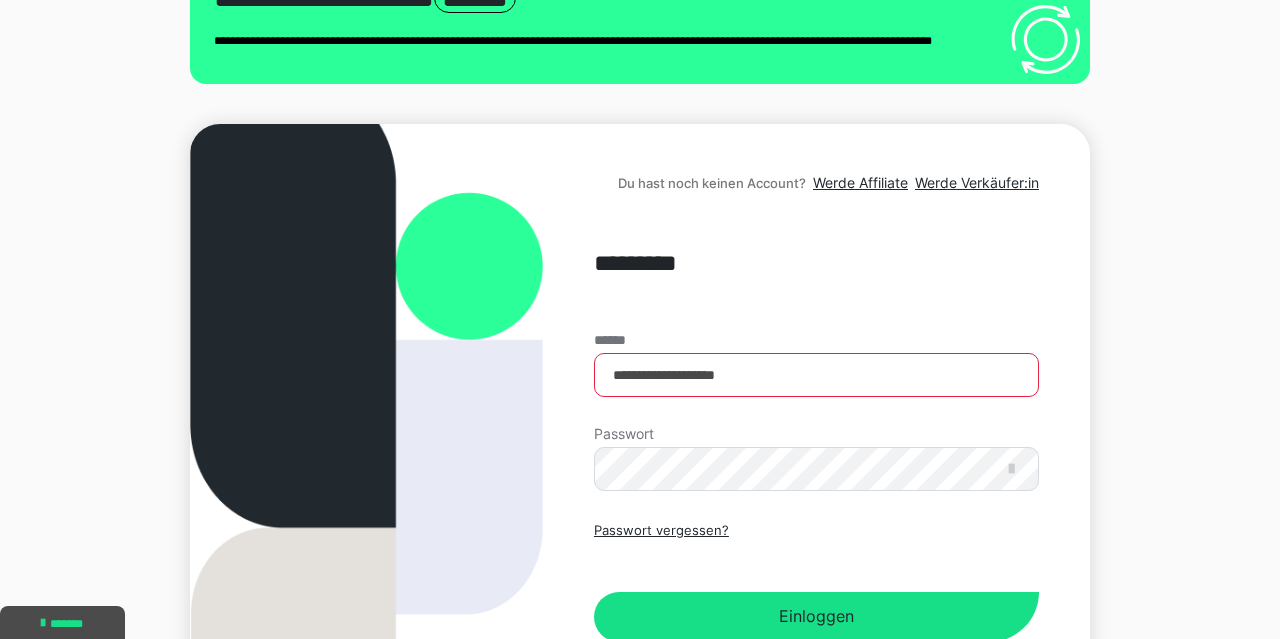 scroll, scrollTop: 208, scrollLeft: 0, axis: vertical 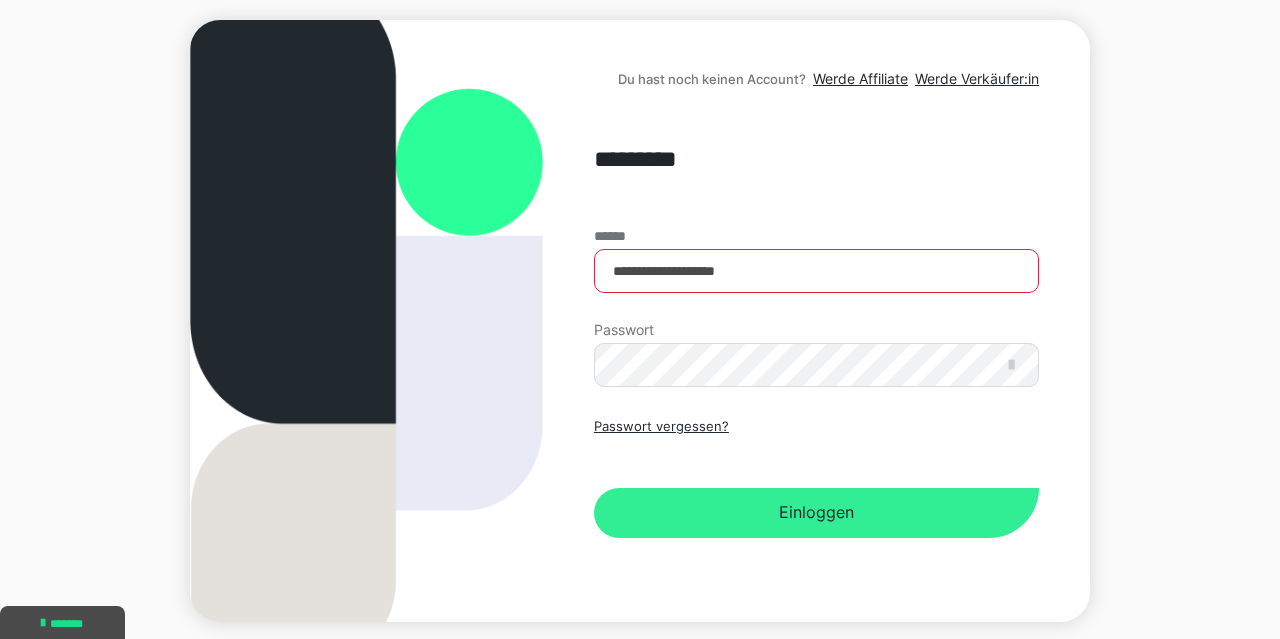 click on "Einloggen" at bounding box center (816, 513) 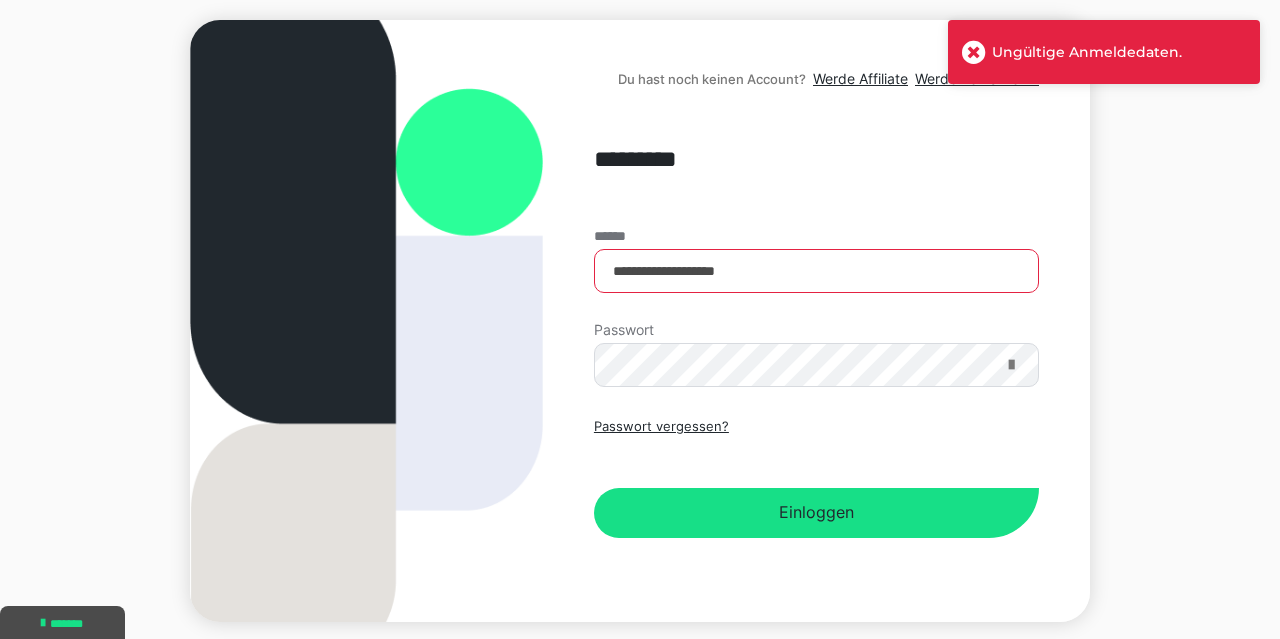 click at bounding box center (1011, 365) 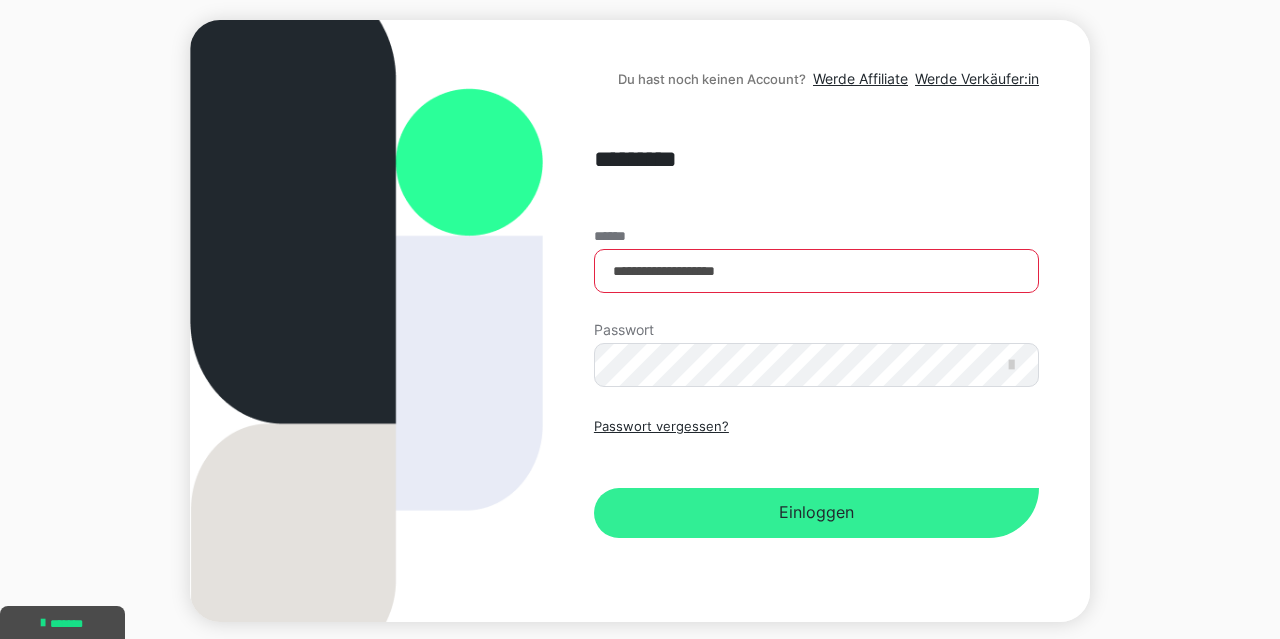 click on "Einloggen" at bounding box center [816, 513] 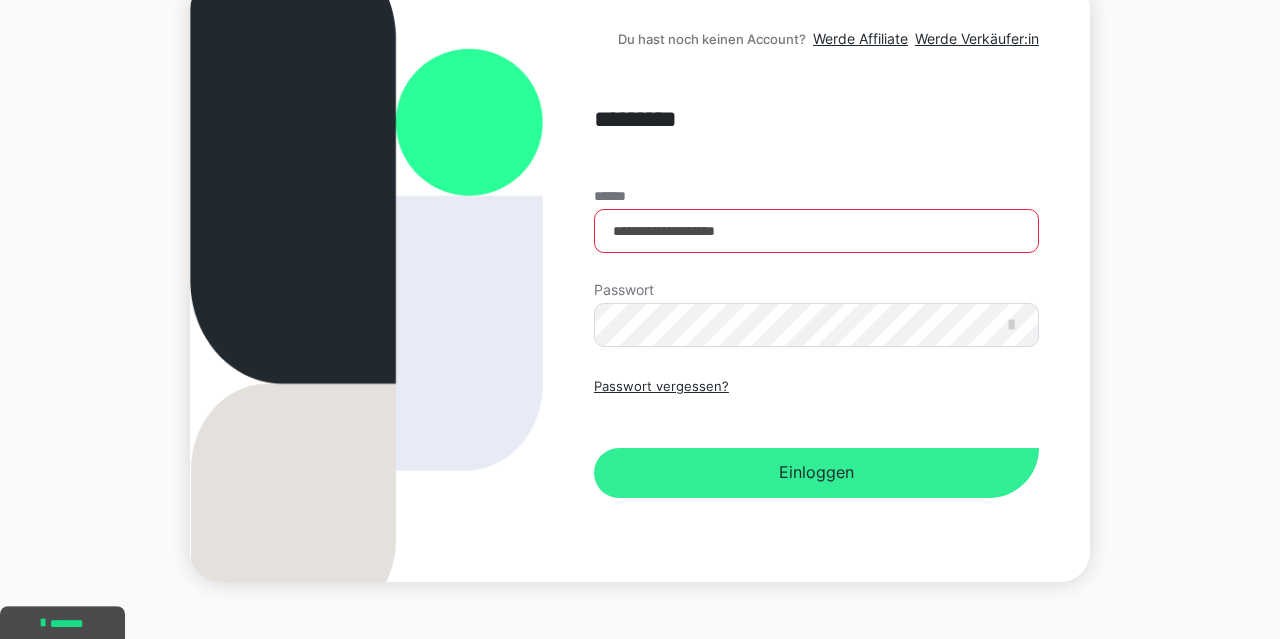 scroll, scrollTop: 278, scrollLeft: 0, axis: vertical 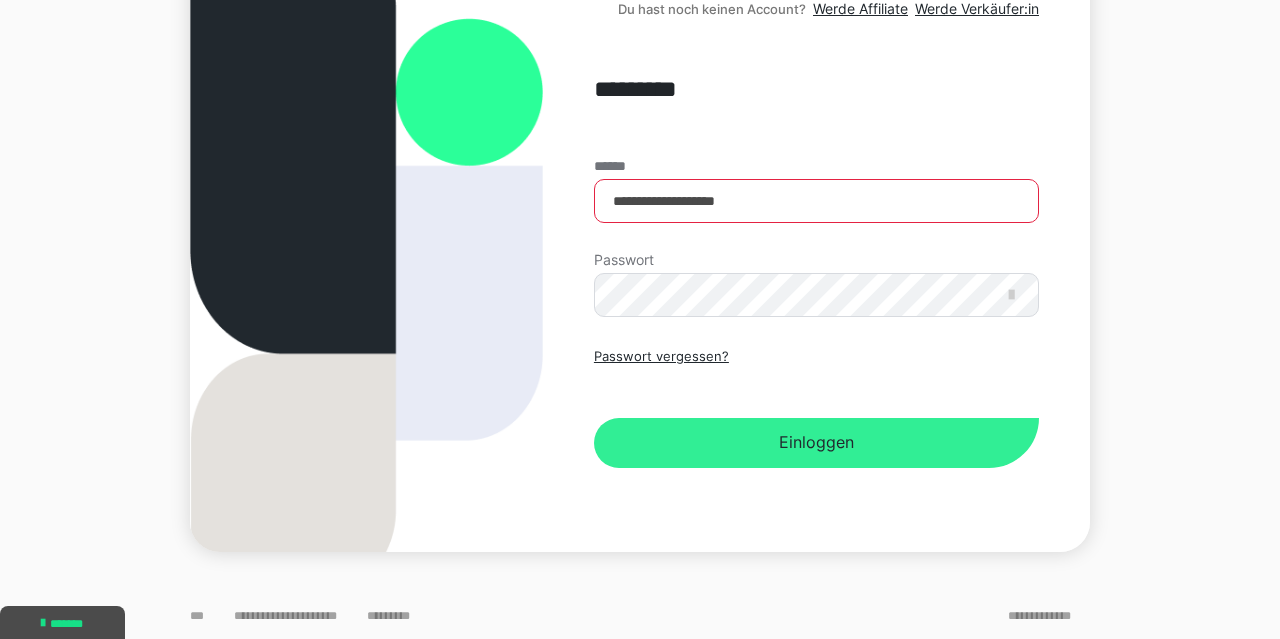click on "Einloggen" at bounding box center (816, 443) 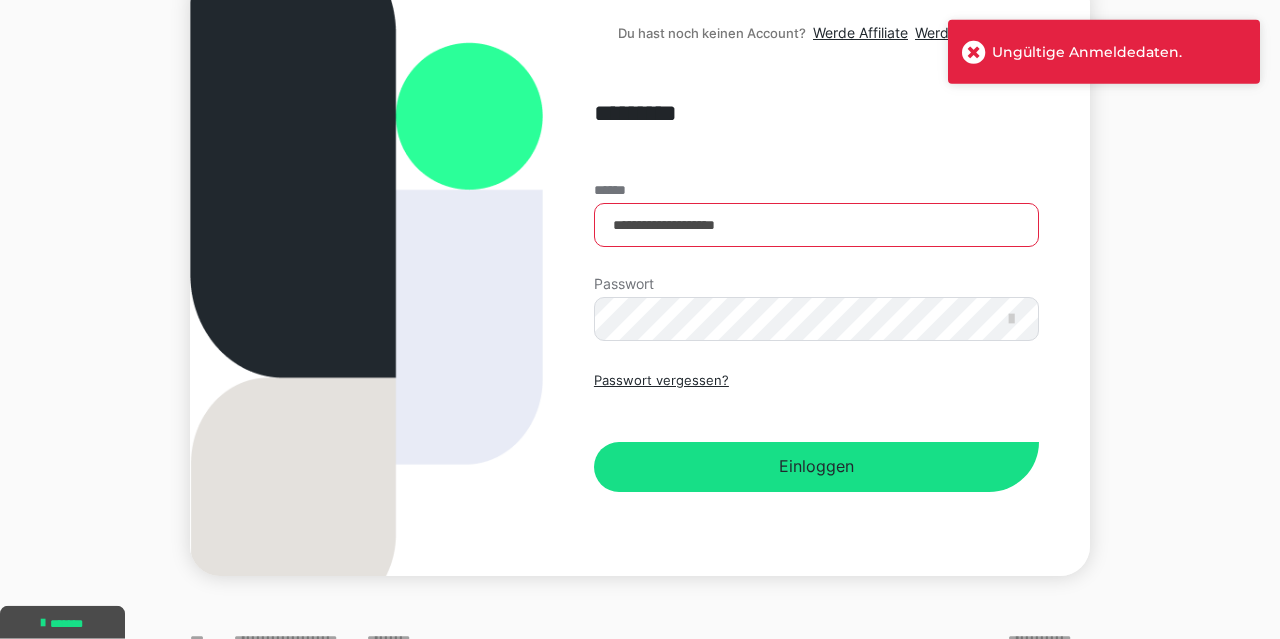 scroll, scrollTop: 278, scrollLeft: 0, axis: vertical 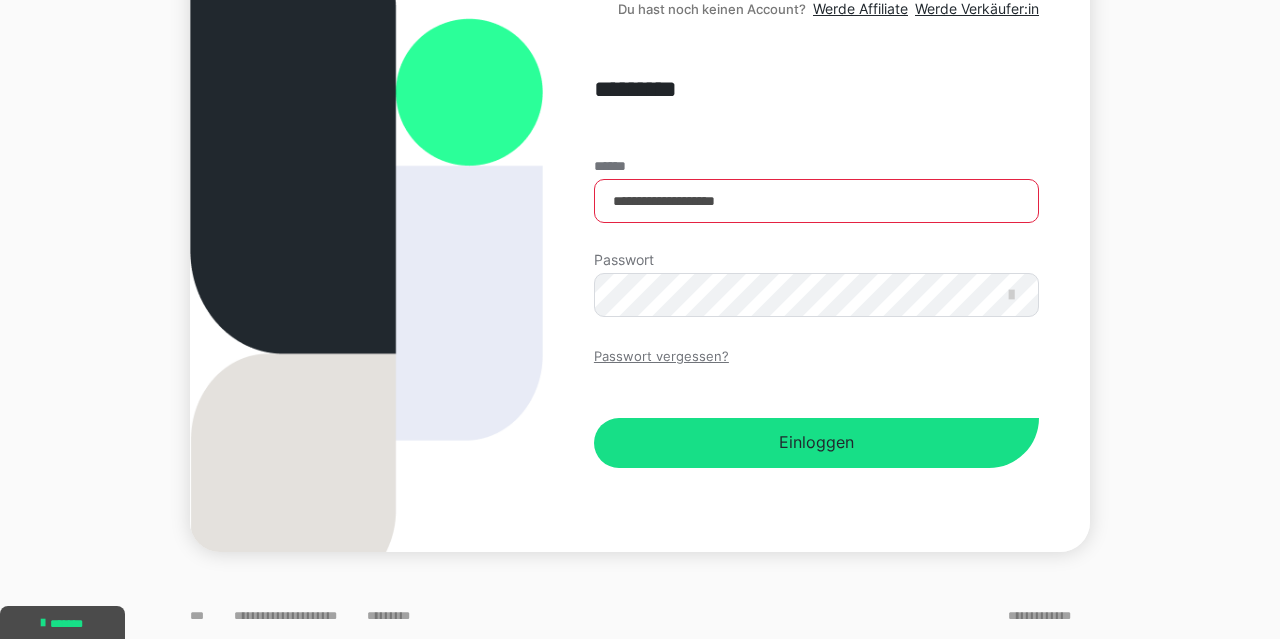 click on "Passwort vergessen?" at bounding box center [661, 357] 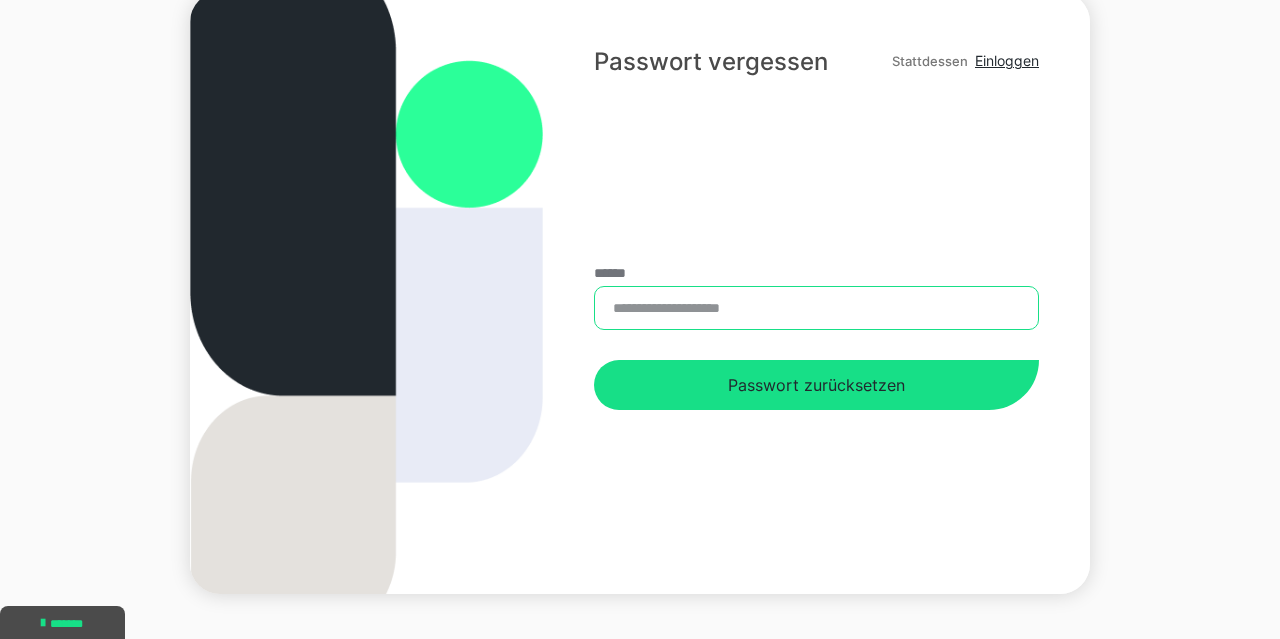 drag, startPoint x: 727, startPoint y: 327, endPoint x: 738, endPoint y: 317, distance: 14.866069 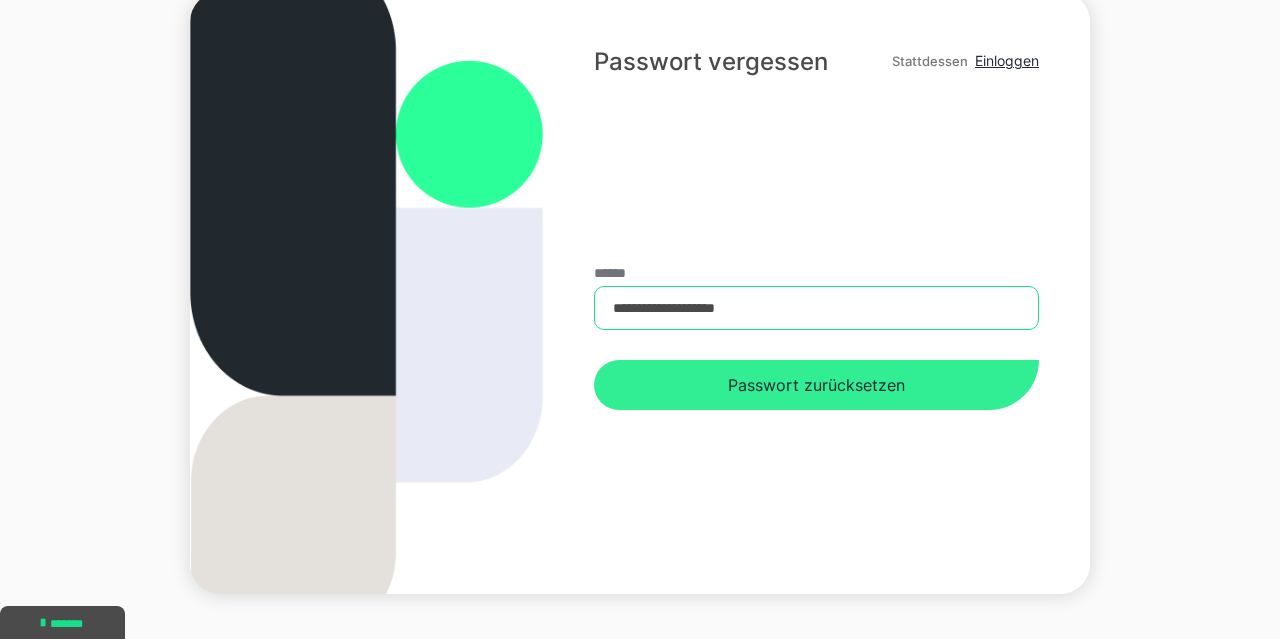 type on "**********" 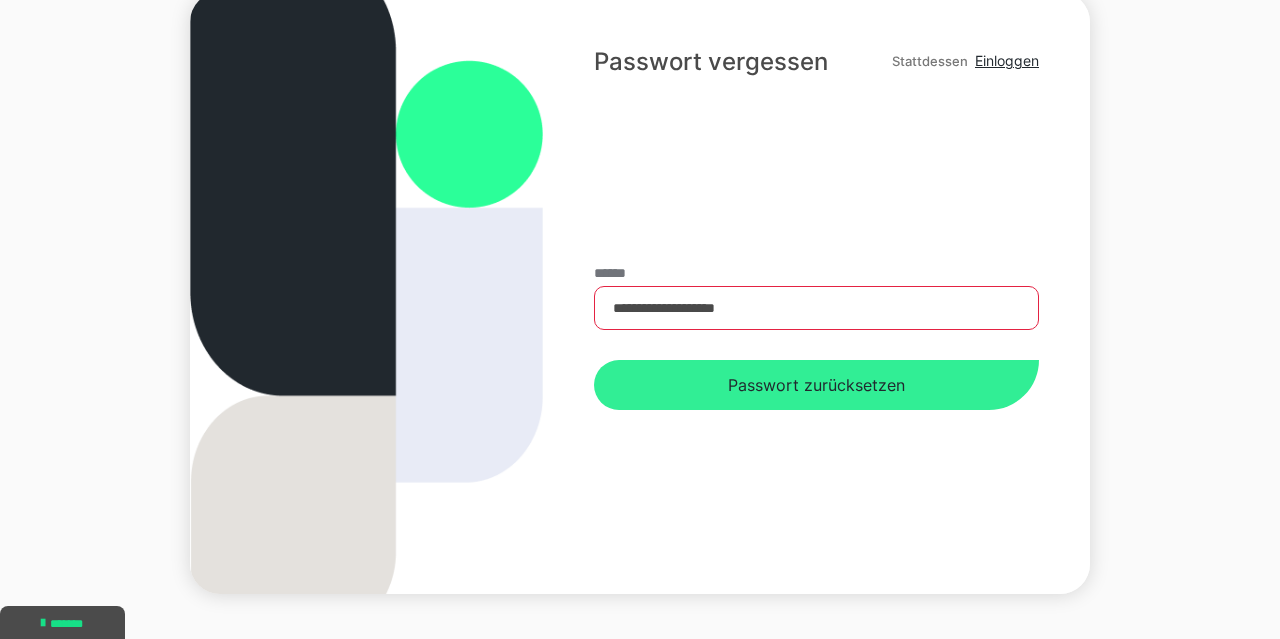 click on "Passwort zurücksetzen" at bounding box center [816, 385] 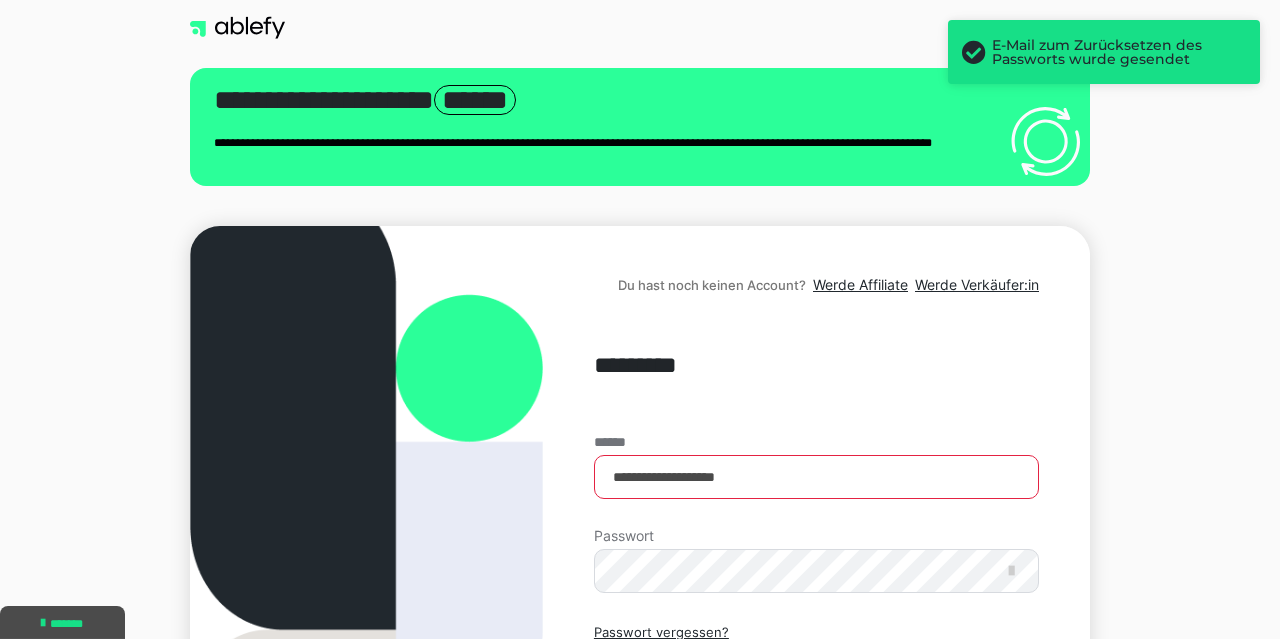 scroll, scrollTop: 0, scrollLeft: 0, axis: both 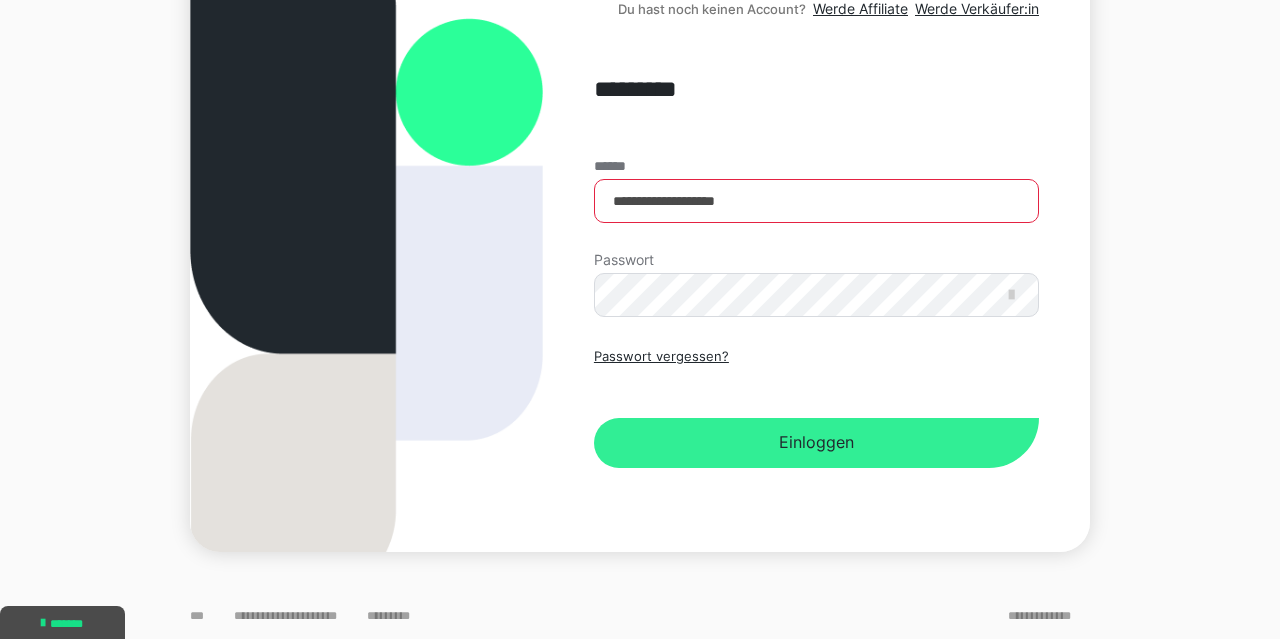 click on "Einloggen" at bounding box center (816, 443) 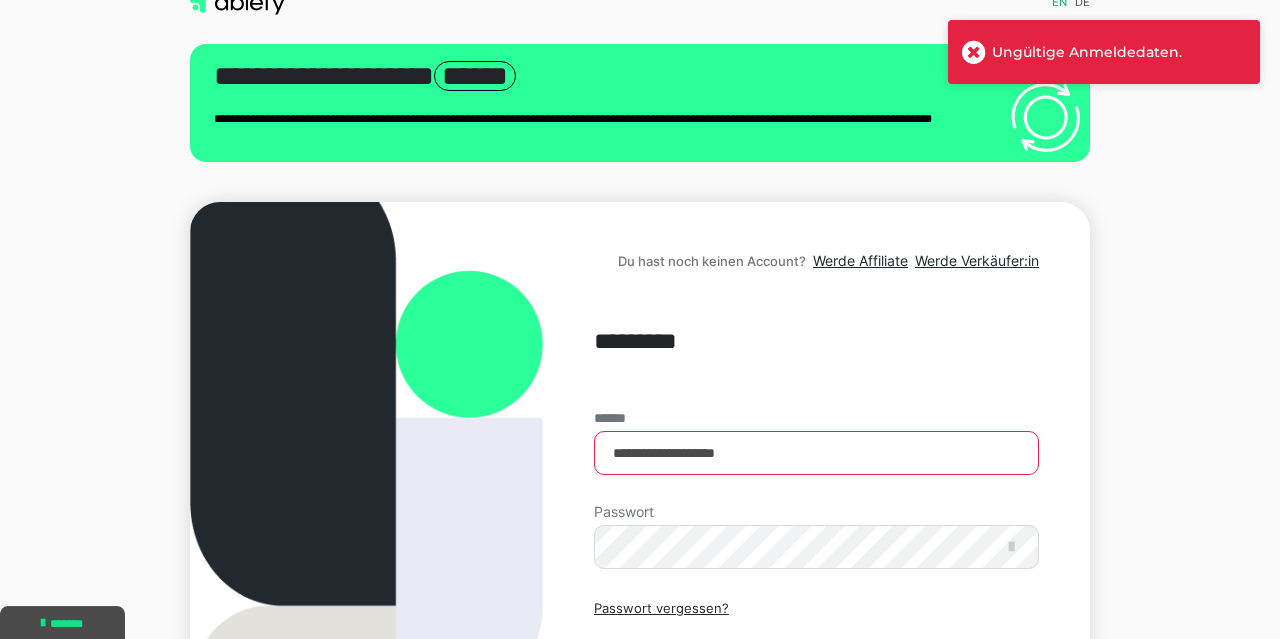 scroll, scrollTop: 0, scrollLeft: 0, axis: both 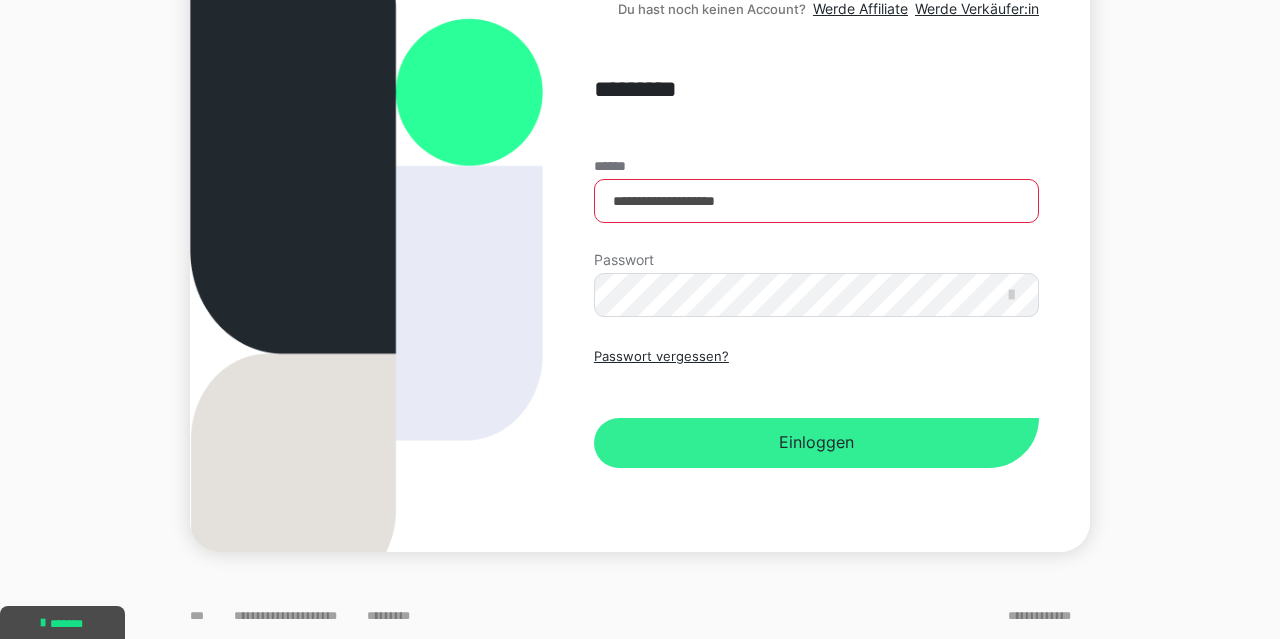 click on "Einloggen" at bounding box center (816, 443) 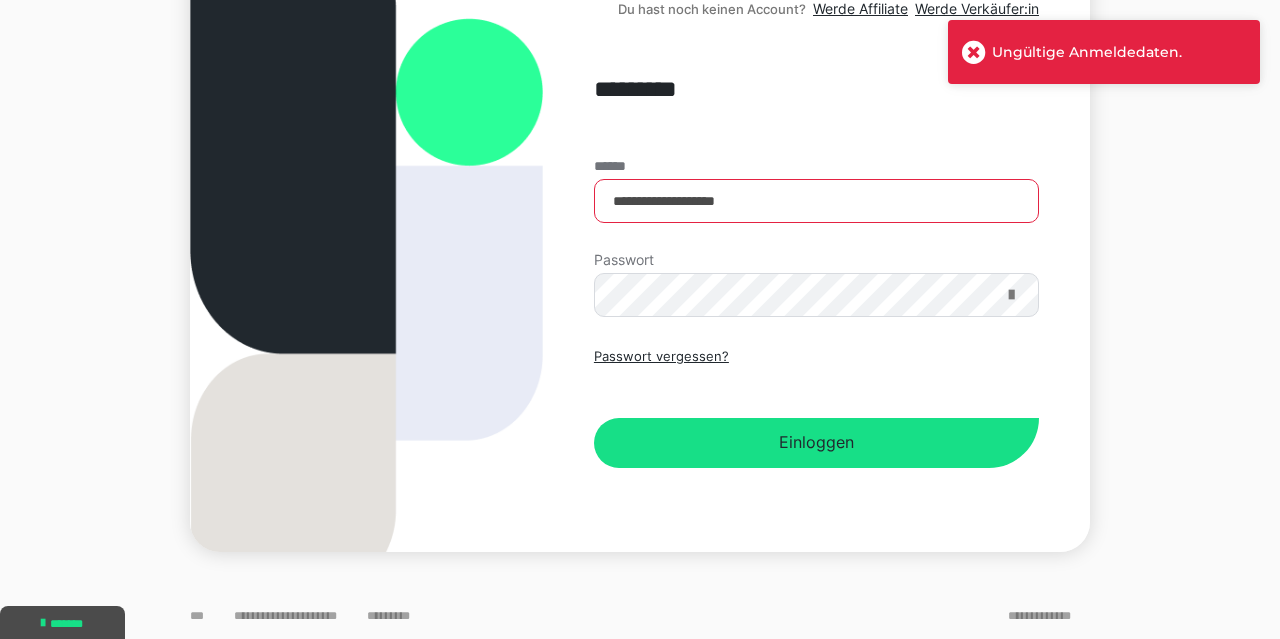 click at bounding box center [1011, 295] 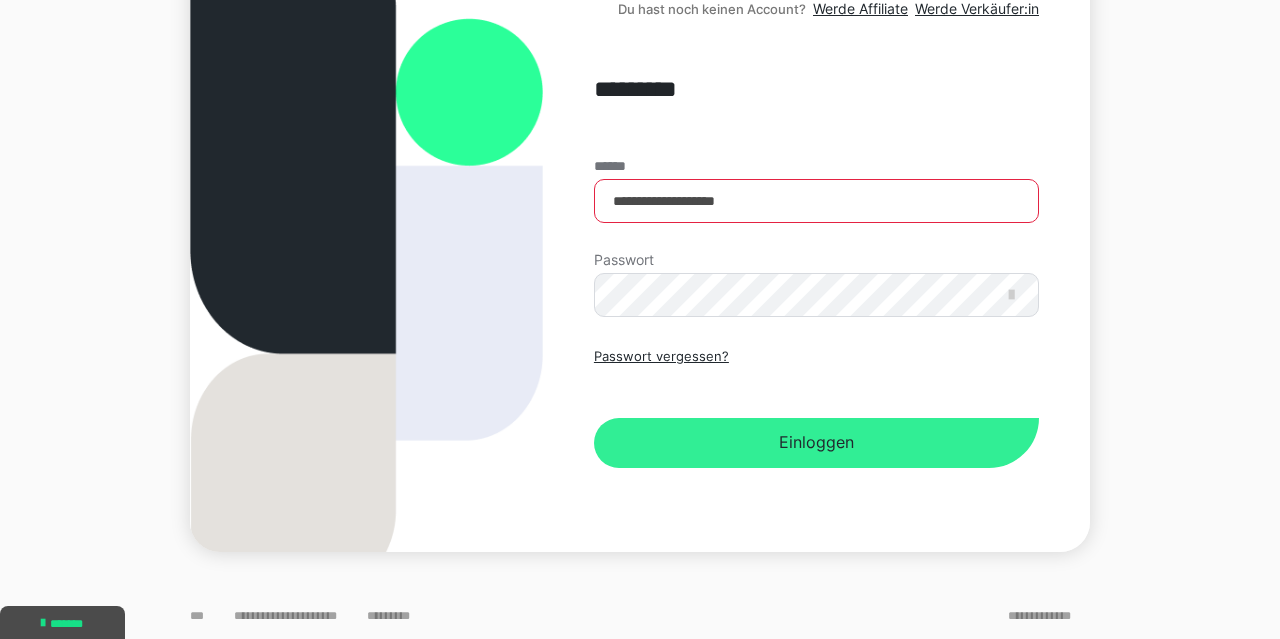 click on "Einloggen" at bounding box center (816, 443) 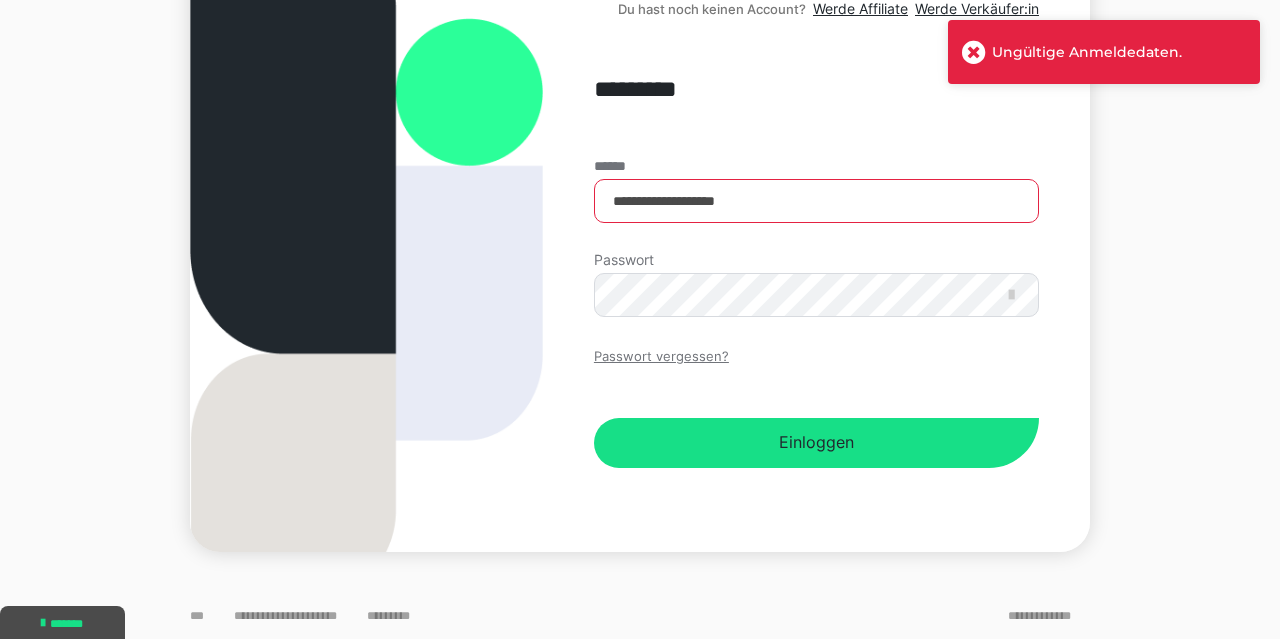 click on "Passwort vergessen?" at bounding box center [661, 357] 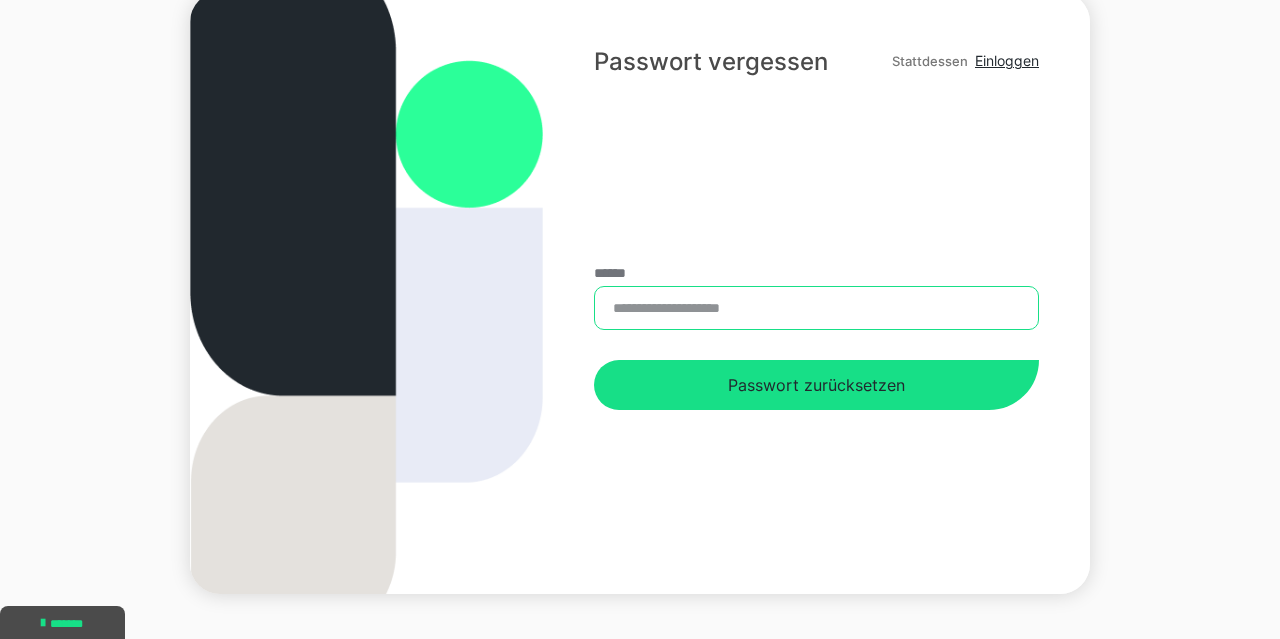 click on "******" at bounding box center [816, 308] 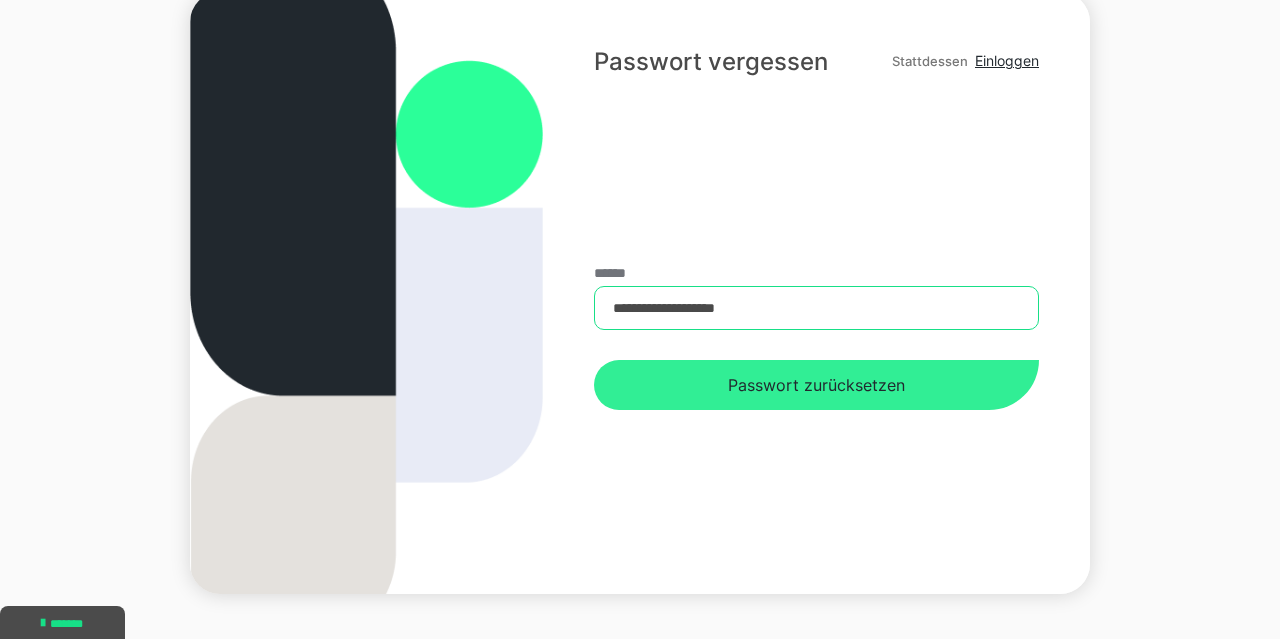 type on "**********" 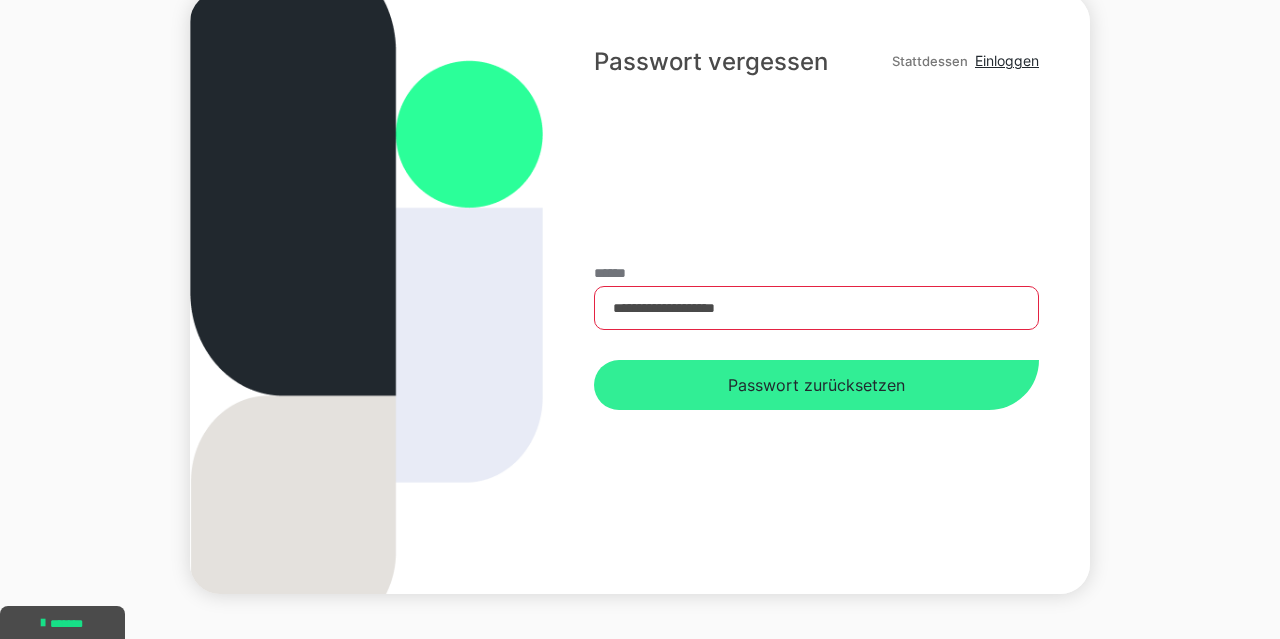 click on "Passwort zurücksetzen" at bounding box center [816, 385] 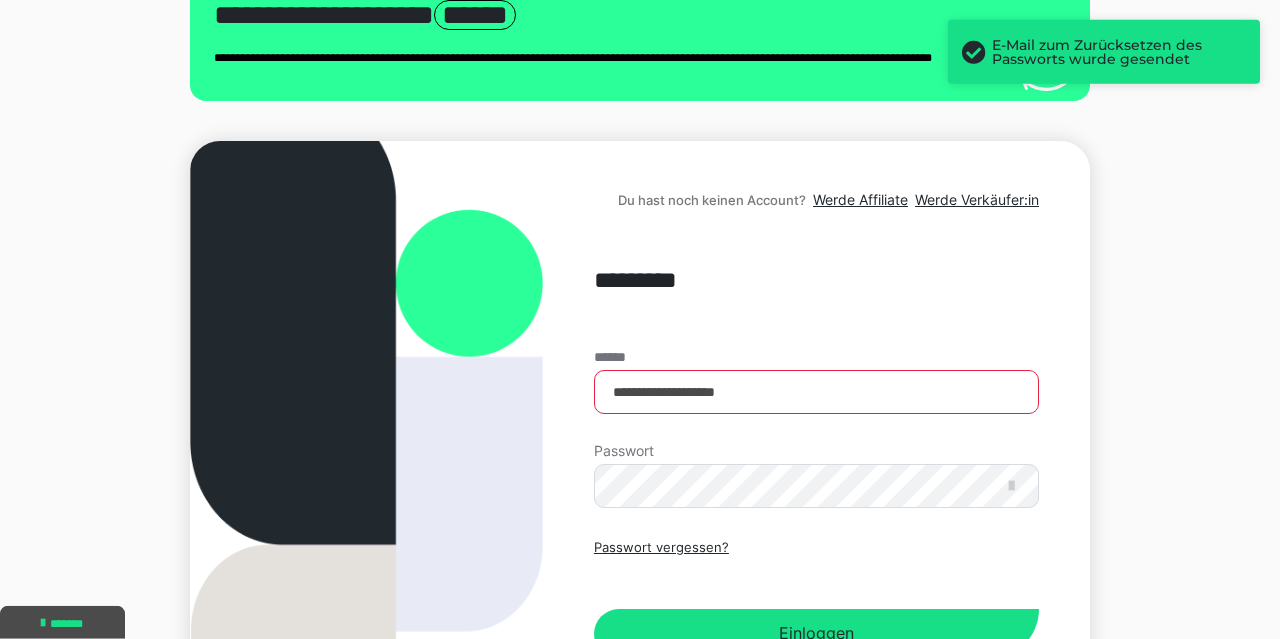 scroll, scrollTop: 208, scrollLeft: 0, axis: vertical 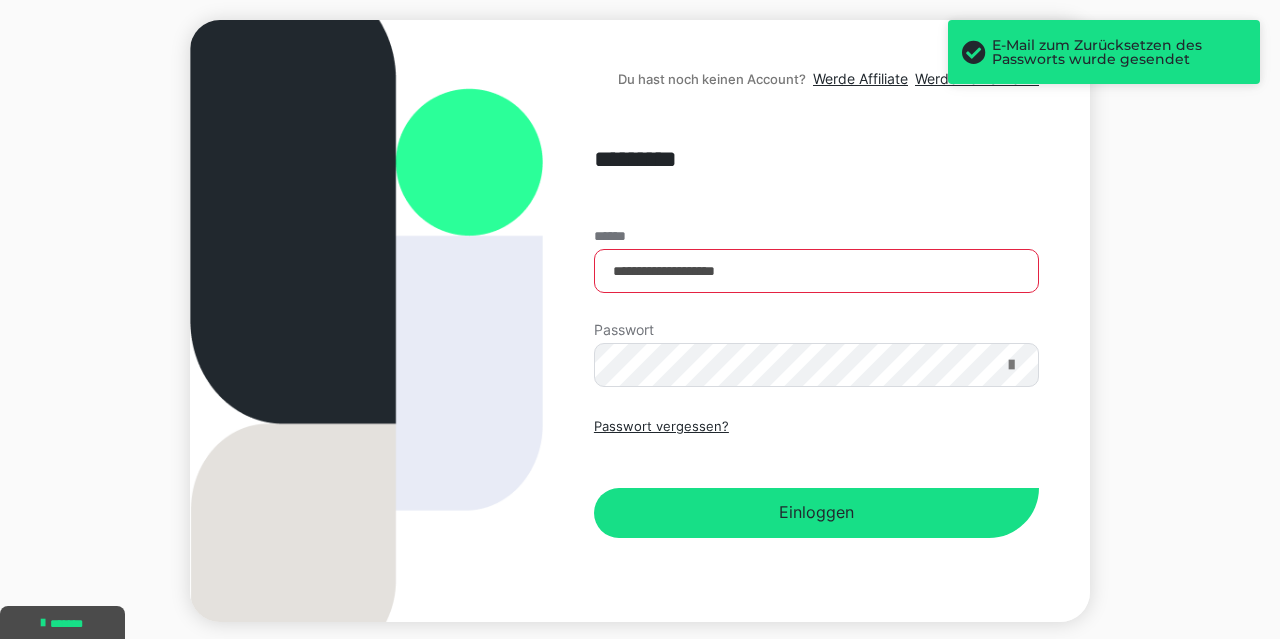 click at bounding box center [1011, 365] 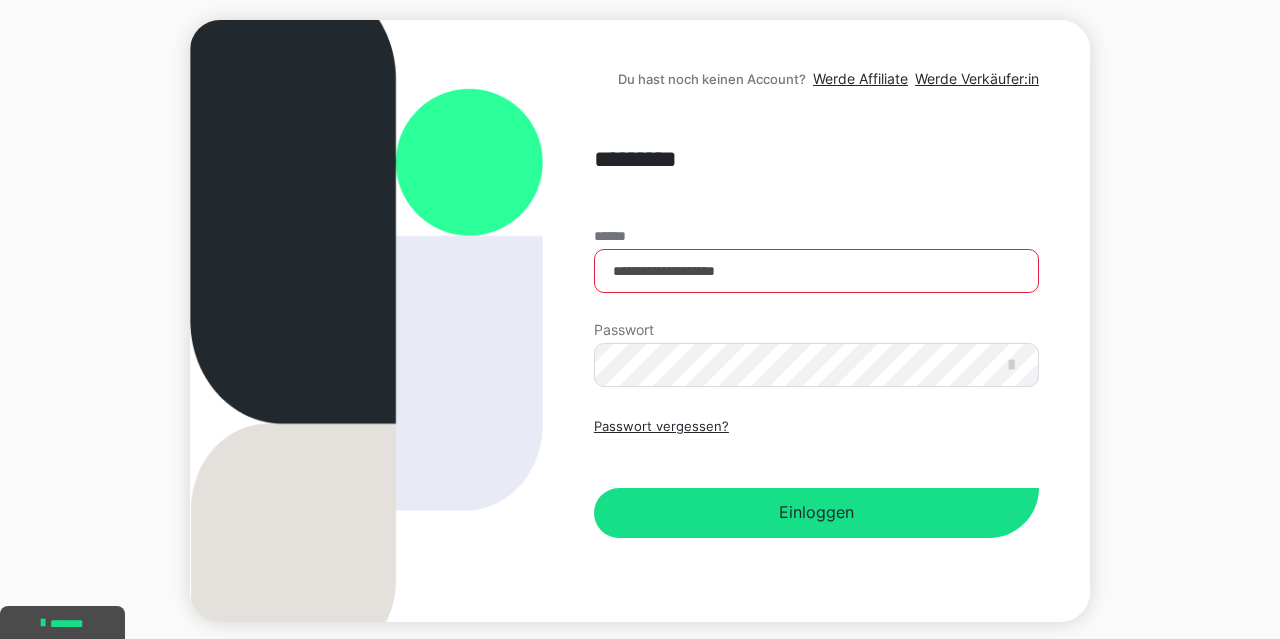 scroll, scrollTop: 278, scrollLeft: 0, axis: vertical 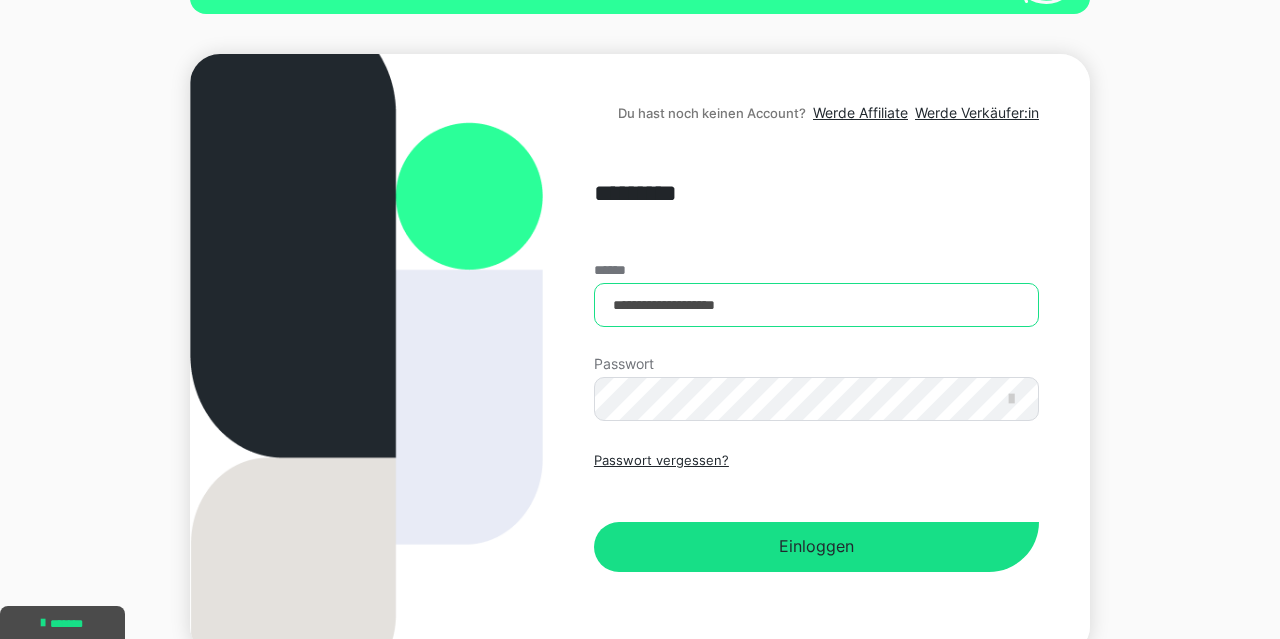 click on "**********" at bounding box center [816, 305] 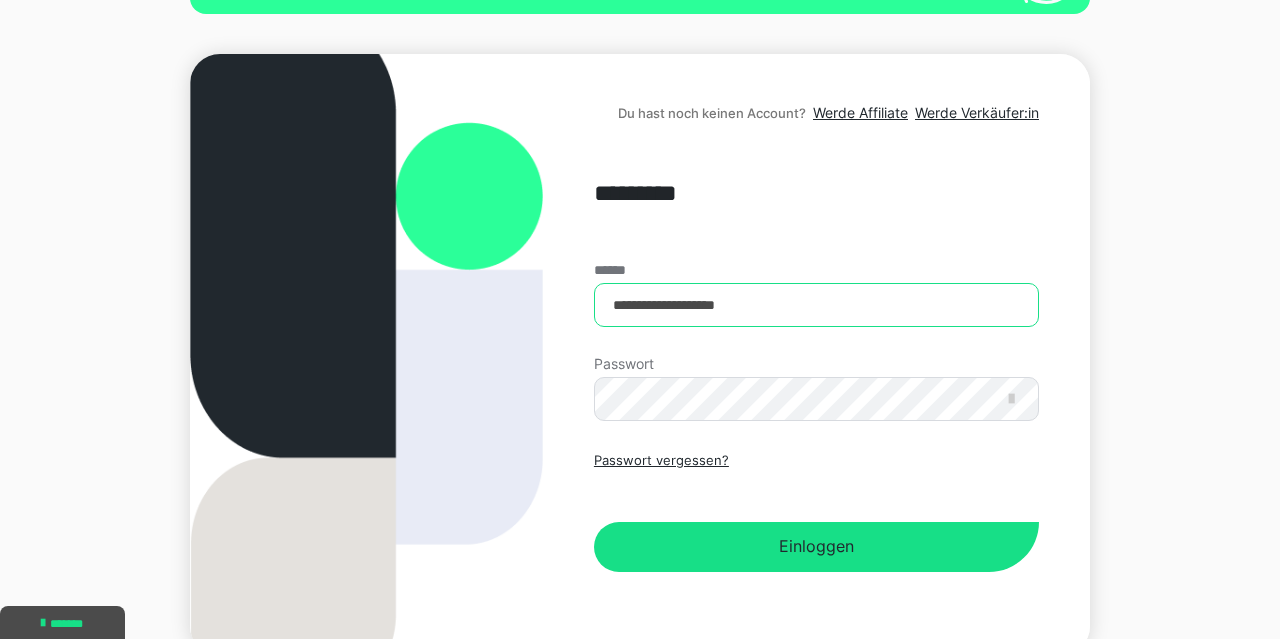 drag, startPoint x: 811, startPoint y: 297, endPoint x: 1066, endPoint y: 343, distance: 259.1158 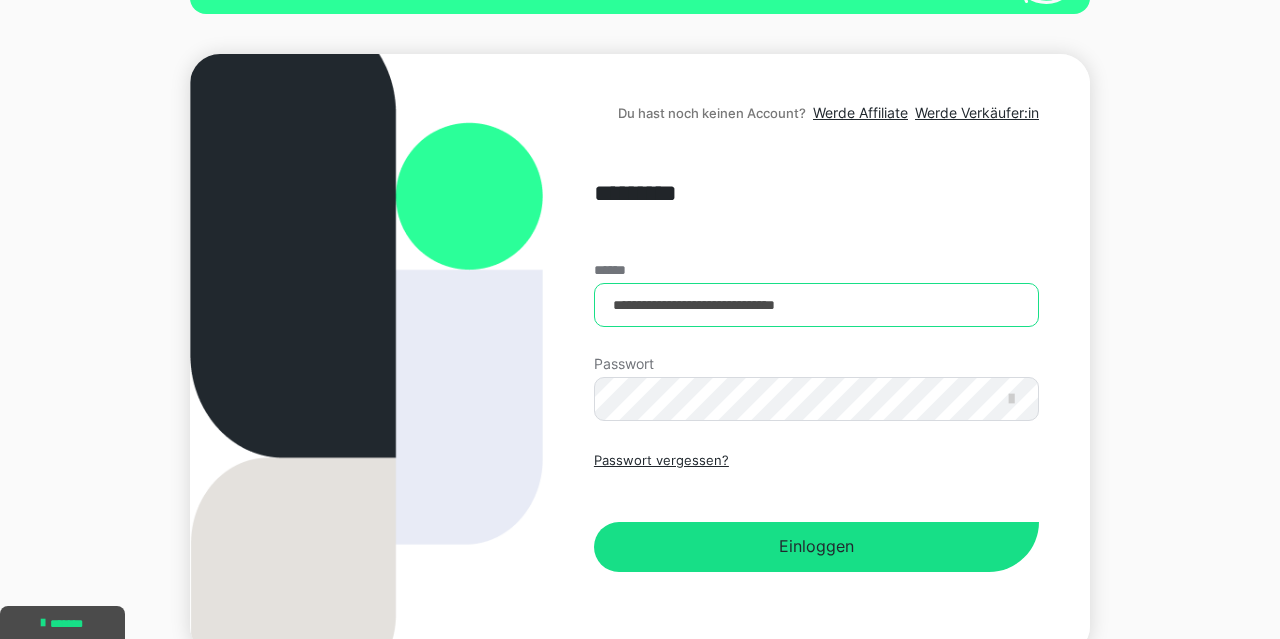 type on "**********" 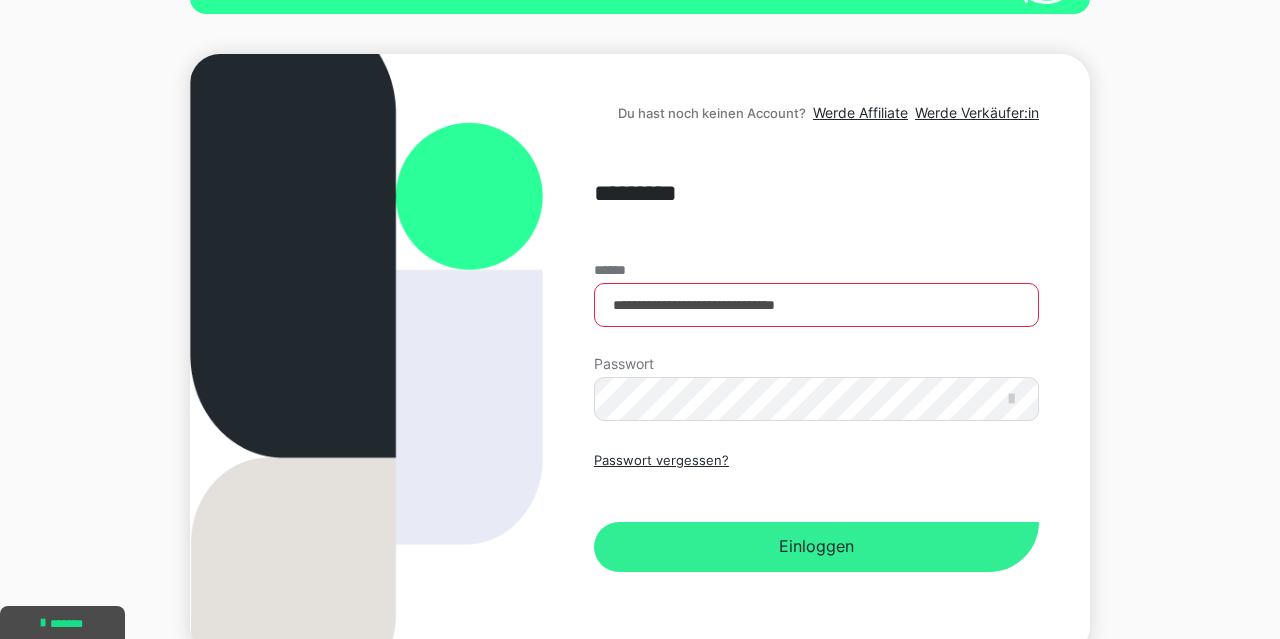 click on "Einloggen" at bounding box center [816, 547] 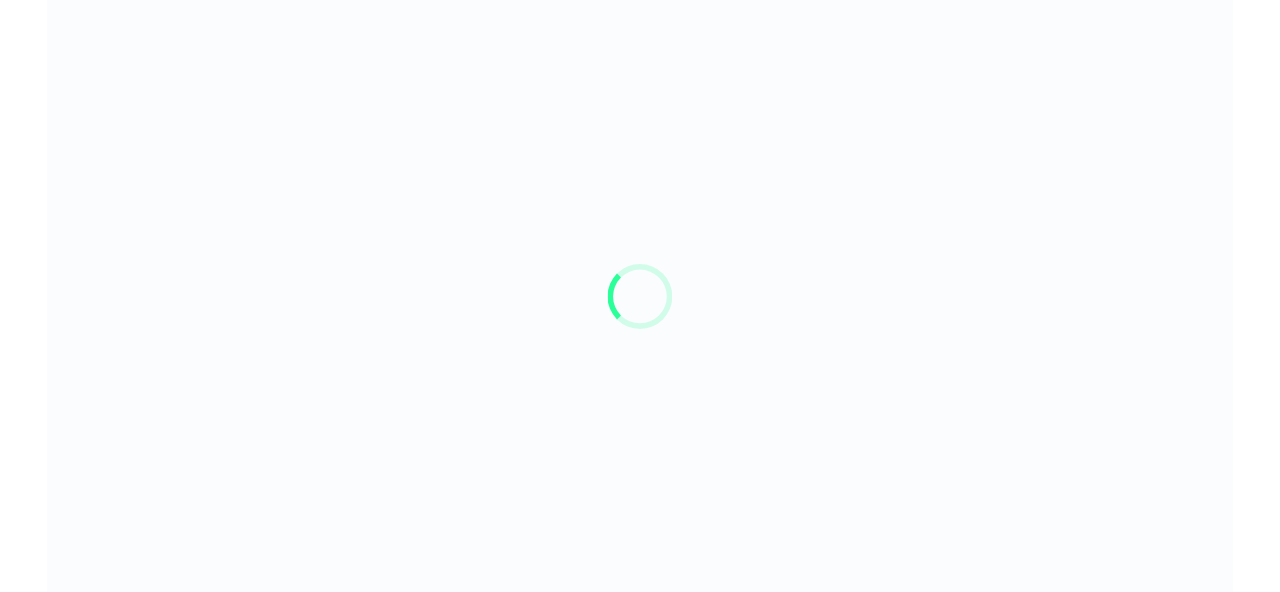 scroll, scrollTop: 0, scrollLeft: 0, axis: both 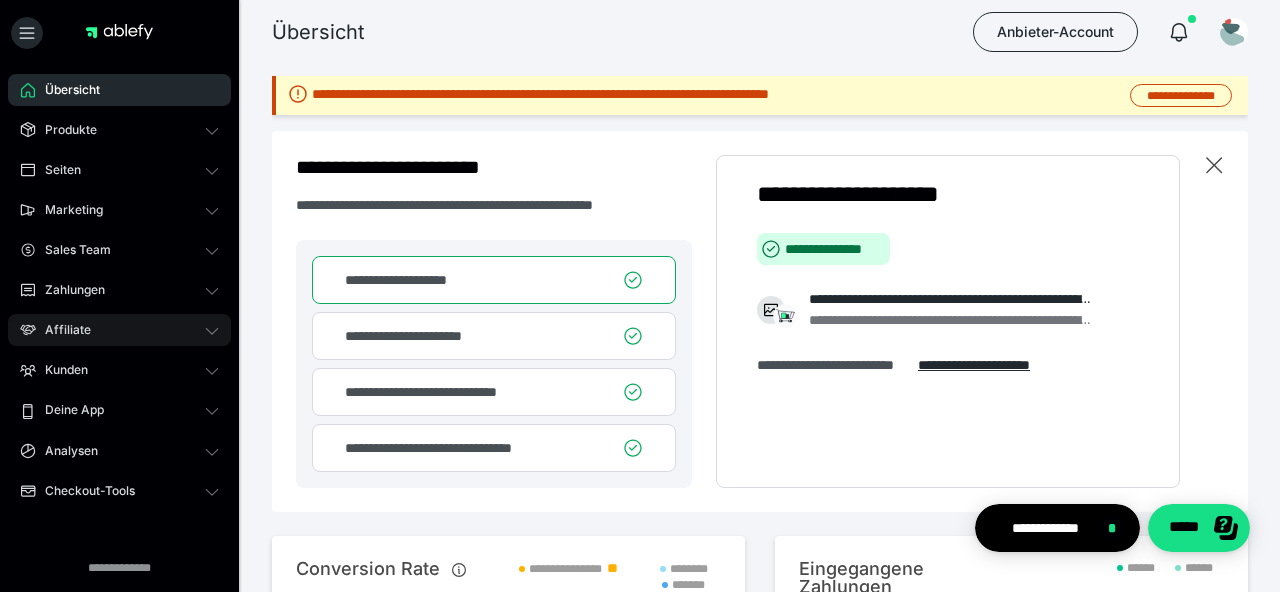 click on "Affiliate" at bounding box center [61, 330] 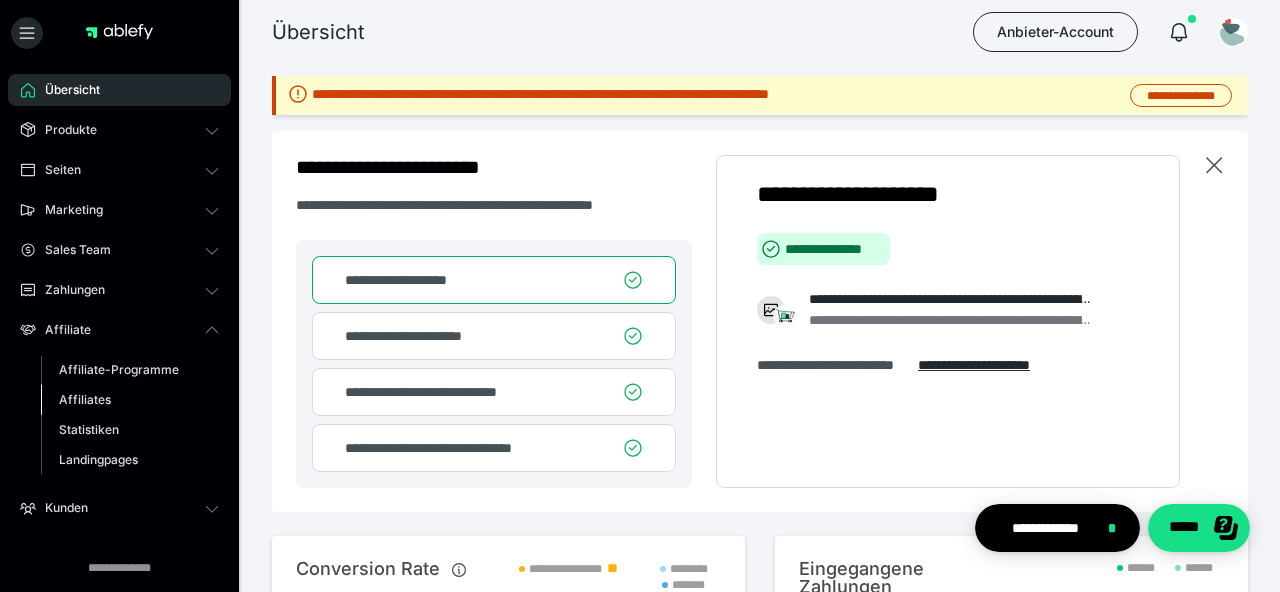 click on "Affiliates" at bounding box center (85, 399) 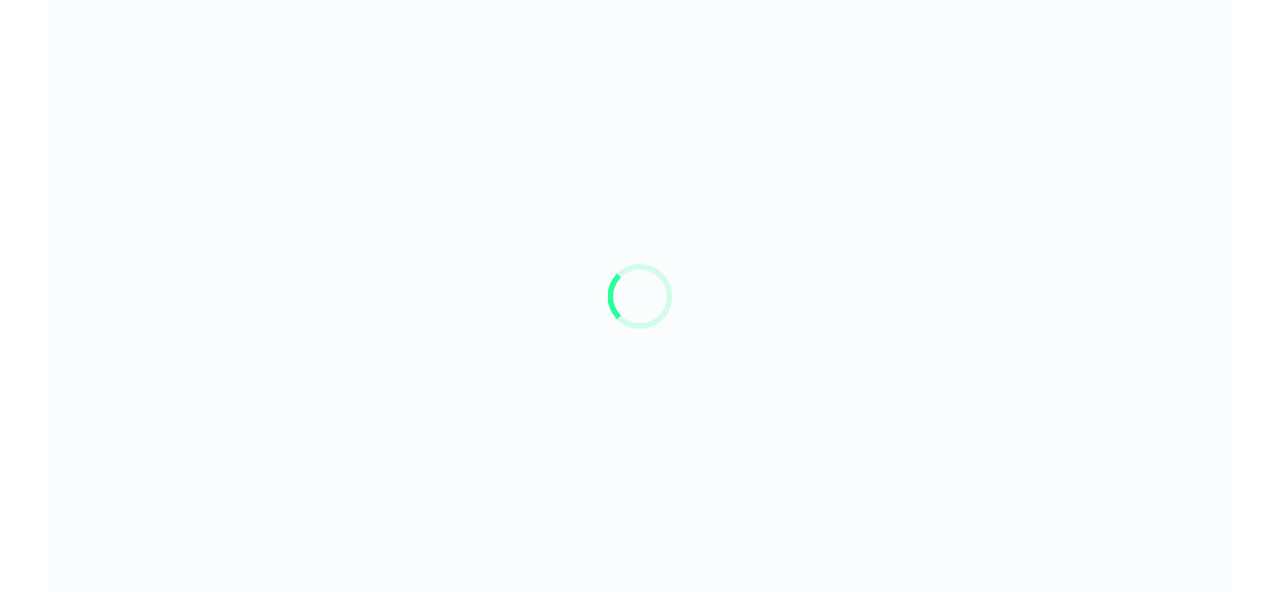 scroll, scrollTop: 0, scrollLeft: 0, axis: both 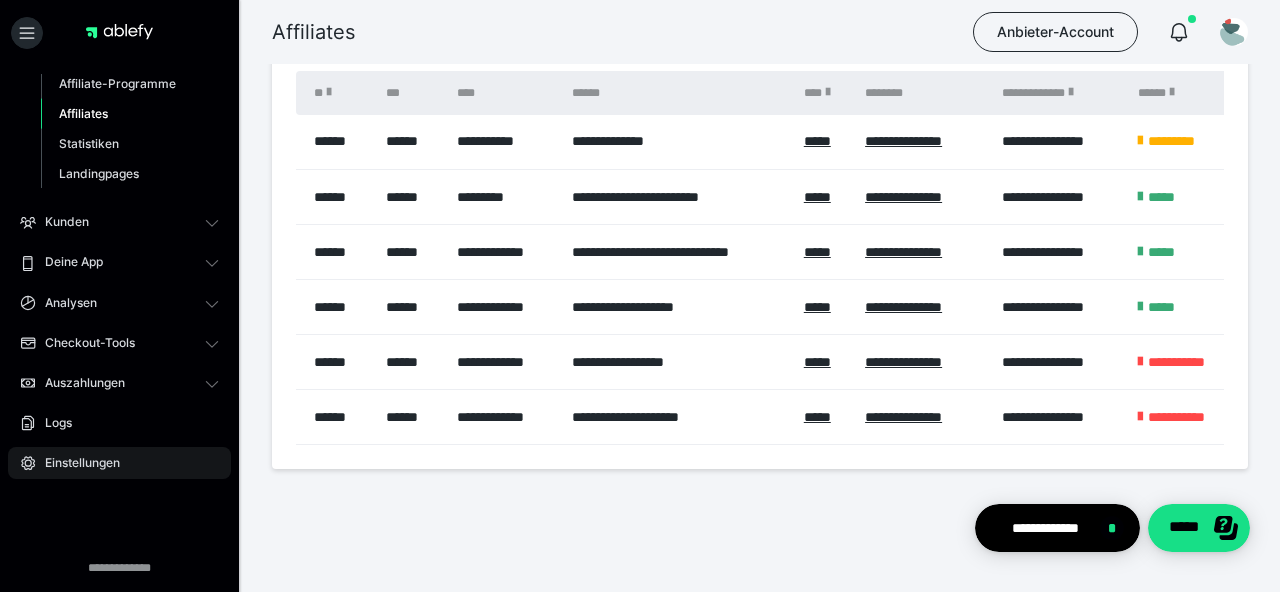 click on "Einstellungen" at bounding box center [75, 463] 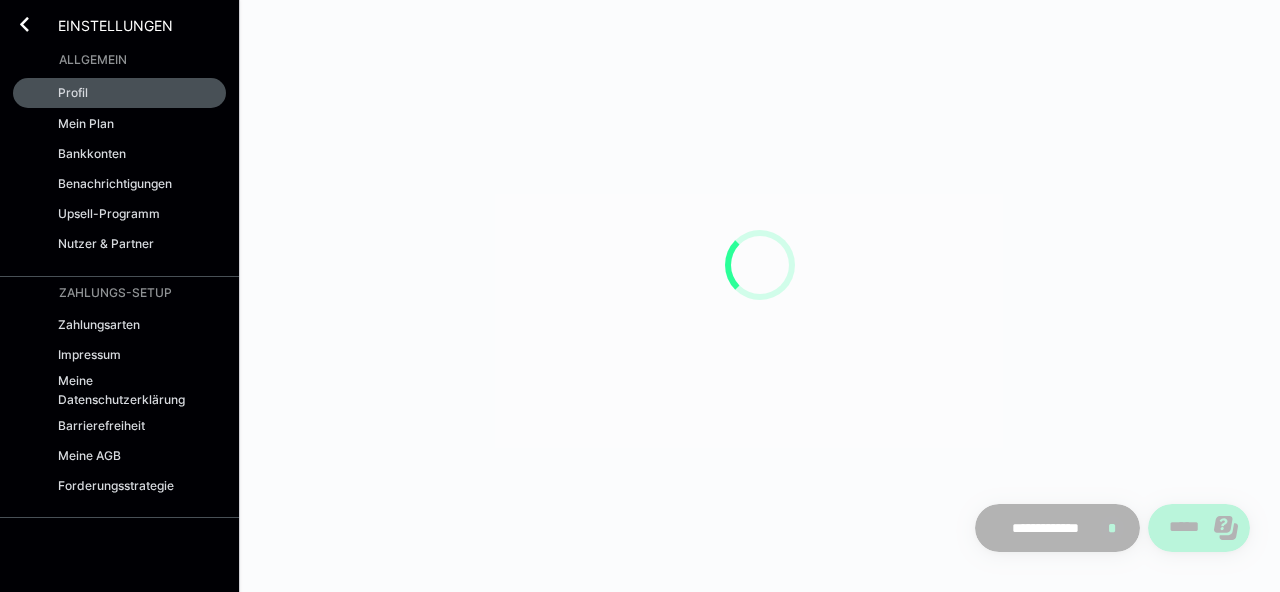 scroll, scrollTop: 0, scrollLeft: 0, axis: both 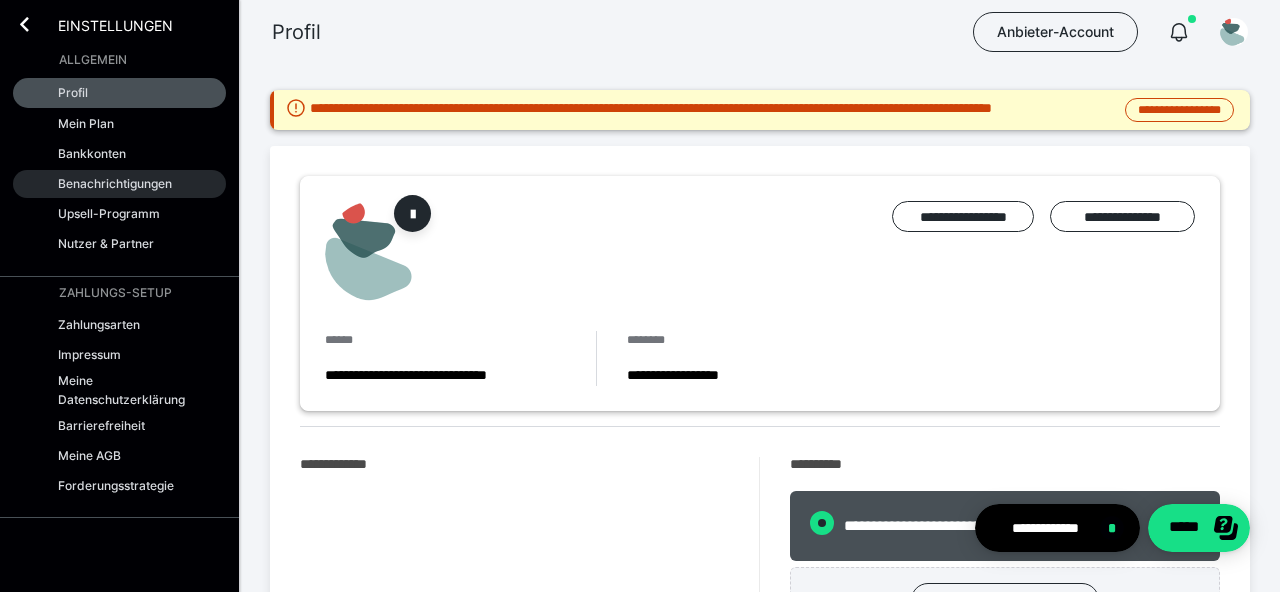 radio on "****" 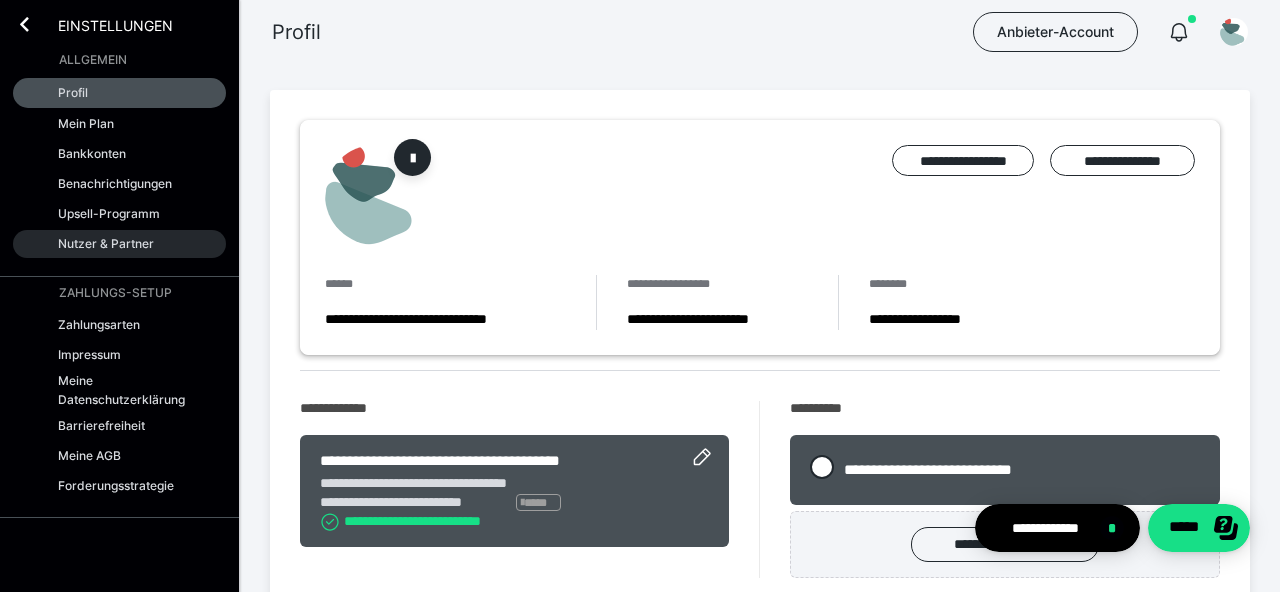 click on "Nutzer & Partner" at bounding box center [106, 243] 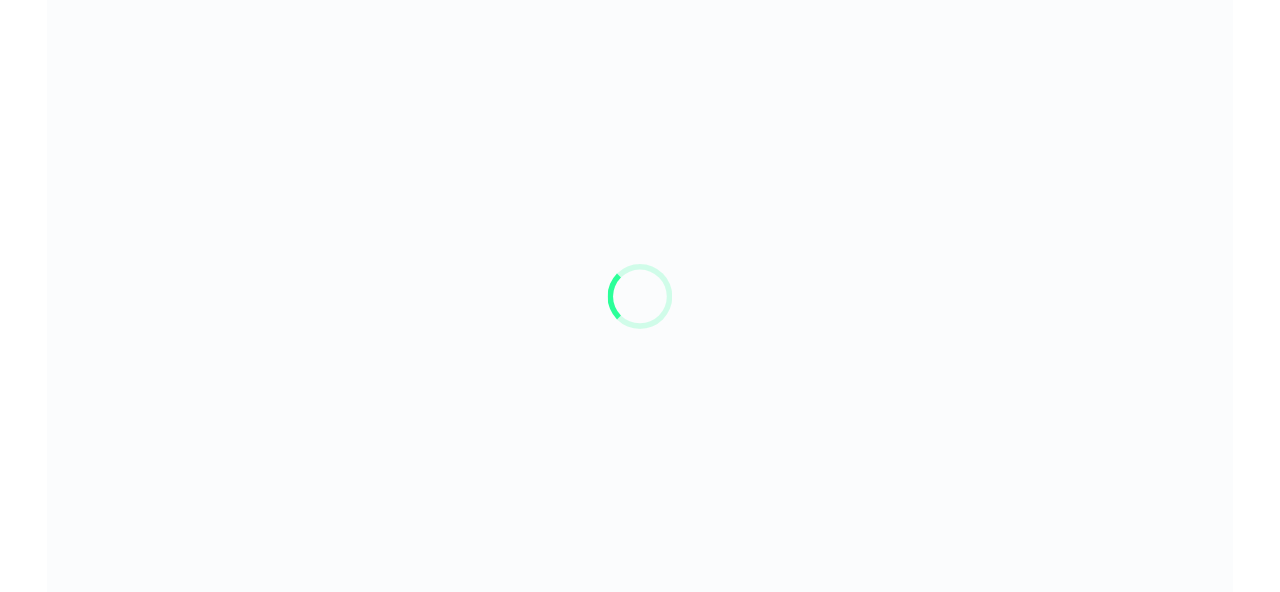 scroll, scrollTop: 0, scrollLeft: 0, axis: both 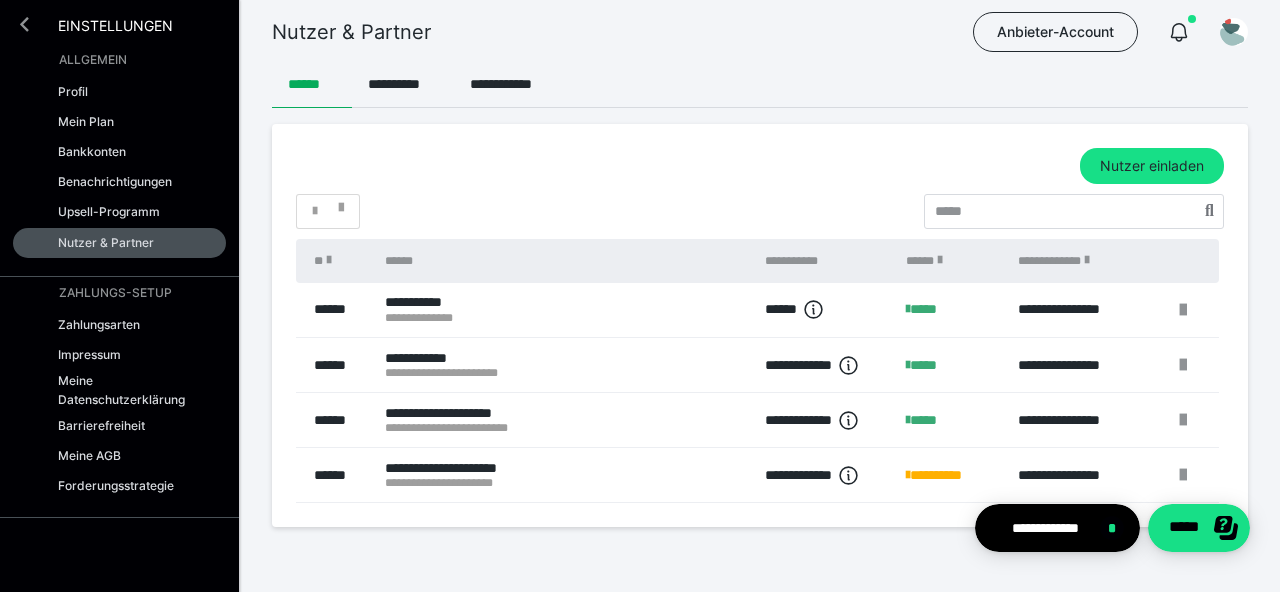 click at bounding box center (24, 24) 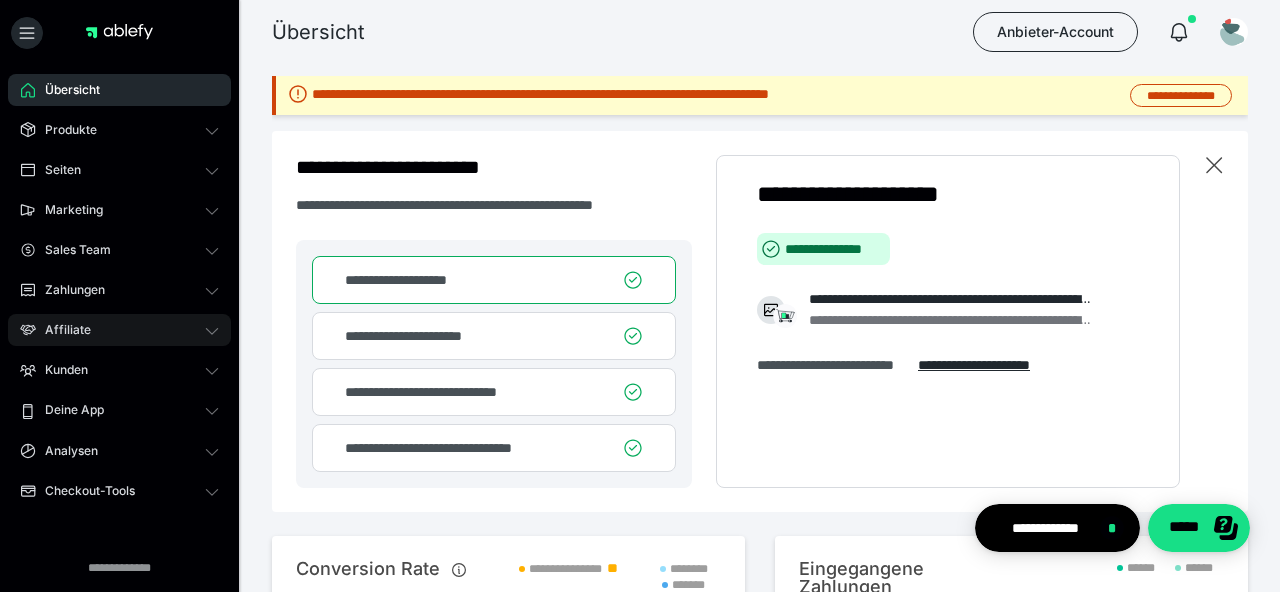 click on "Affiliate" at bounding box center (61, 330) 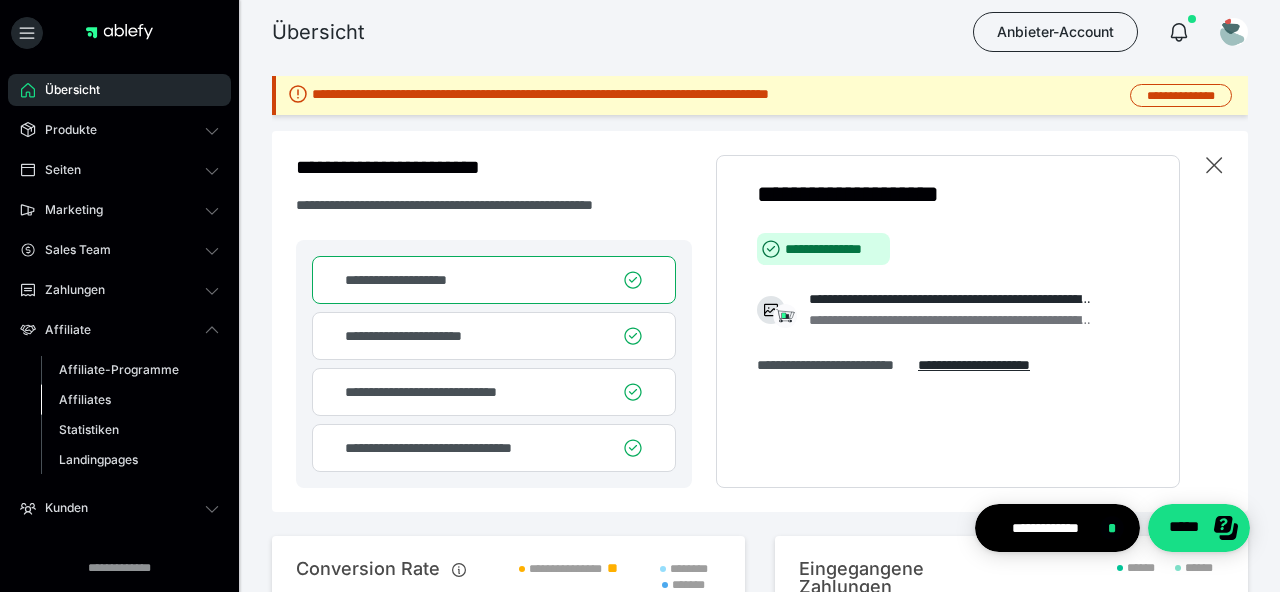 click on "Affiliates" at bounding box center [85, 399] 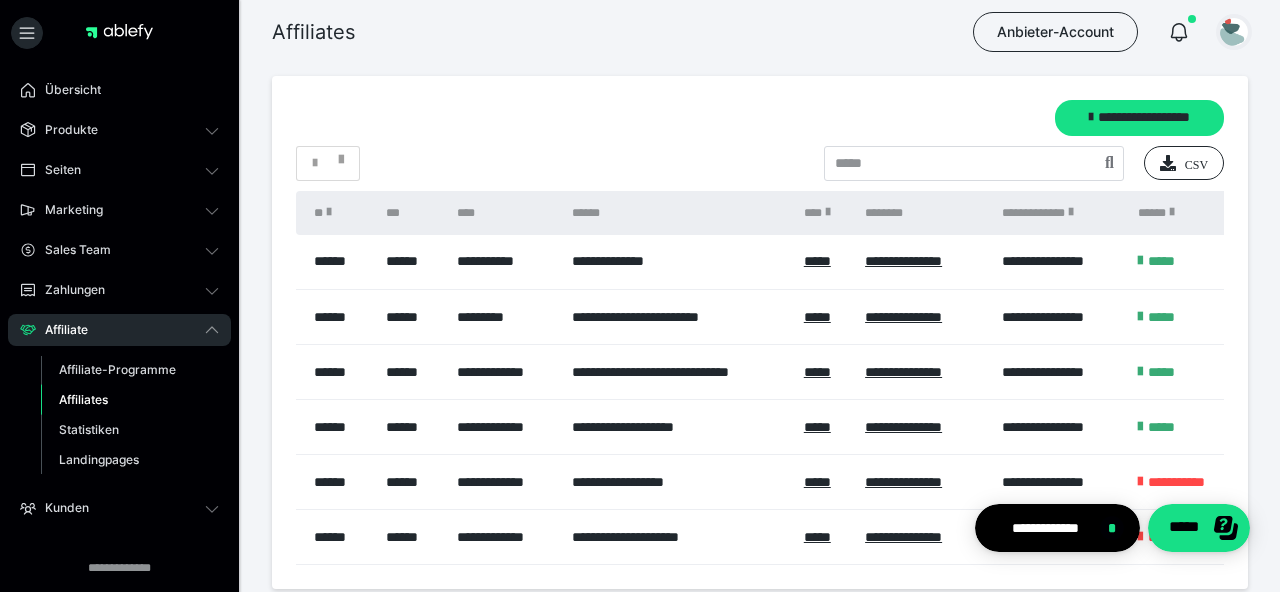 click at bounding box center [1234, 32] 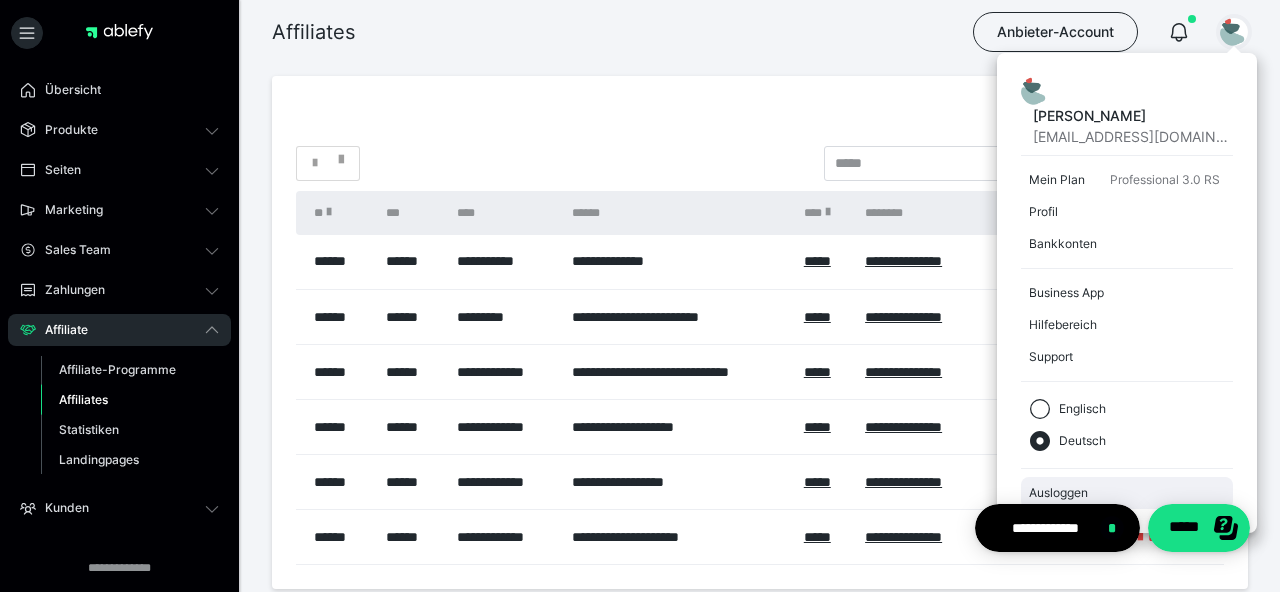 click on "Ausloggen" at bounding box center (1127, 493) 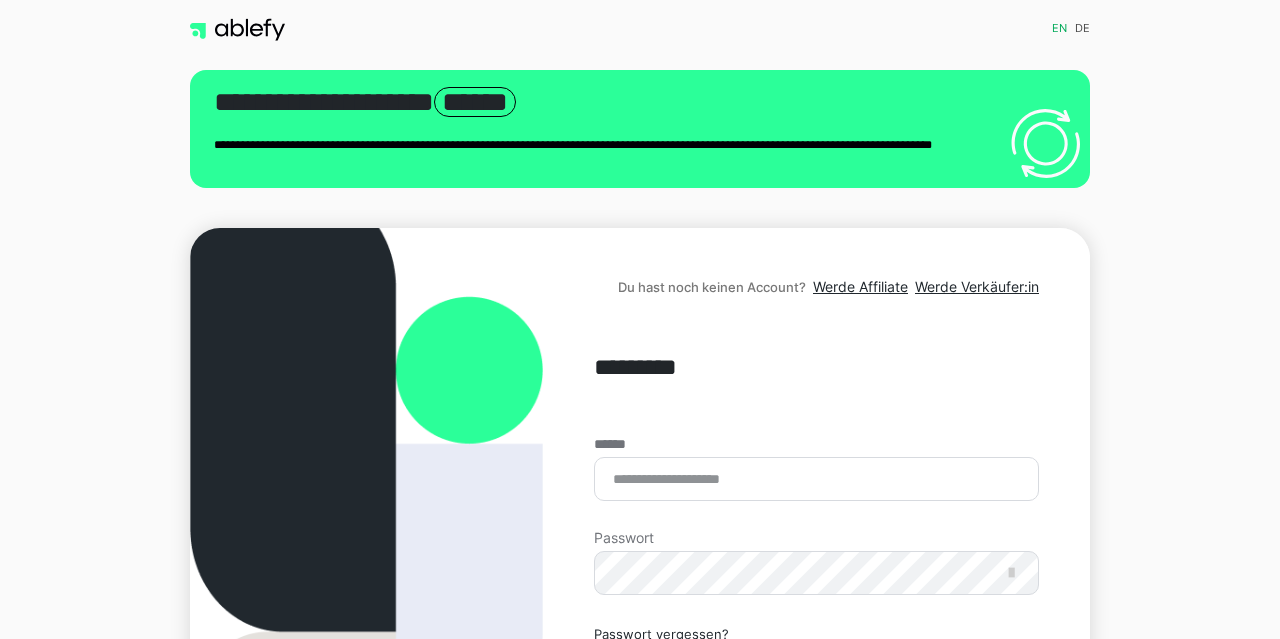scroll, scrollTop: 0, scrollLeft: 0, axis: both 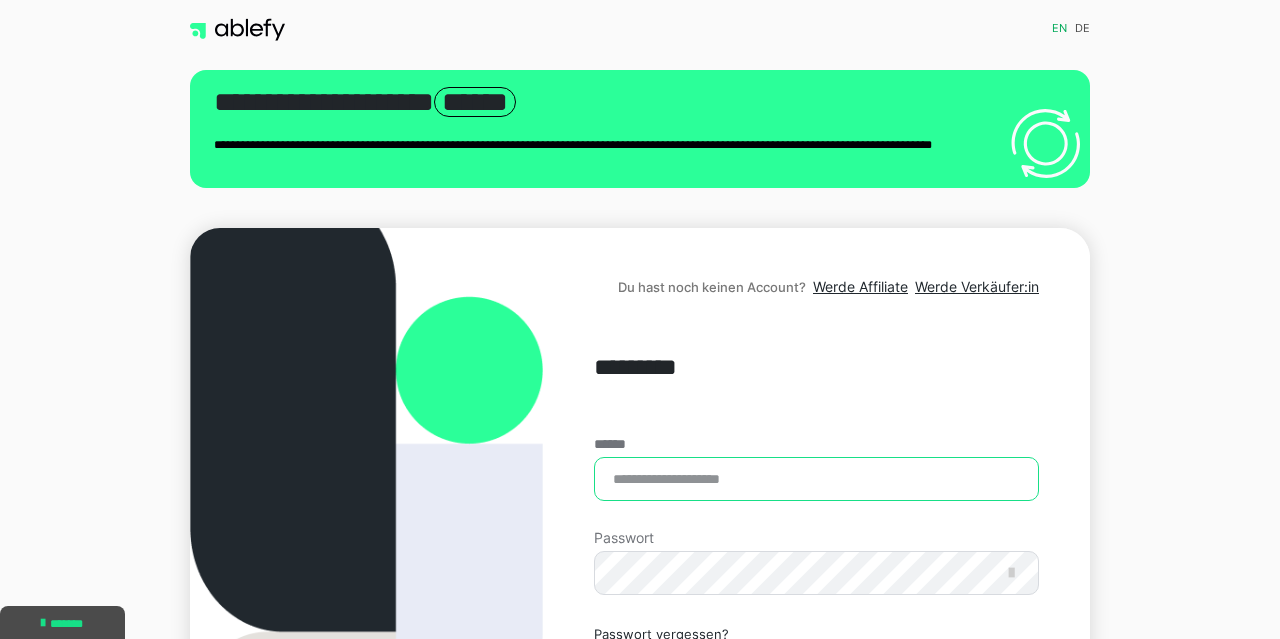 click on "******" at bounding box center [816, 479] 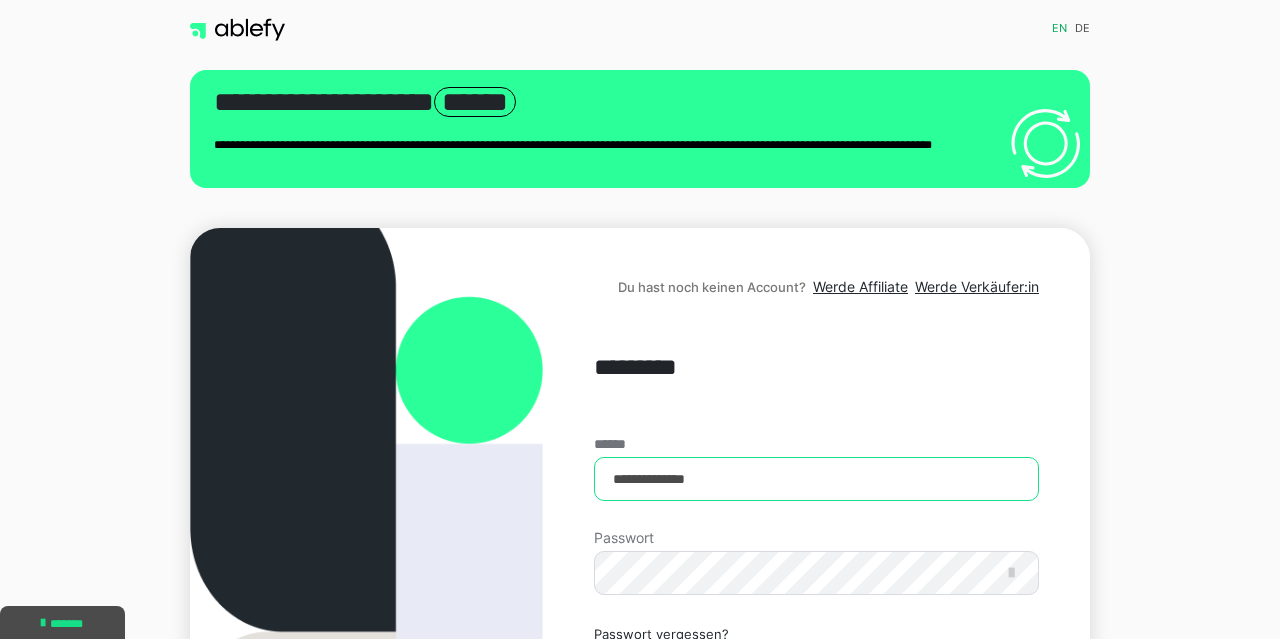 type on "**********" 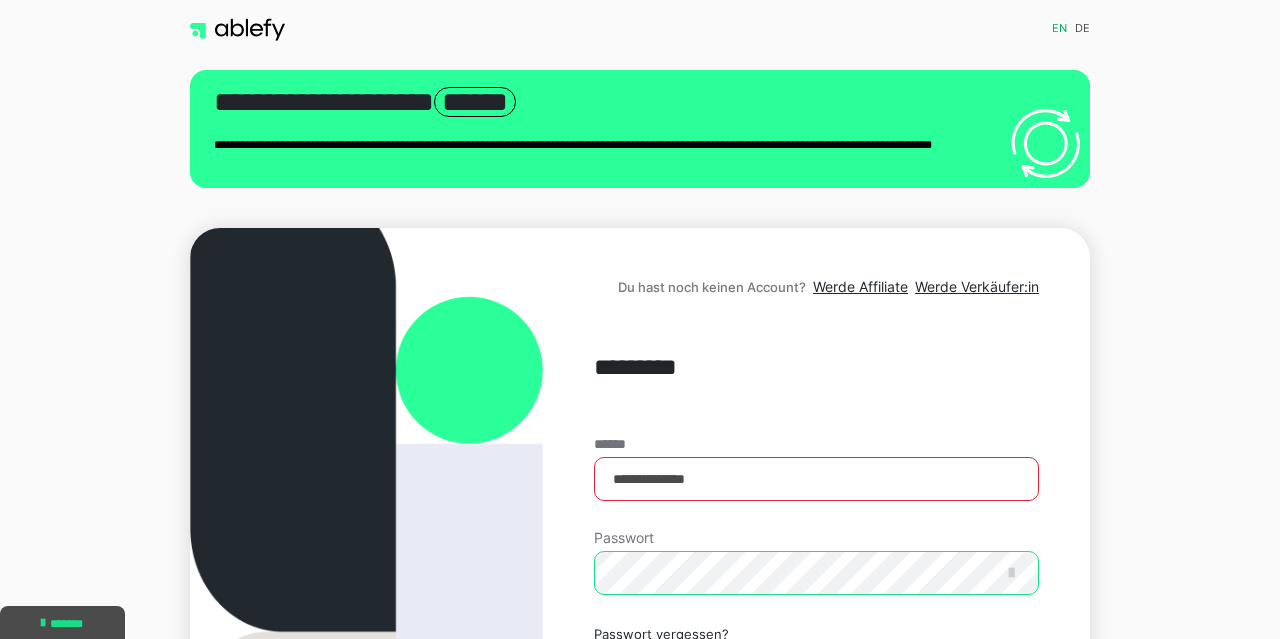click on "Einloggen" at bounding box center [816, 721] 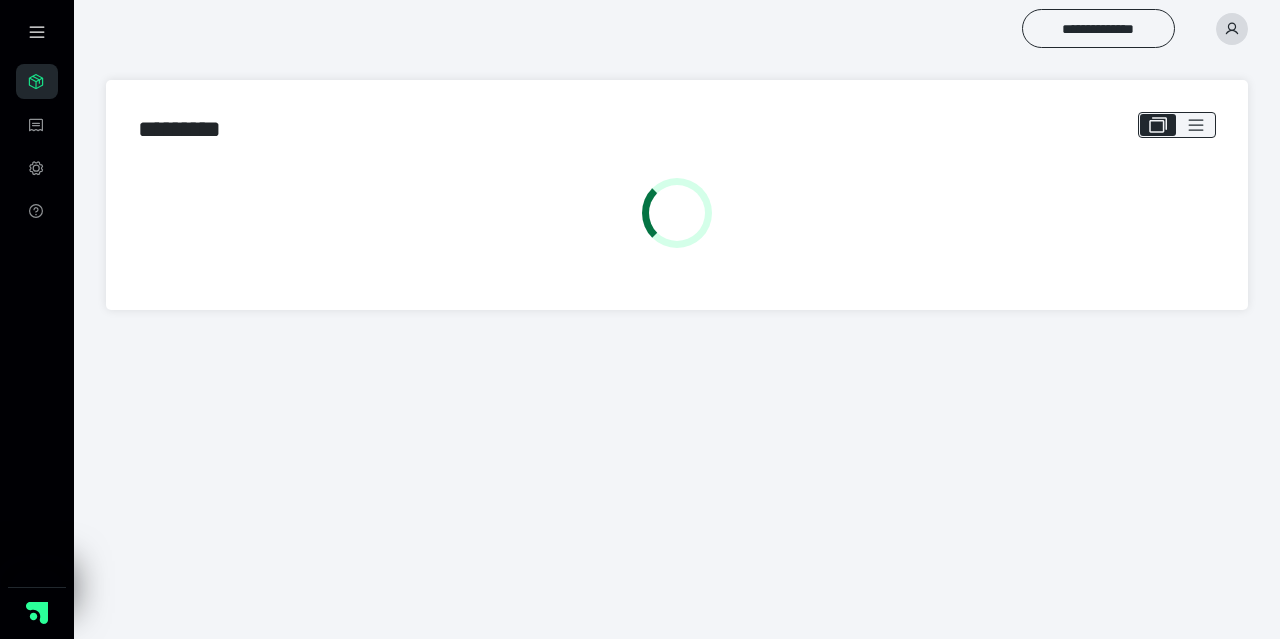 scroll, scrollTop: 0, scrollLeft: 0, axis: both 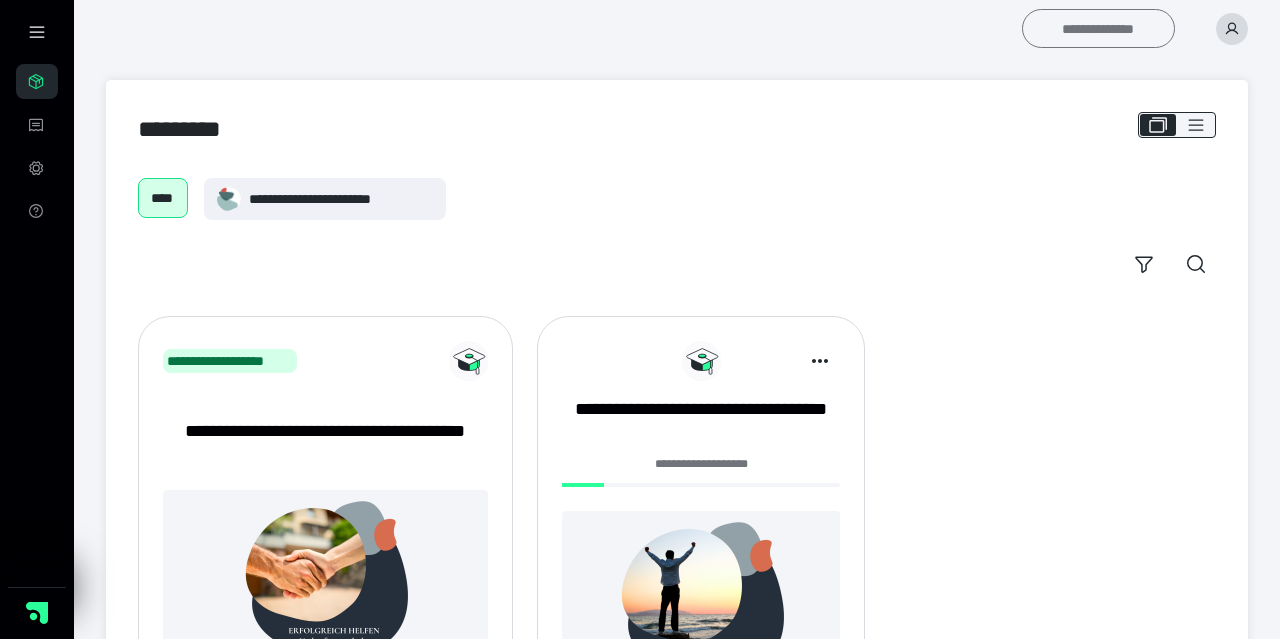 click on "**********" at bounding box center [1098, 28] 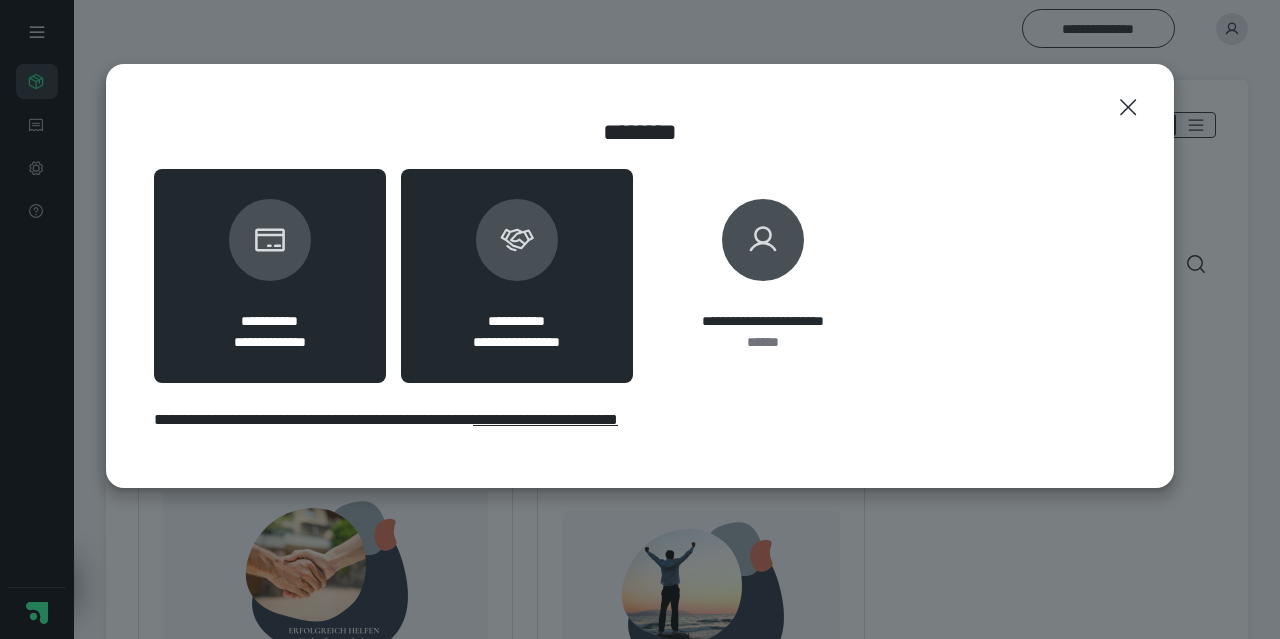 click at bounding box center [517, 240] 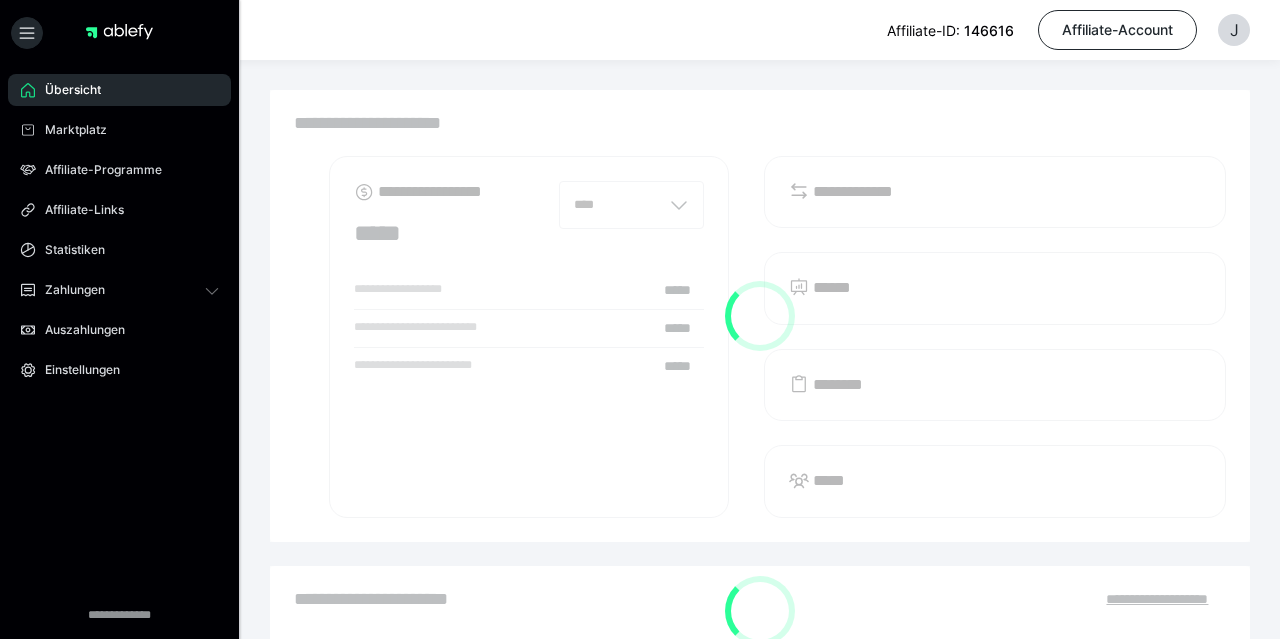 scroll, scrollTop: 0, scrollLeft: 0, axis: both 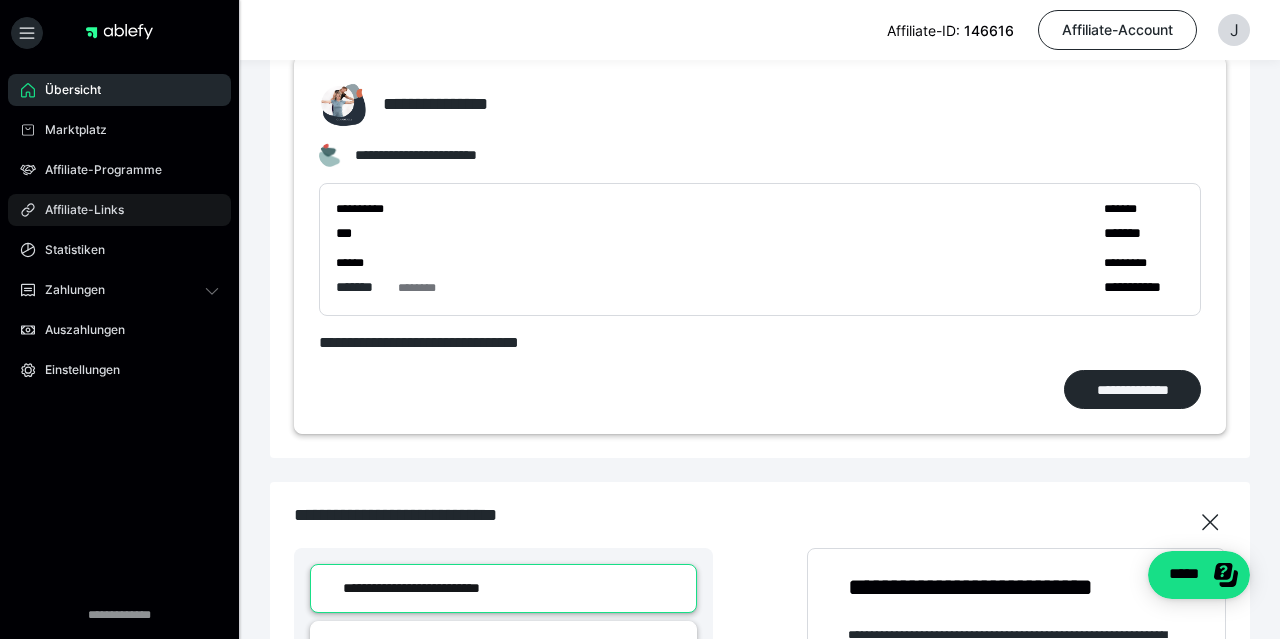 click on "Affiliate-Links" at bounding box center [119, 210] 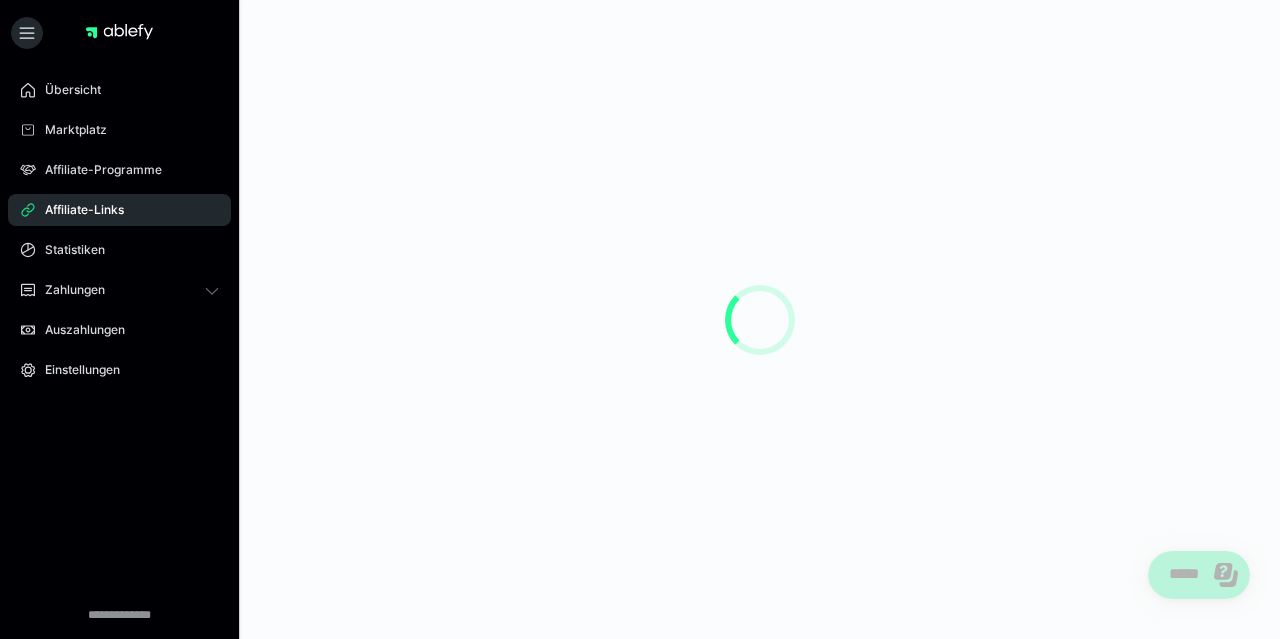 scroll, scrollTop: 0, scrollLeft: 0, axis: both 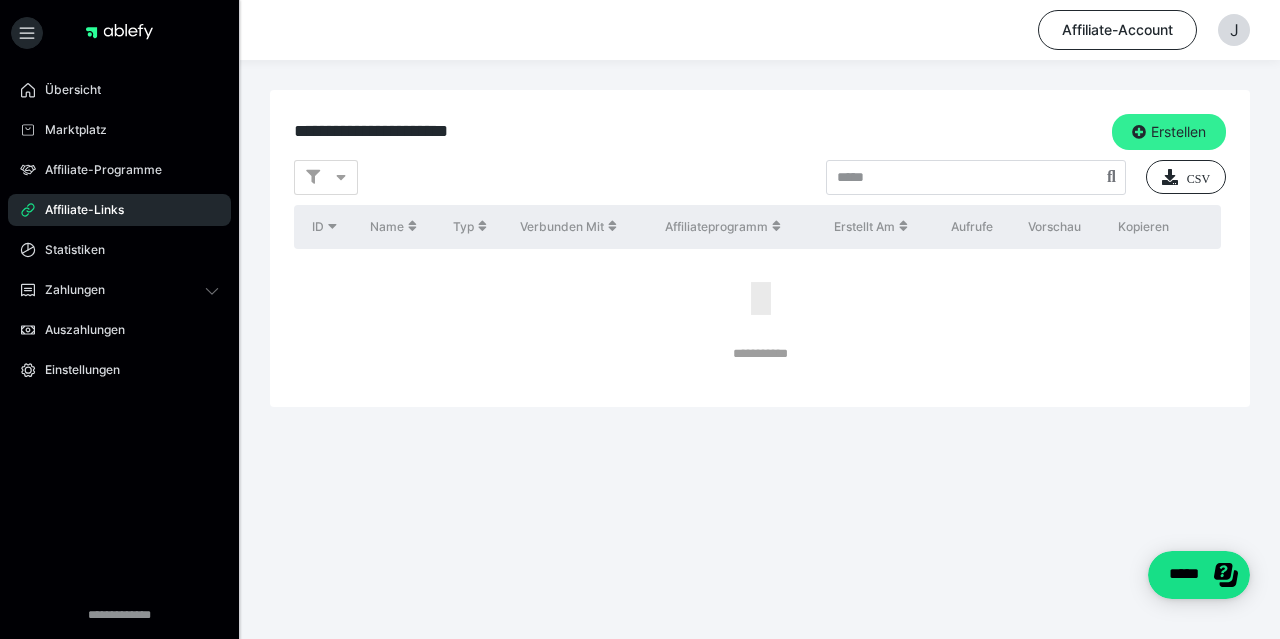 click on "Erstellen" at bounding box center (1169, 132) 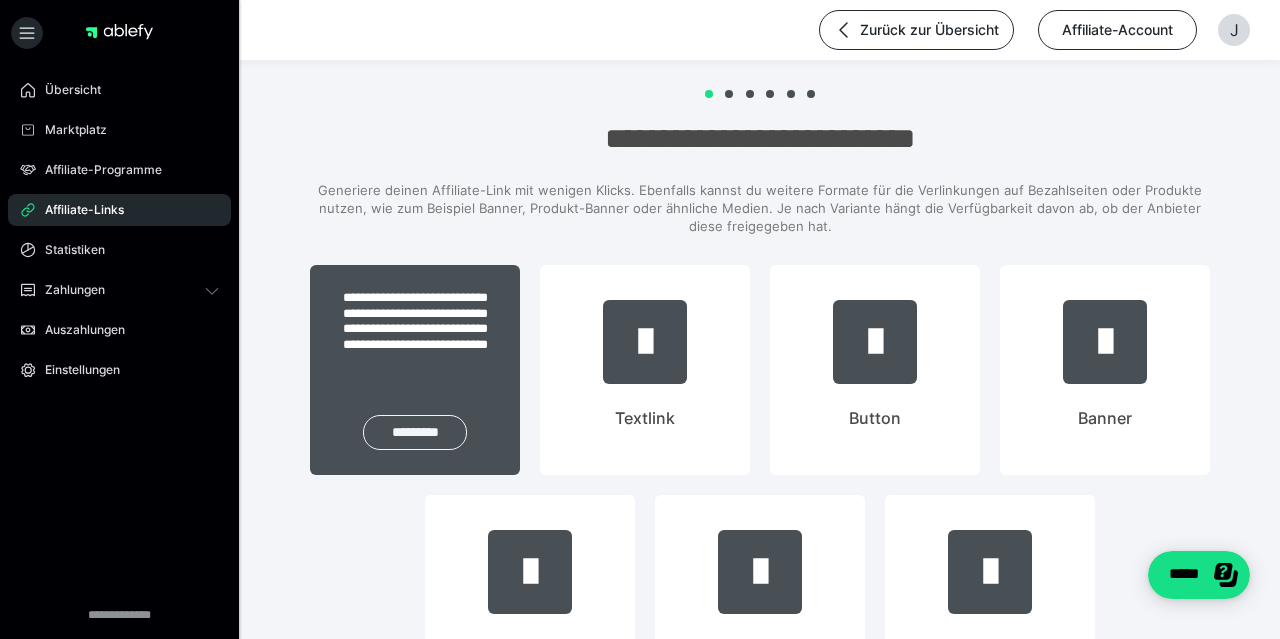 click on "*********" at bounding box center (415, 432) 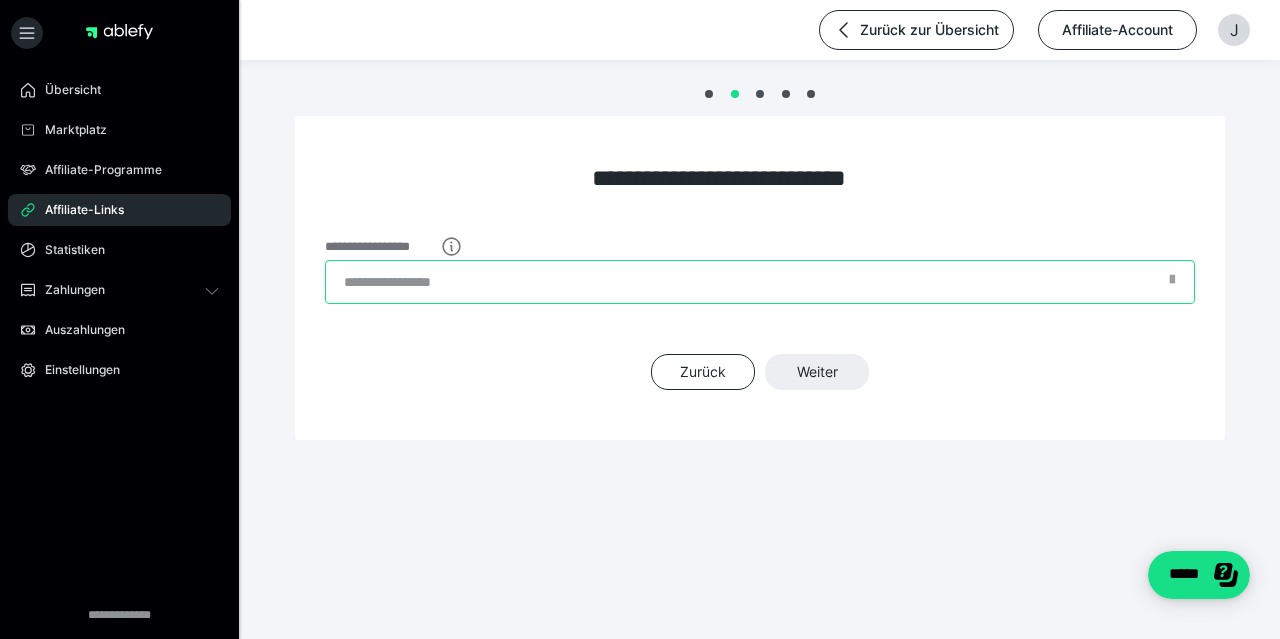 click on "**********" at bounding box center [760, 282] 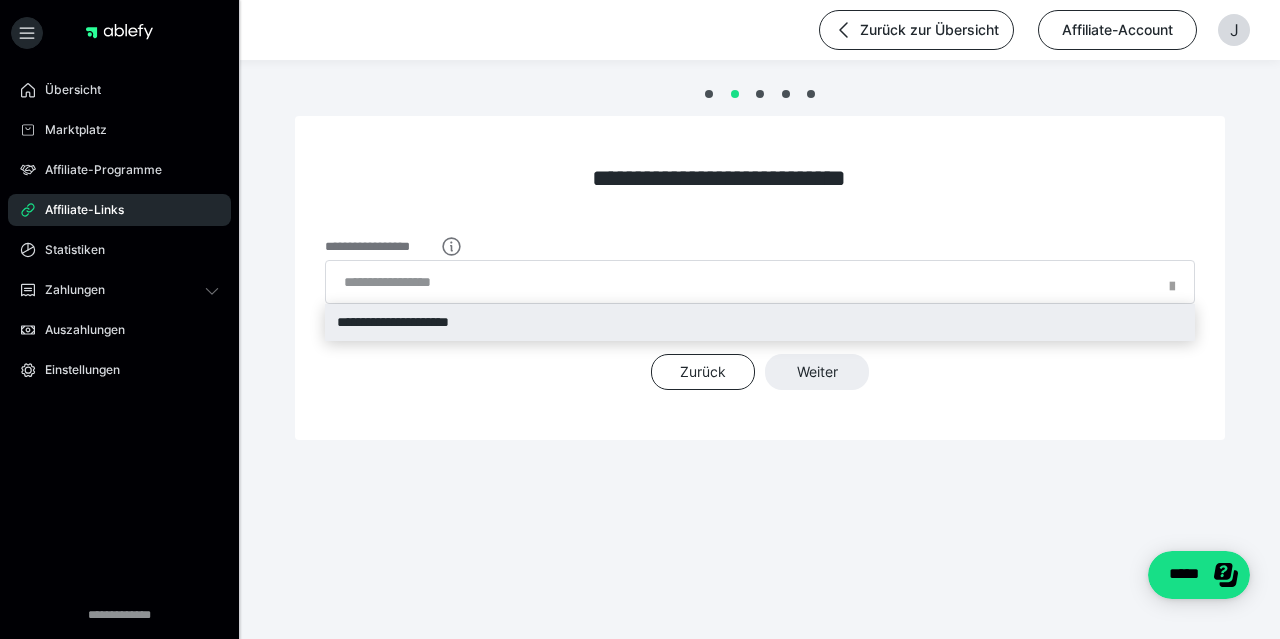 click on "**********" at bounding box center [760, 322] 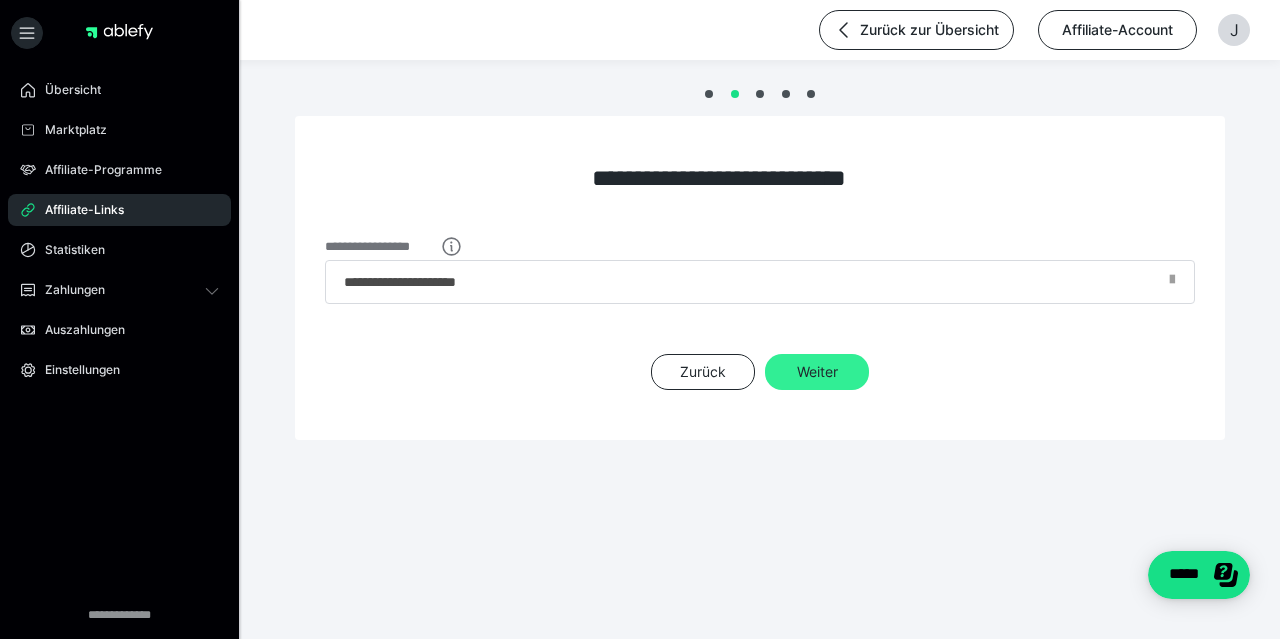 click on "Weiter" at bounding box center [817, 372] 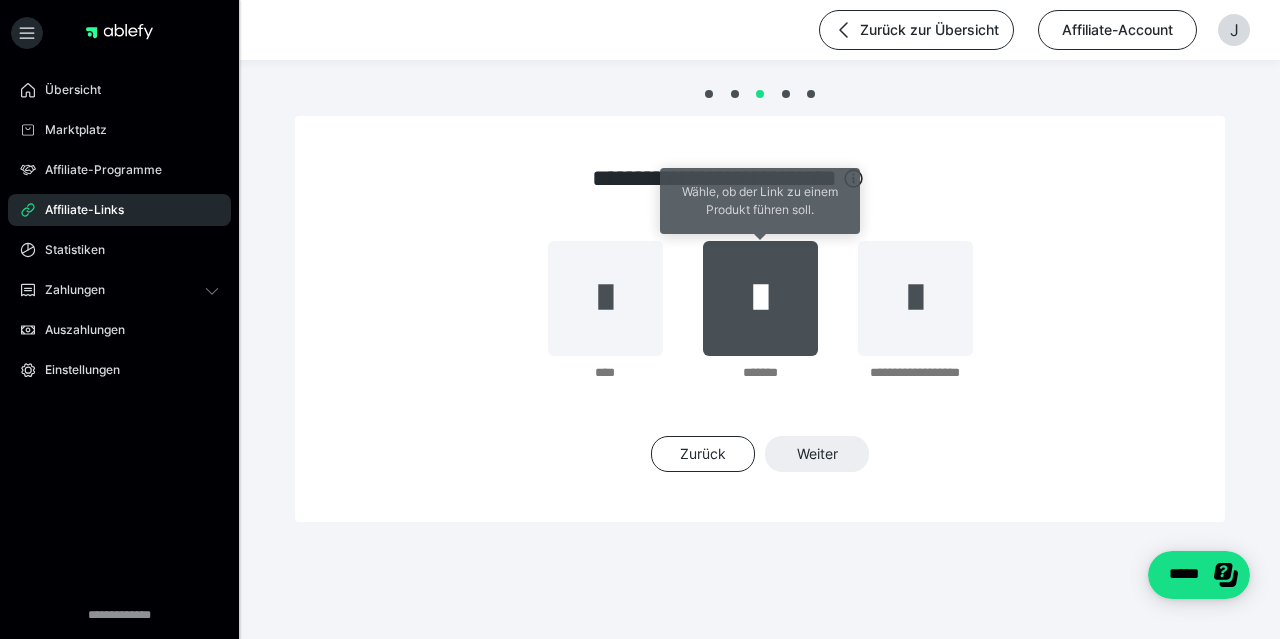 click at bounding box center [760, 298] 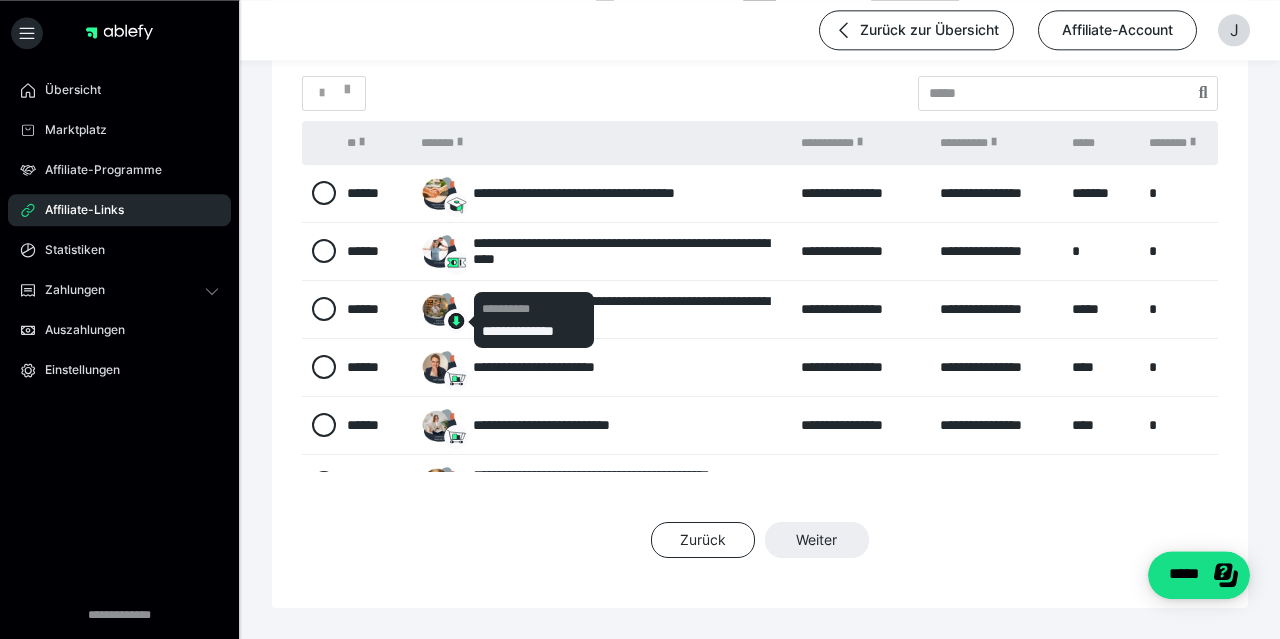 scroll, scrollTop: 372, scrollLeft: 0, axis: vertical 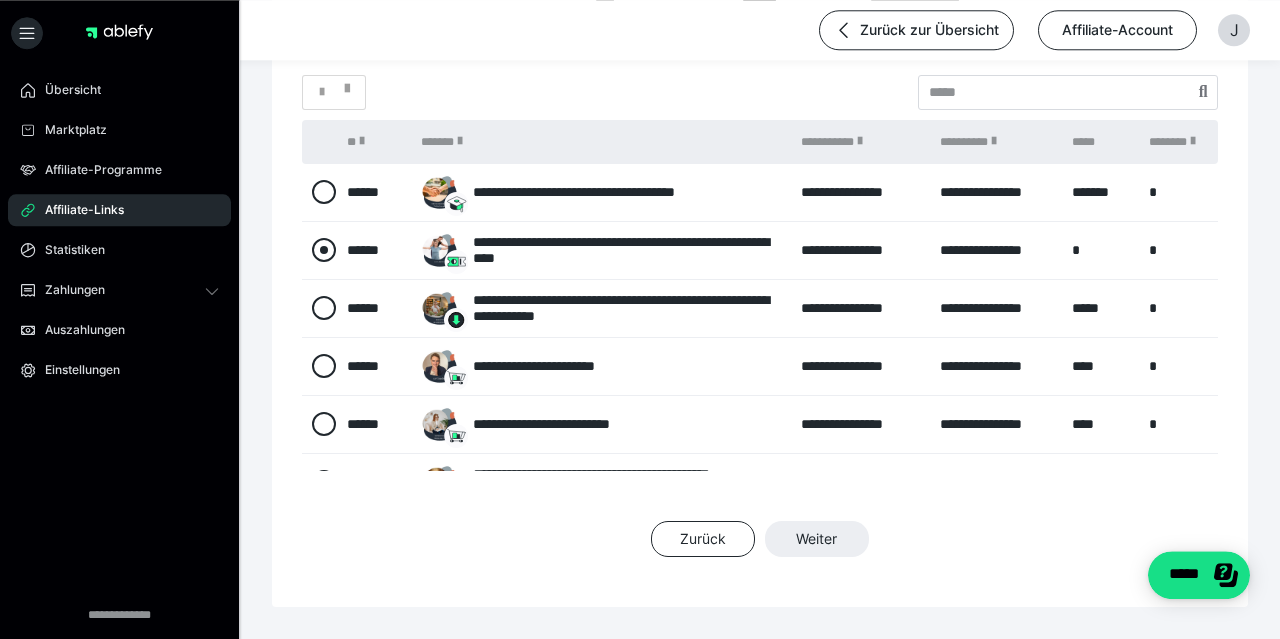 click at bounding box center (324, 250) 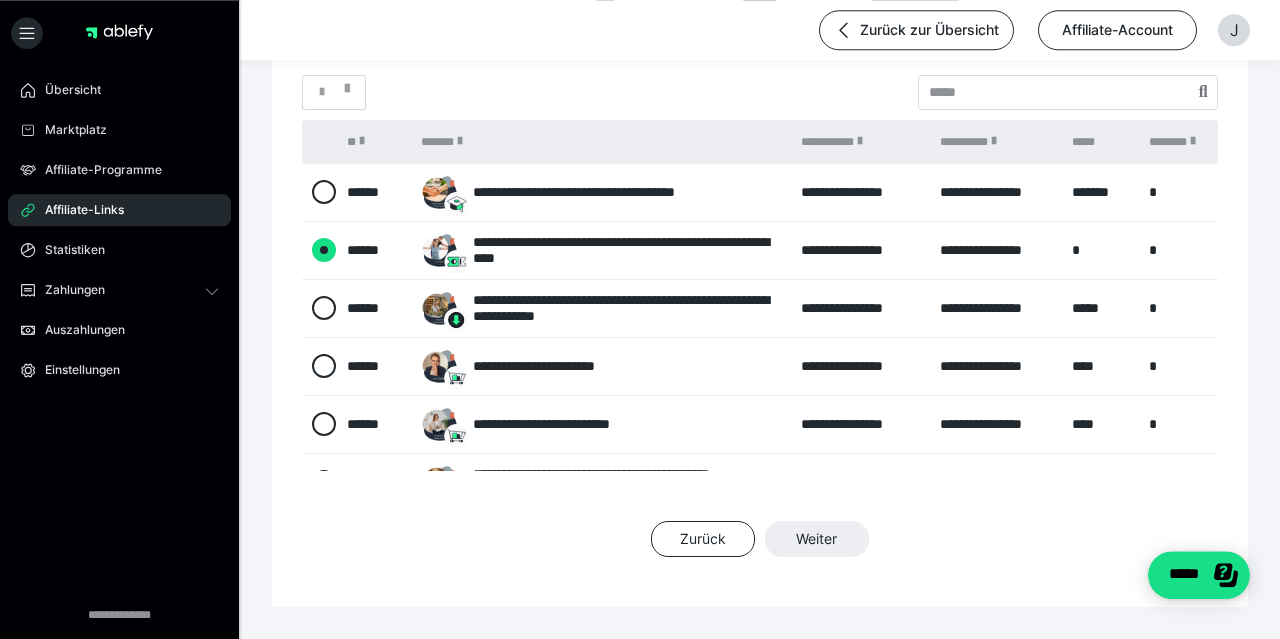 radio on "****" 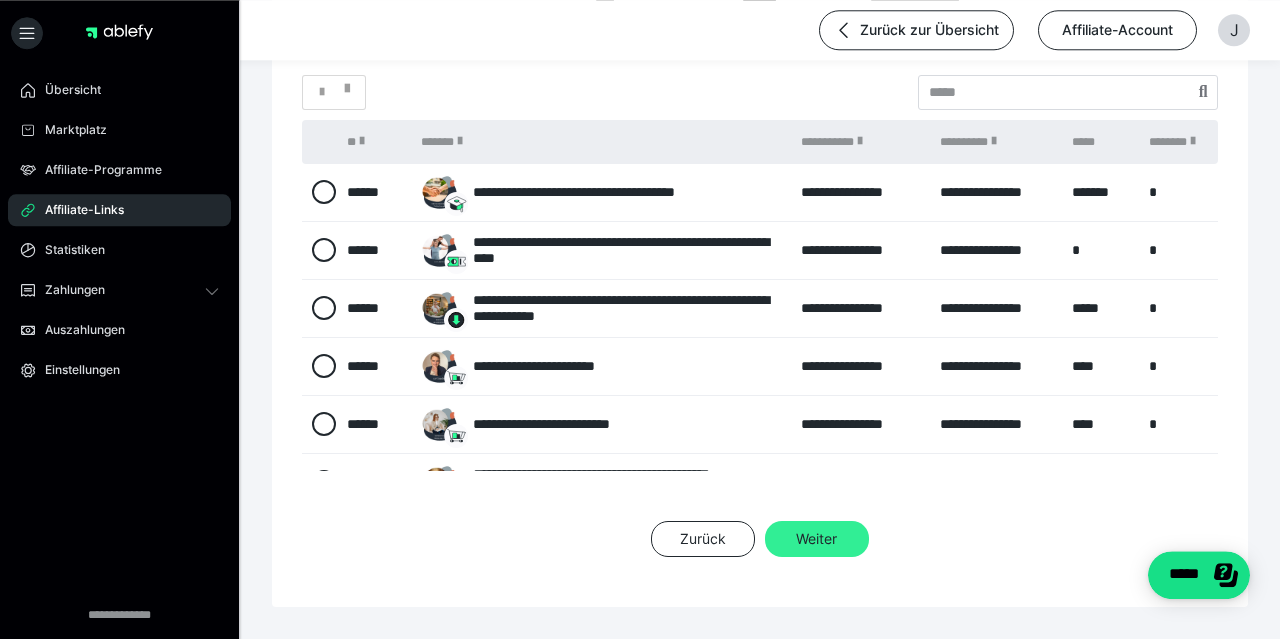 click on "Weiter" at bounding box center [817, 539] 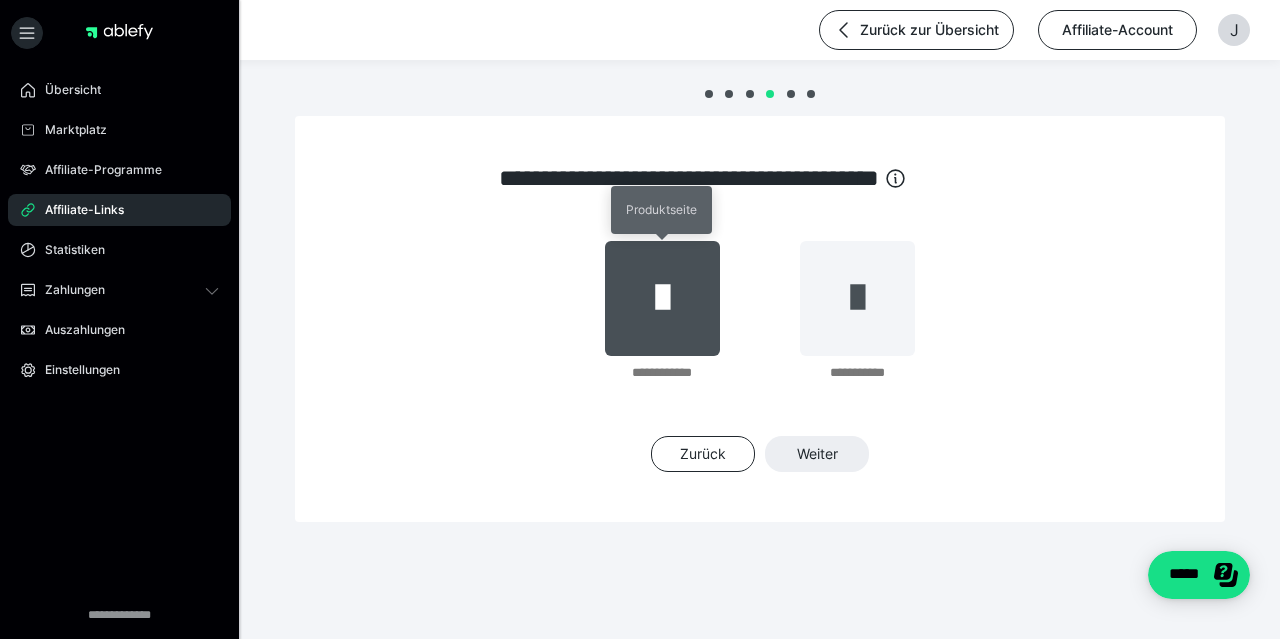 click at bounding box center (662, 298) 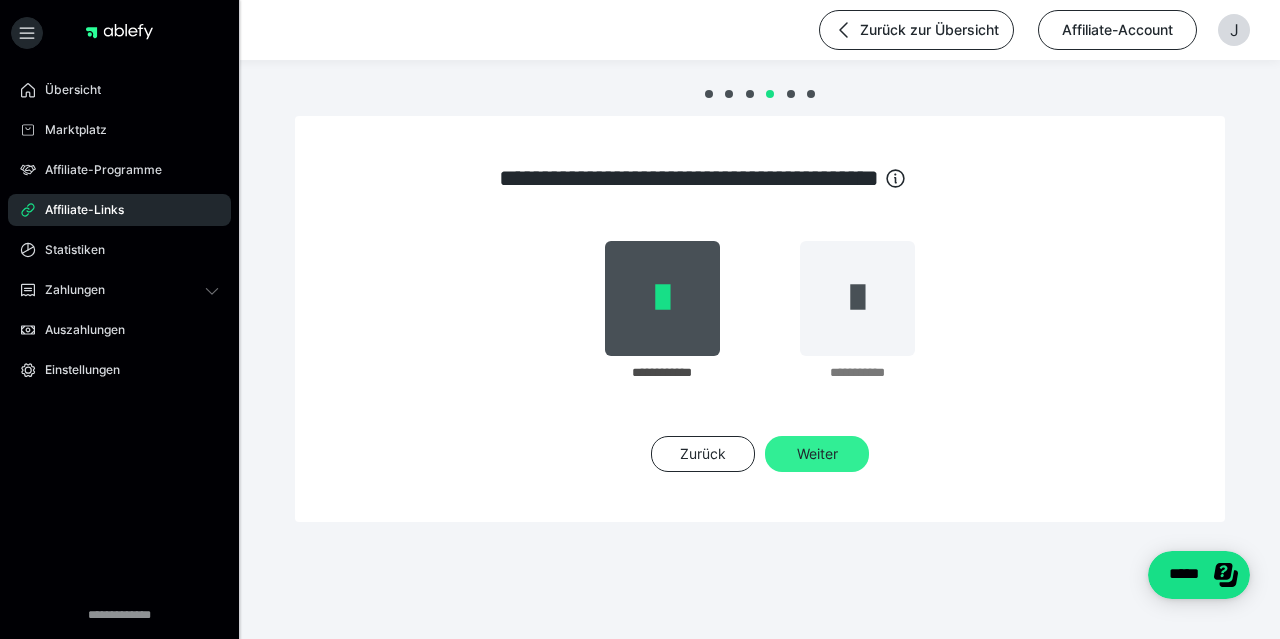 click on "Weiter" at bounding box center [817, 454] 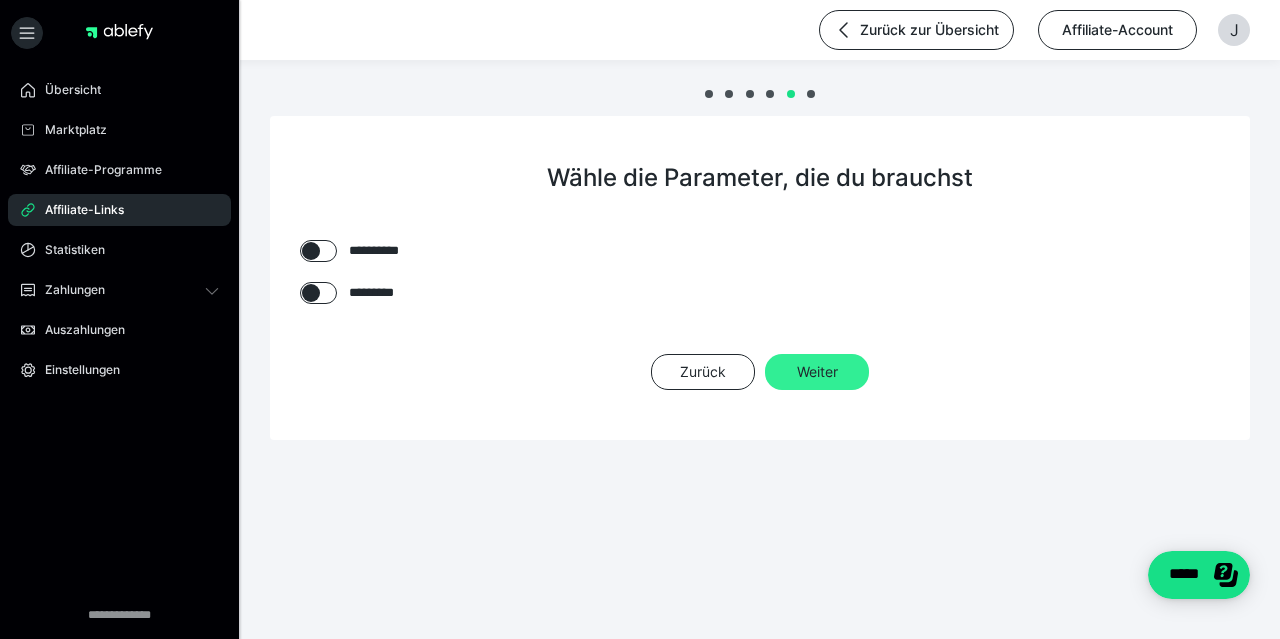 click on "Weiter" at bounding box center (817, 372) 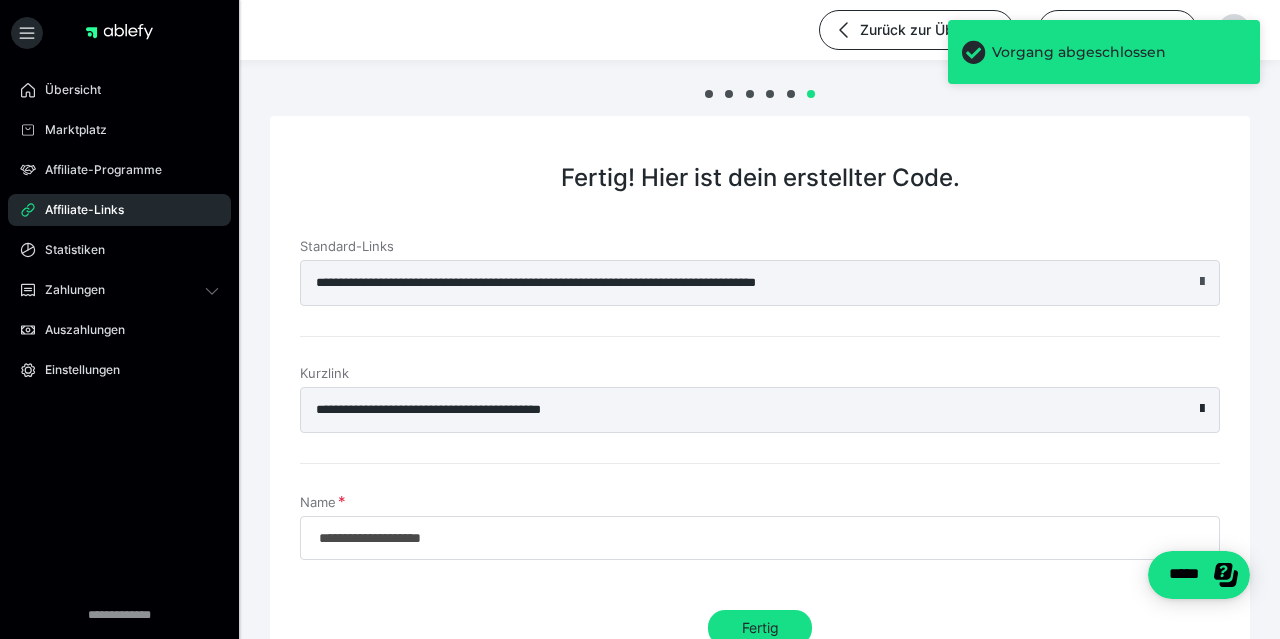 click at bounding box center [1202, 282] 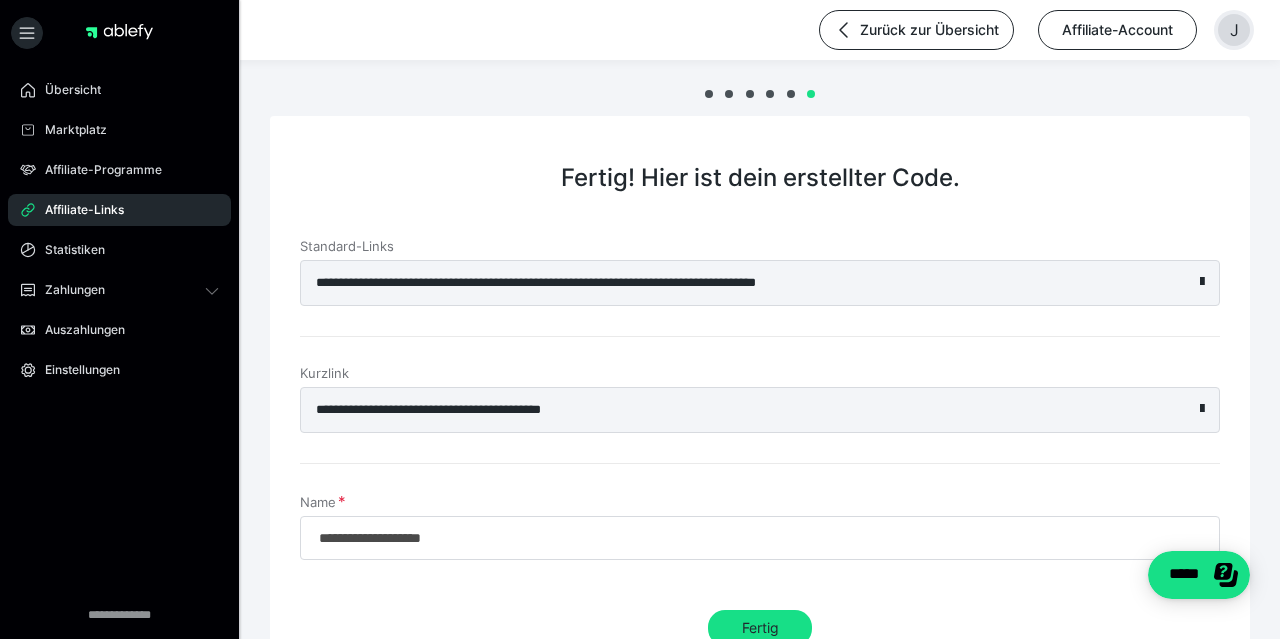click on "J" at bounding box center [1234, 30] 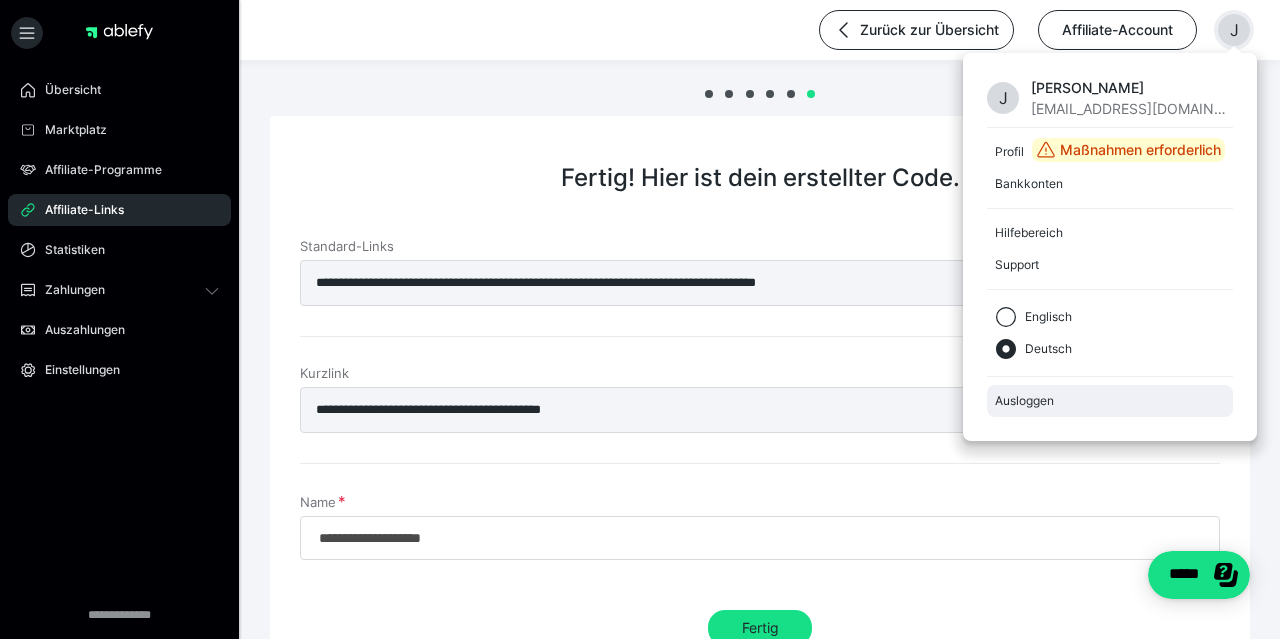 click on "Ausloggen" at bounding box center (1110, 401) 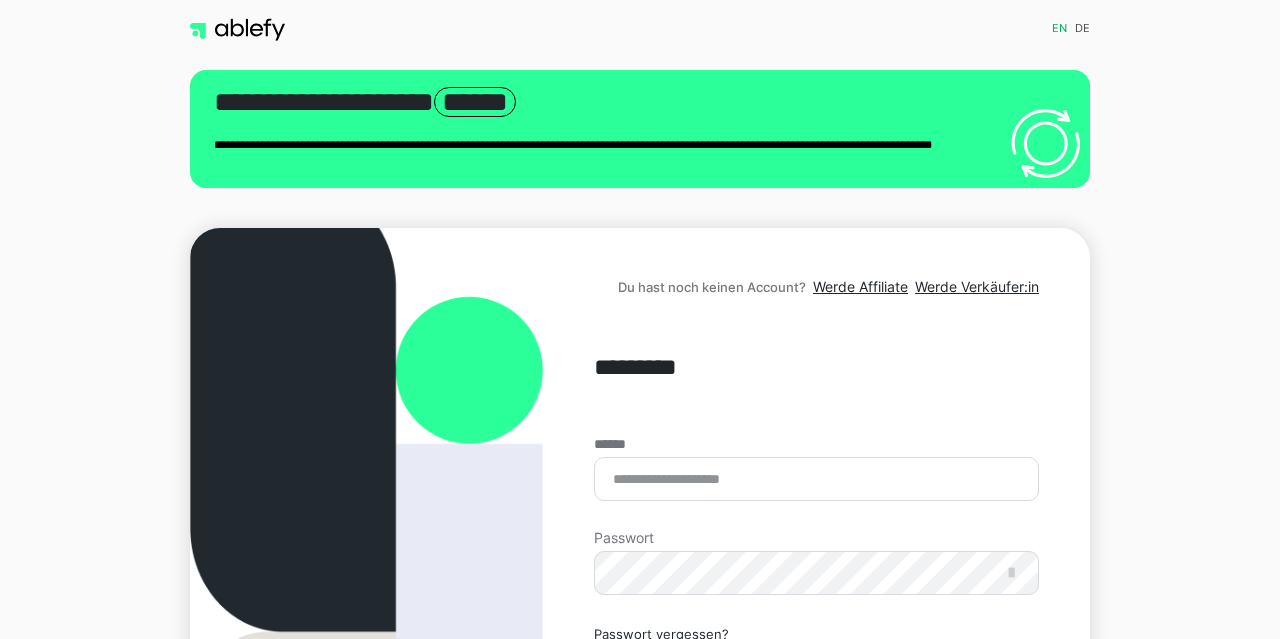 scroll, scrollTop: 0, scrollLeft: 0, axis: both 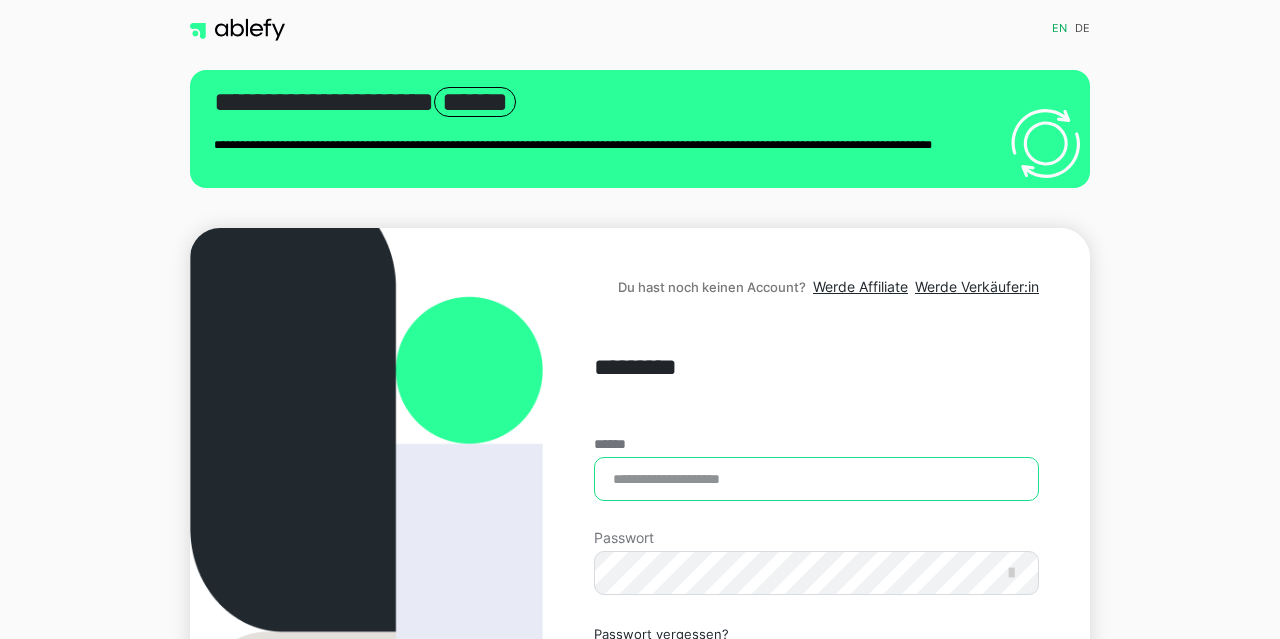 click on "******" at bounding box center [816, 479] 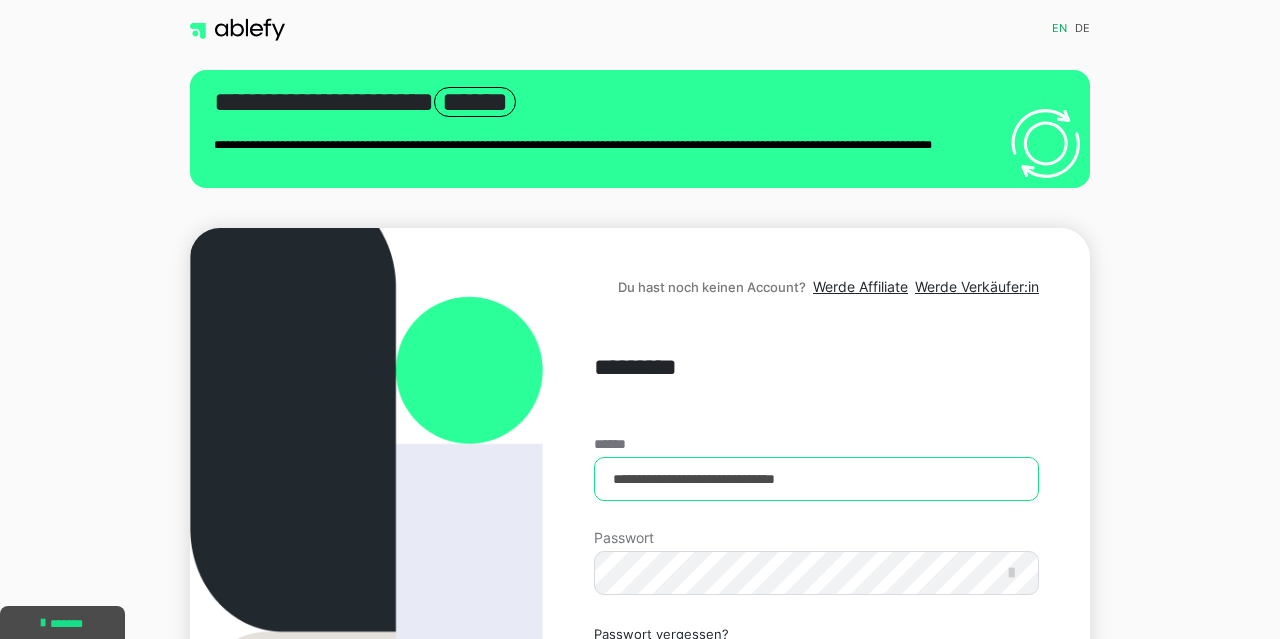 scroll, scrollTop: 253, scrollLeft: 0, axis: vertical 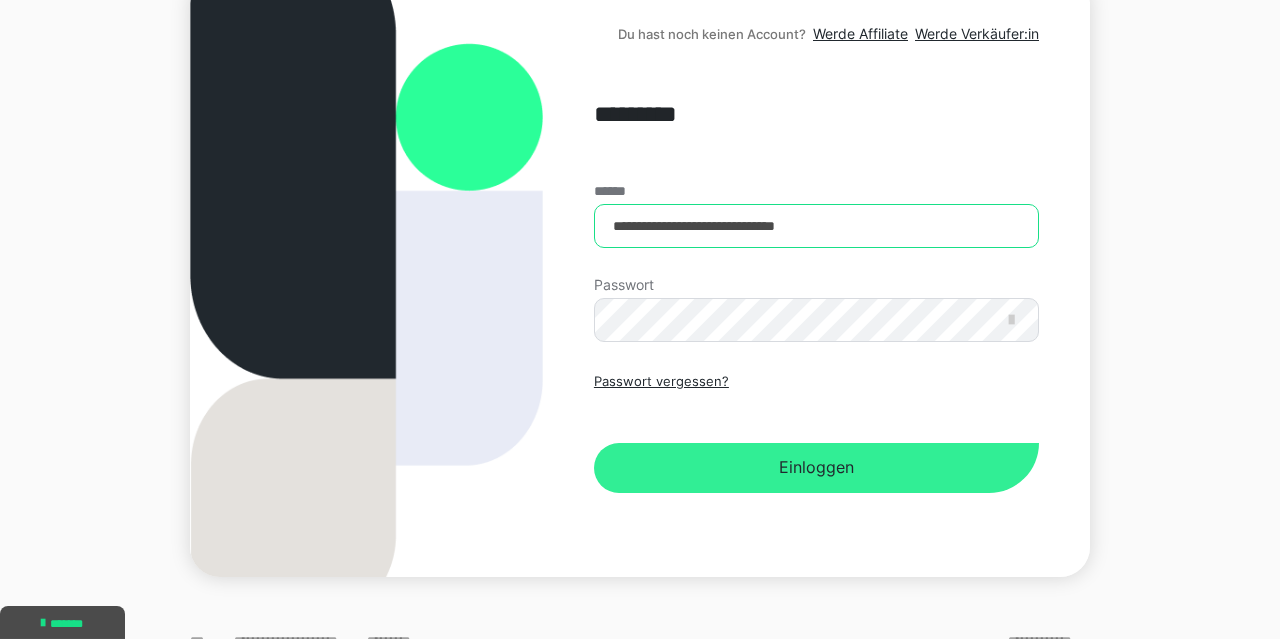type on "**********" 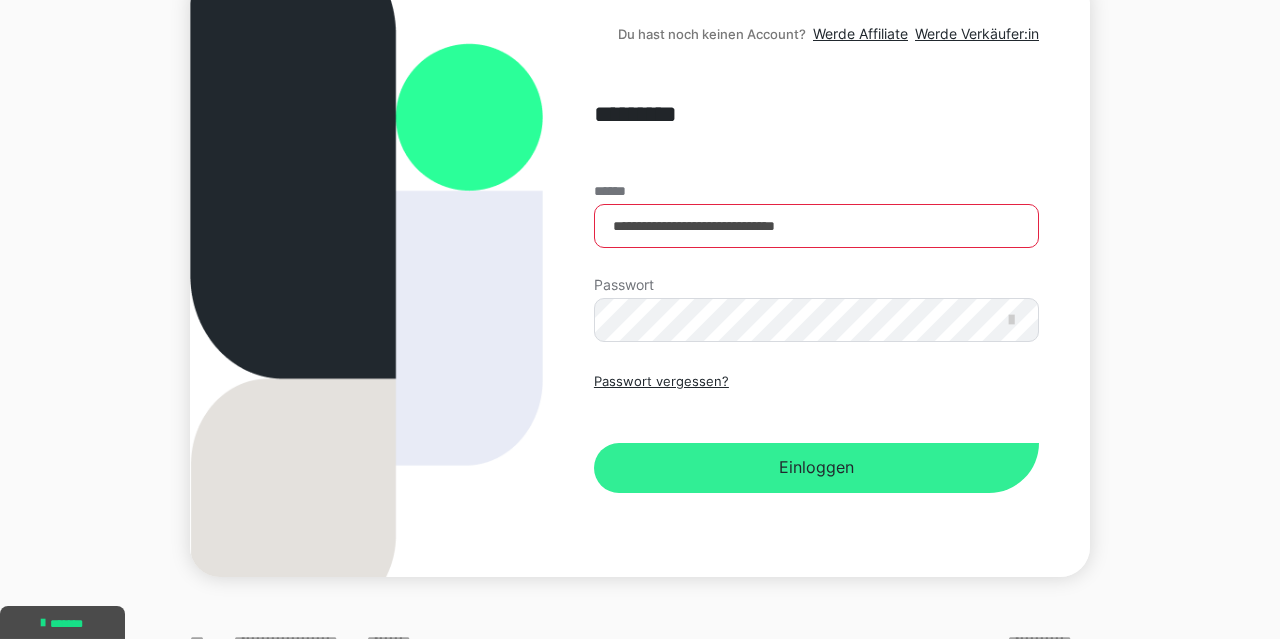 click on "Einloggen" at bounding box center [816, 468] 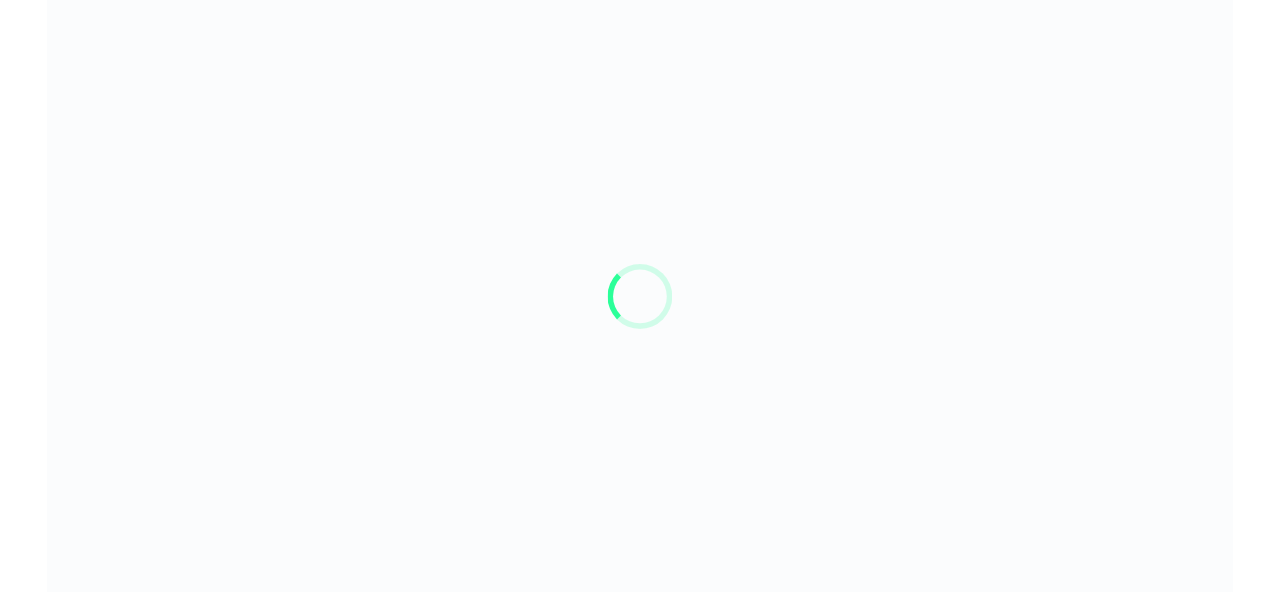 scroll, scrollTop: 0, scrollLeft: 0, axis: both 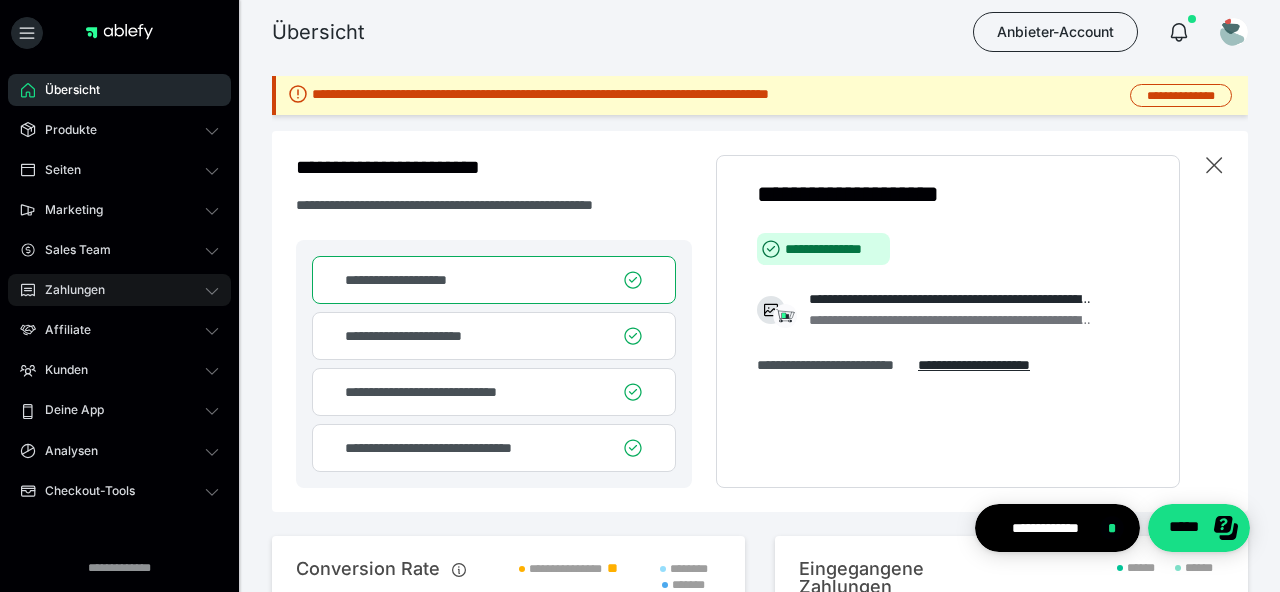 click on "Zahlungen" at bounding box center [68, 290] 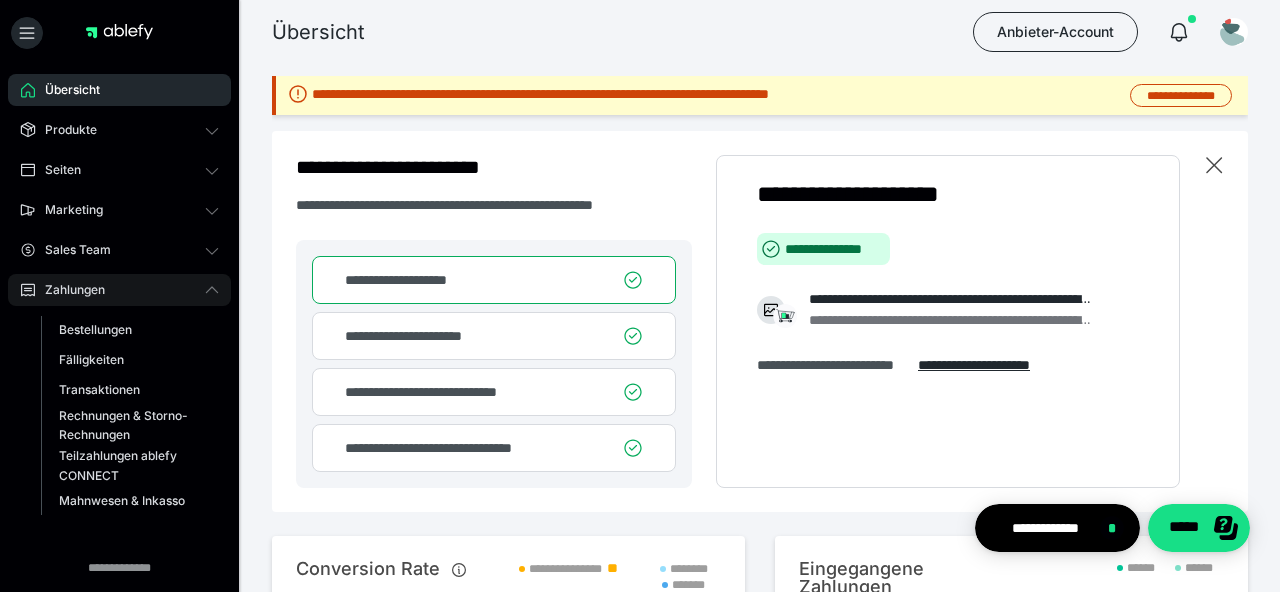 scroll, scrollTop: 0, scrollLeft: 0, axis: both 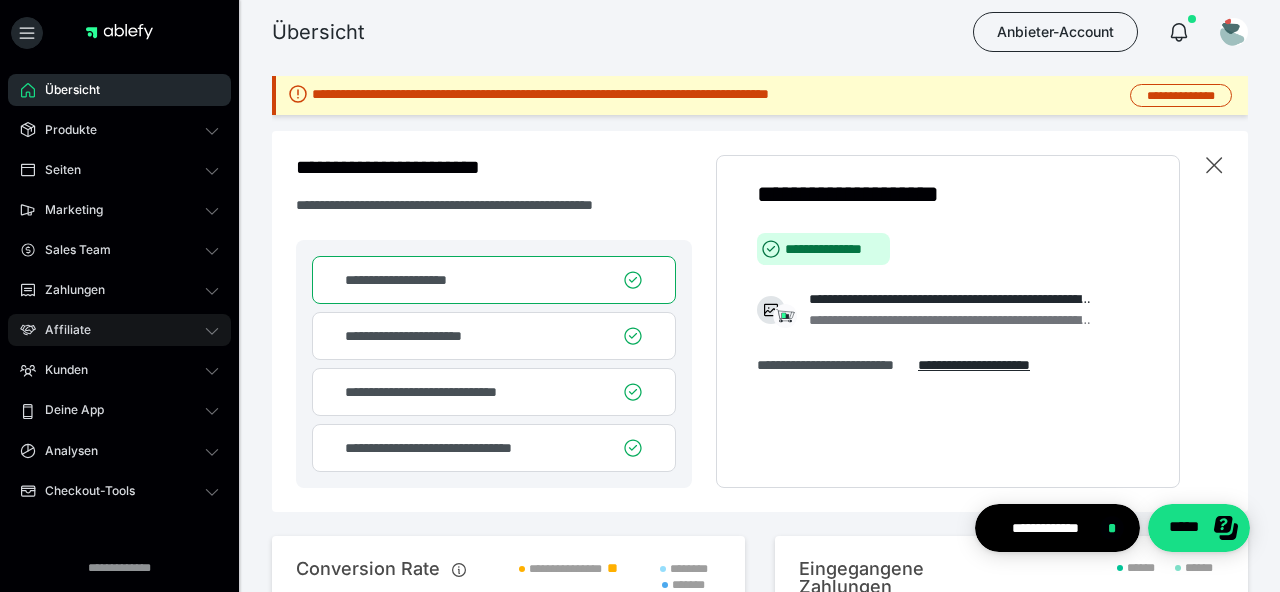 click on "Affiliate" at bounding box center [61, 330] 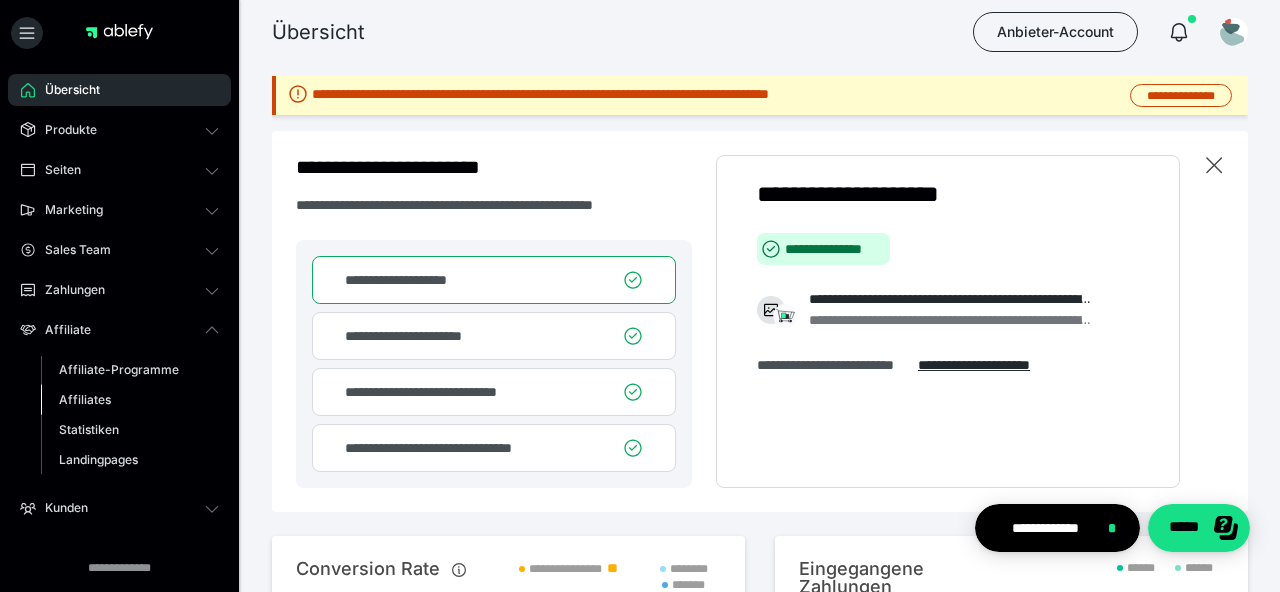 click on "Affiliates" at bounding box center (85, 399) 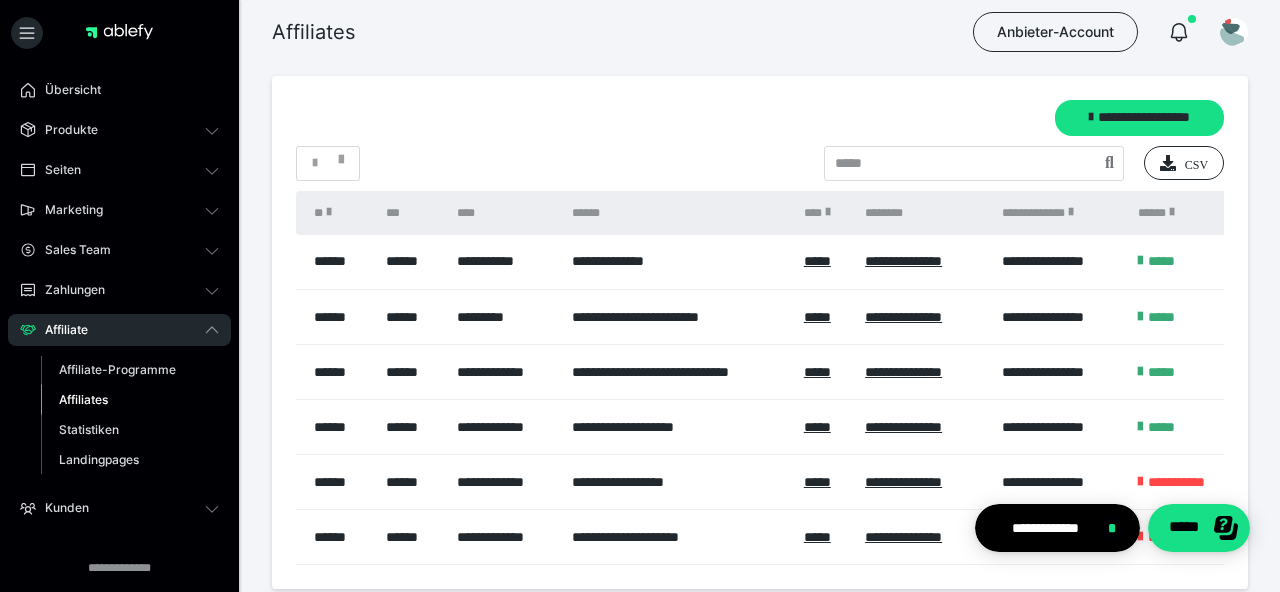 click on "Übersicht Produkte Alle Produkte Produkt-Kategorien Online-Kurs-Themes Mediathek Seiten Shop-Themes Membership-Themes ableSHARE Marketing Gutscheincodes Marketing-Tools Live-Stream-Events Content-IDs Upsell-Funnels Order Bumps Tracking-Codes E-Mail-Schnittstellen Webhooks Sales Team Sales Team Zahlungen Bestellungen Fälligkeiten Transaktionen Rechnungen & Storno-Rechnungen Teilzahlungen ablefy CONNECT Mahnwesen & Inkasso Affiliate Affiliate-Programme Affiliates Statistiken Landingpages Kunden Kunden Kurs-Zugänge Membership-Zugänge E-Ticket-Bestellungen Awards Lizenzschlüssel Deine App Analysen Analysen Analysen 3.0 Checkout-Tools Bezahlseiten-Templates Zahlungspläne Zusatzkosten Widerrufskonditionen Zusatzfelder Zusatzfeld-Antworten Auszahlungen Auszahlungen Logs Einstellungen" at bounding box center (119, 479) 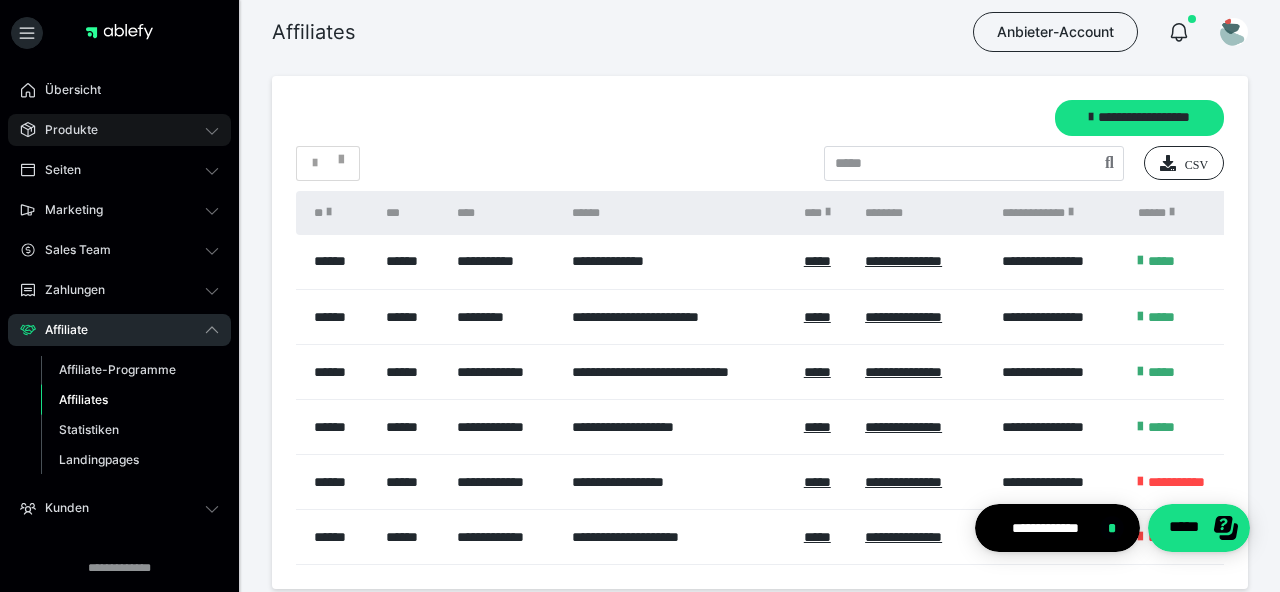 click on "Produkte" at bounding box center [64, 130] 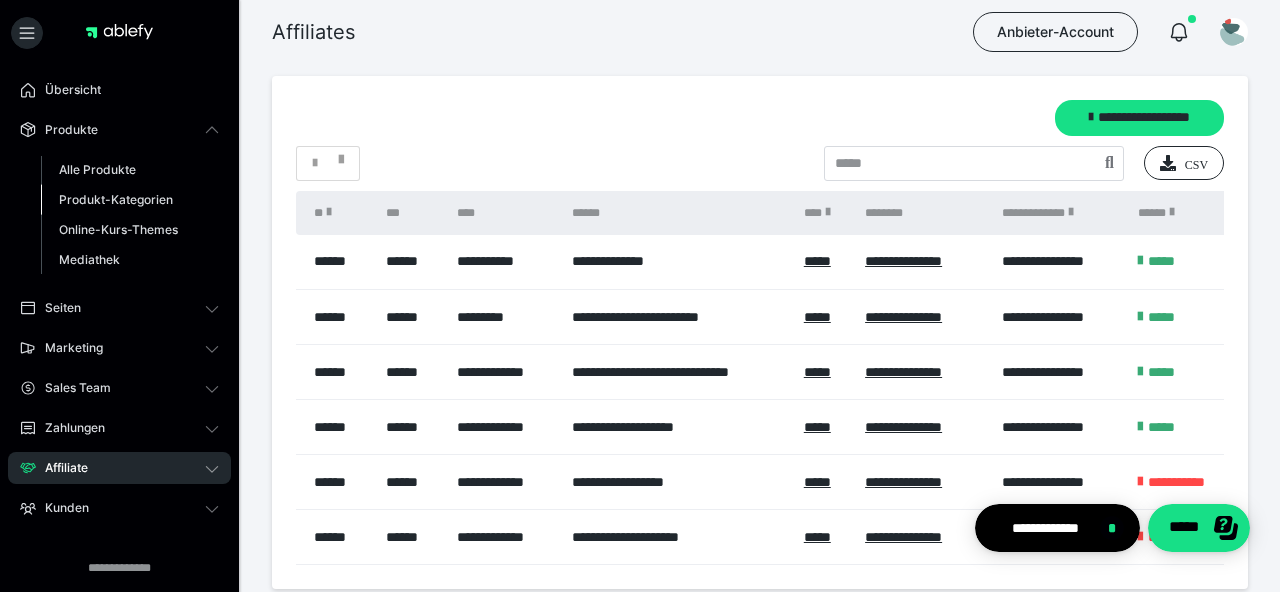 click on "Produkt-Kategorien" at bounding box center (116, 199) 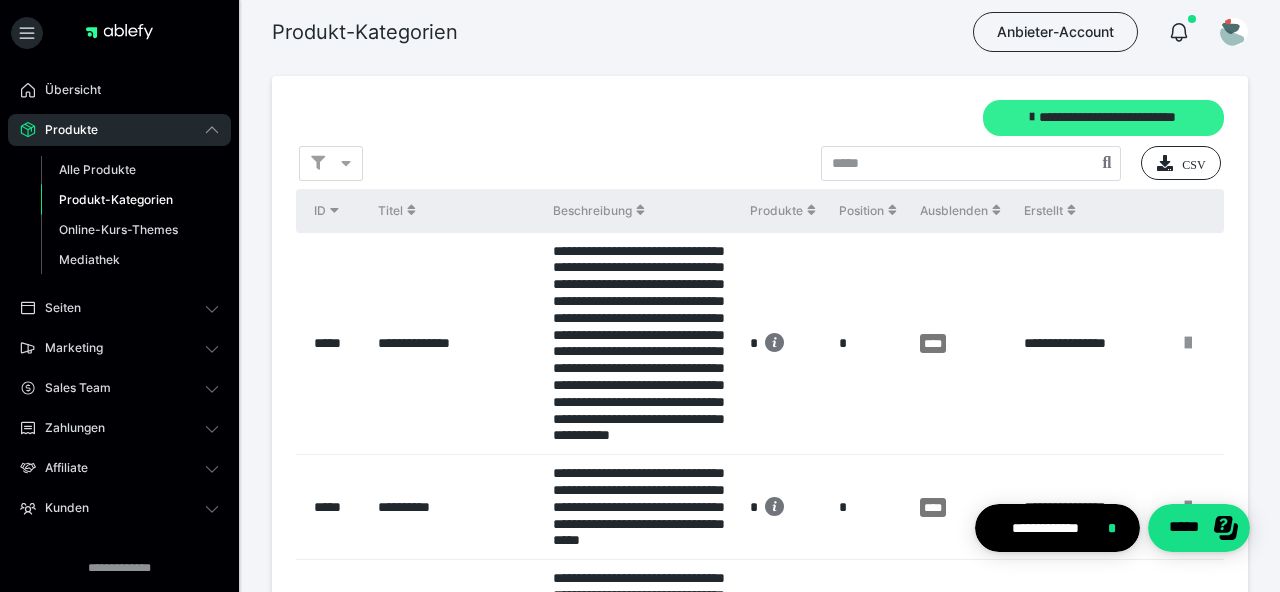 click on "**********" at bounding box center (1103, 118) 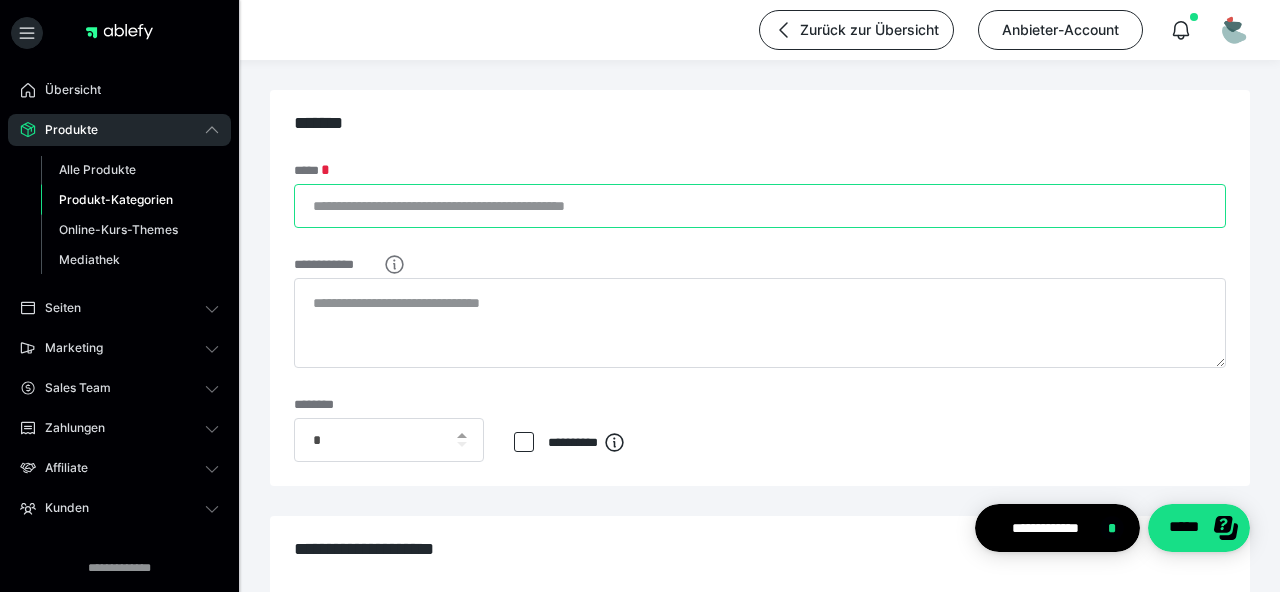 click on "*****" at bounding box center (760, 206) 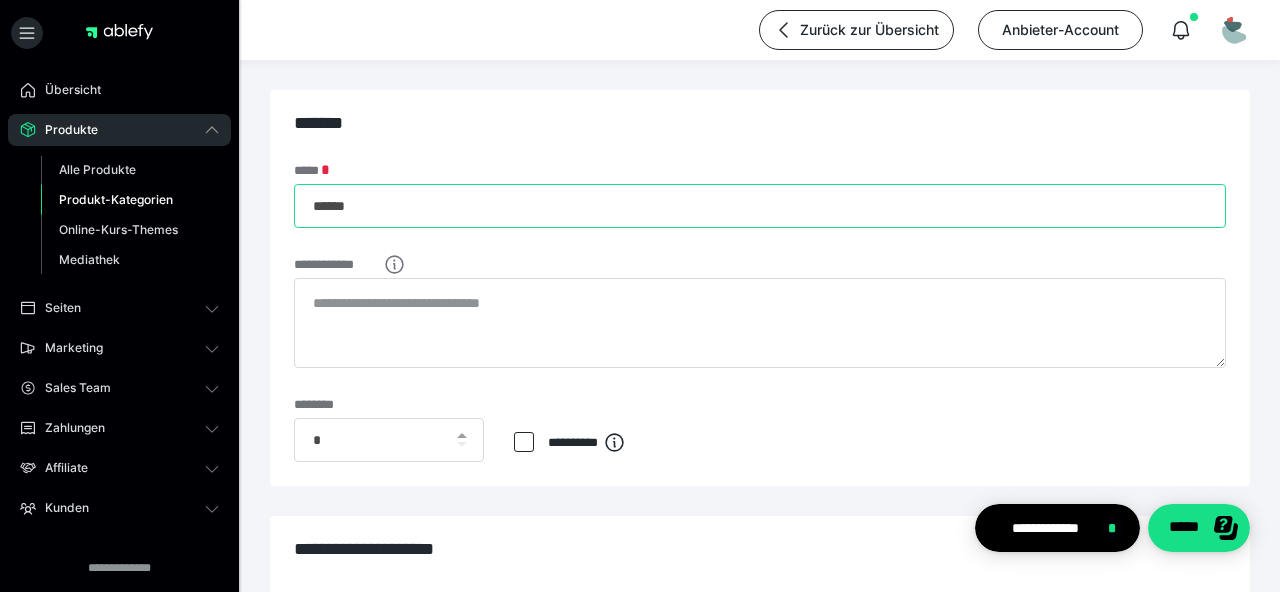 type on "******" 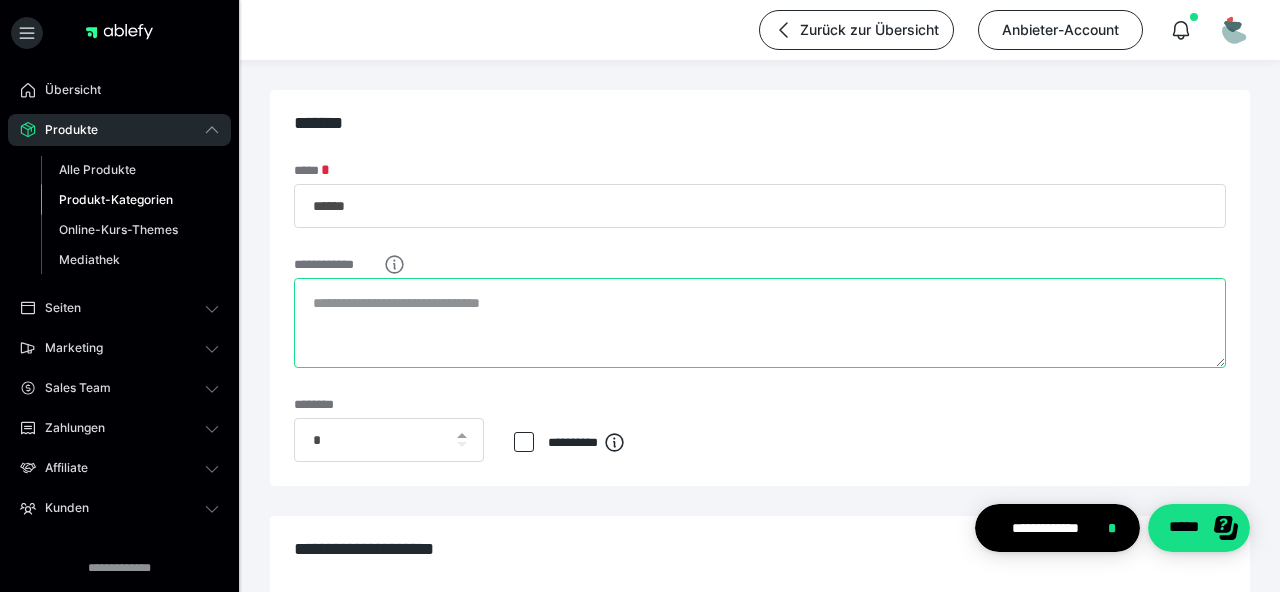click on "**********" at bounding box center [760, 323] 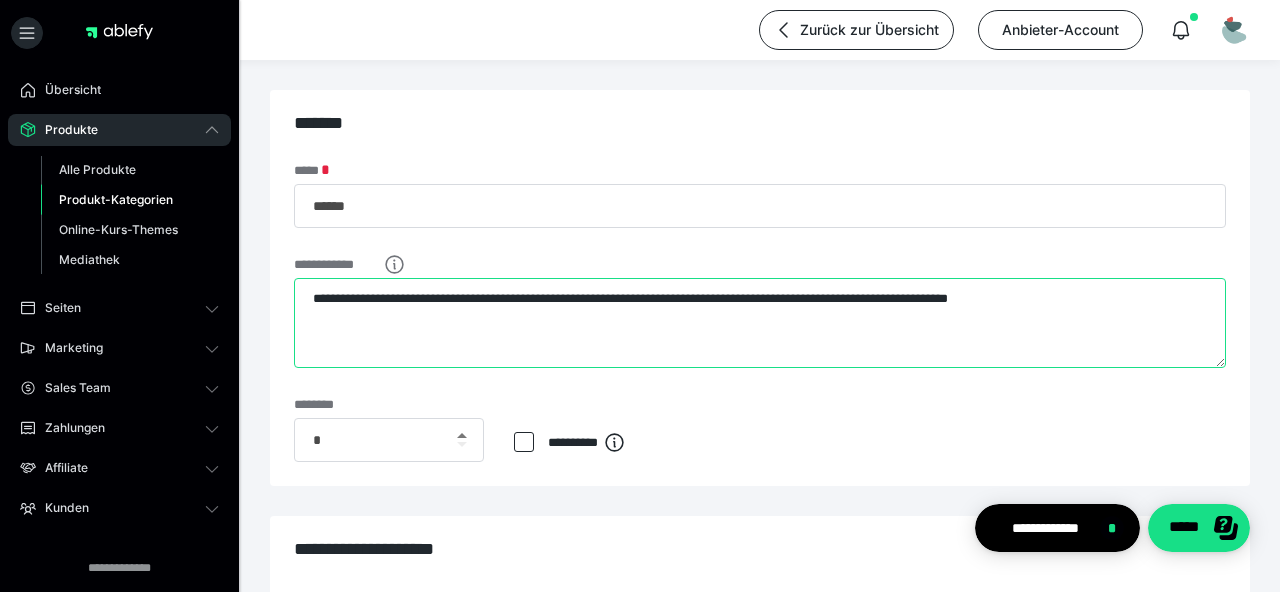 type on "**********" 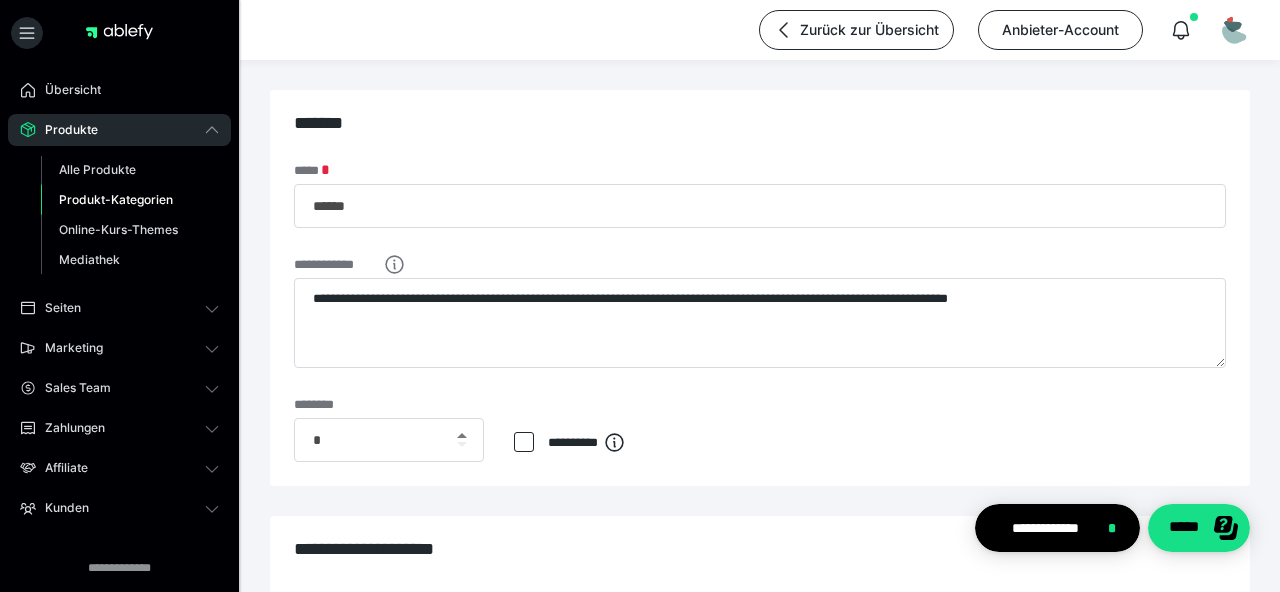 click at bounding box center (462, 435) 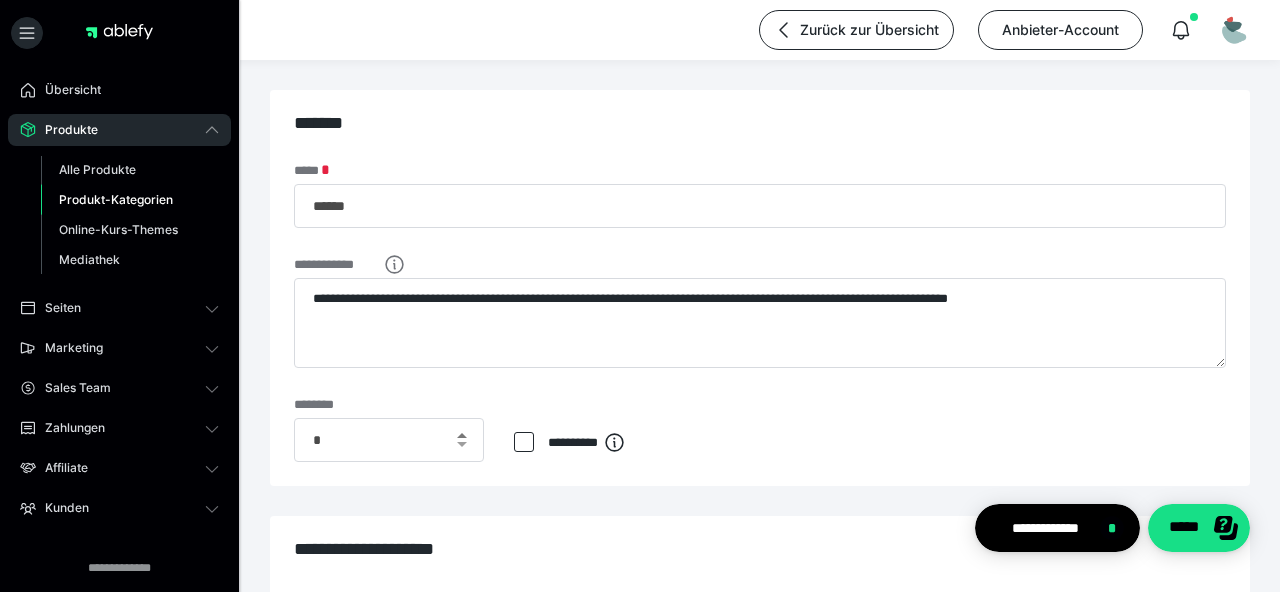 click at bounding box center (462, 435) 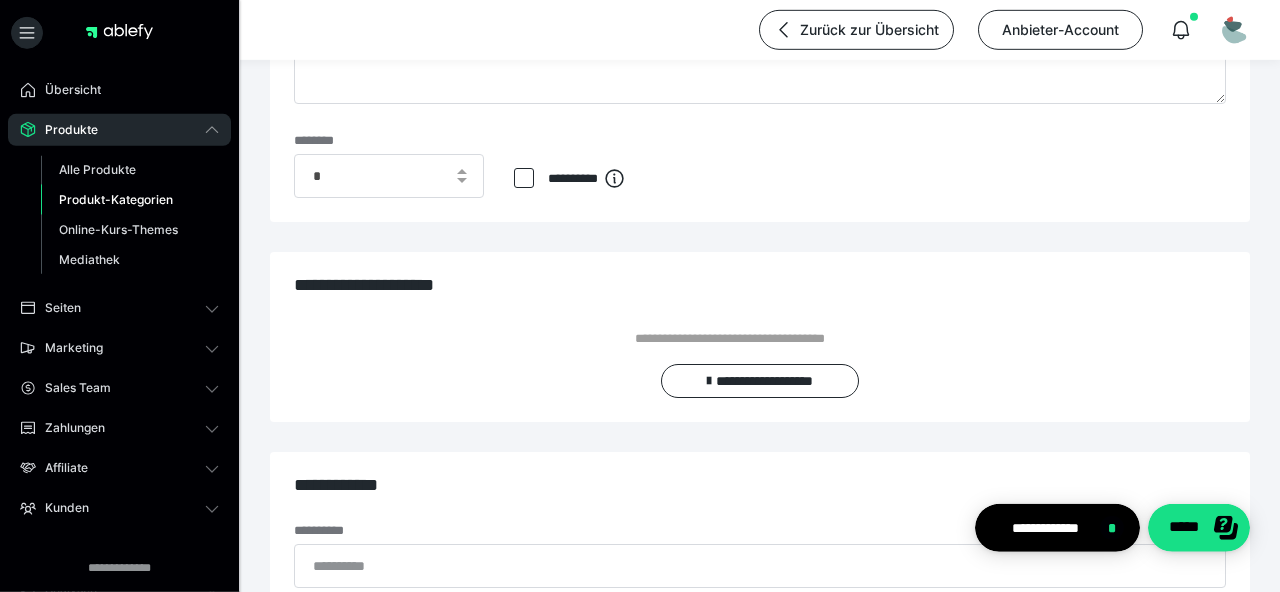 scroll, scrollTop: 266, scrollLeft: 0, axis: vertical 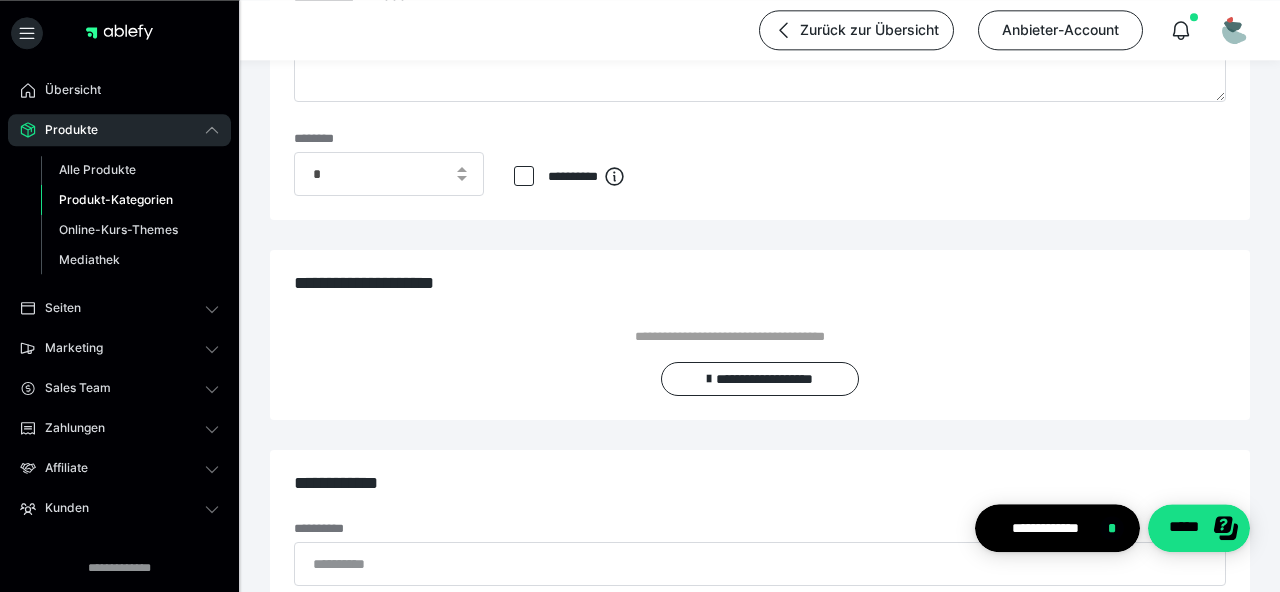 click on "**********" at bounding box center [760, 335] 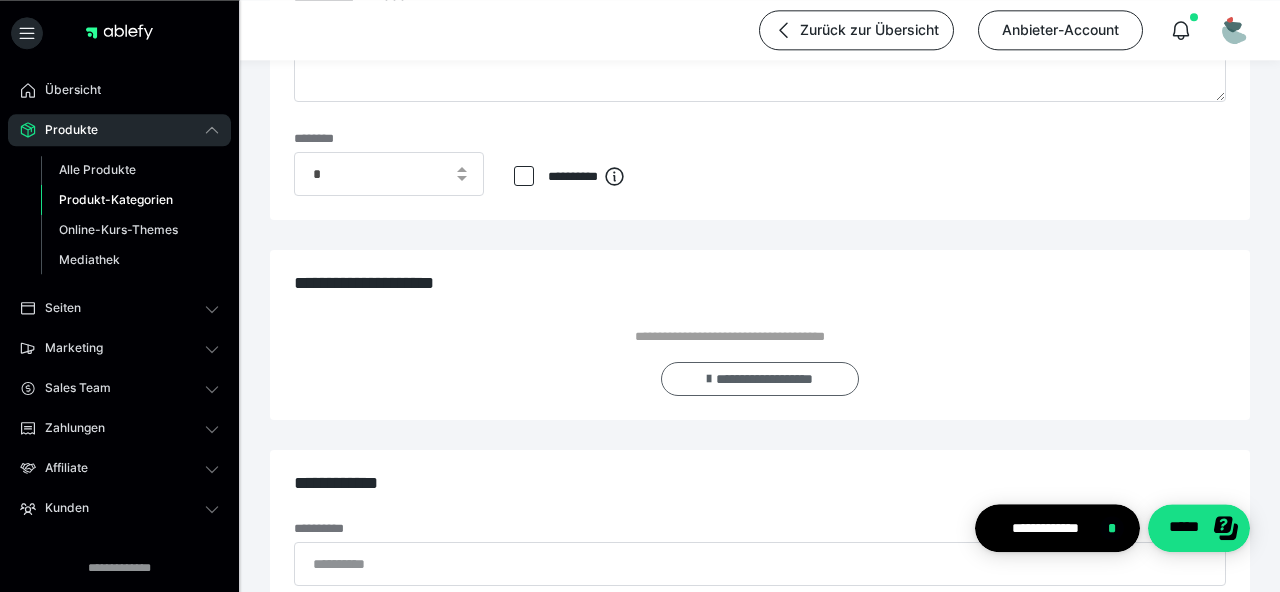click on "**********" at bounding box center (760, 379) 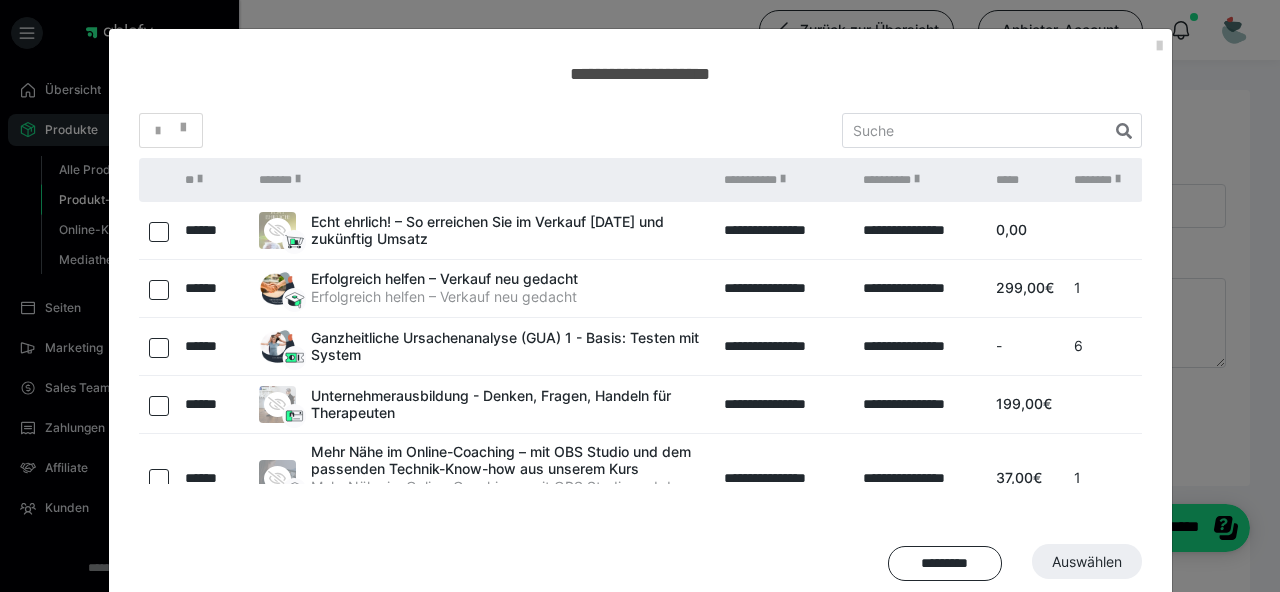 click at bounding box center (159, 232) 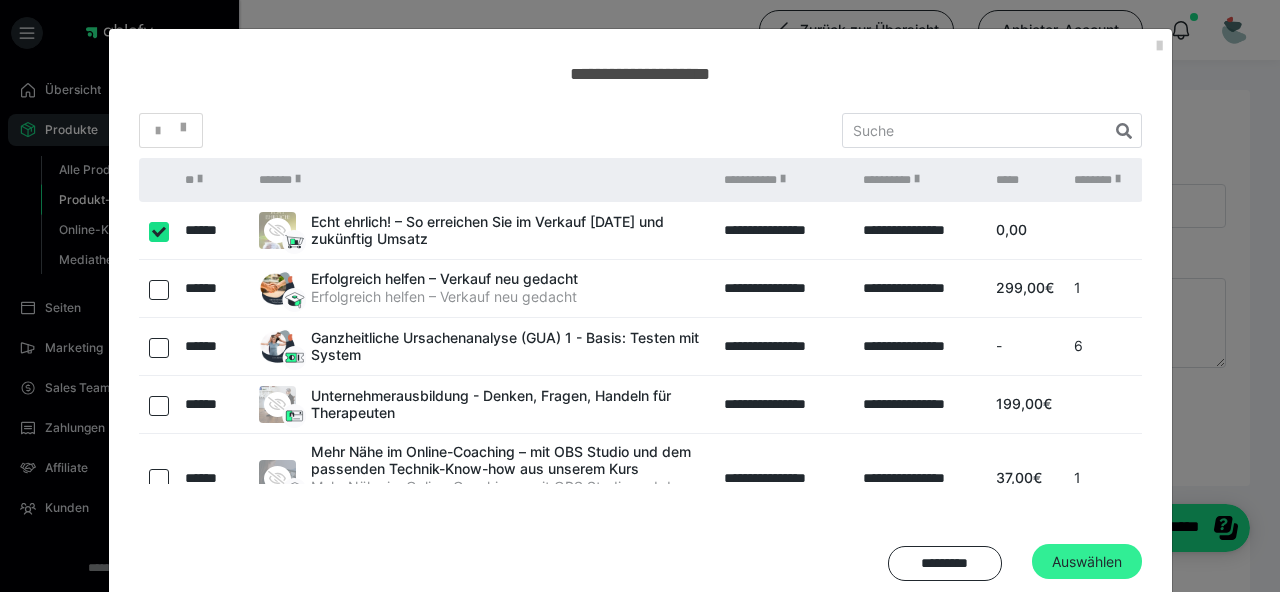 click on "Auswählen" at bounding box center (1087, 562) 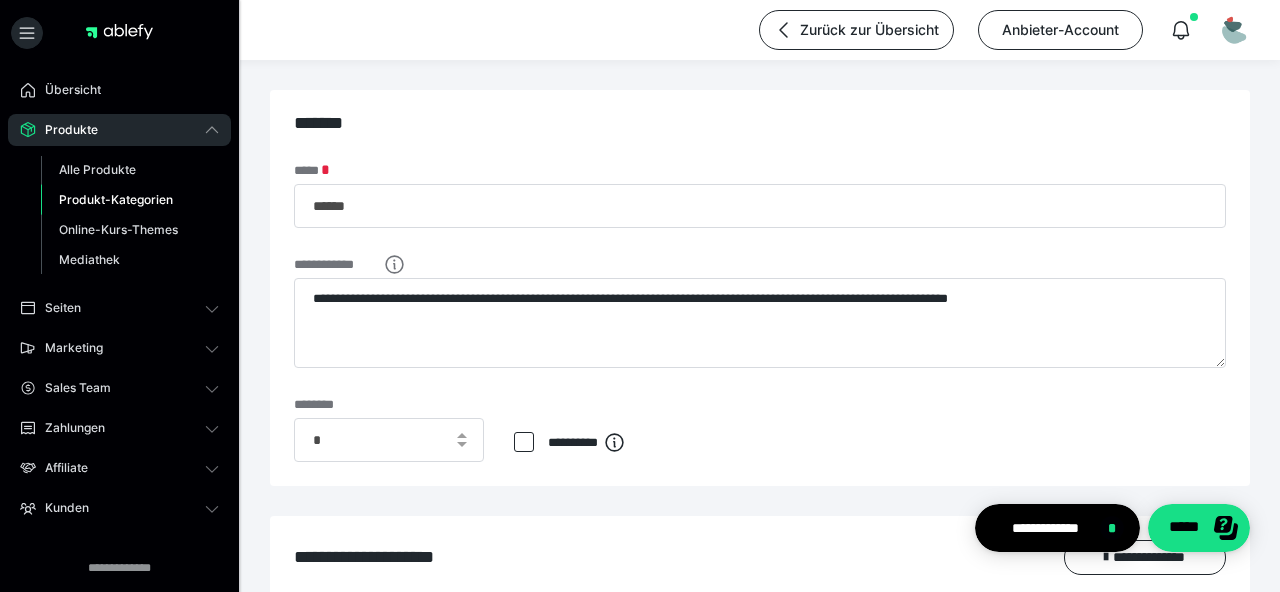 scroll, scrollTop: 568, scrollLeft: 0, axis: vertical 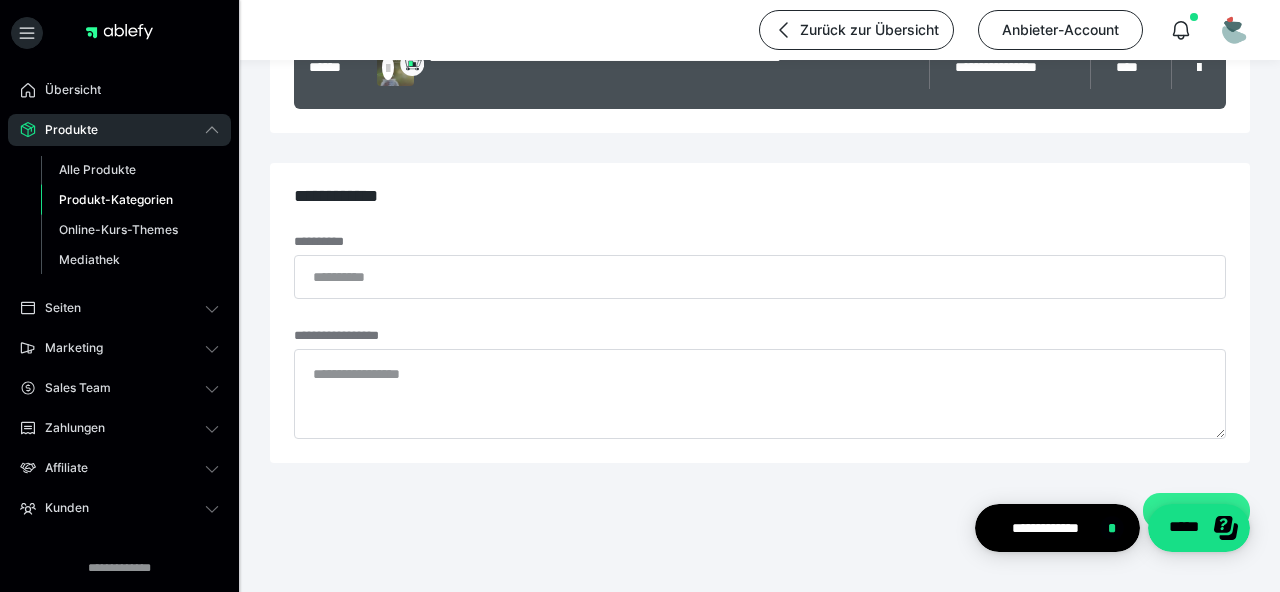 click on "*********" at bounding box center (1196, 511) 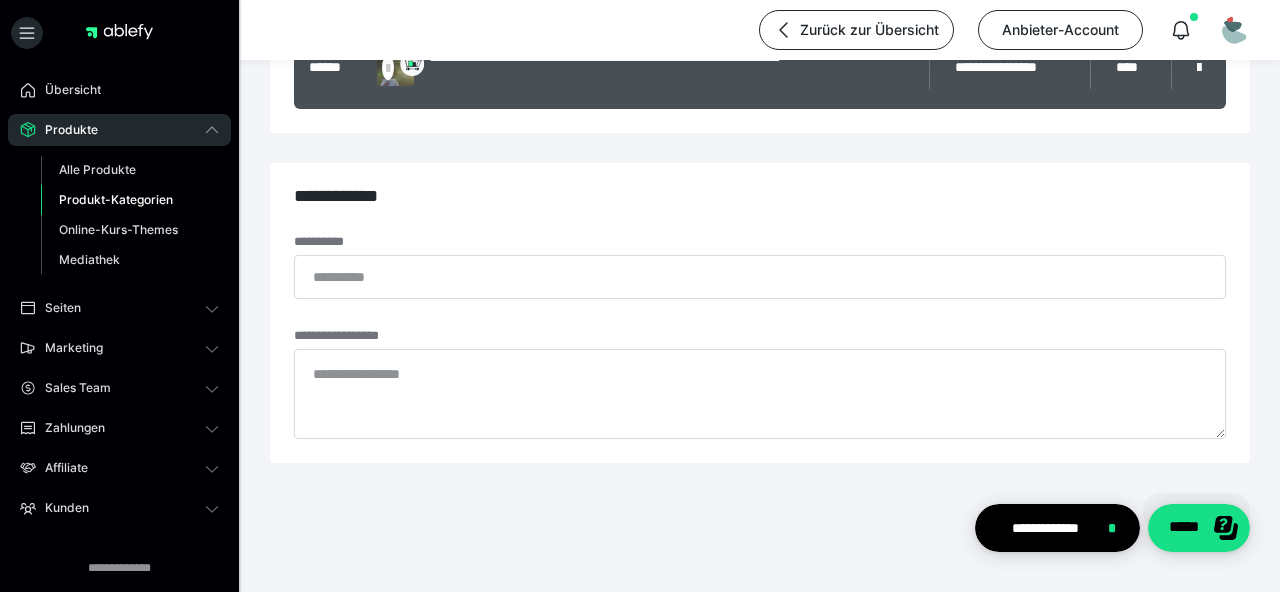 scroll, scrollTop: 0, scrollLeft: 0, axis: both 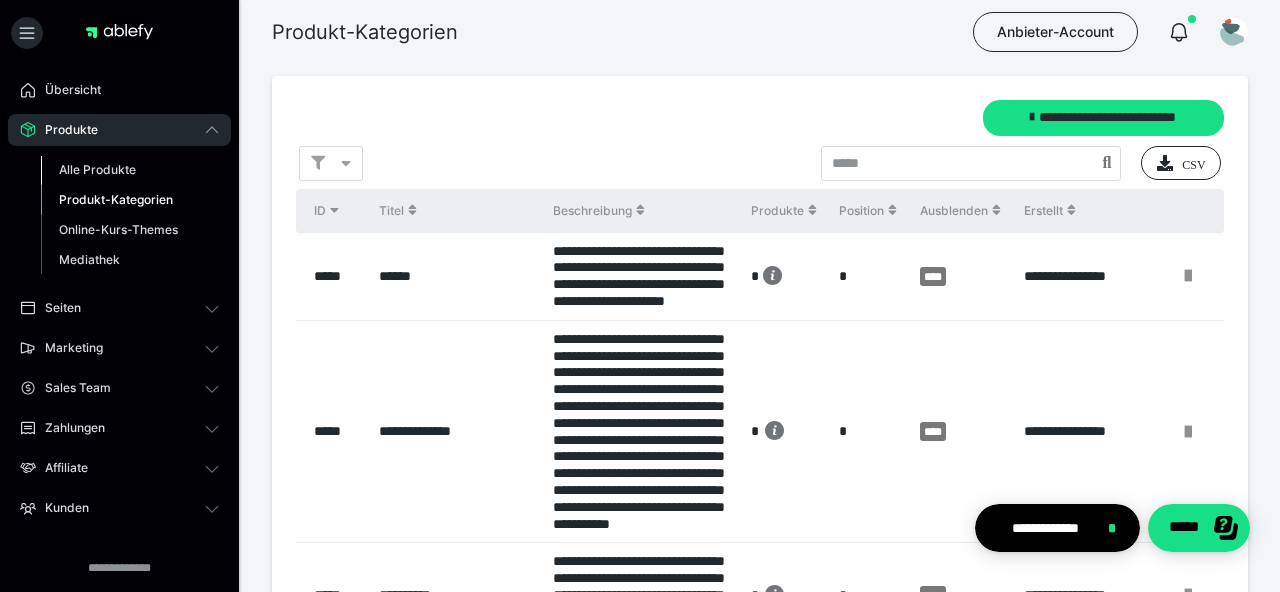 click on "Alle Produkte" at bounding box center (97, 169) 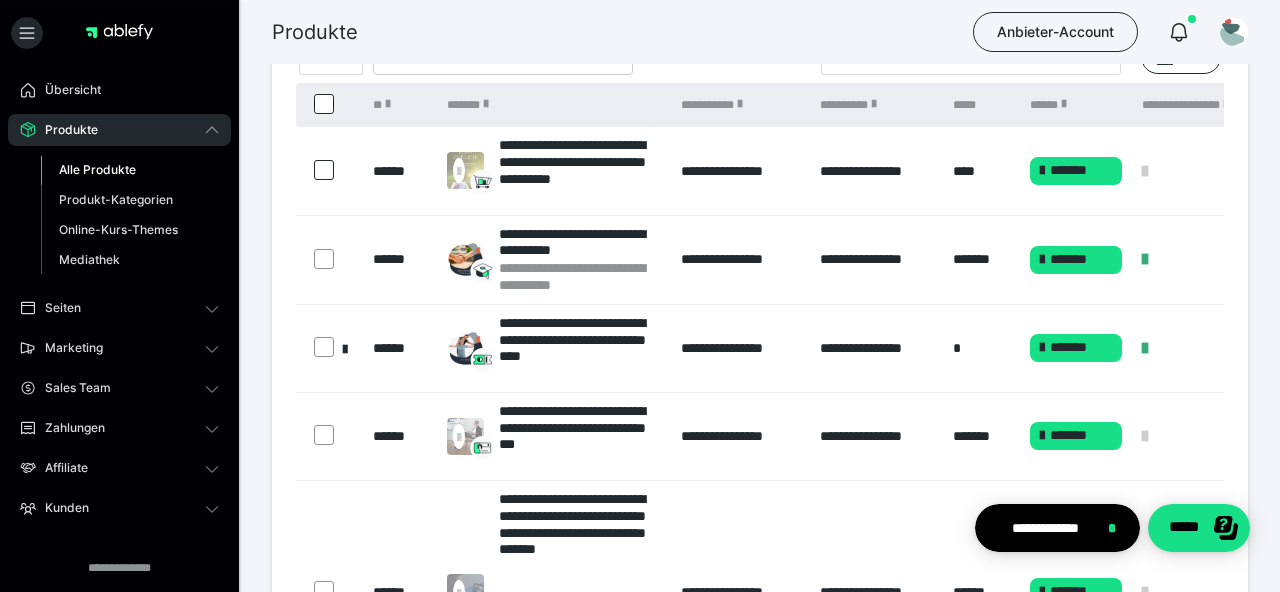 scroll, scrollTop: 110, scrollLeft: 0, axis: vertical 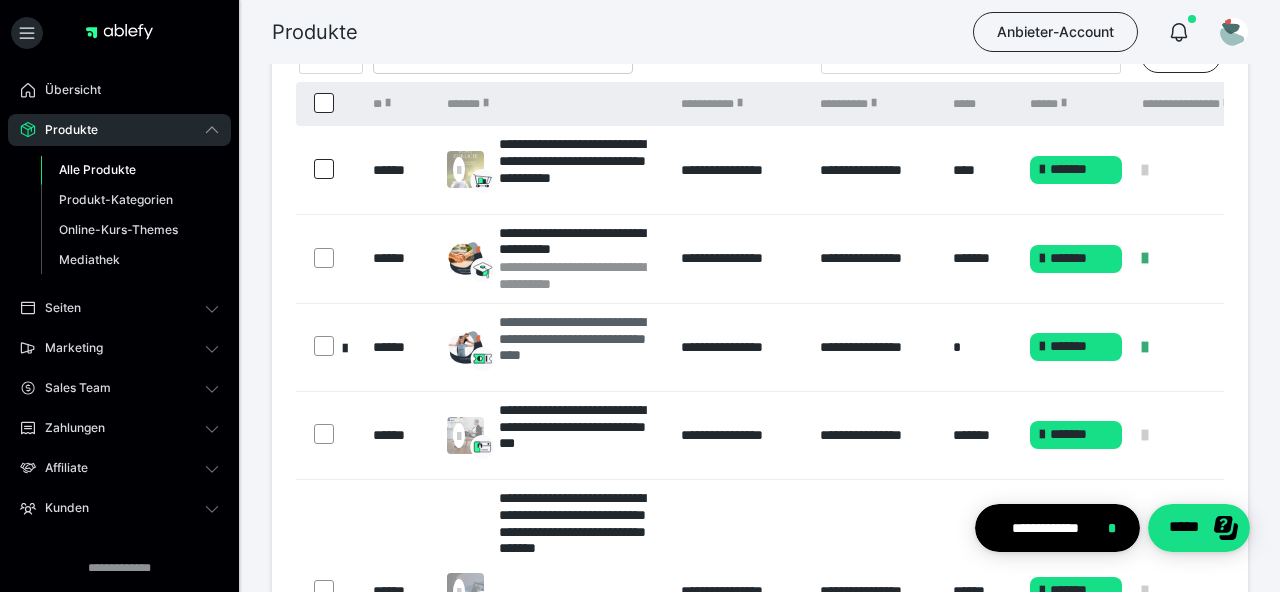 click on "**********" at bounding box center (580, 347) 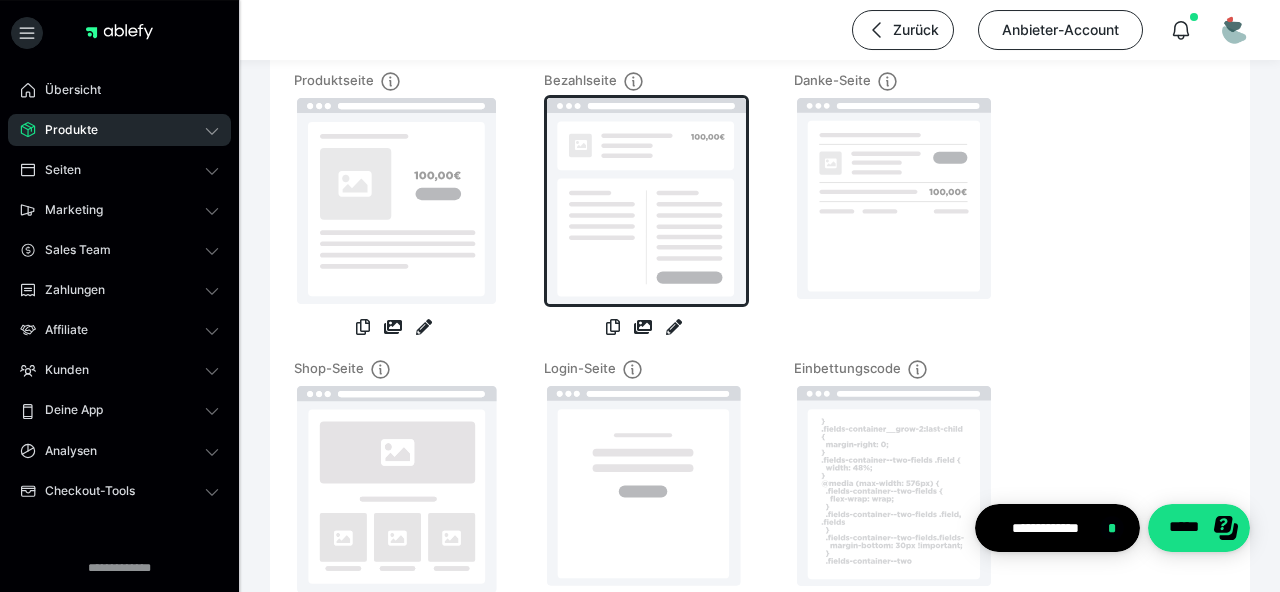 scroll, scrollTop: 277, scrollLeft: 0, axis: vertical 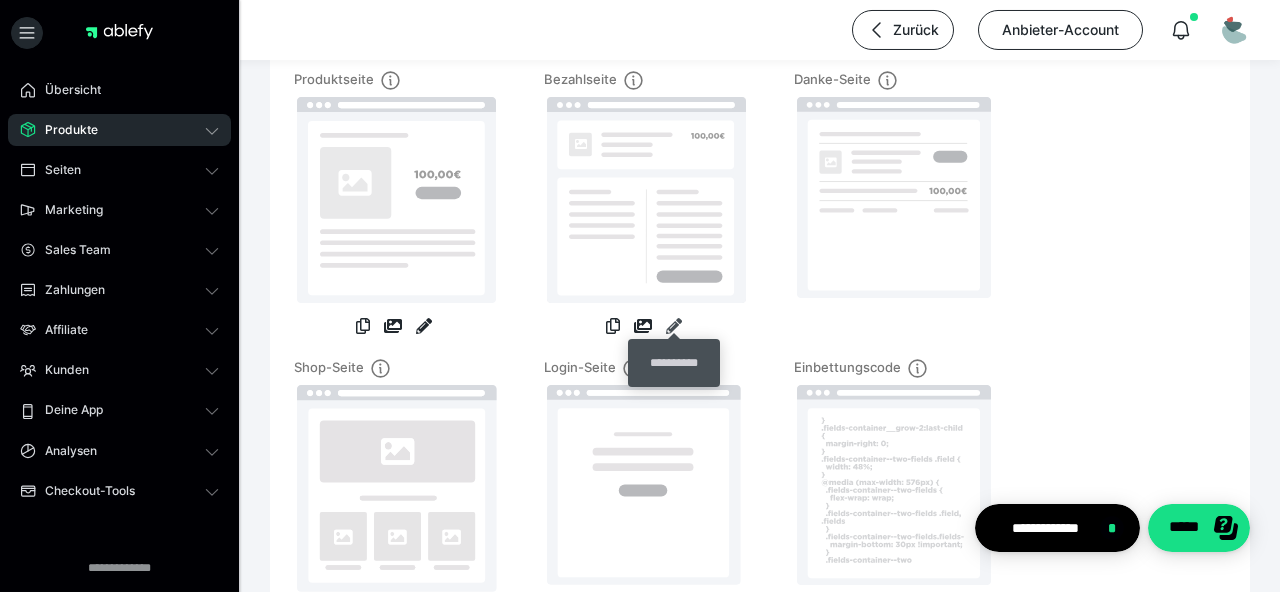 click at bounding box center (674, 326) 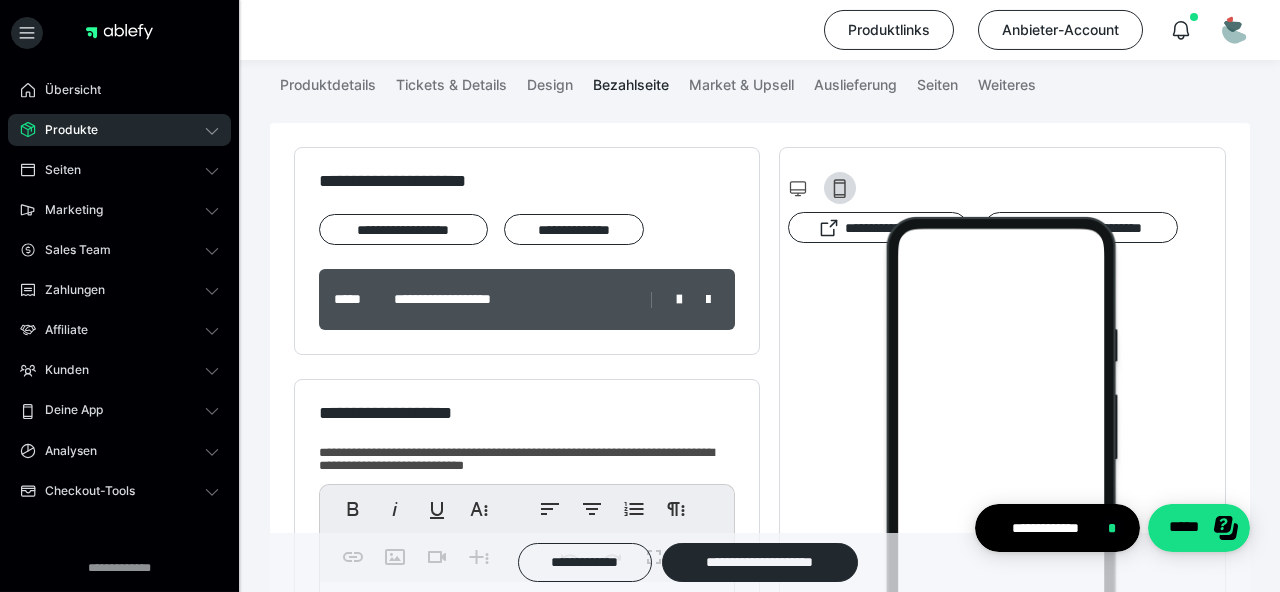 scroll, scrollTop: 229, scrollLeft: 0, axis: vertical 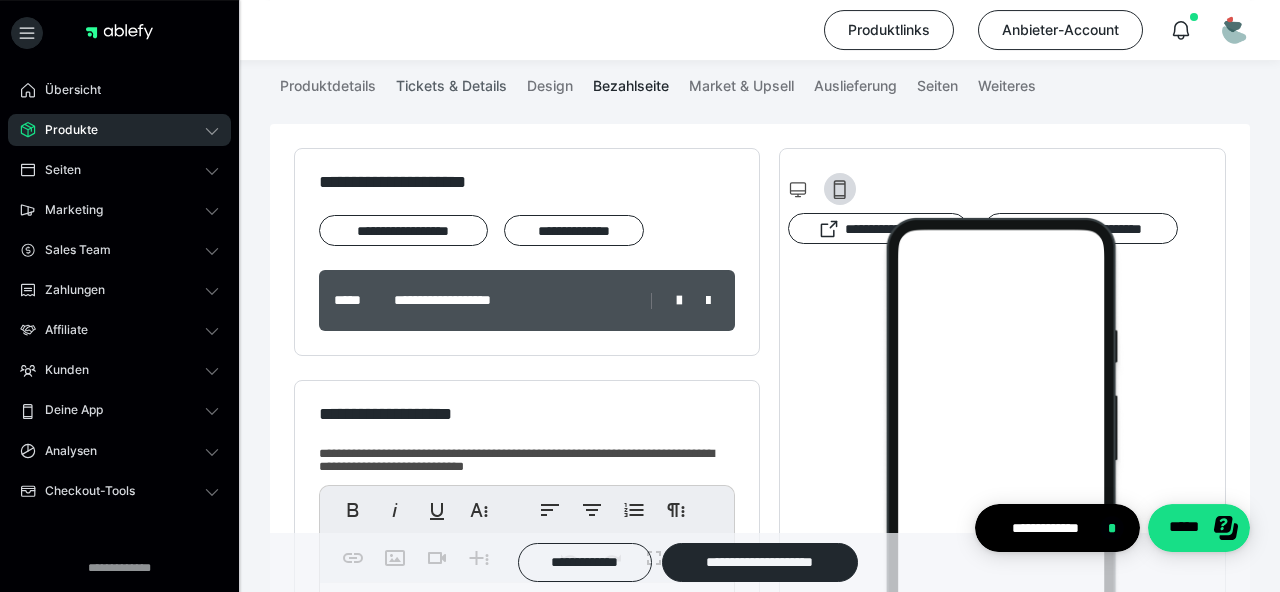click on "Tickets & Details" at bounding box center (451, 82) 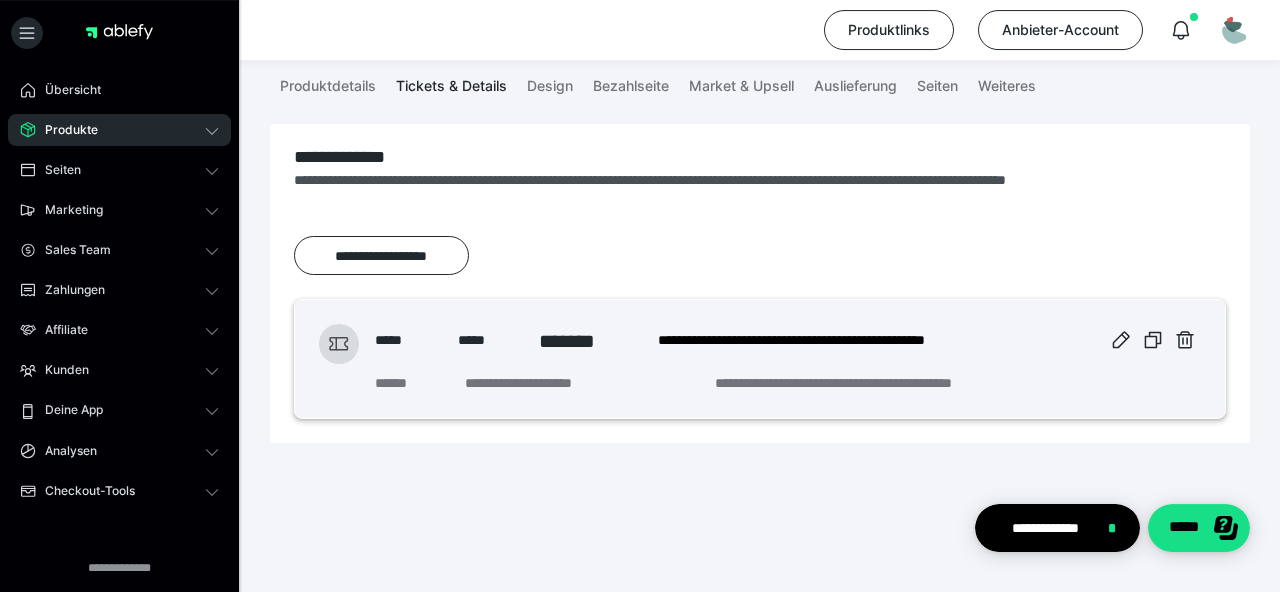 scroll, scrollTop: 201, scrollLeft: 0, axis: vertical 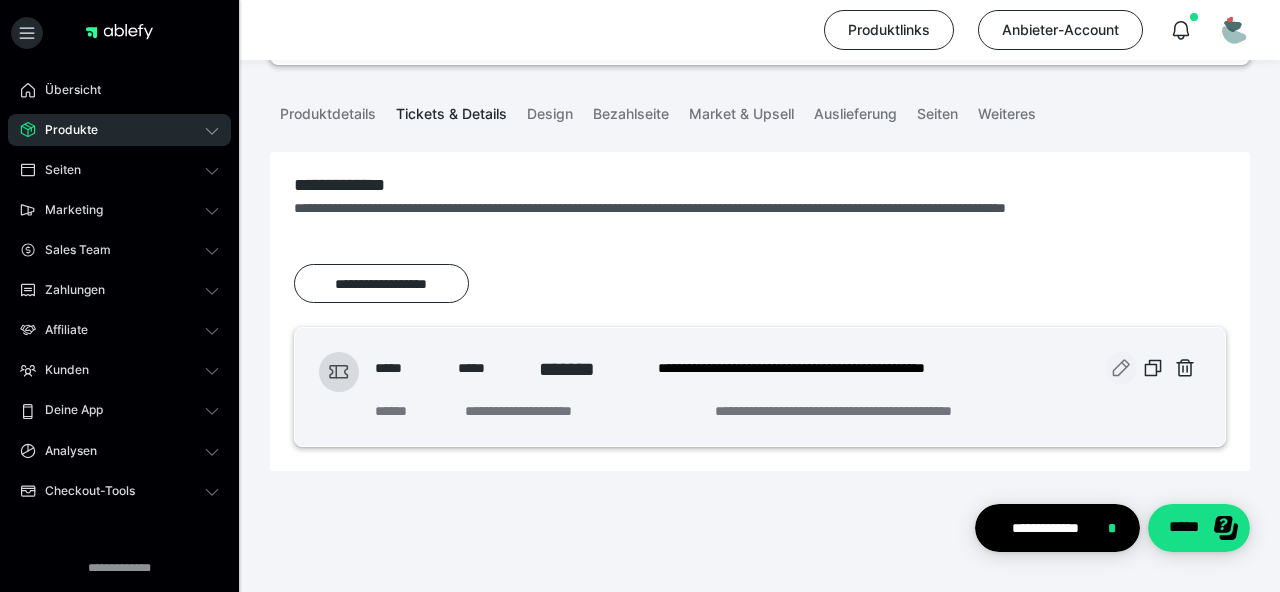 click 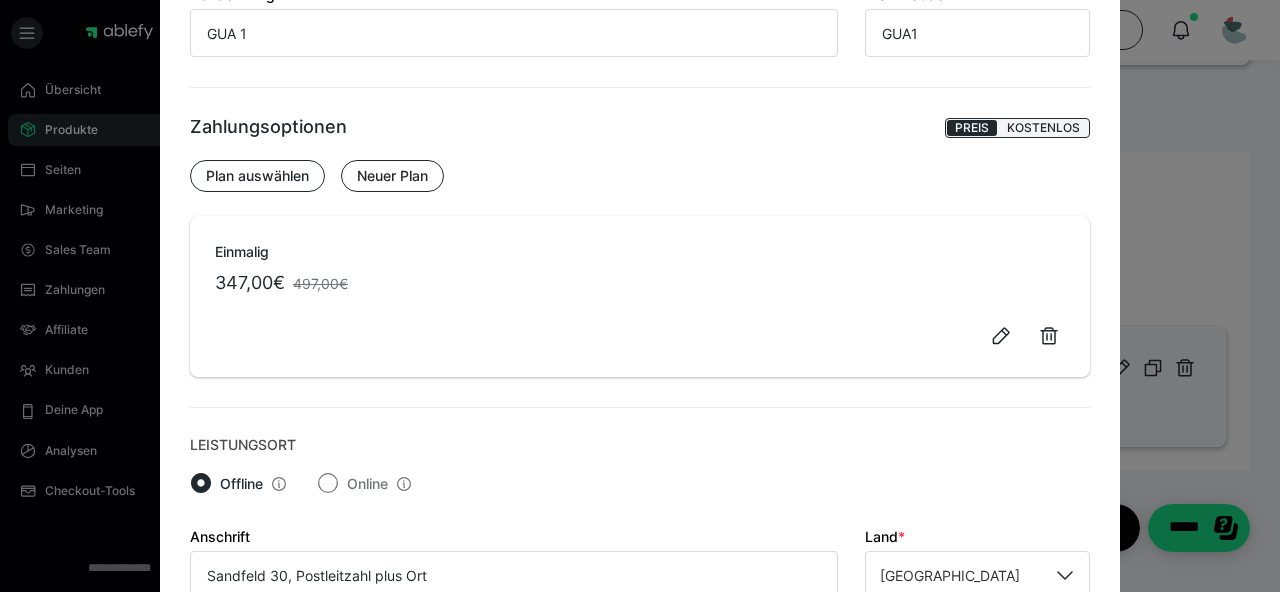 scroll, scrollTop: 207, scrollLeft: 0, axis: vertical 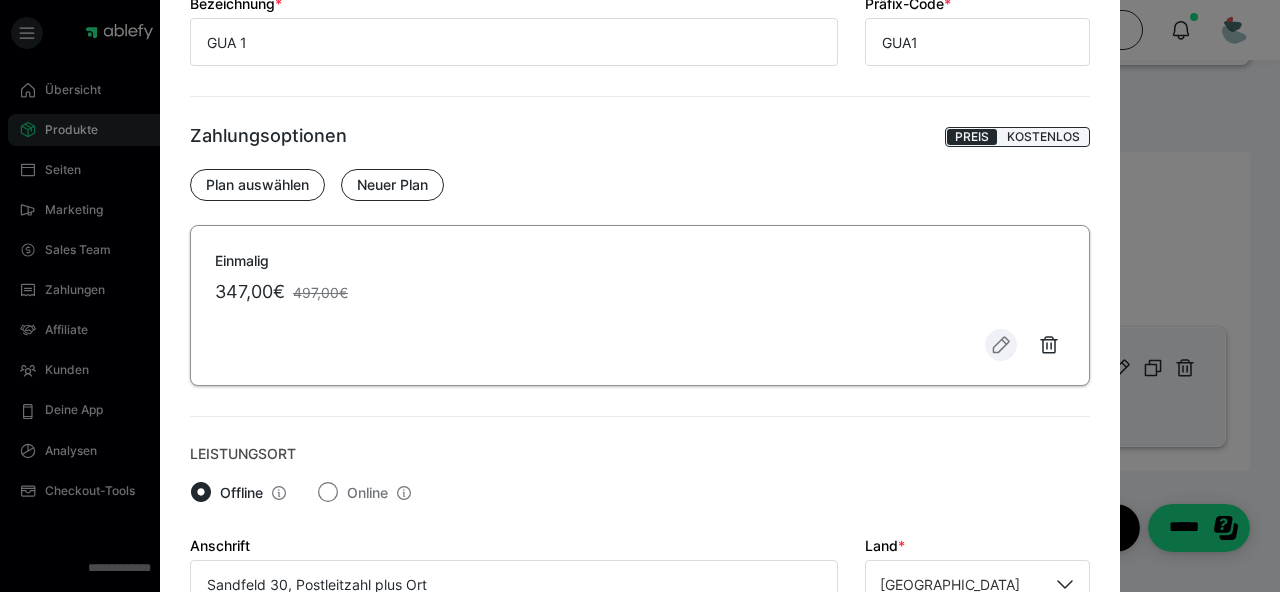 click 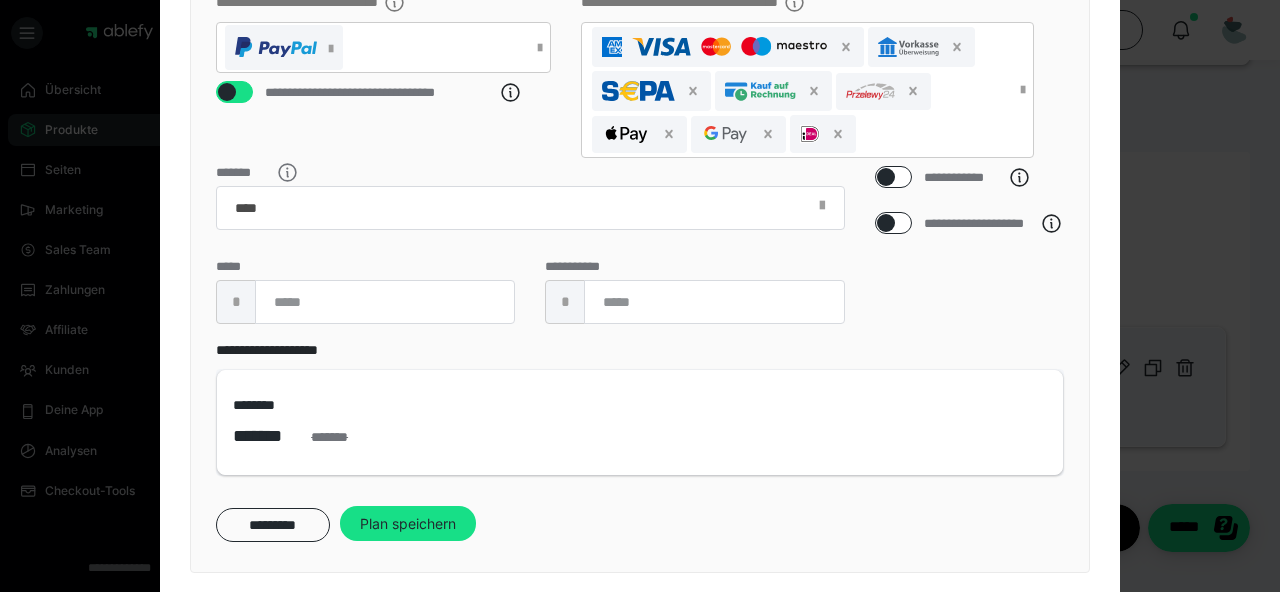 scroll, scrollTop: 649, scrollLeft: 0, axis: vertical 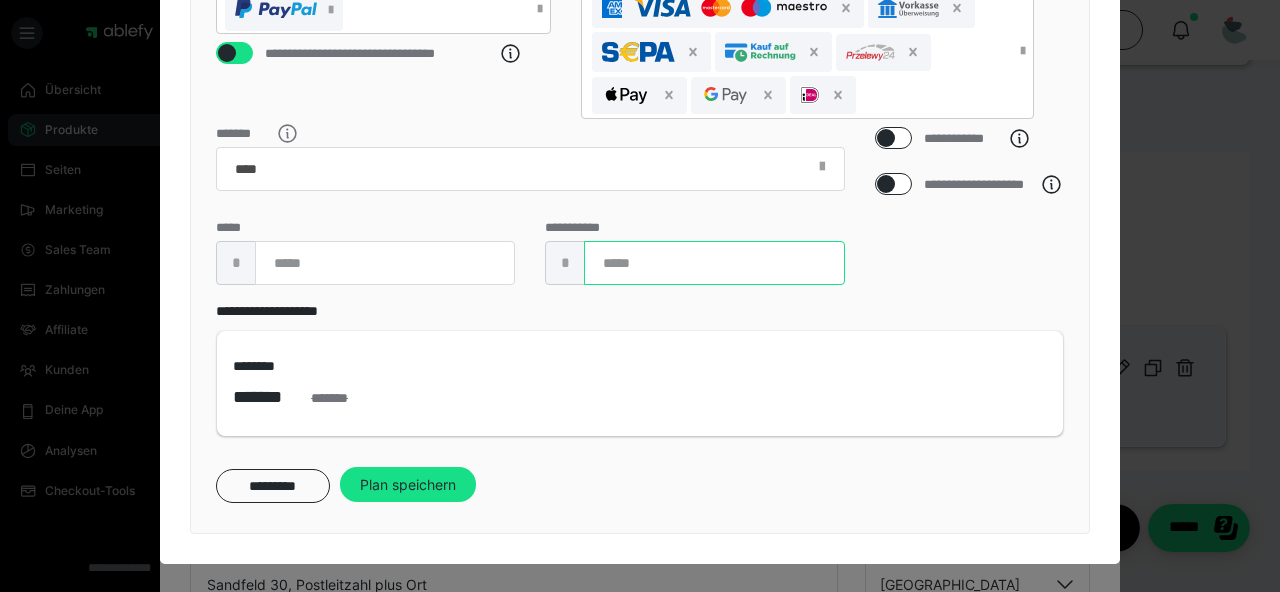 click on "***" at bounding box center [714, 263] 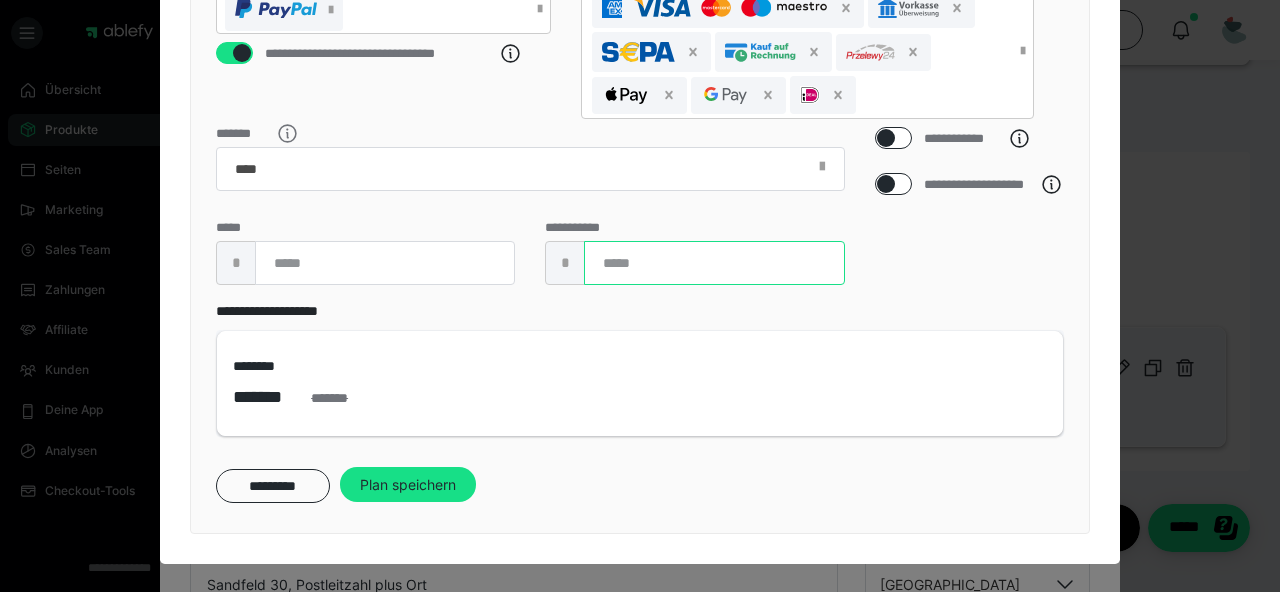 type on "***" 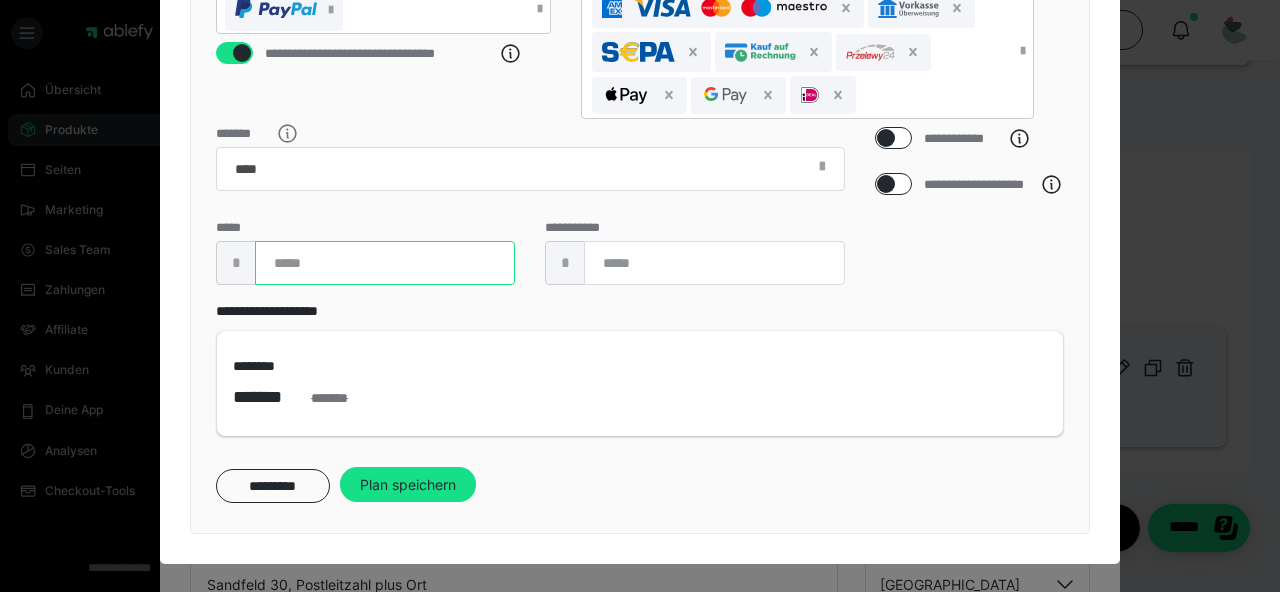 click on "***" at bounding box center [385, 263] 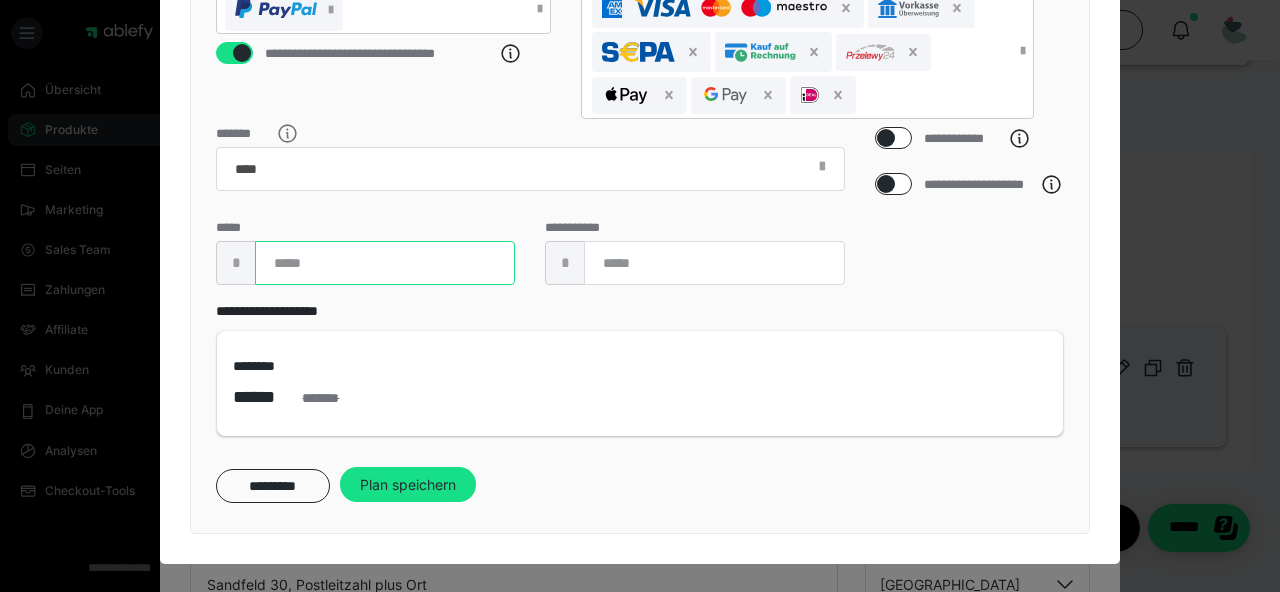 type on "*" 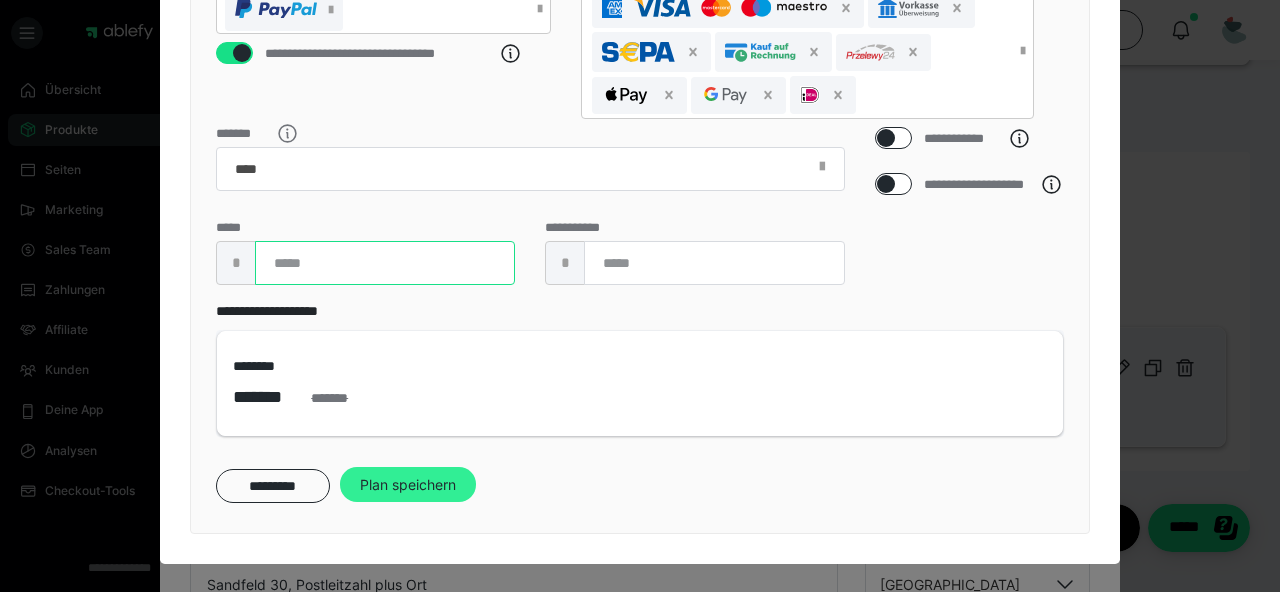 type on "***" 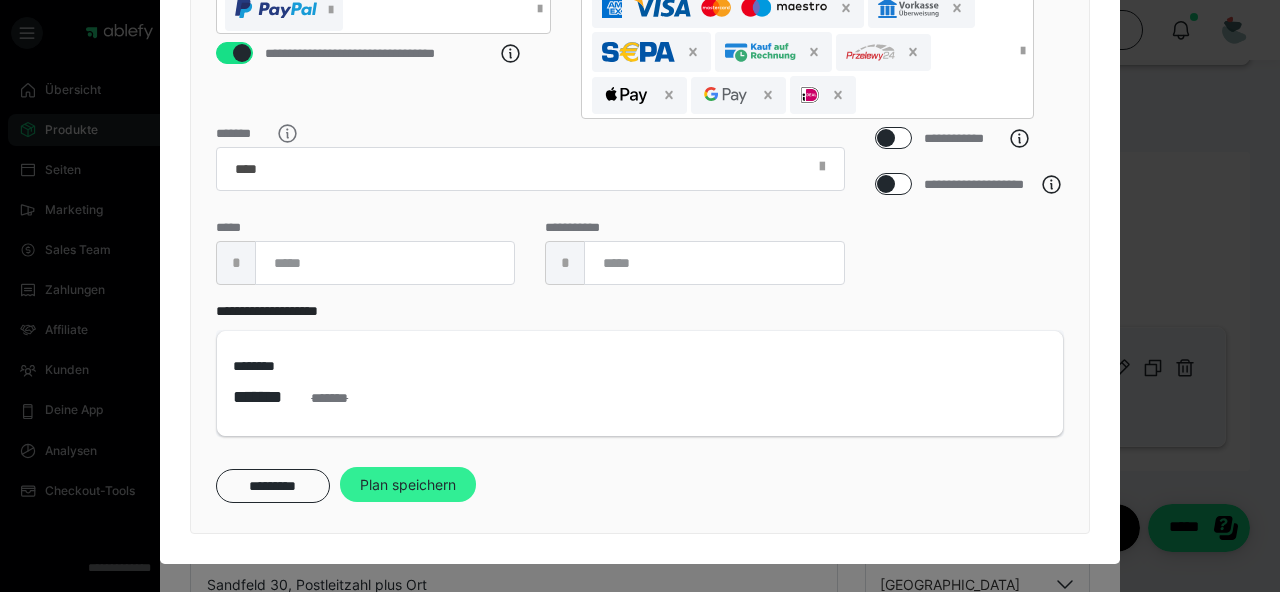 click on "Plan speichern" at bounding box center (408, 485) 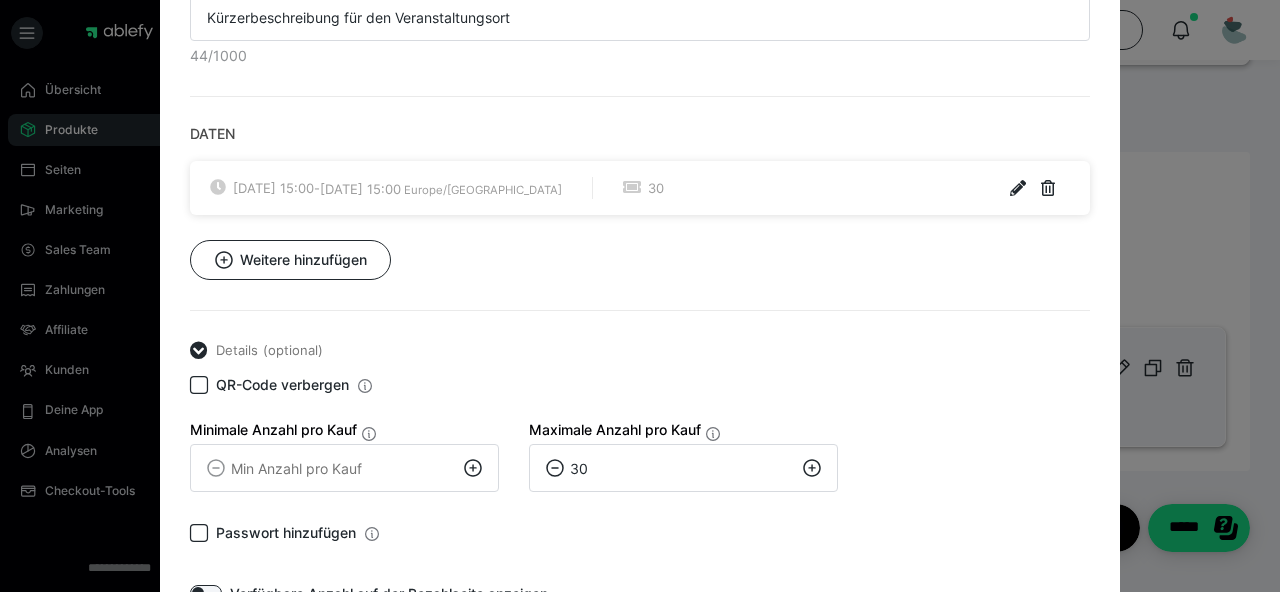scroll, scrollTop: 1061, scrollLeft: 0, axis: vertical 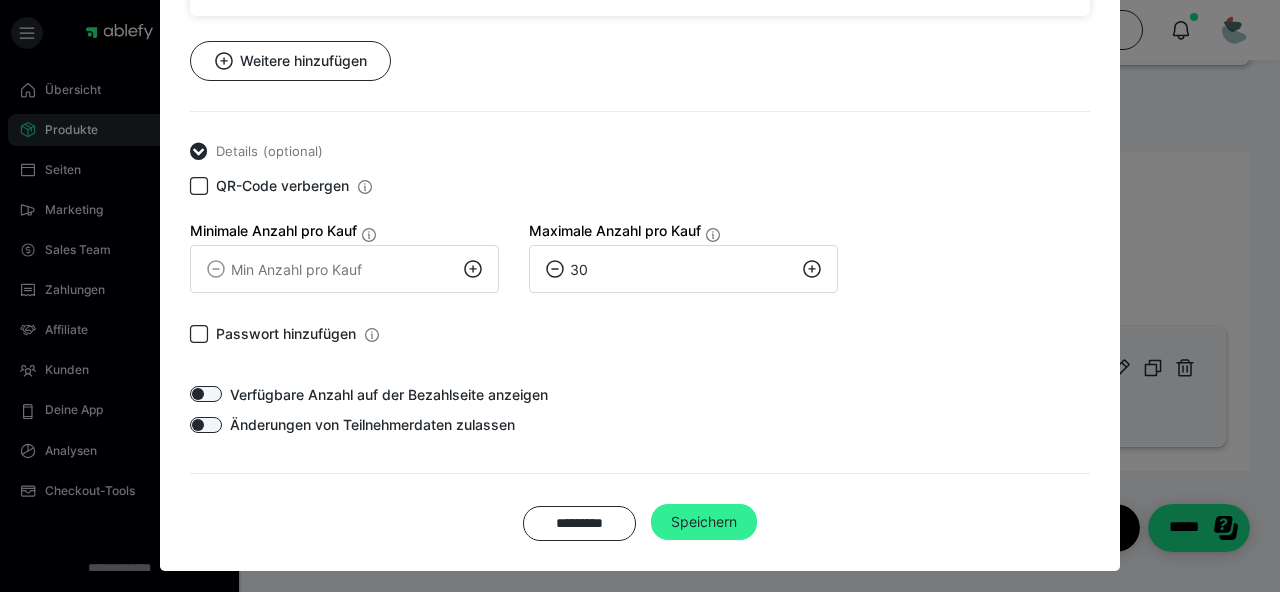click on "Speichern" at bounding box center [704, 522] 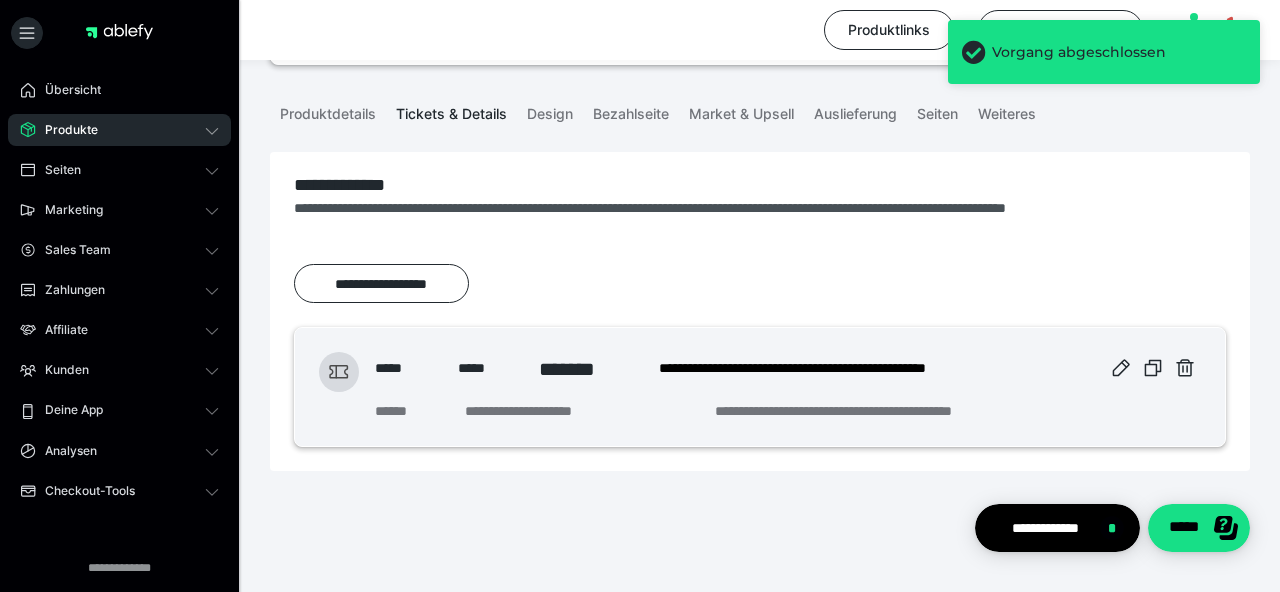 click on "Produkte" at bounding box center [119, 130] 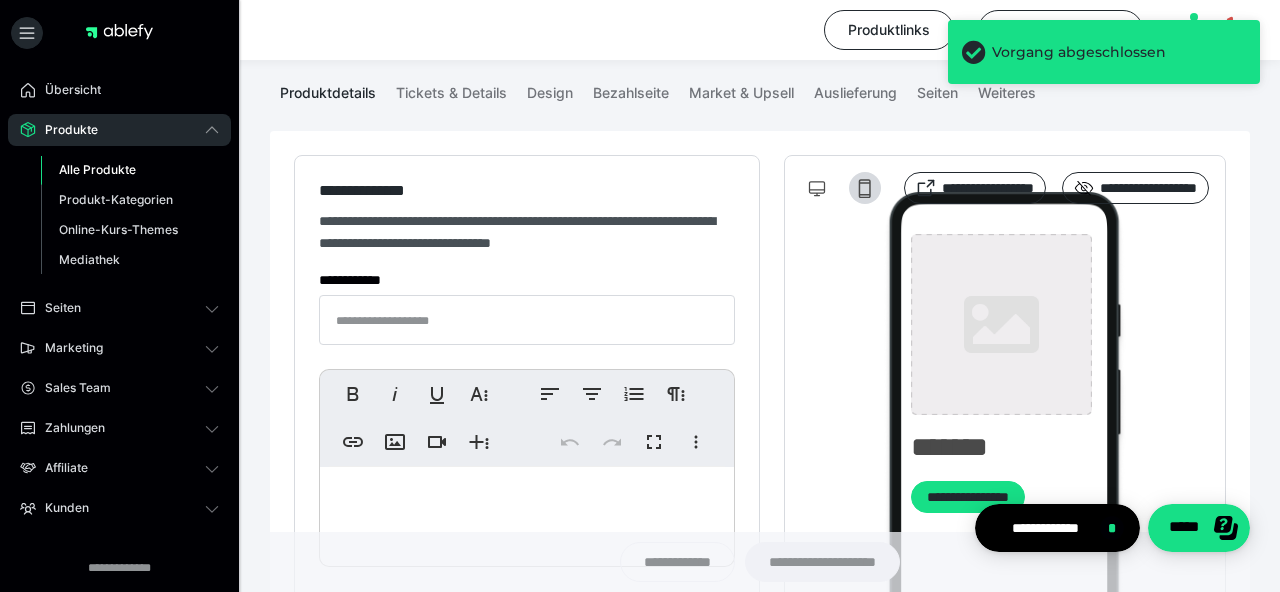 type on "**********" 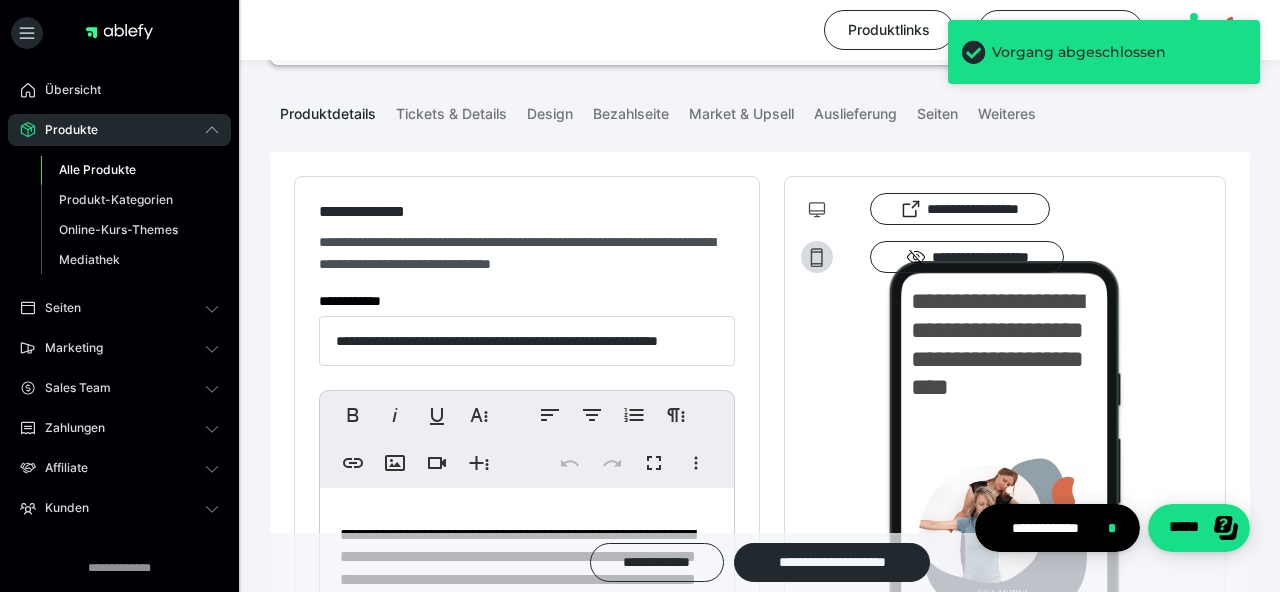 click on "Alle Produkte" at bounding box center [97, 169] 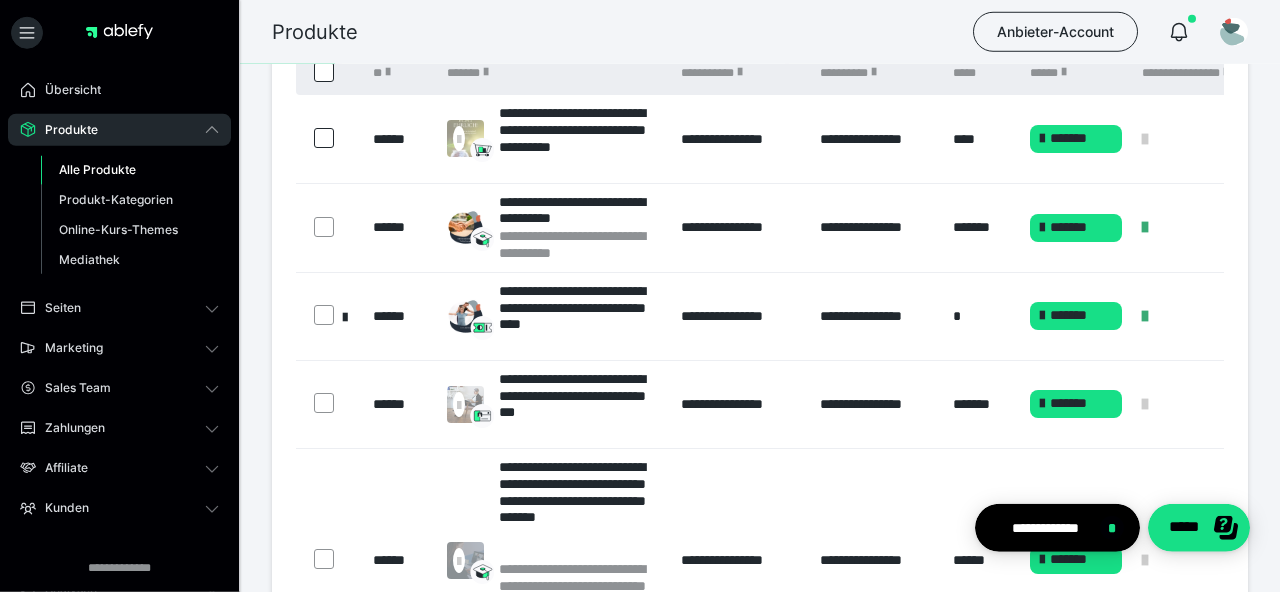 scroll, scrollTop: 140, scrollLeft: 0, axis: vertical 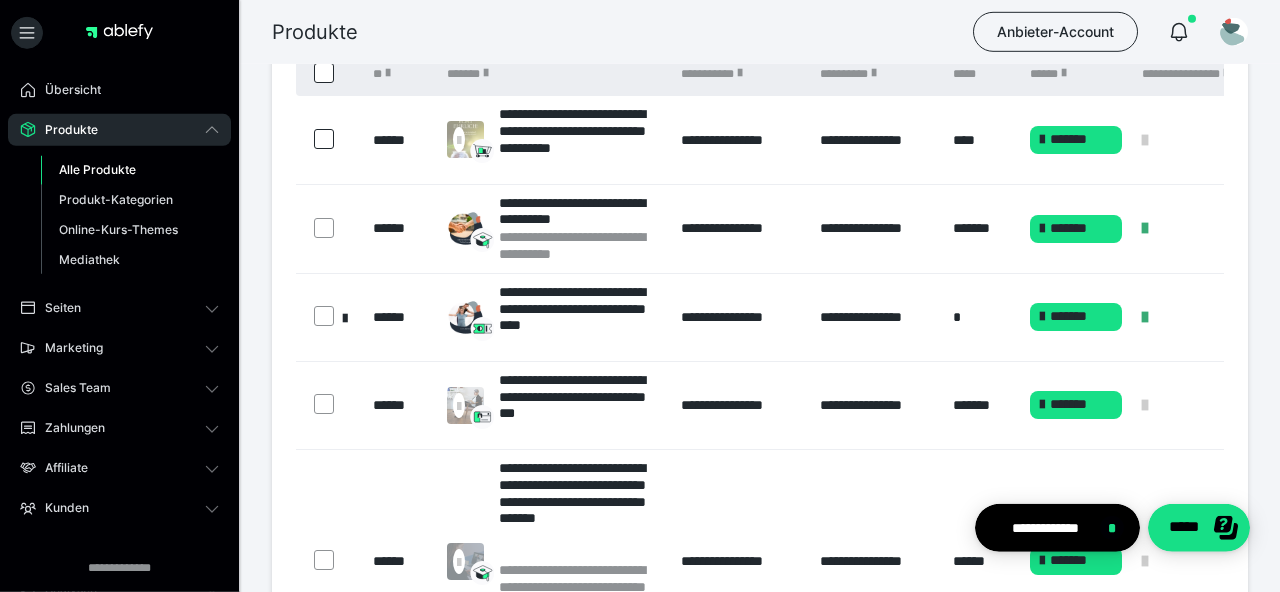 click at bounding box center [345, 317] 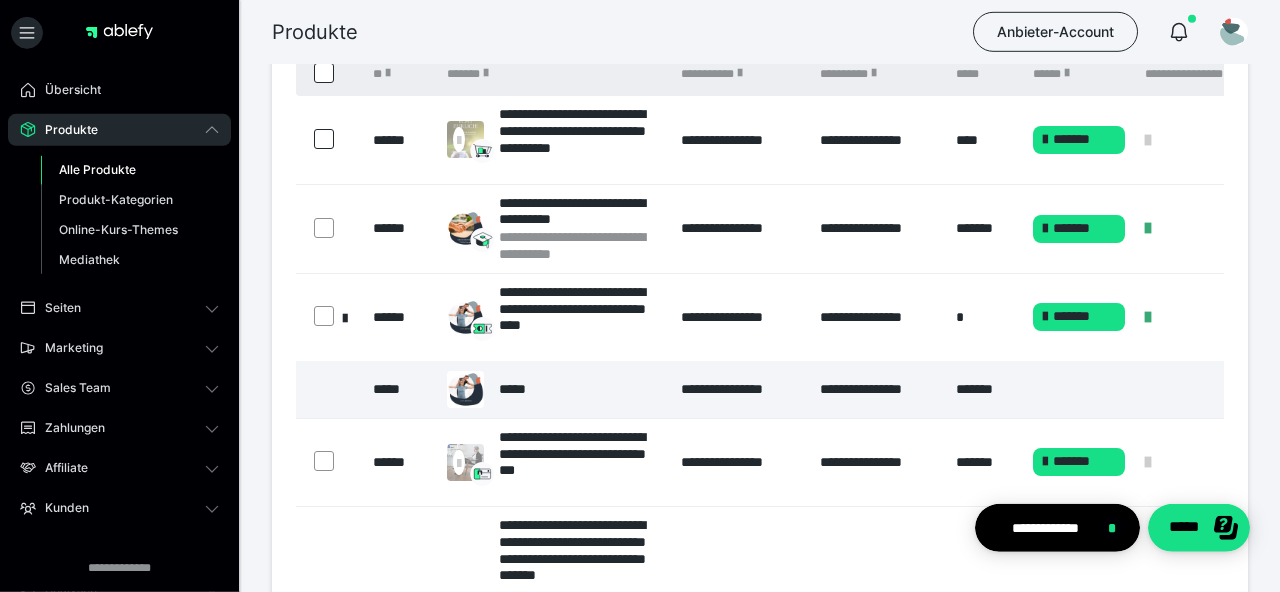 click at bounding box center (345, 317) 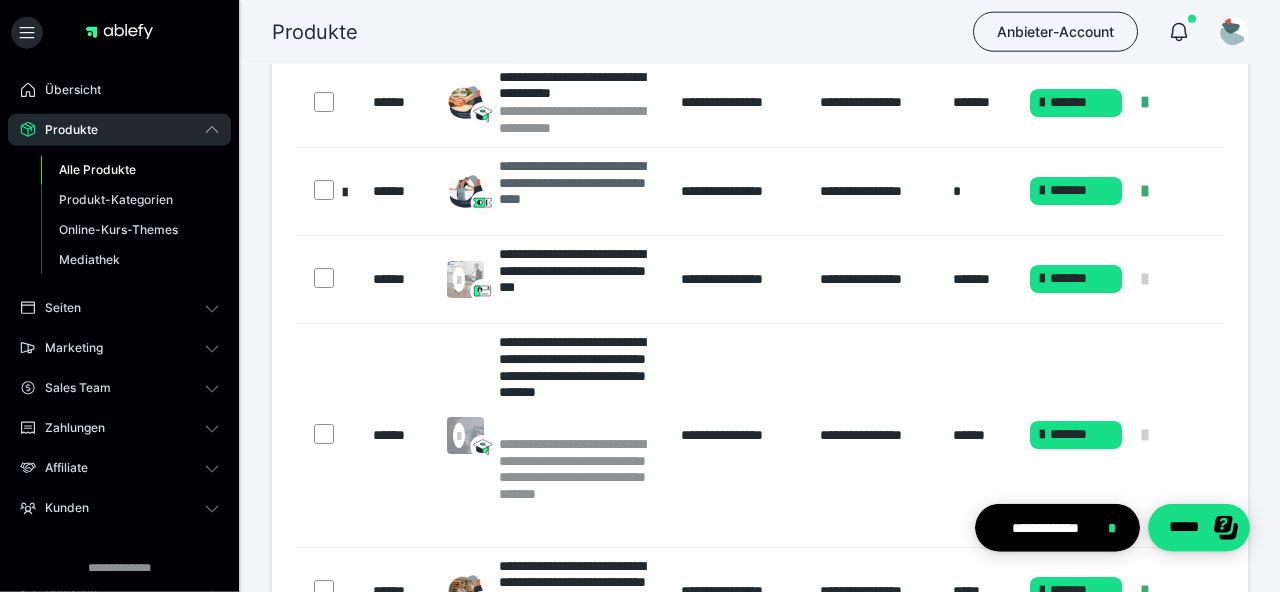 scroll, scrollTop: 0, scrollLeft: 0, axis: both 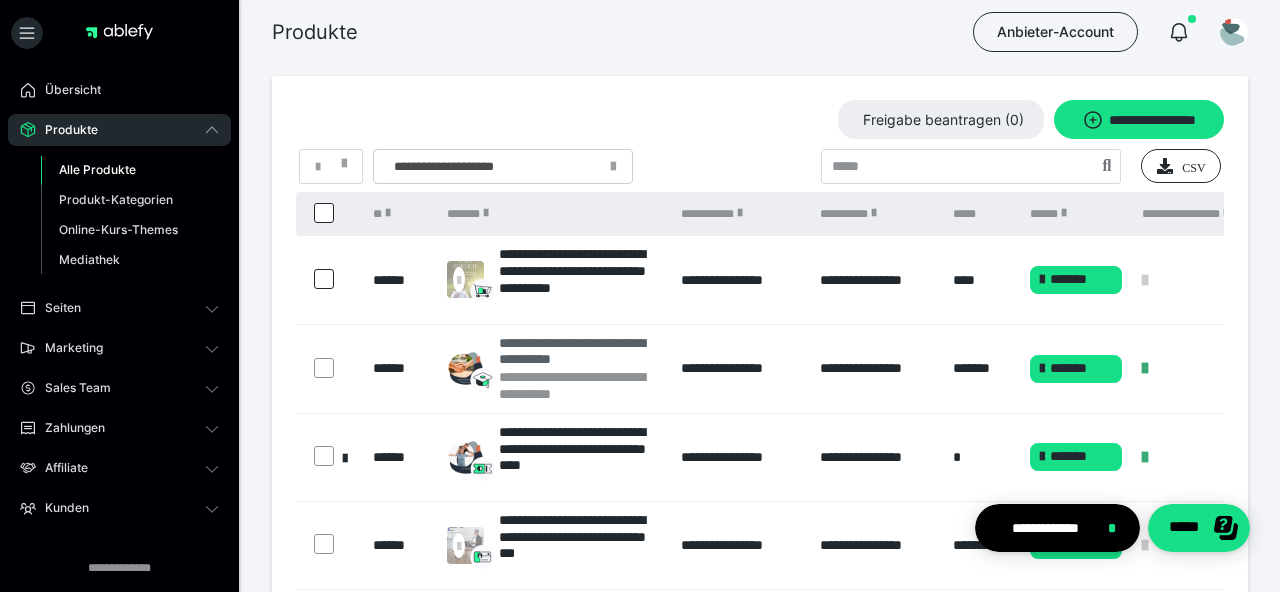 click on "**********" at bounding box center (580, 352) 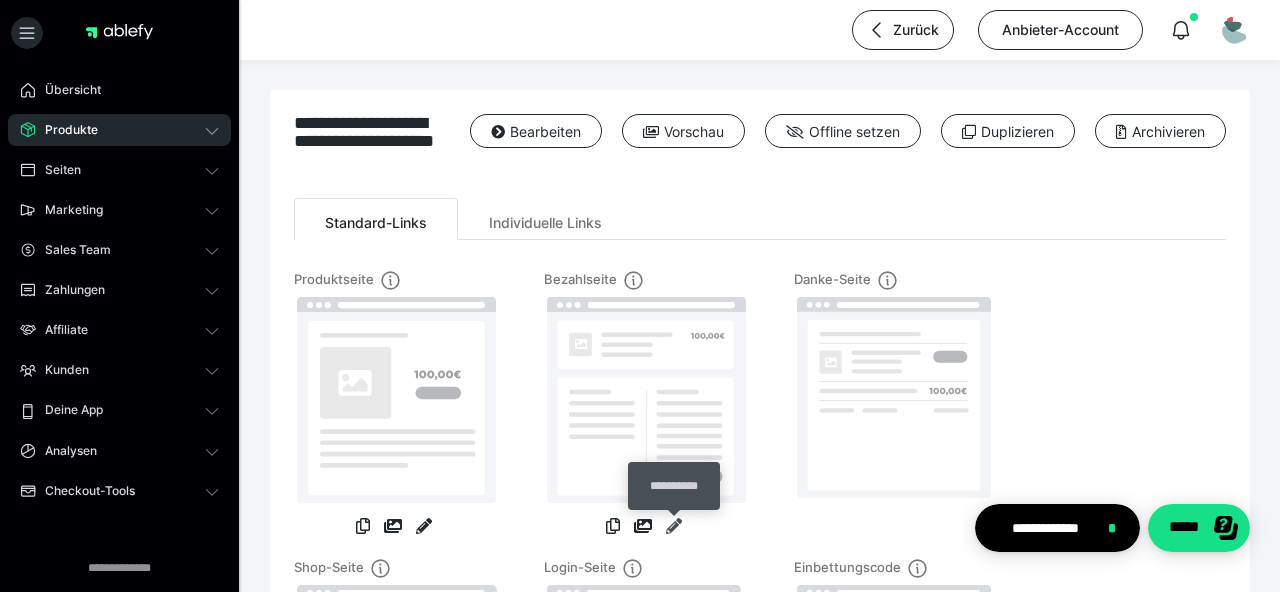 click at bounding box center (674, 526) 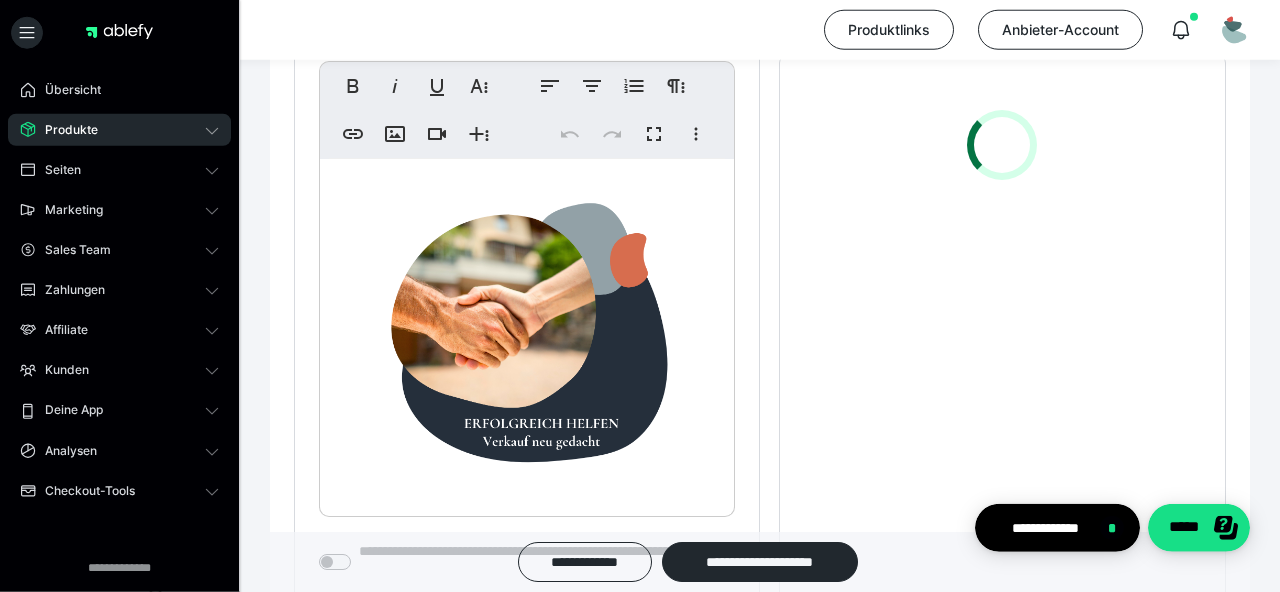 scroll, scrollTop: 2531, scrollLeft: 0, axis: vertical 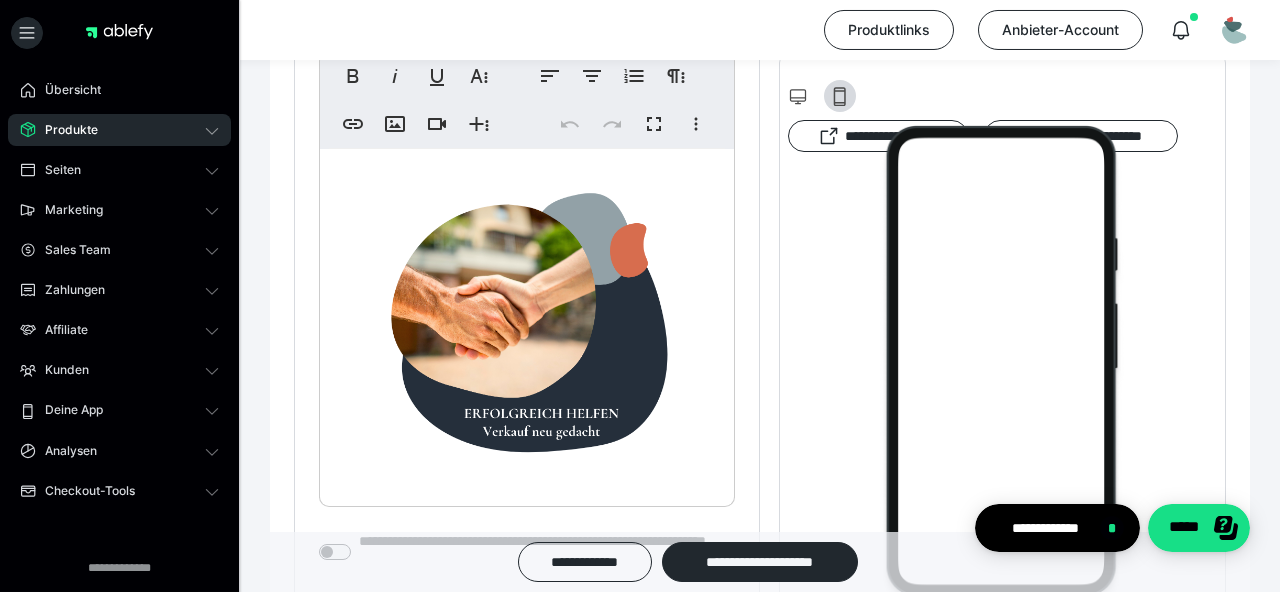 click at bounding box center (527, 323) 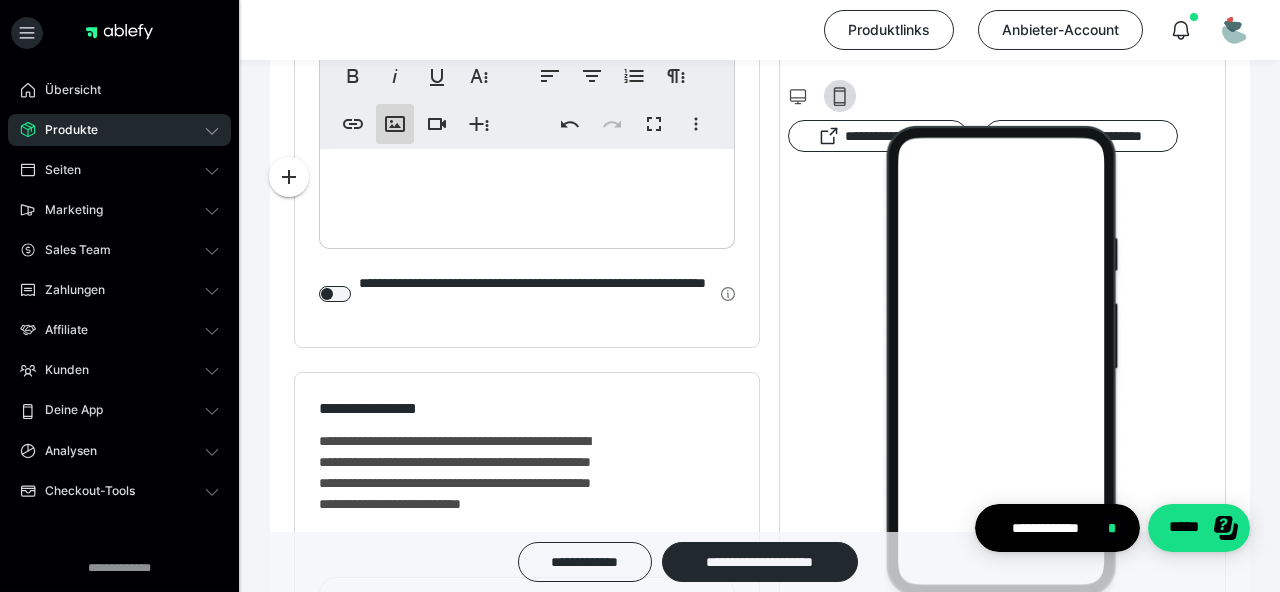 click on "**********" at bounding box center [395, 124] 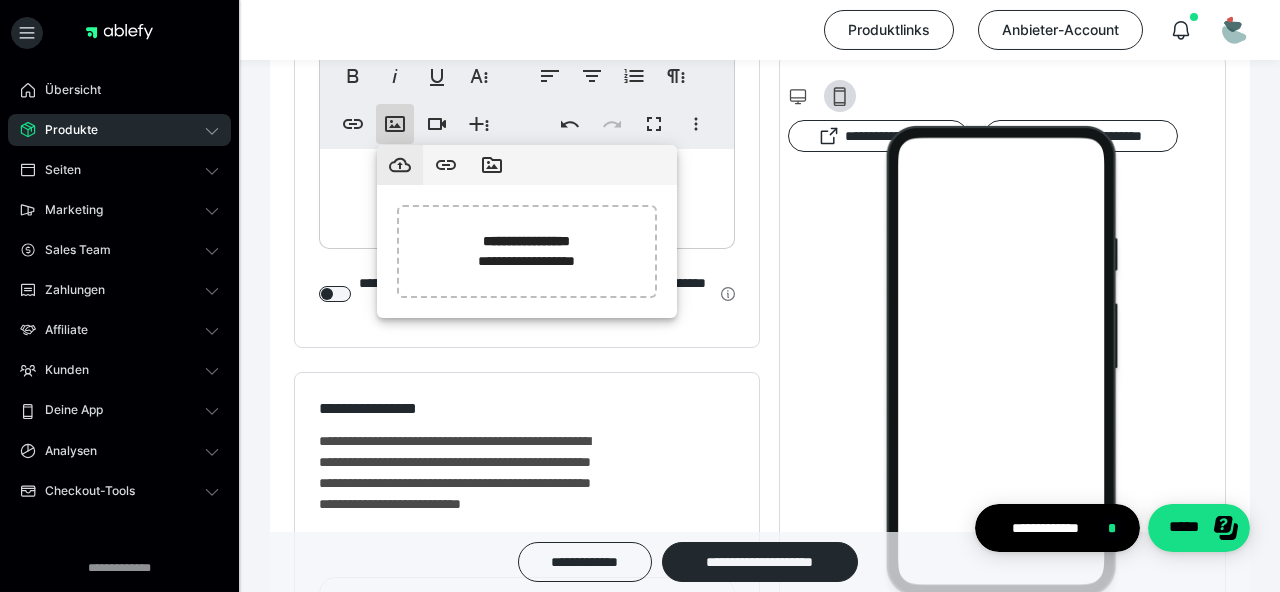 click 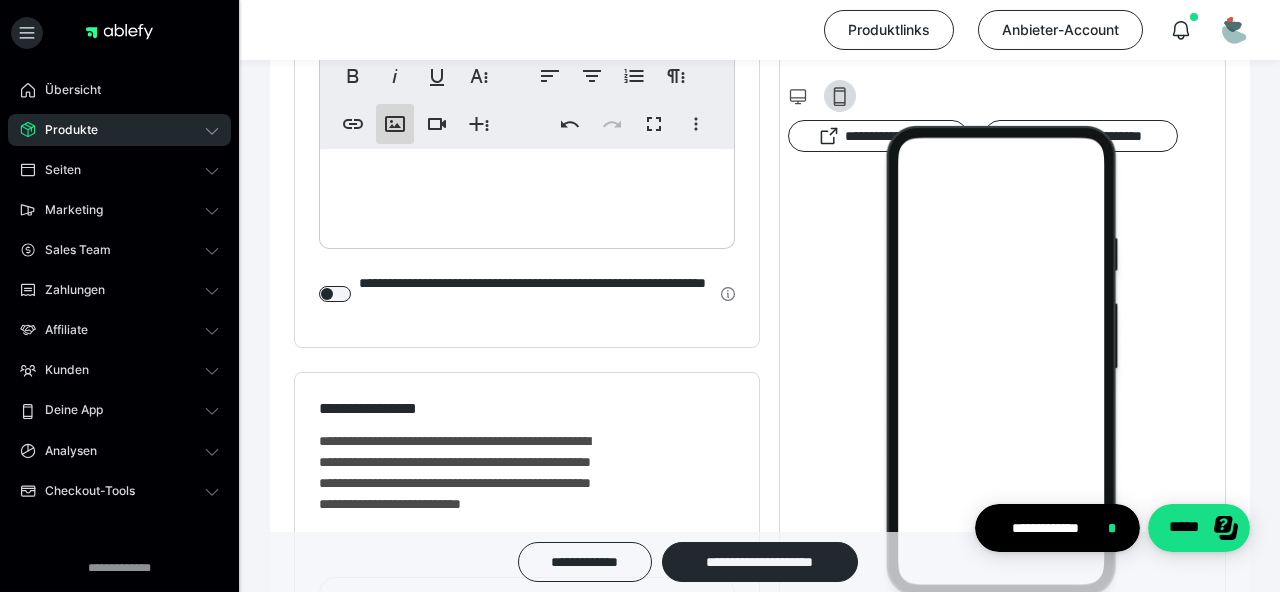 click 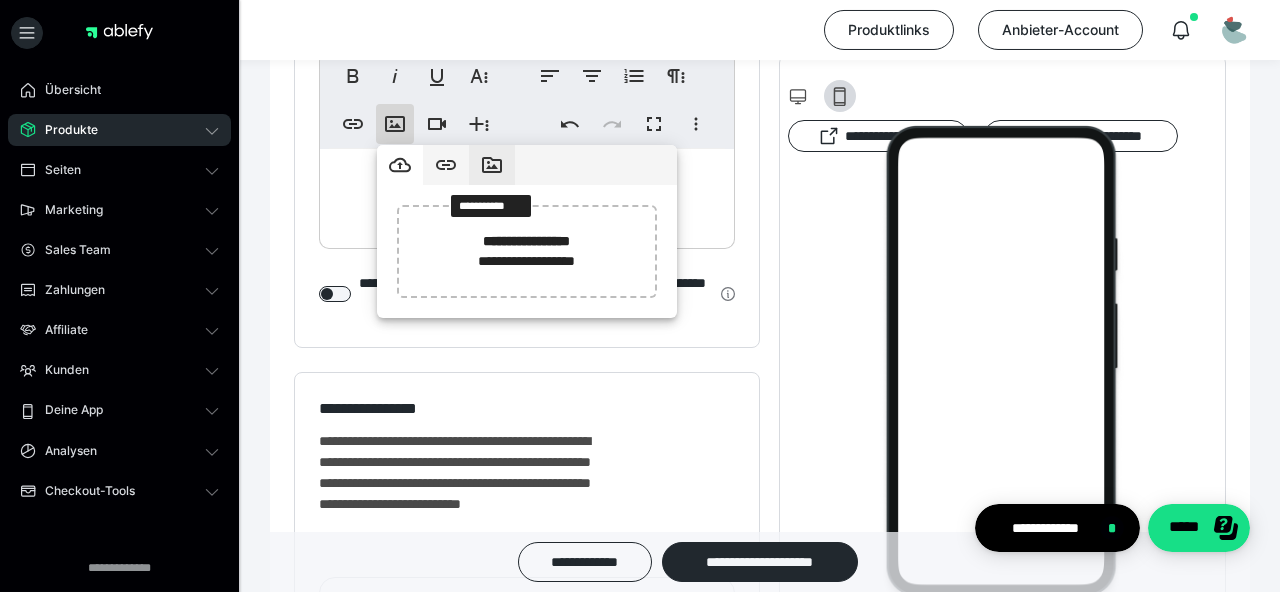 click 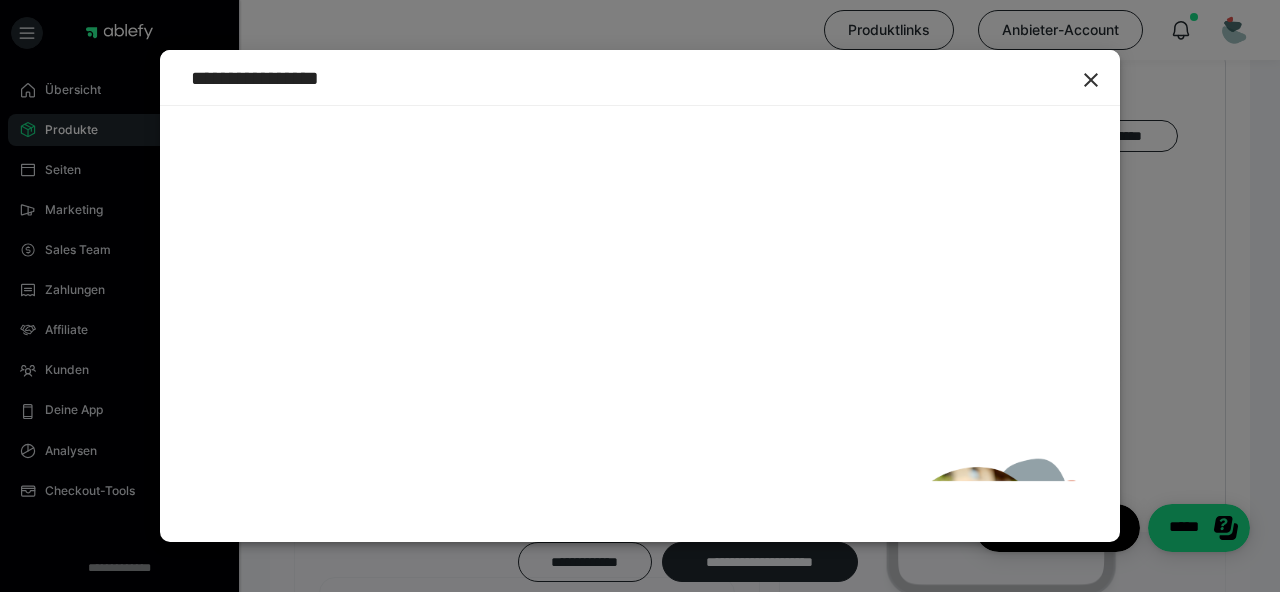 scroll, scrollTop: 13405, scrollLeft: 0, axis: vertical 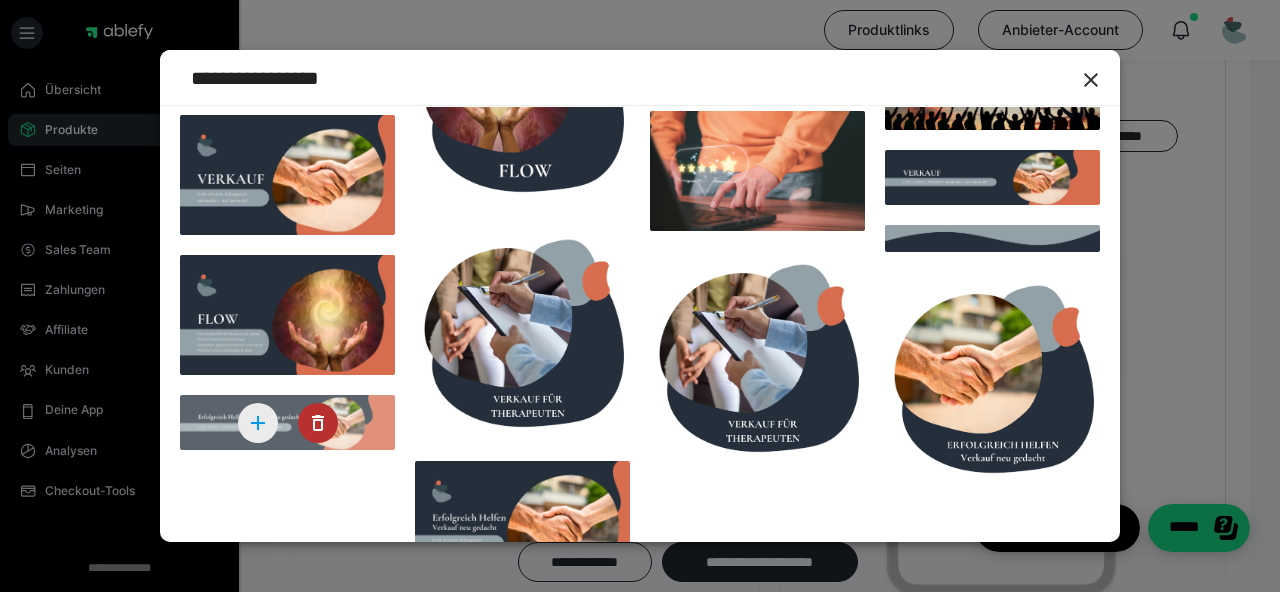 click 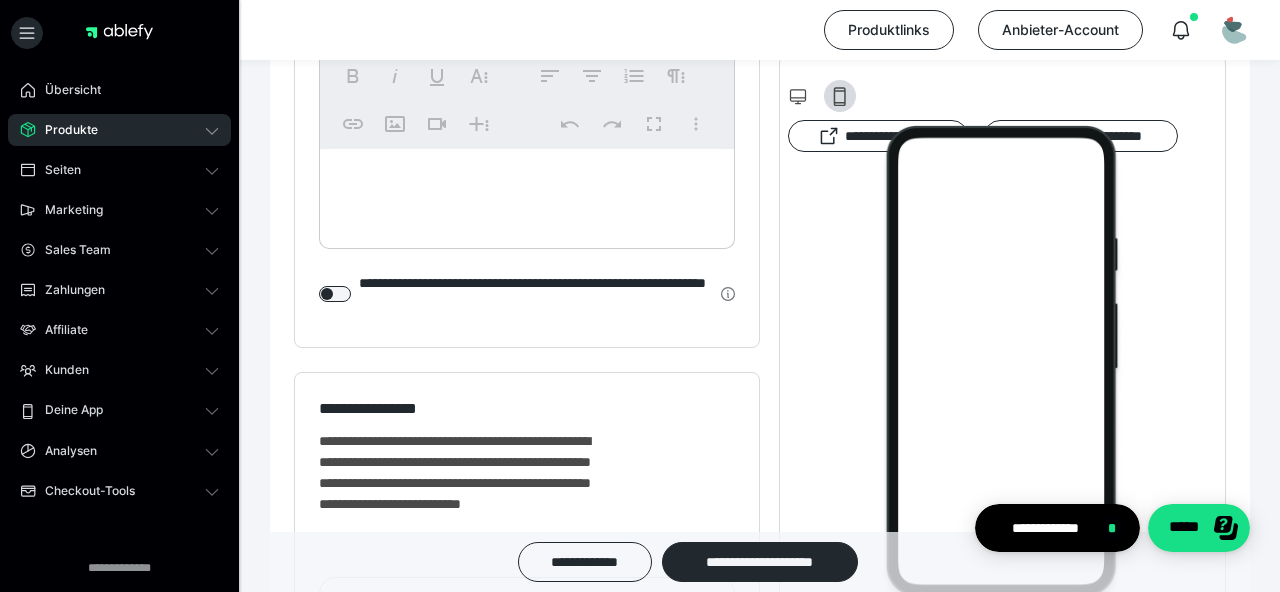 click on "**********" at bounding box center [760, -84] 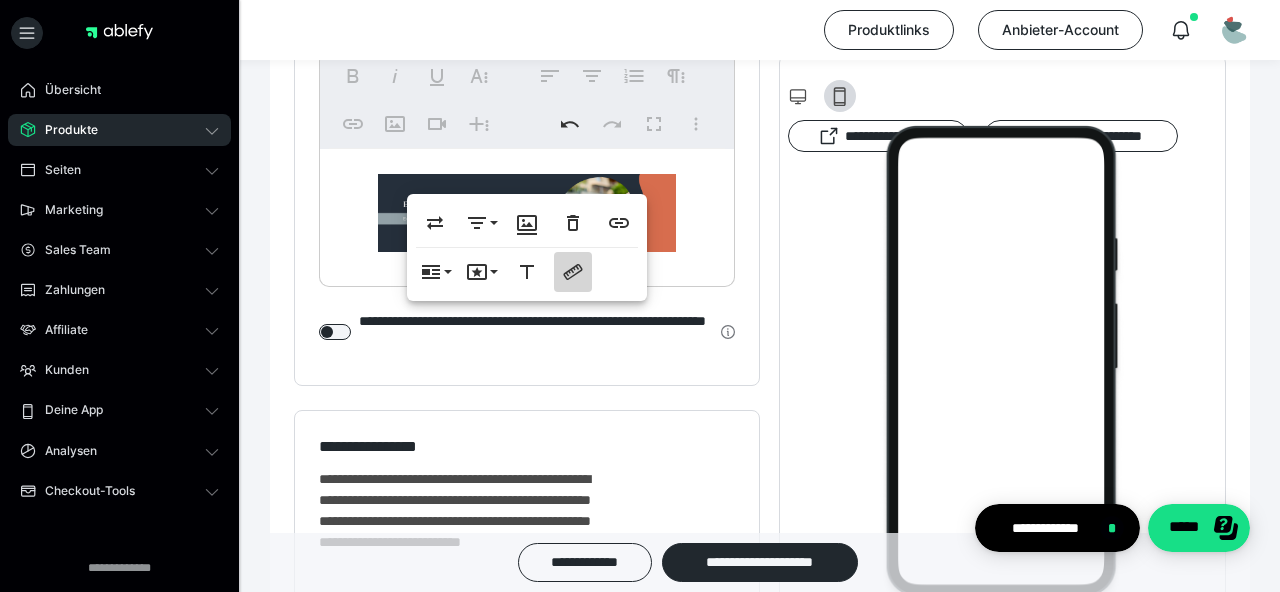 click 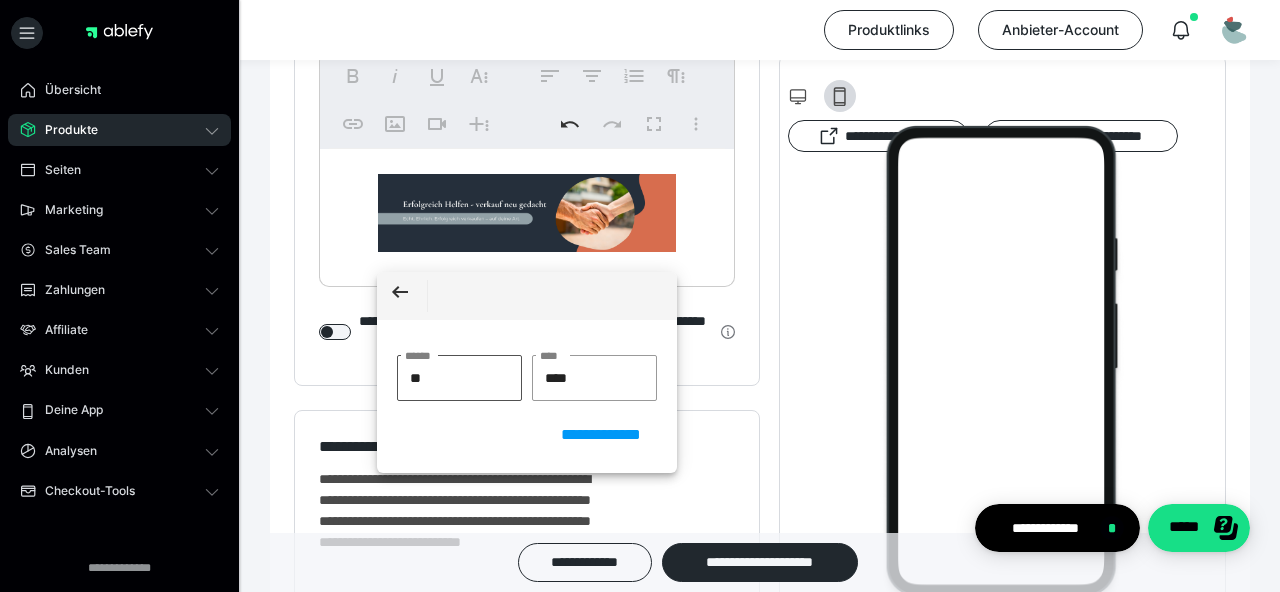 type on "*" 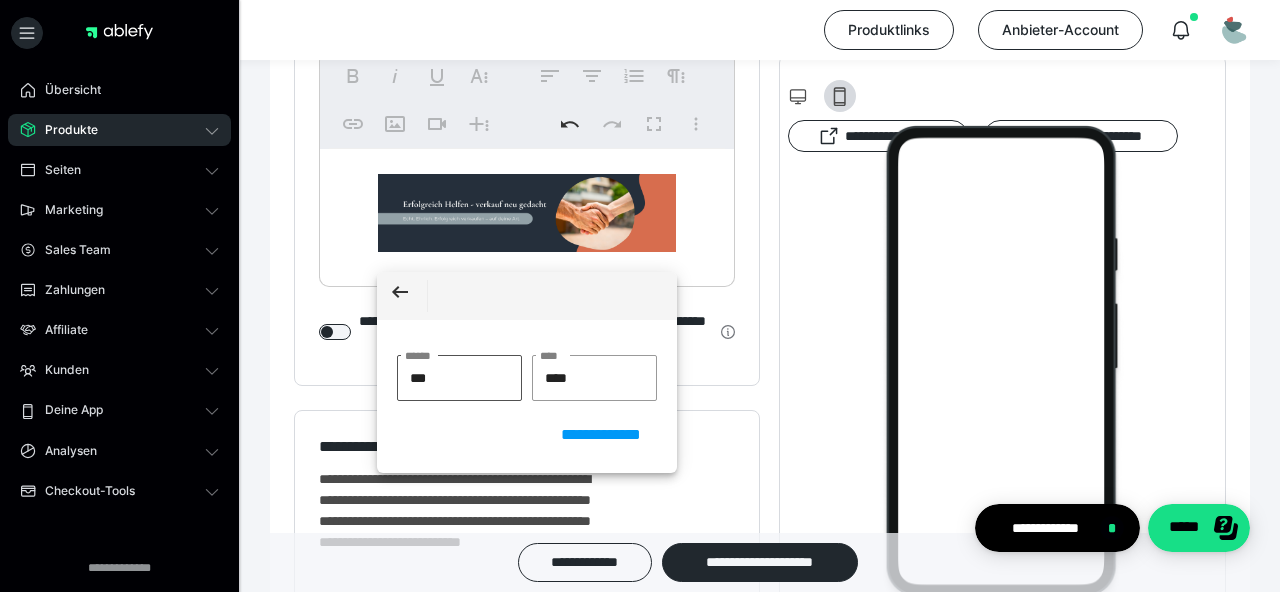 type on "****" 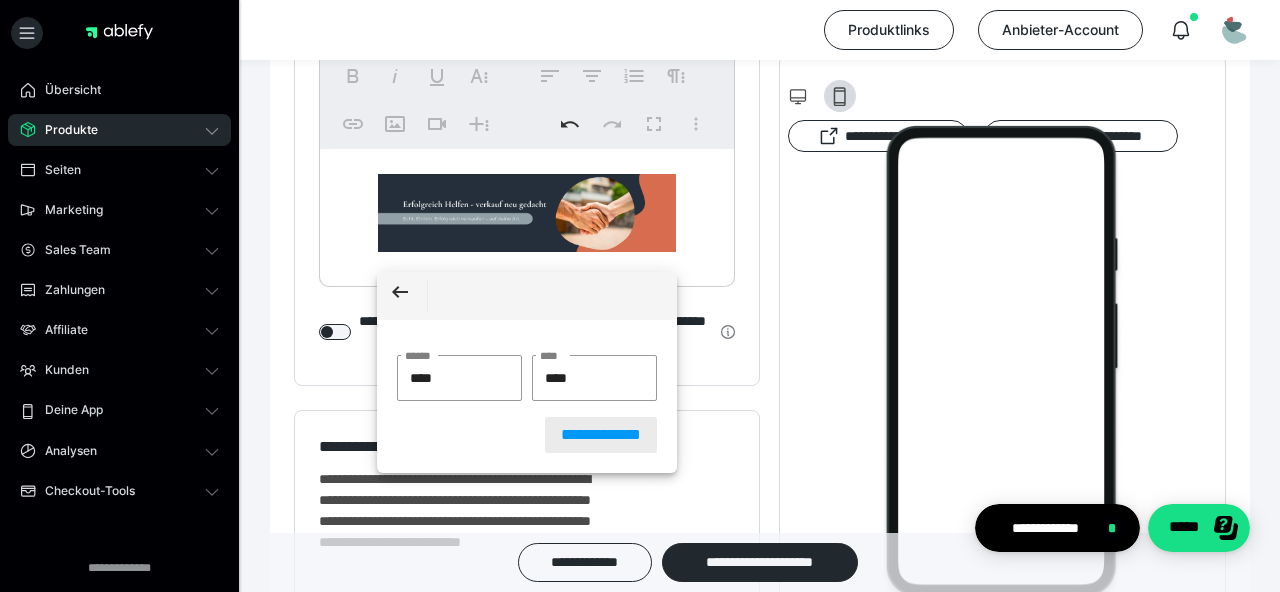 click on "**********" at bounding box center (601, 435) 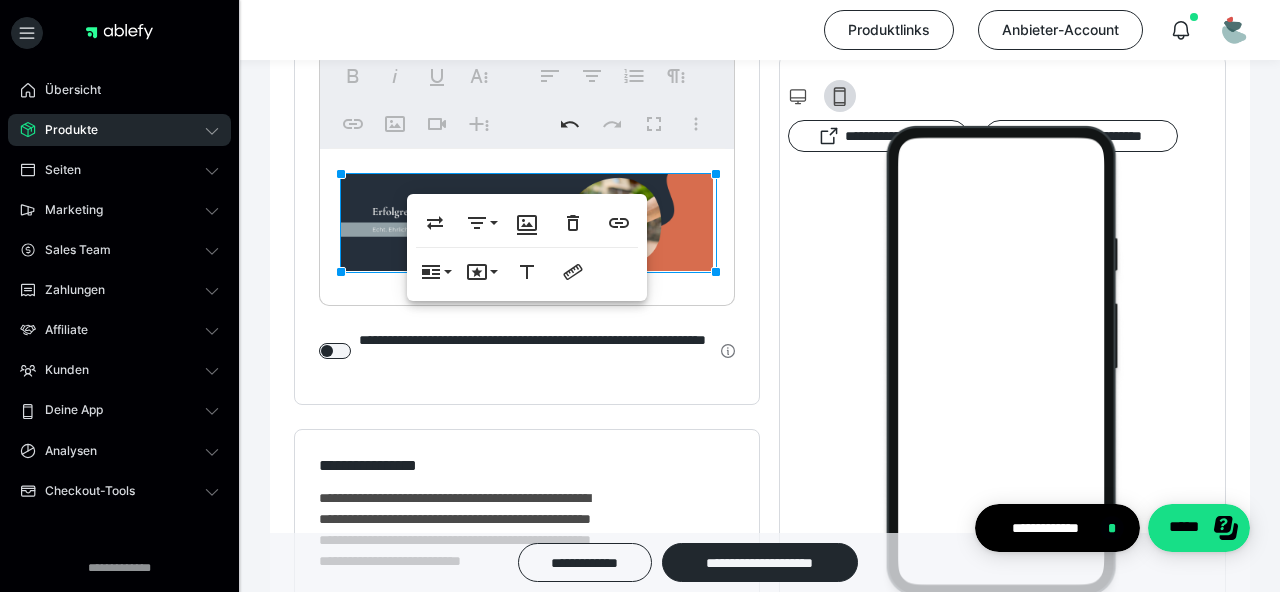 scroll, scrollTop: 15, scrollLeft: 0, axis: vertical 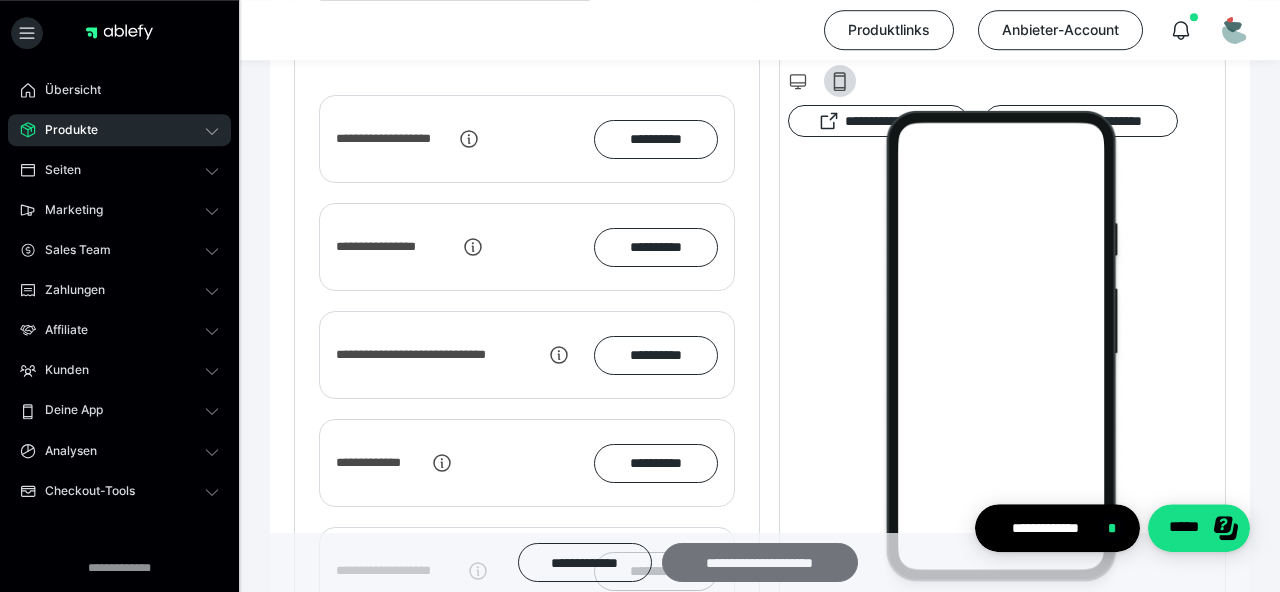 click on "**********" at bounding box center (760, 562) 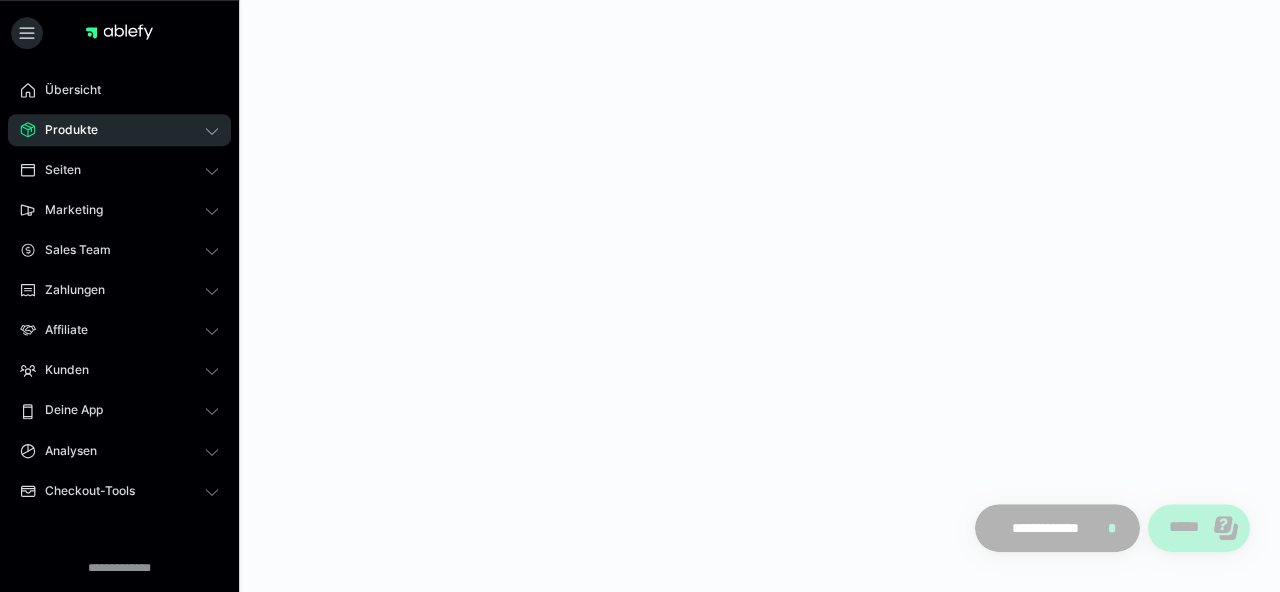 scroll, scrollTop: 0, scrollLeft: 0, axis: both 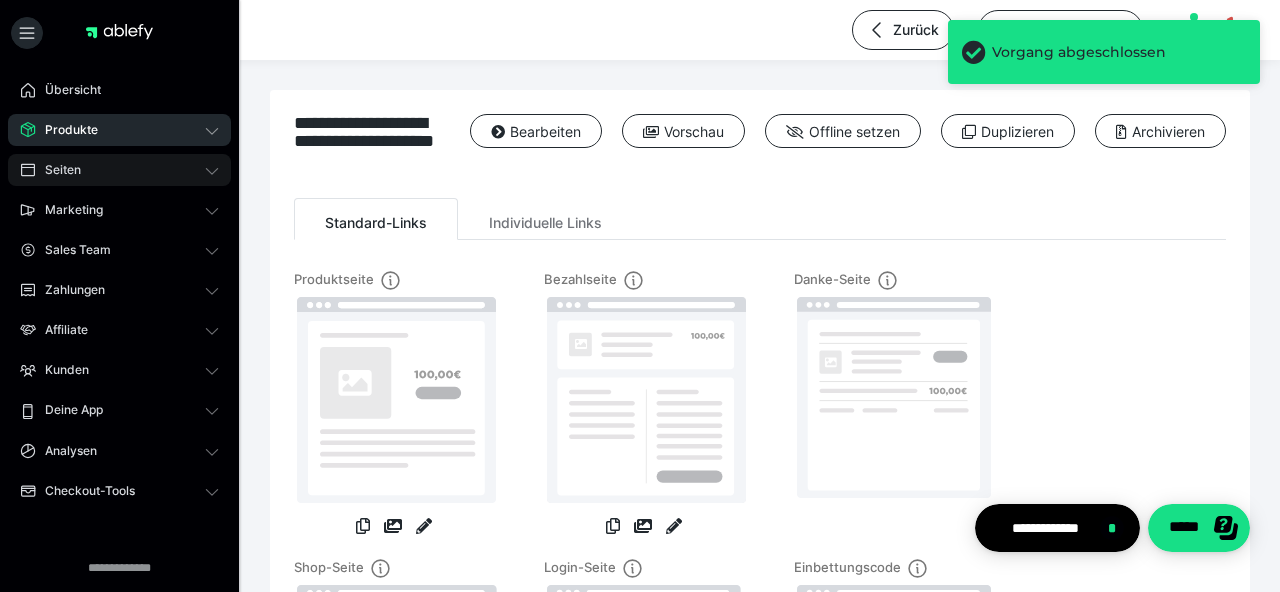 click on "Seiten" at bounding box center (119, 170) 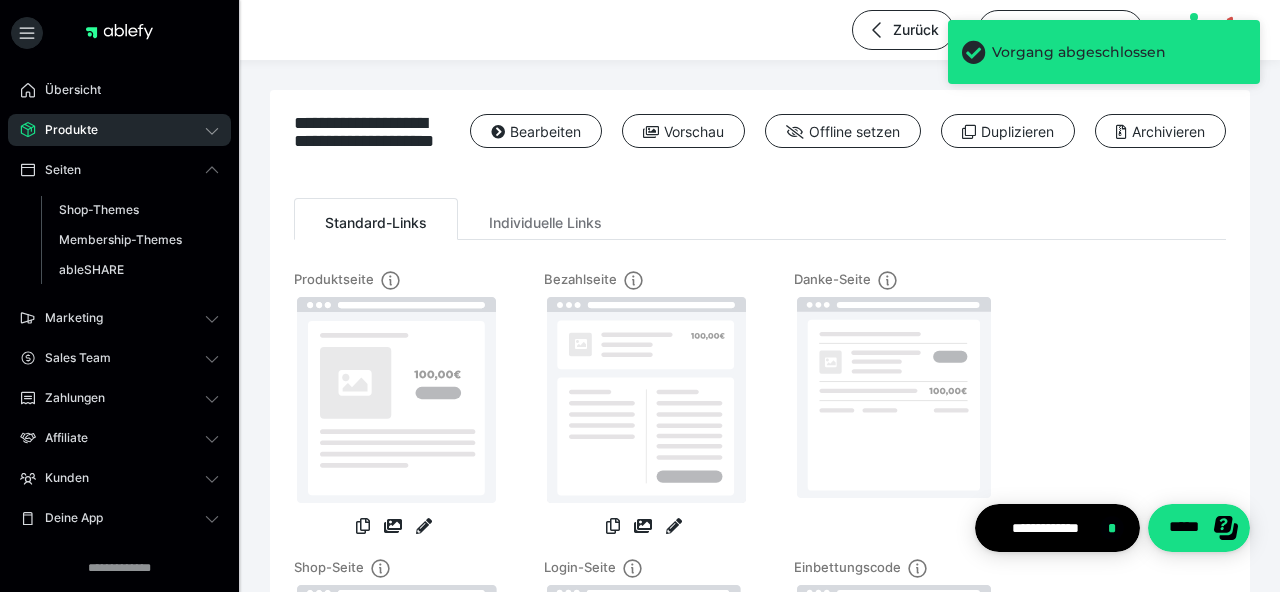 click on "Produkte" at bounding box center [119, 130] 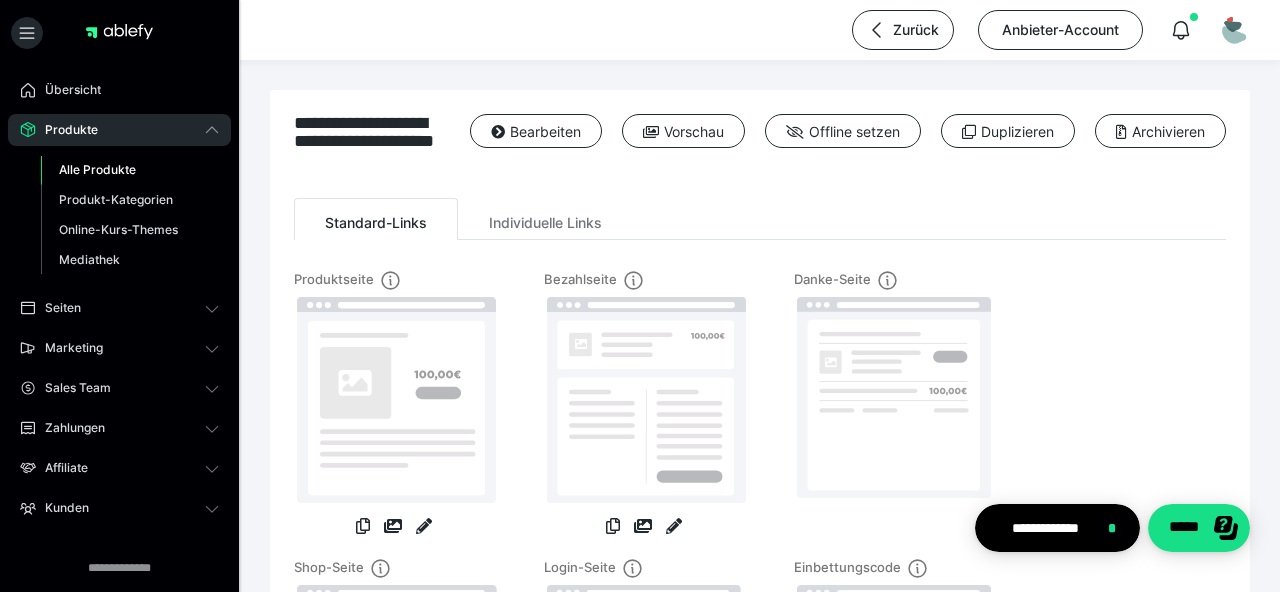 click on "Alle Produkte" at bounding box center [97, 169] 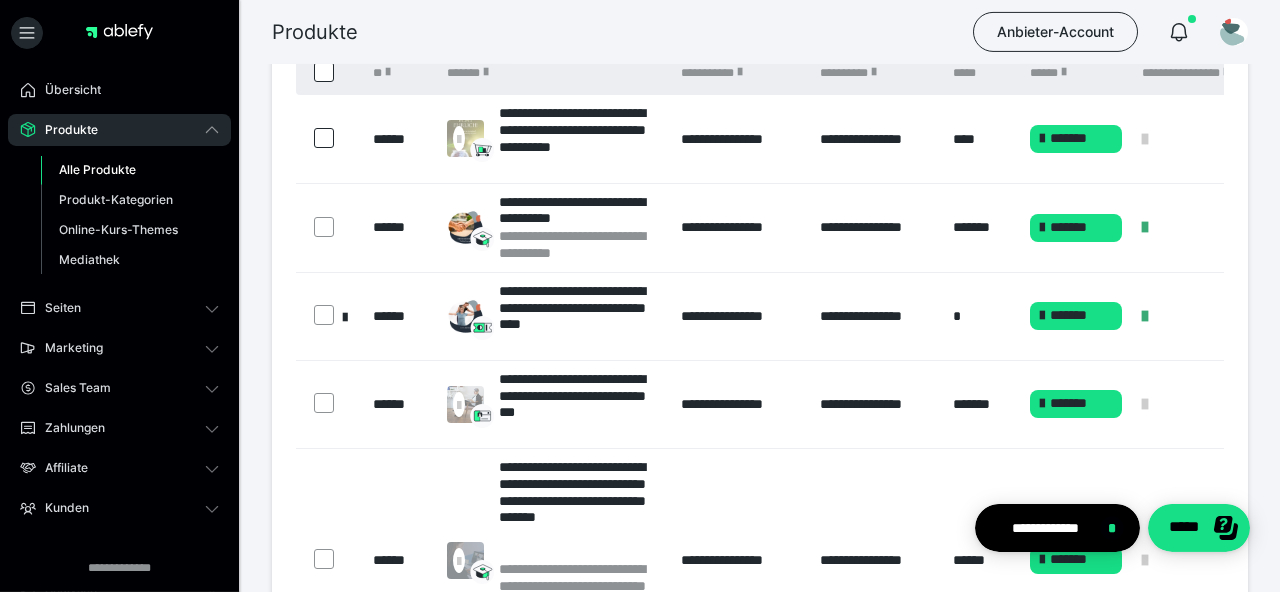 scroll, scrollTop: 142, scrollLeft: 0, axis: vertical 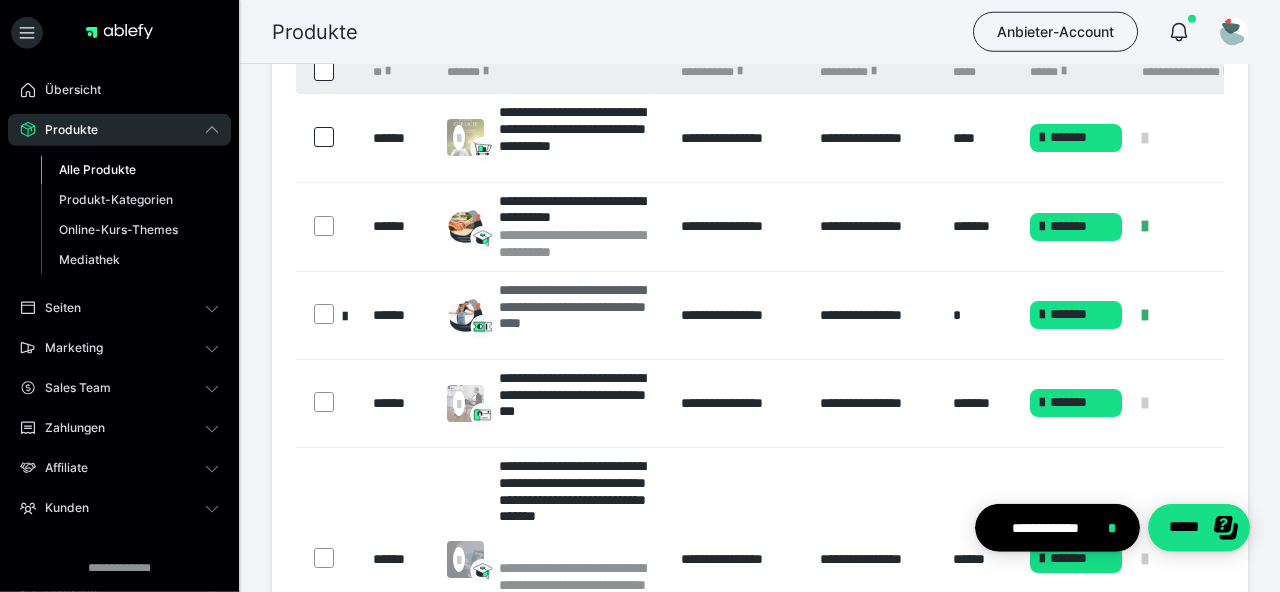 click on "**********" at bounding box center (580, 315) 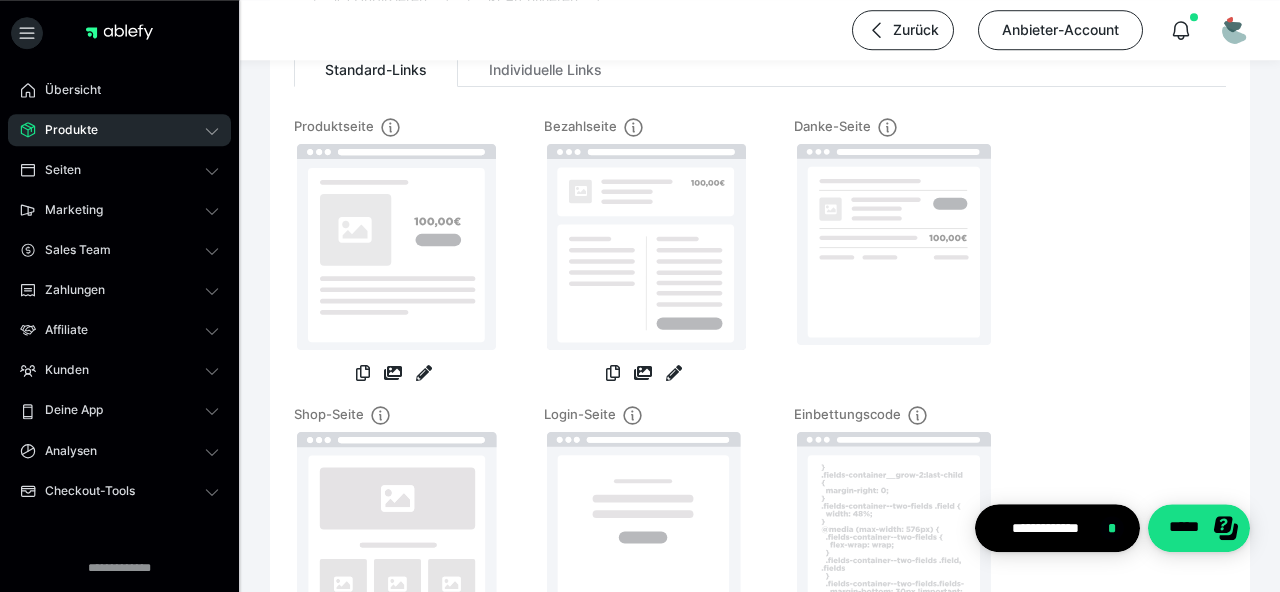 scroll, scrollTop: 261, scrollLeft: 0, axis: vertical 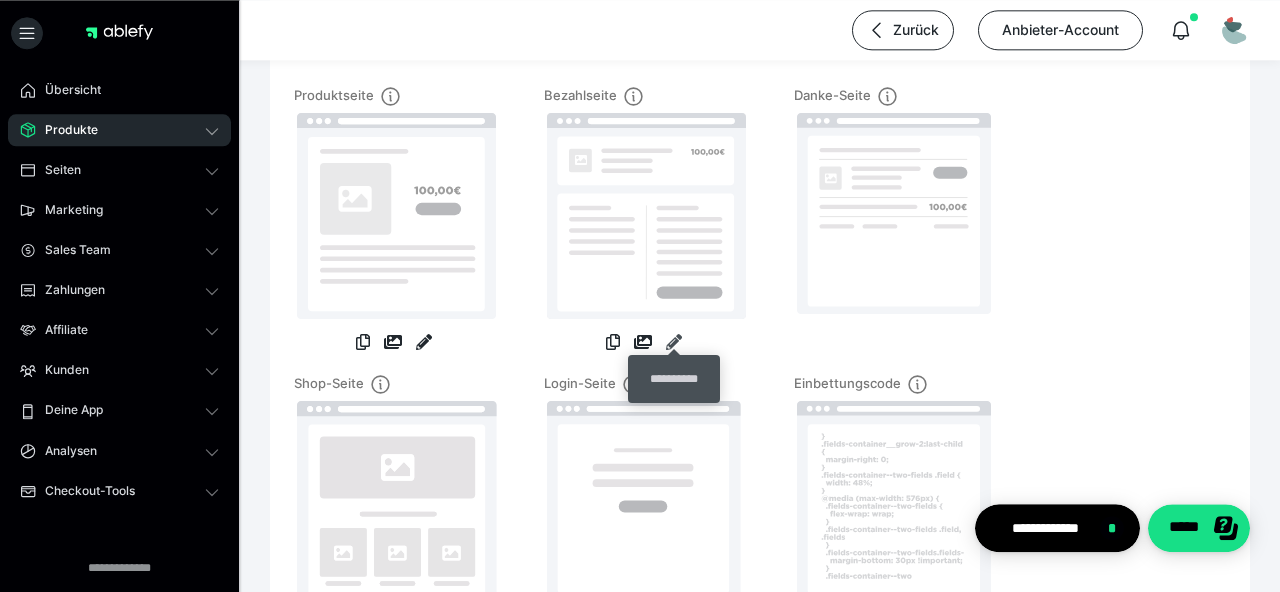 click at bounding box center (674, 342) 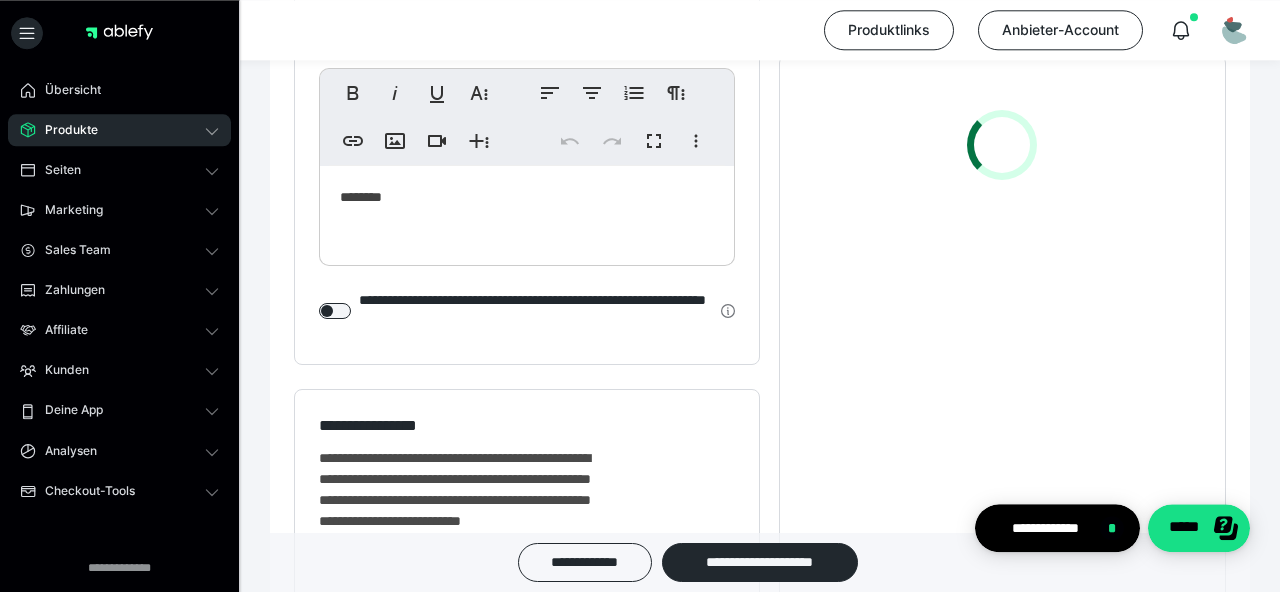 scroll, scrollTop: 1764, scrollLeft: 0, axis: vertical 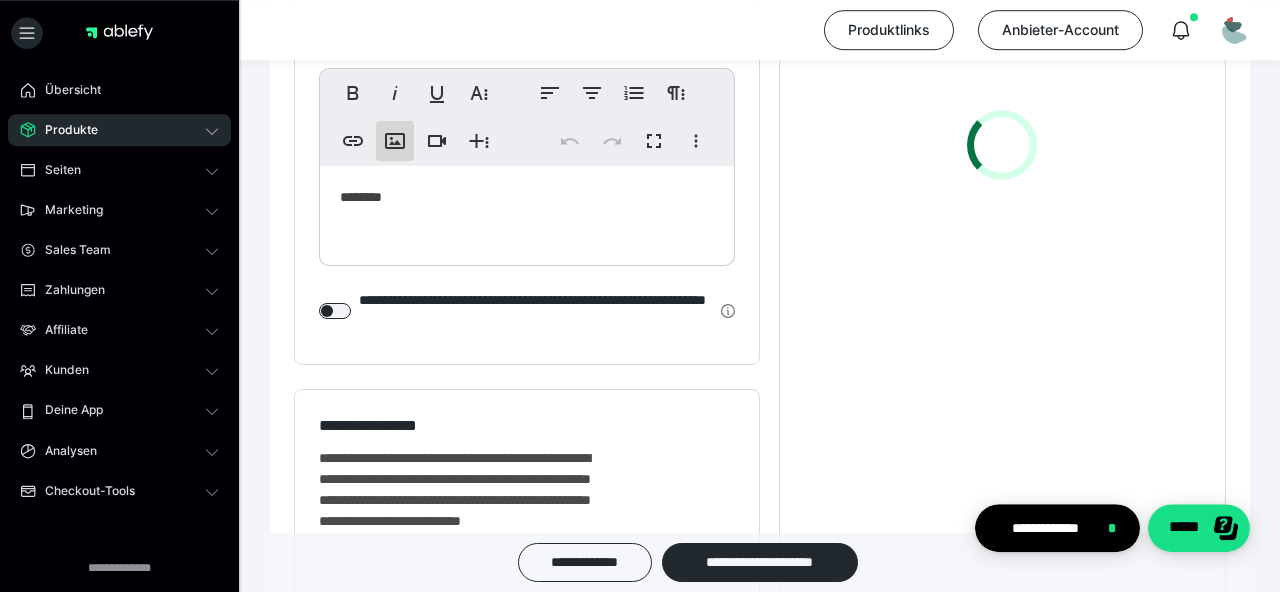 click 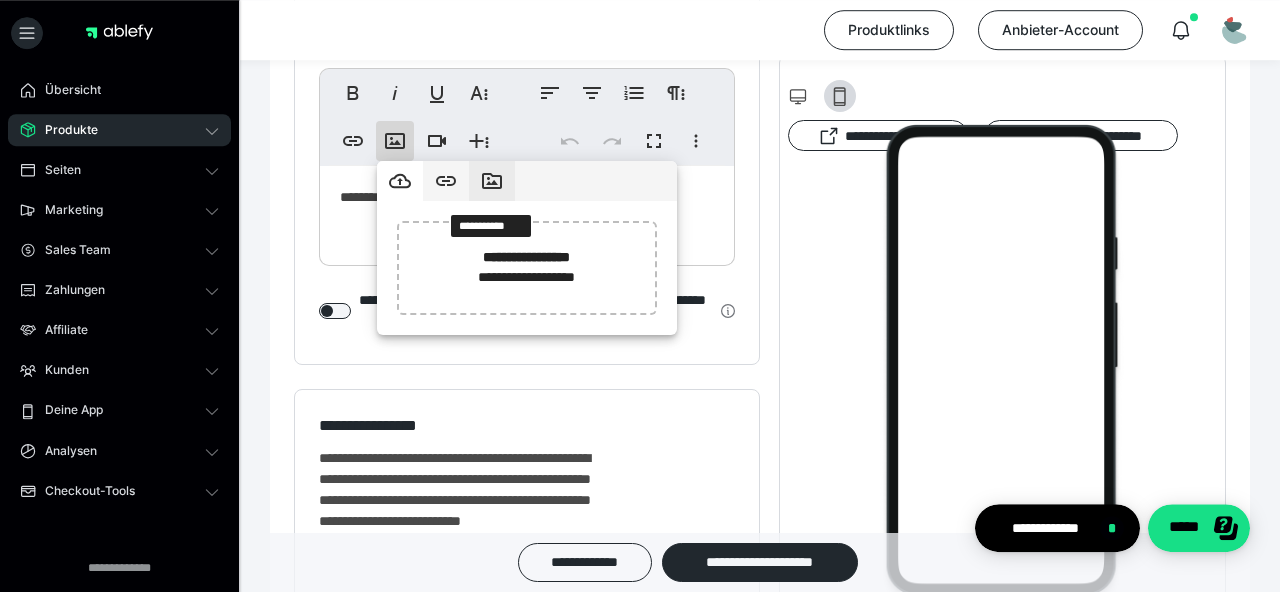 click 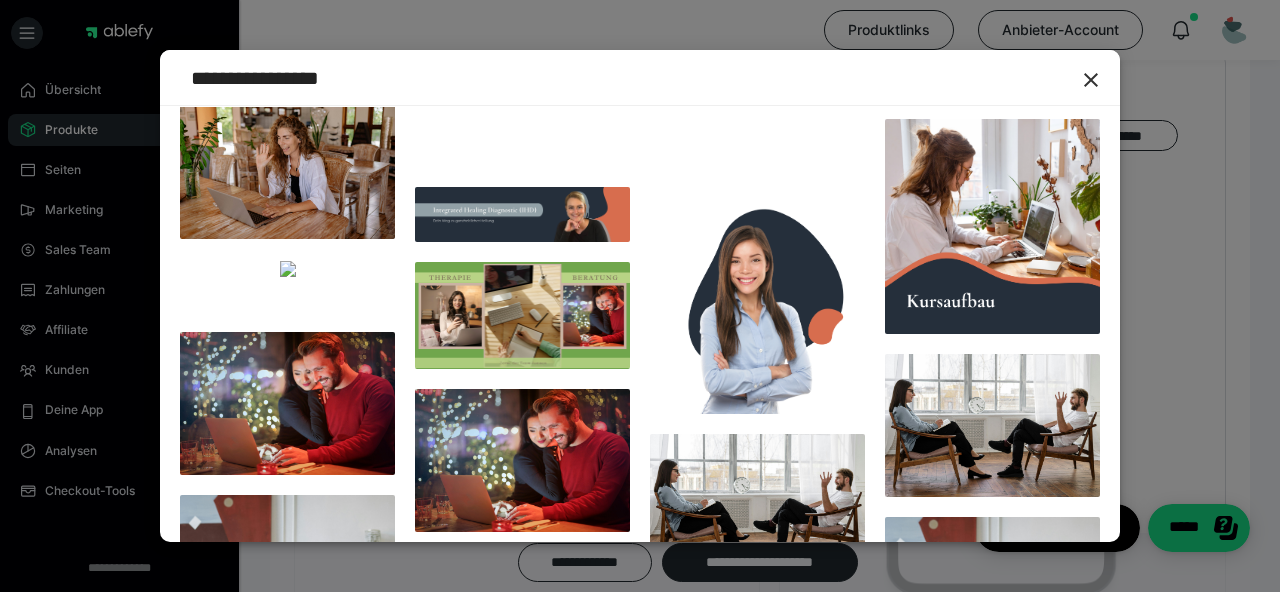 scroll, scrollTop: 3996, scrollLeft: 0, axis: vertical 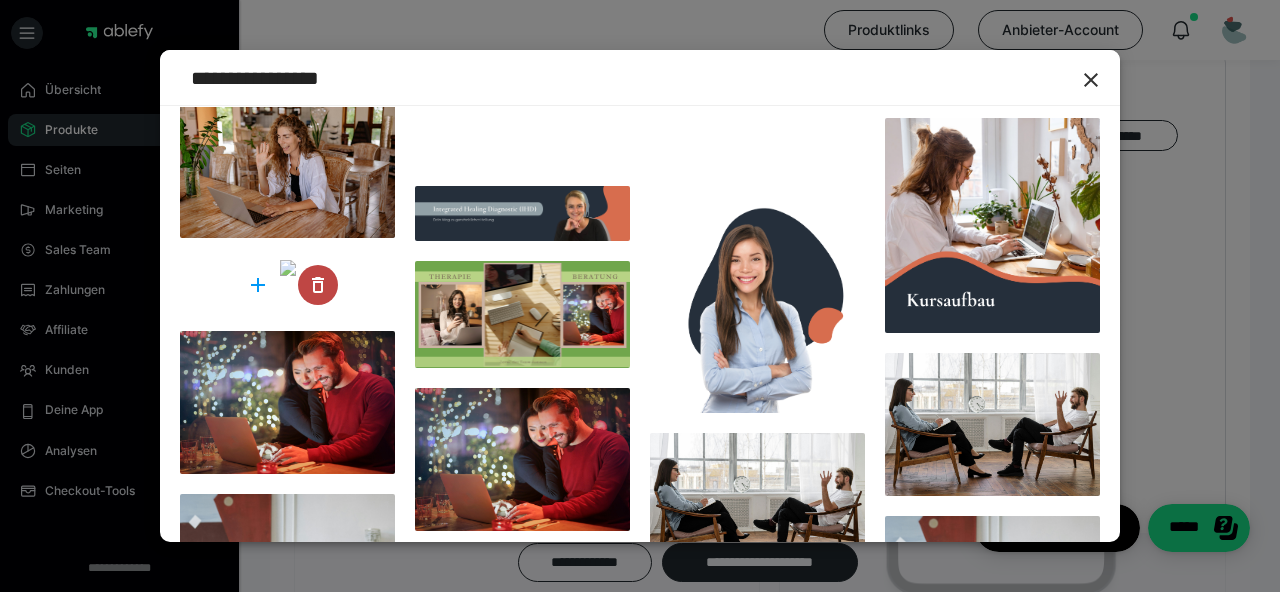 click 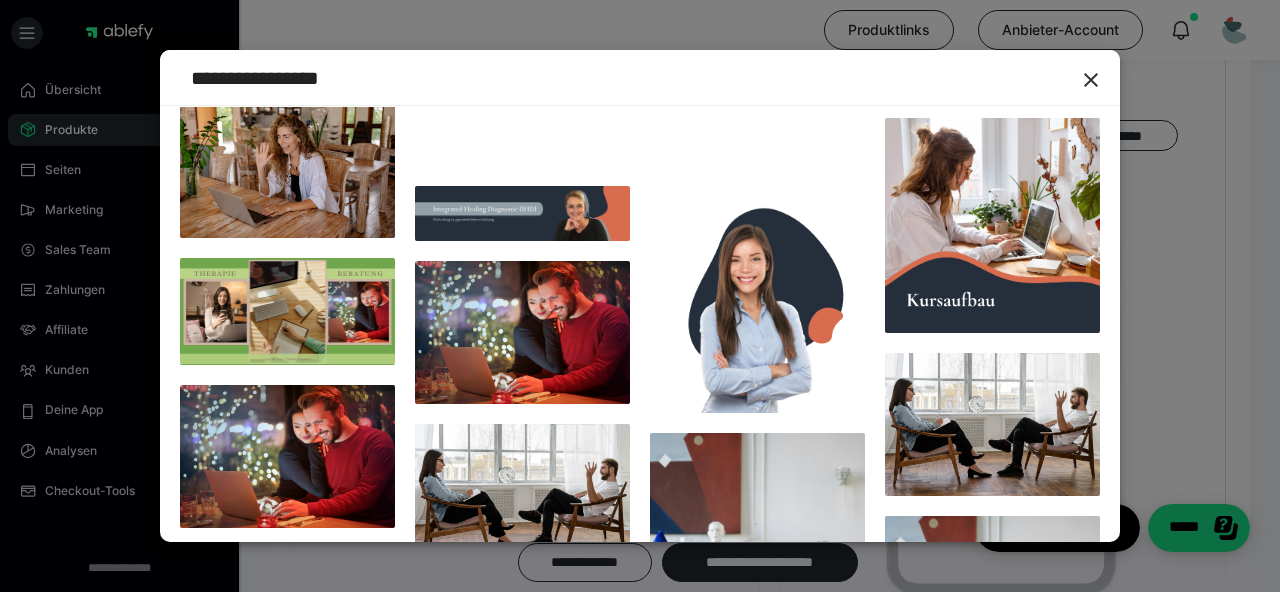 scroll, scrollTop: 3996, scrollLeft: 0, axis: vertical 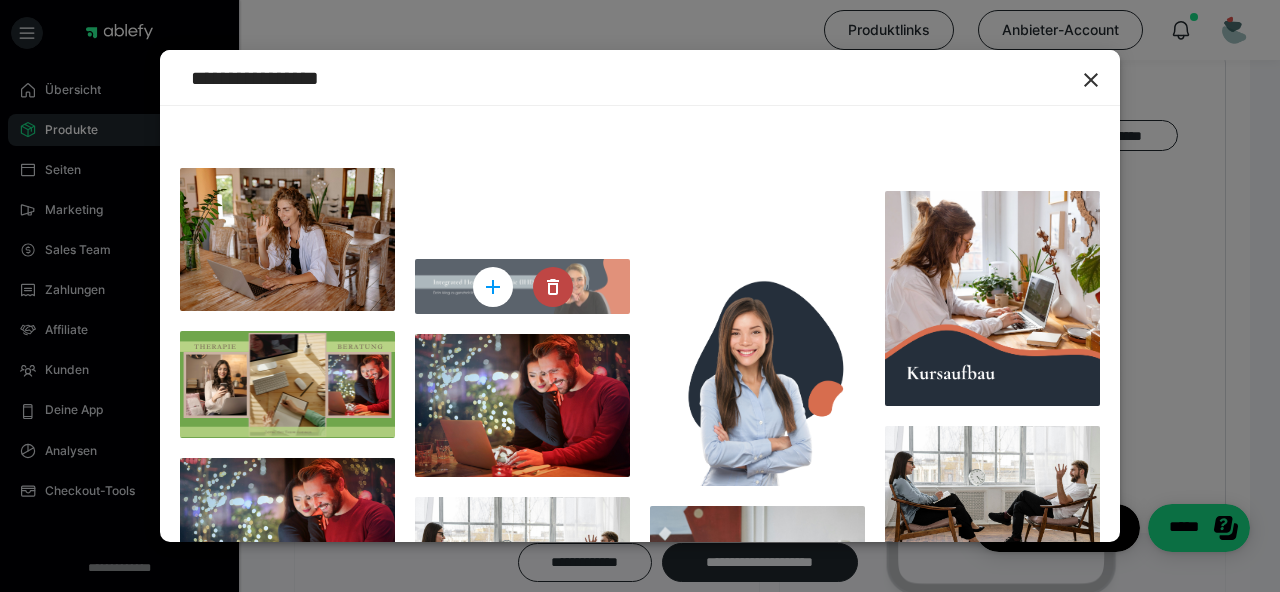 click 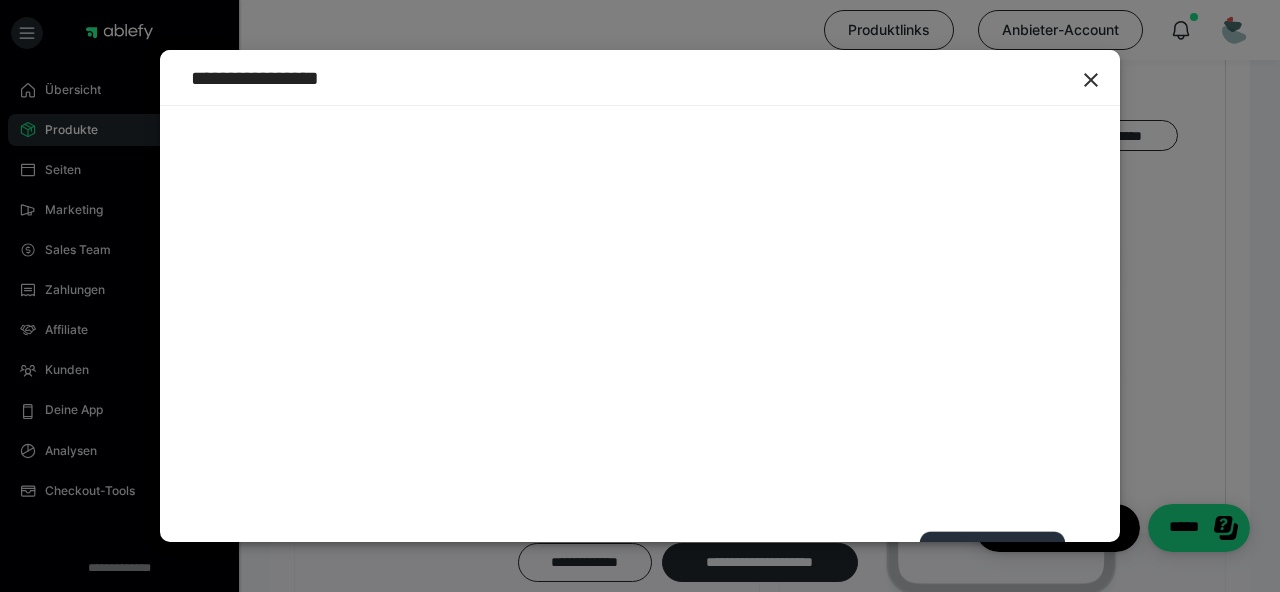 scroll, scrollTop: 20548, scrollLeft: 0, axis: vertical 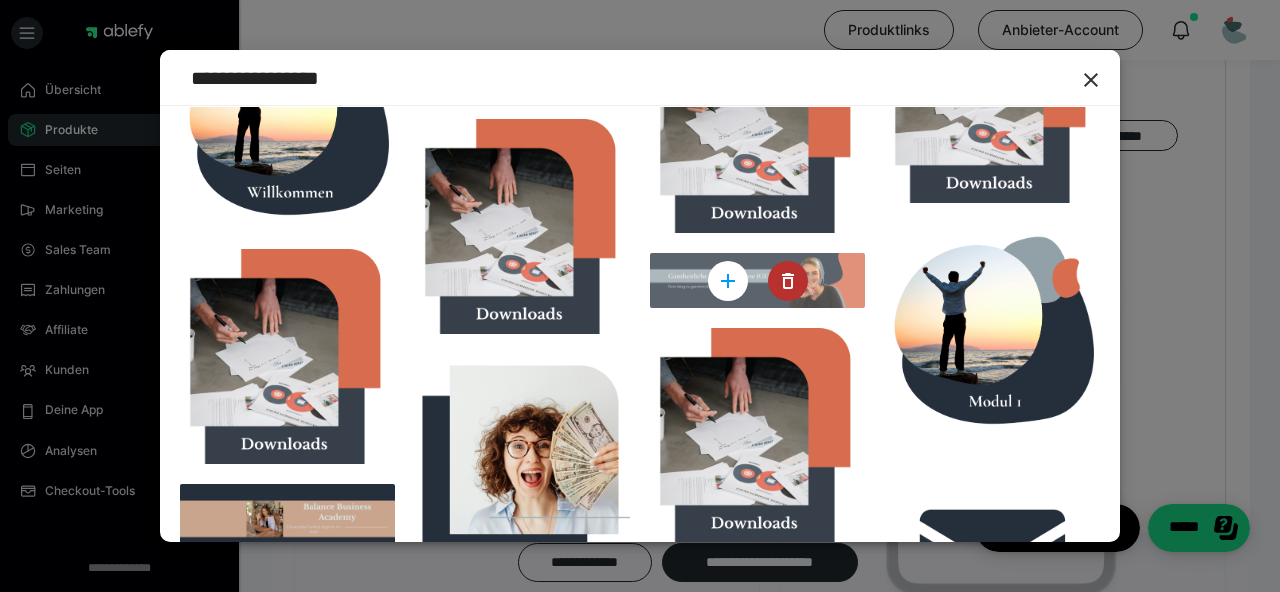click at bounding box center (757, 281) 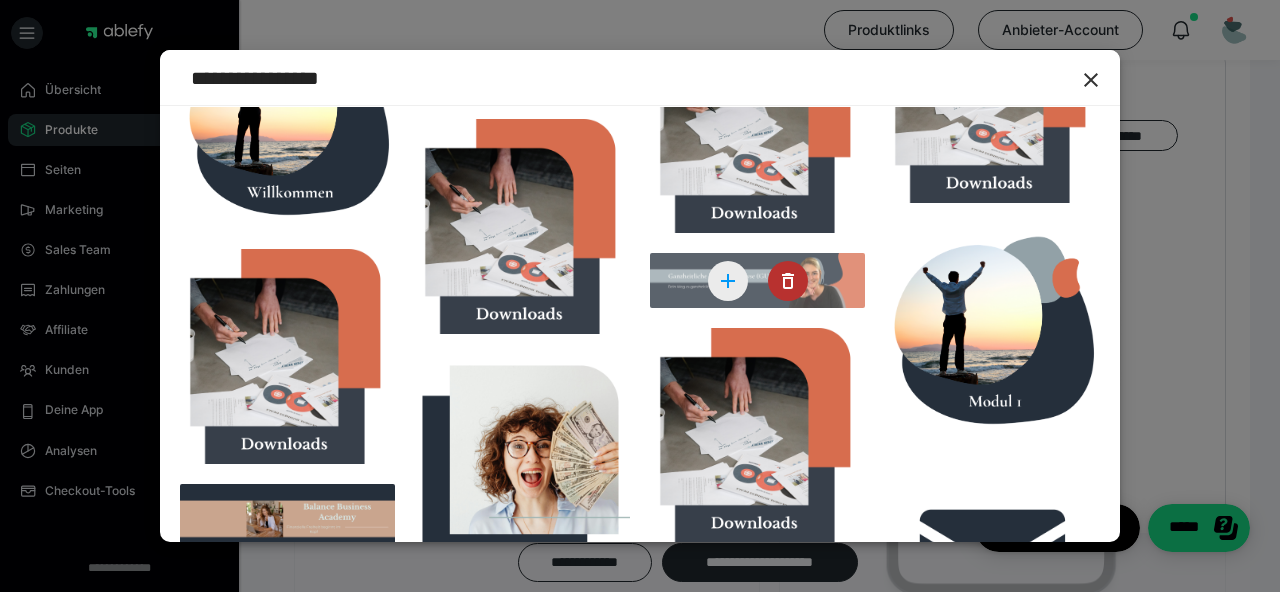 click 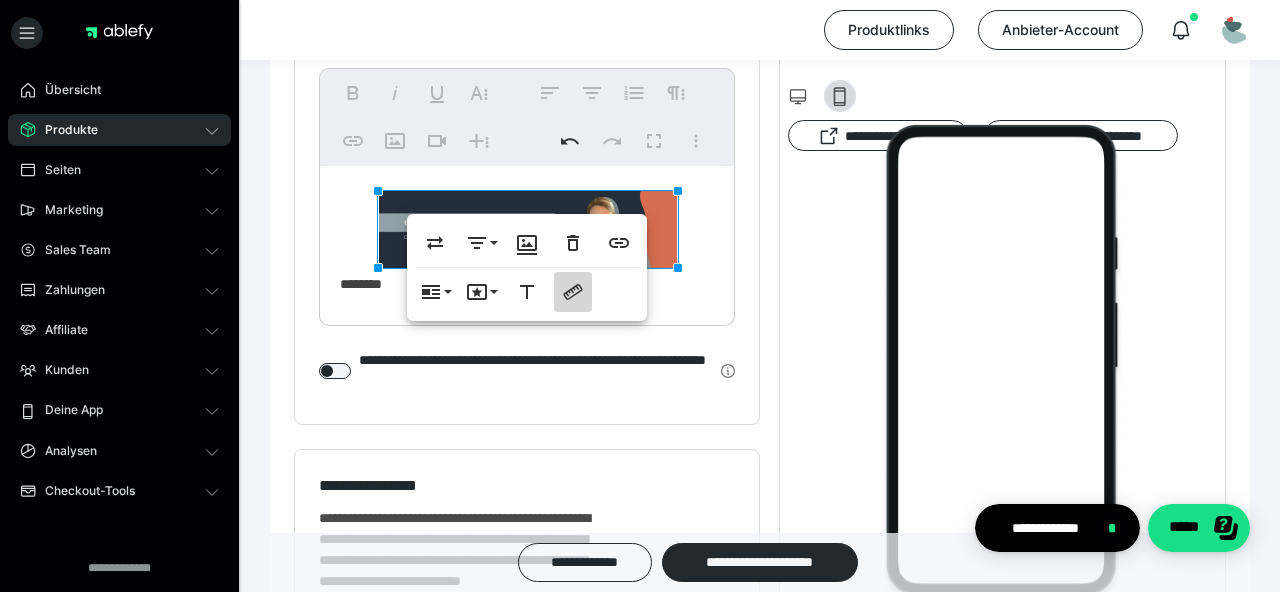 click 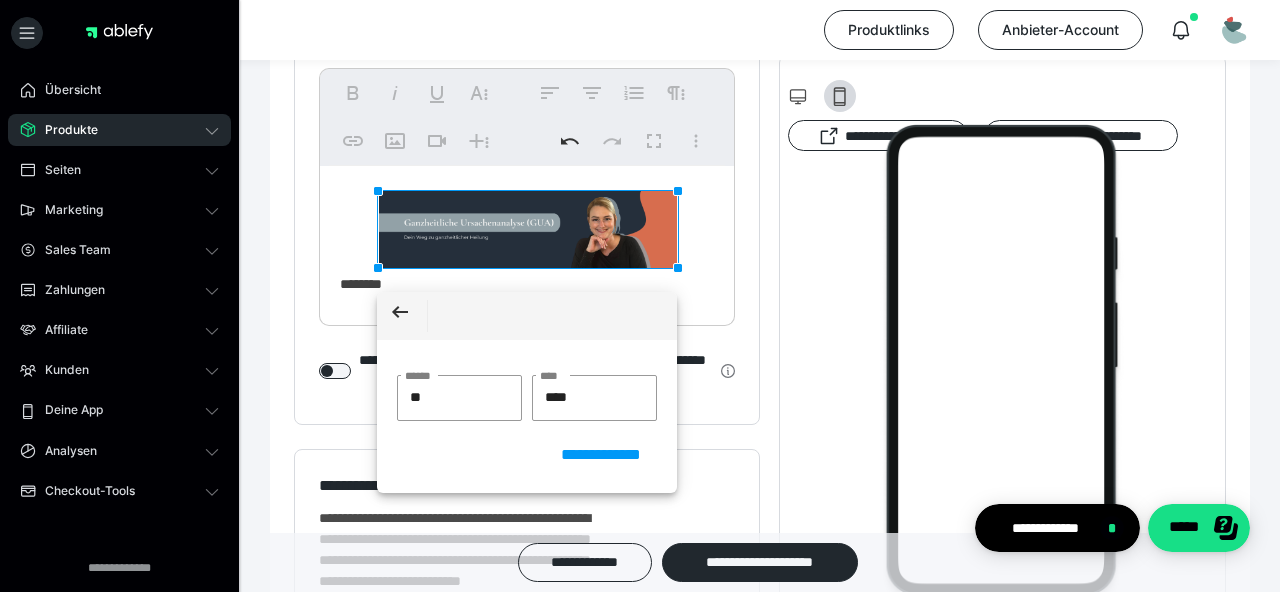 type on "*" 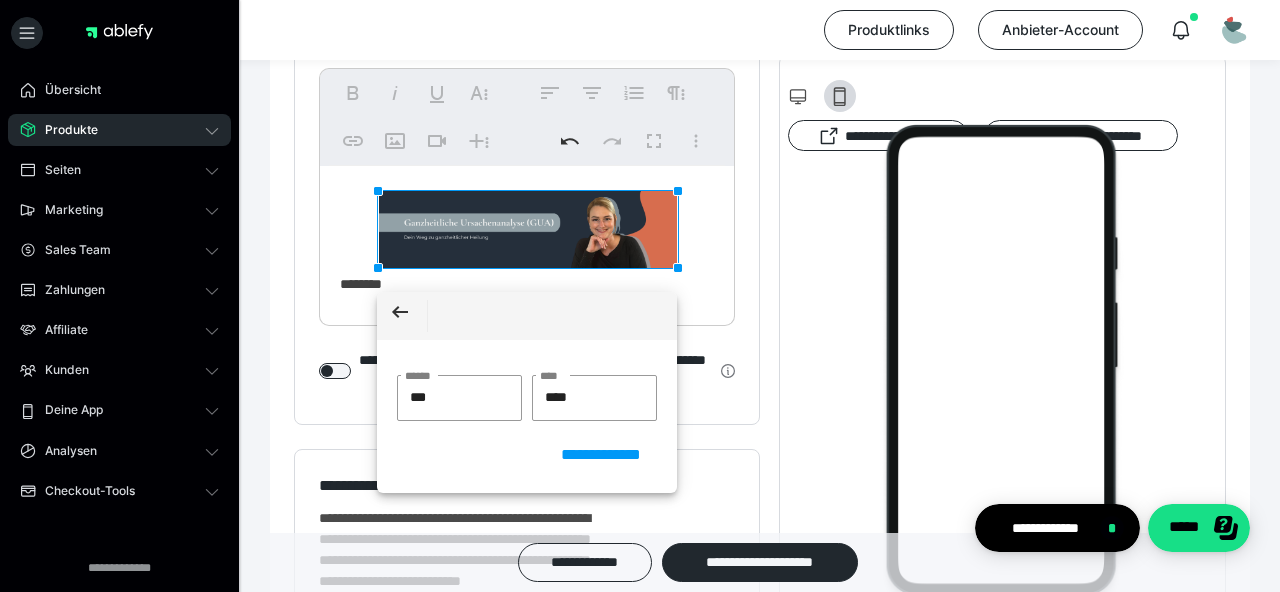type on "****" 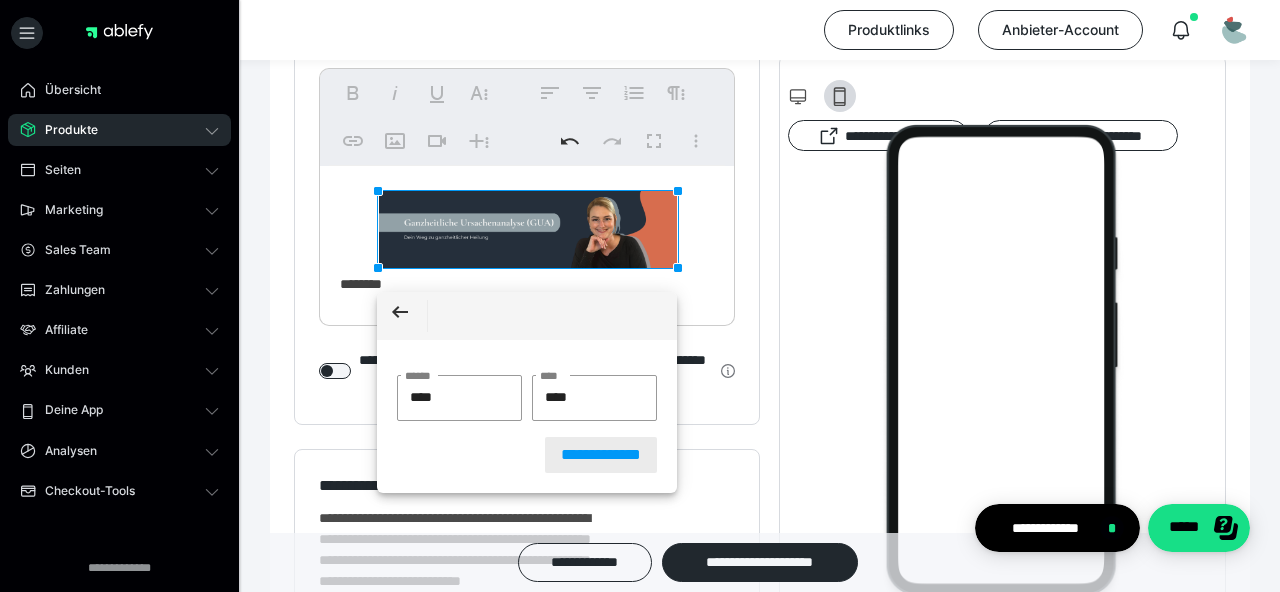 click on "**********" at bounding box center [601, 455] 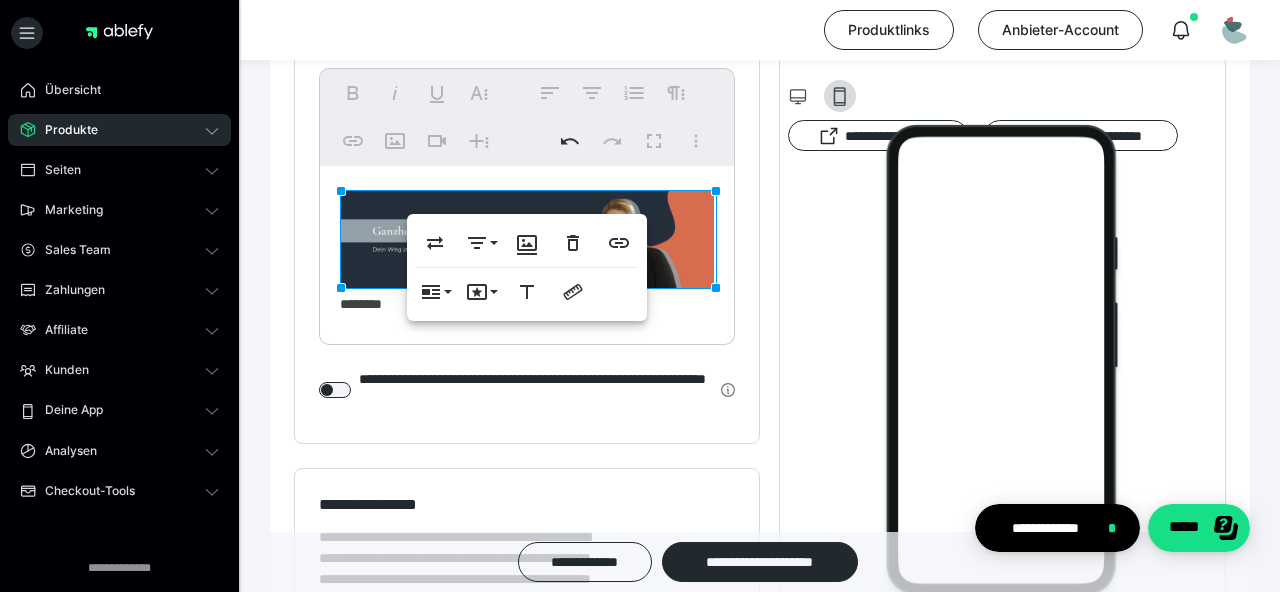 click on "********" at bounding box center (527, 251) 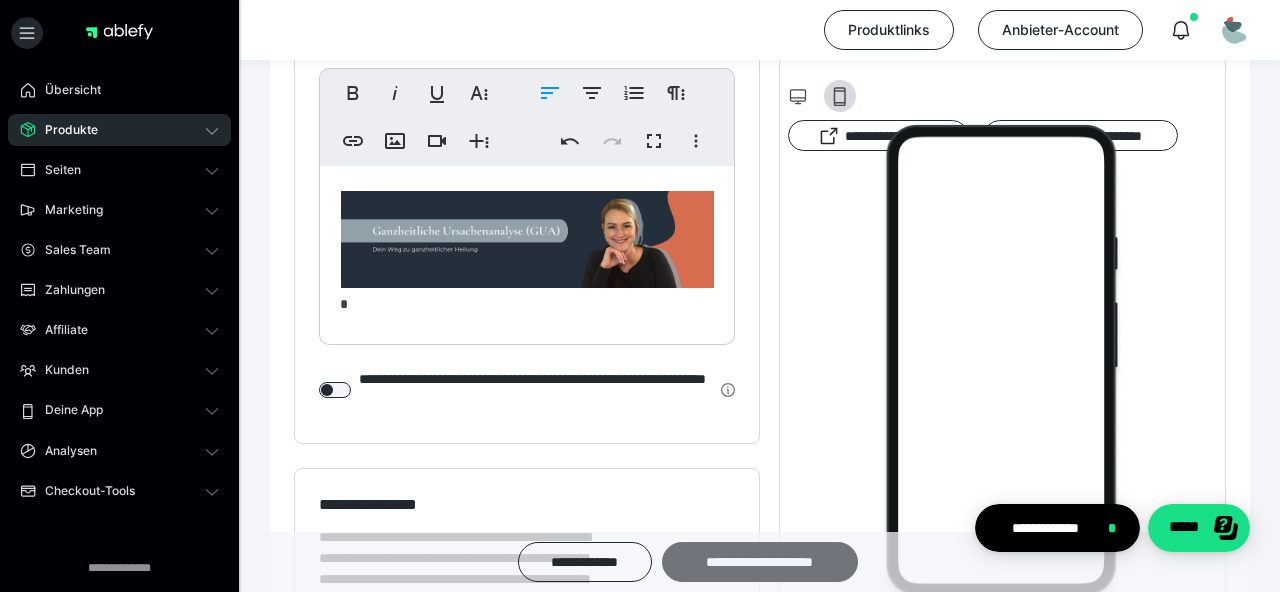 click on "**********" at bounding box center (760, 562) 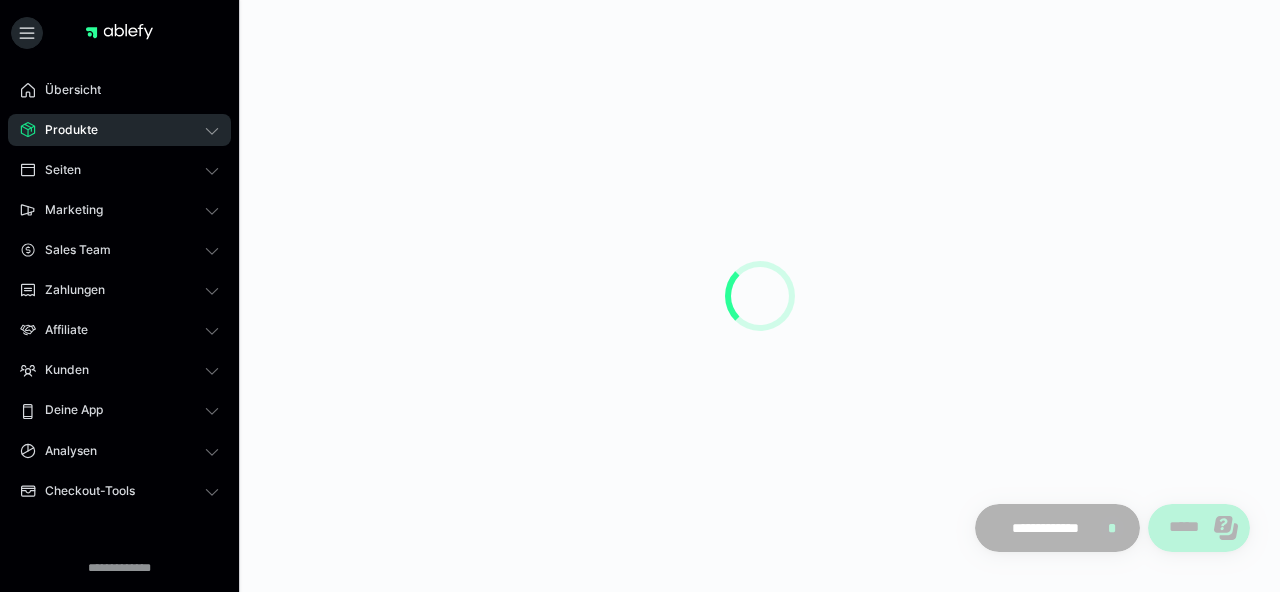 scroll, scrollTop: 0, scrollLeft: 0, axis: both 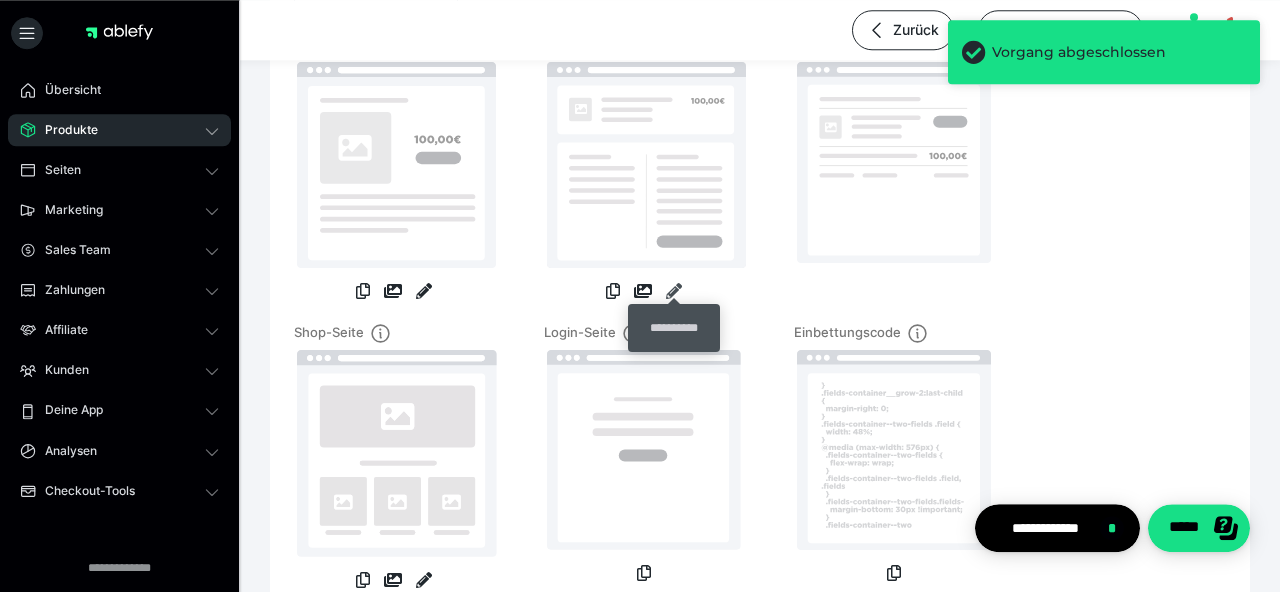 click at bounding box center (674, 291) 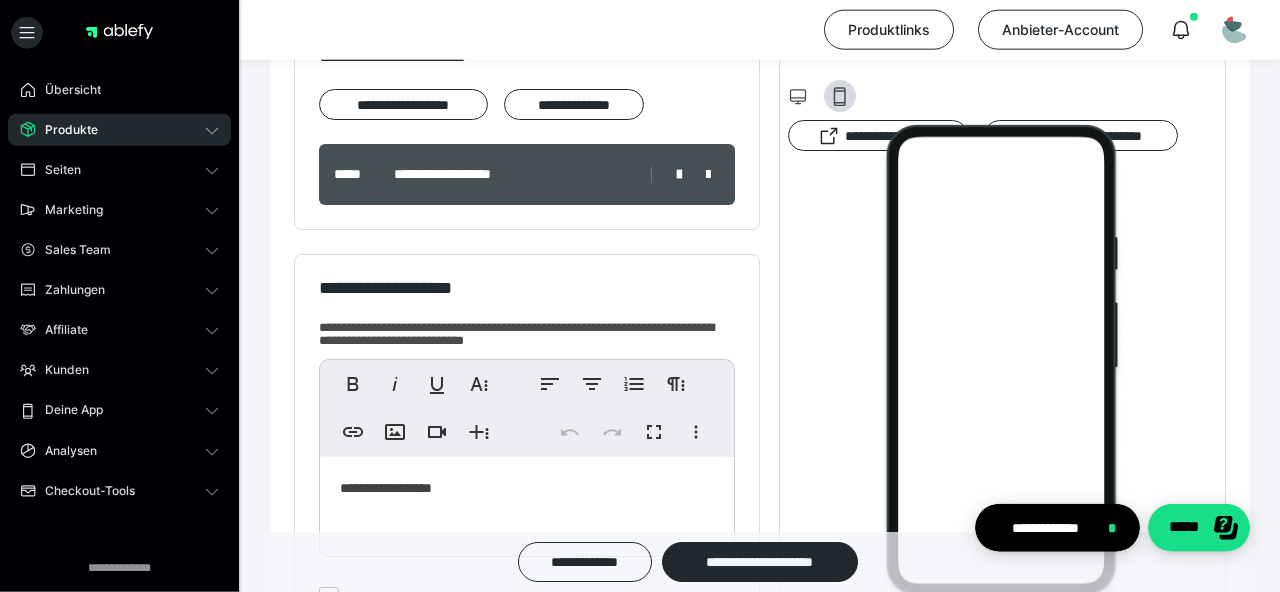 scroll, scrollTop: 0, scrollLeft: 0, axis: both 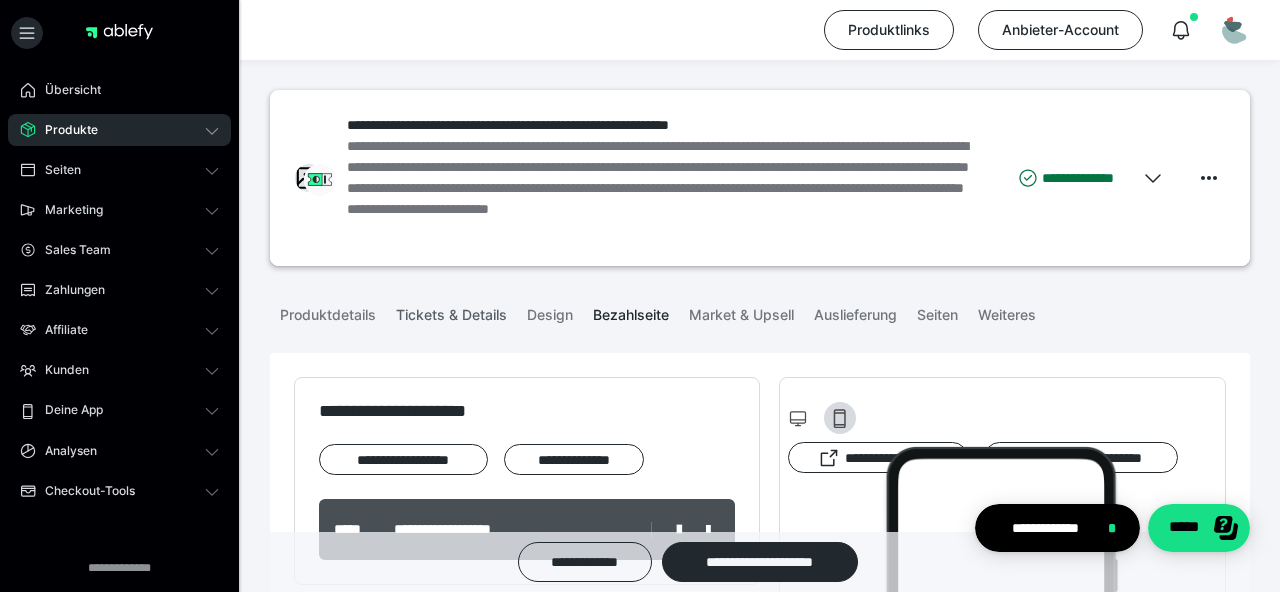 click on "Tickets & Details" at bounding box center (451, 311) 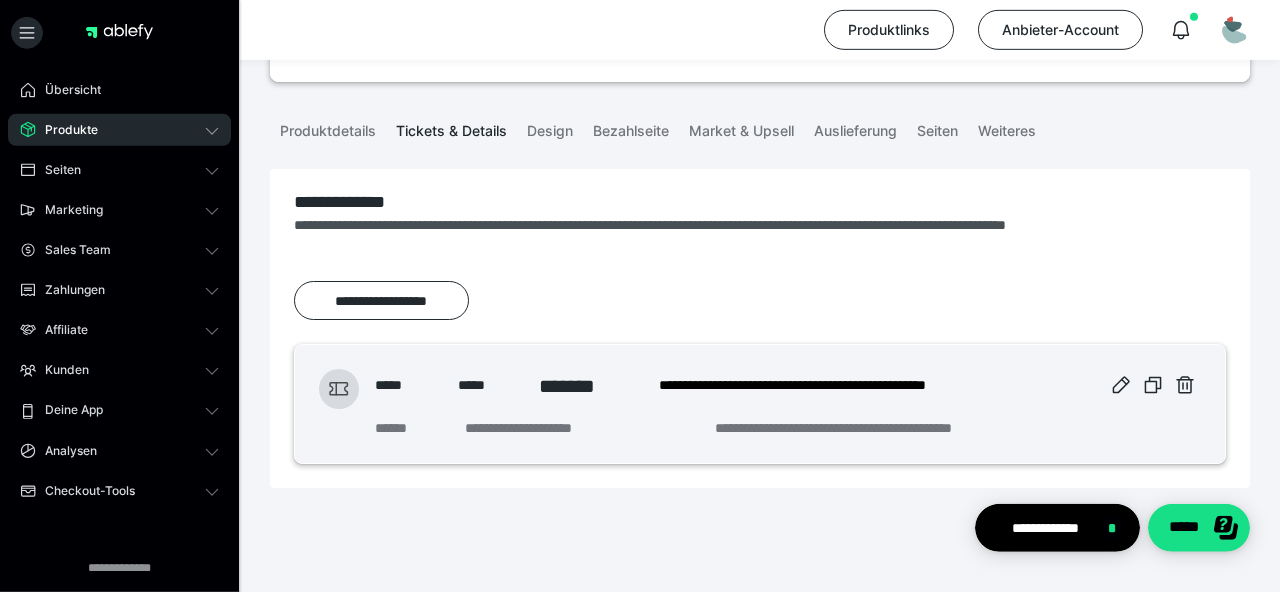 scroll, scrollTop: 201, scrollLeft: 0, axis: vertical 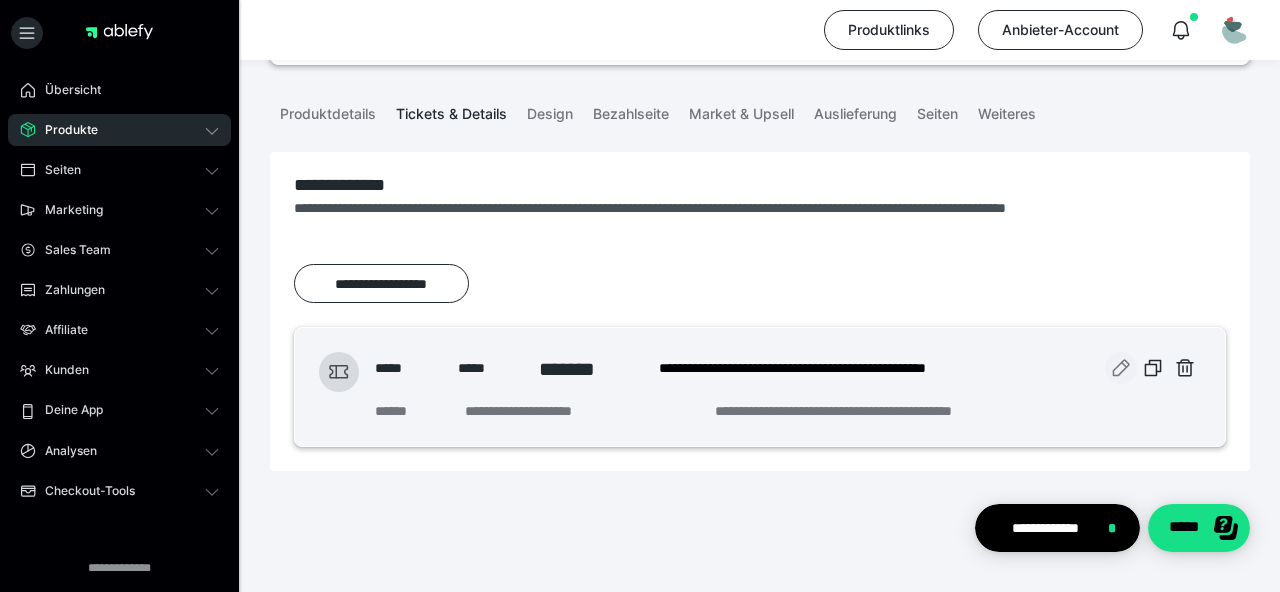 click 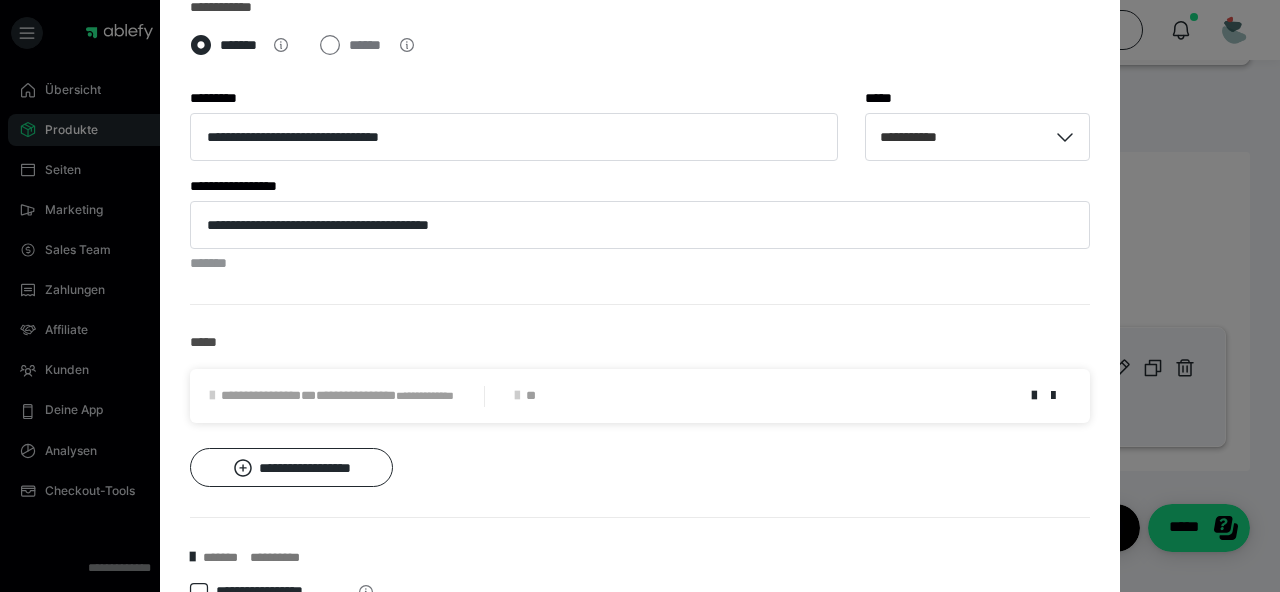 scroll, scrollTop: 669, scrollLeft: 0, axis: vertical 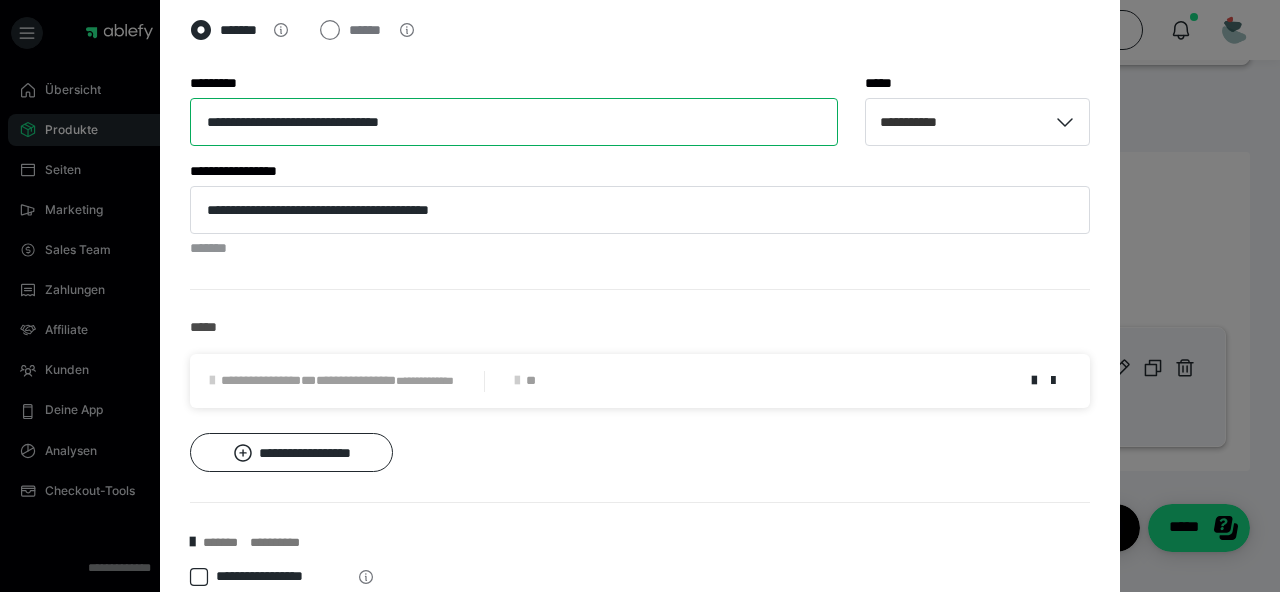 click on "**********" at bounding box center [514, 122] 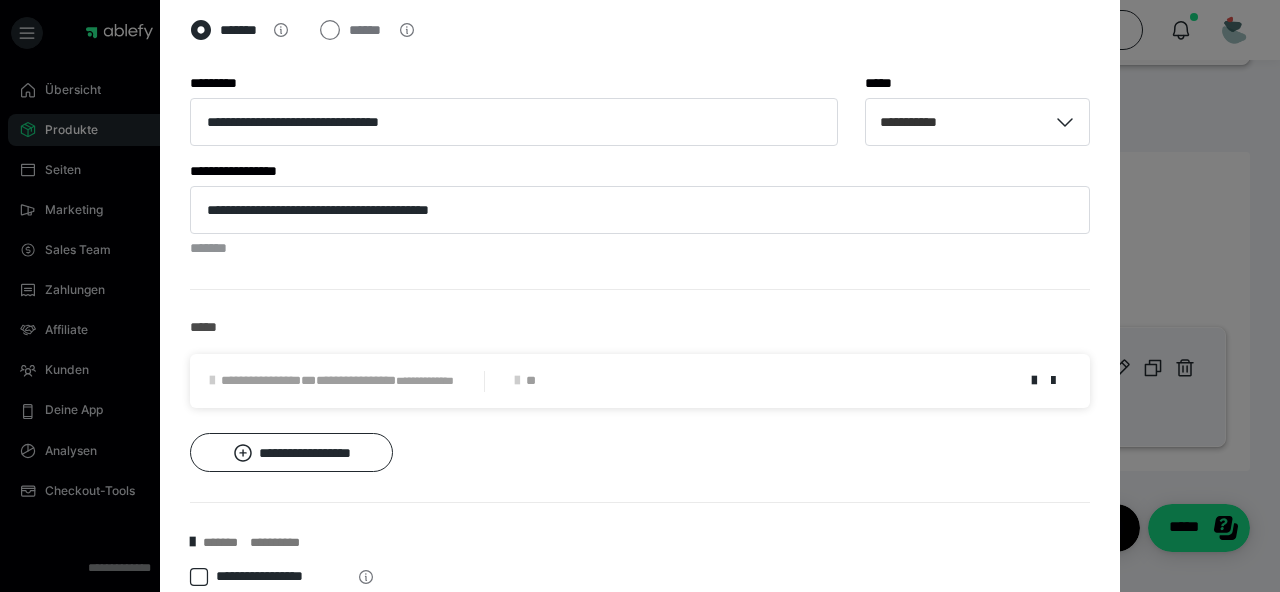 scroll, scrollTop: 154, scrollLeft: 0, axis: vertical 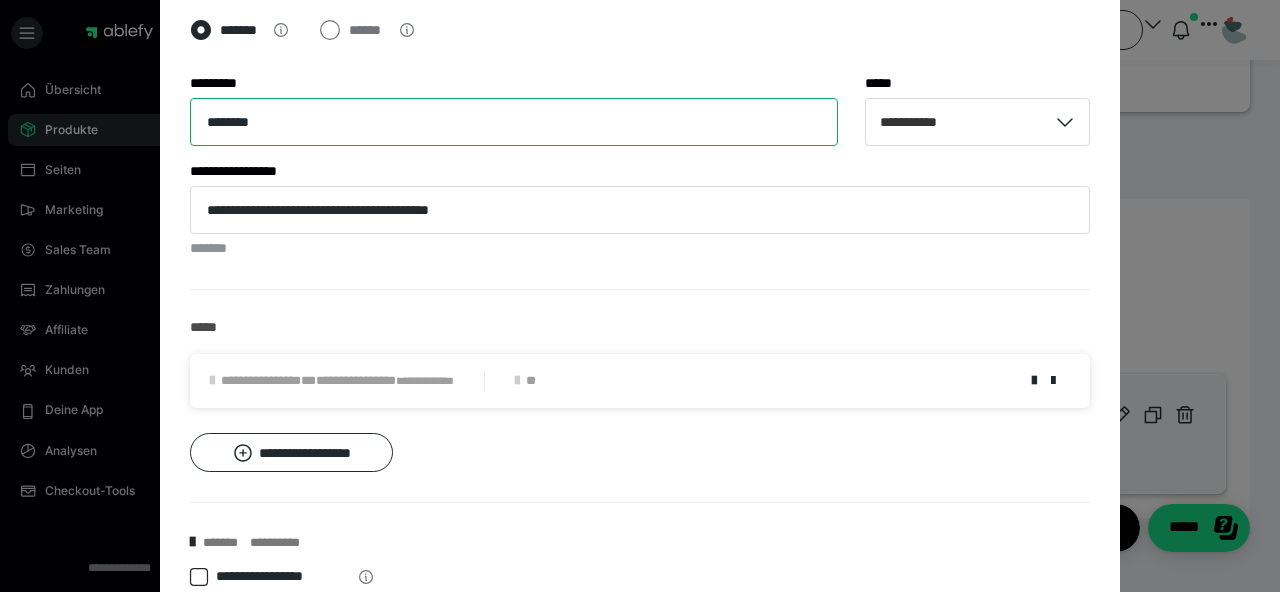 type on "********" 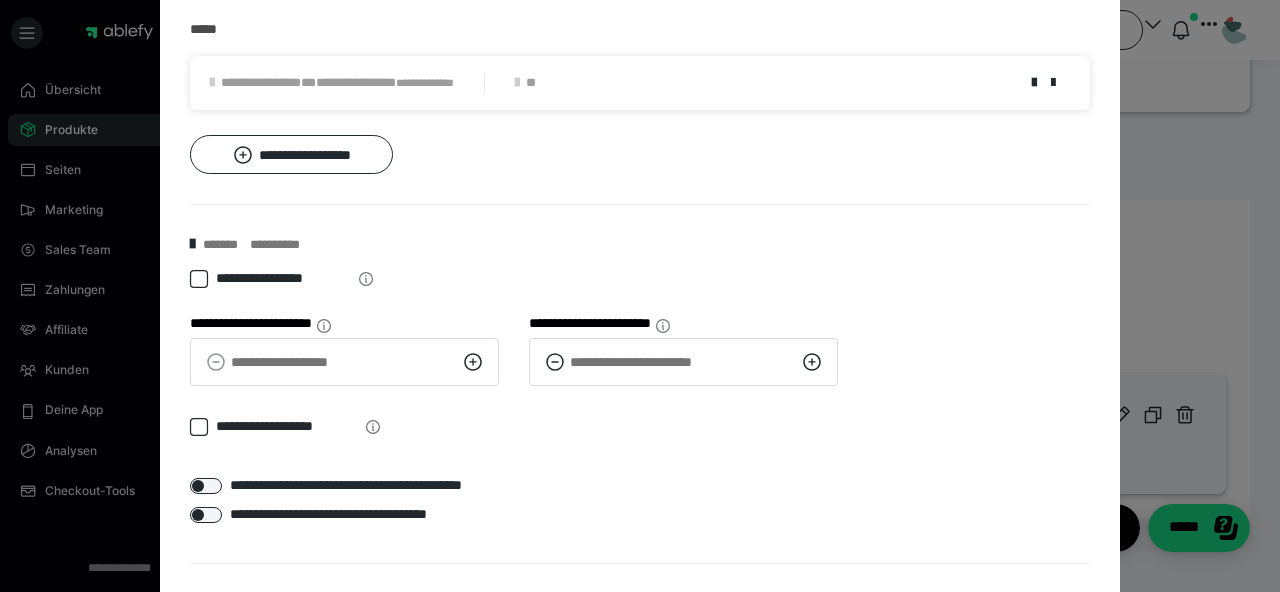 scroll, scrollTop: 1061, scrollLeft: 0, axis: vertical 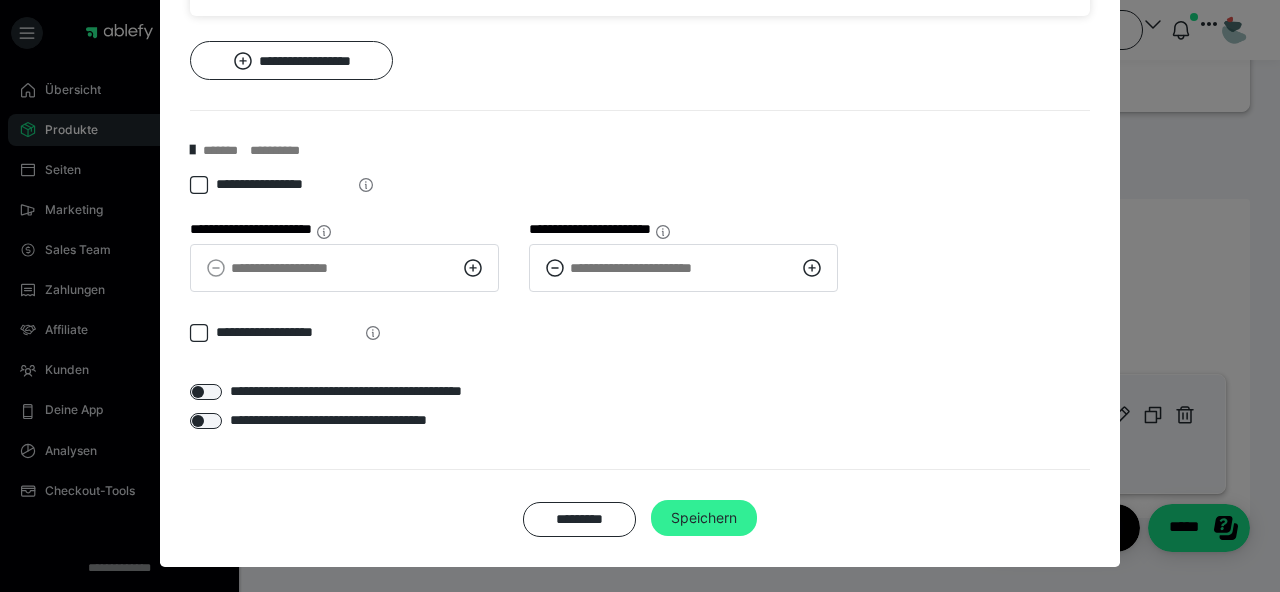 click on "Speichern" at bounding box center [704, 518] 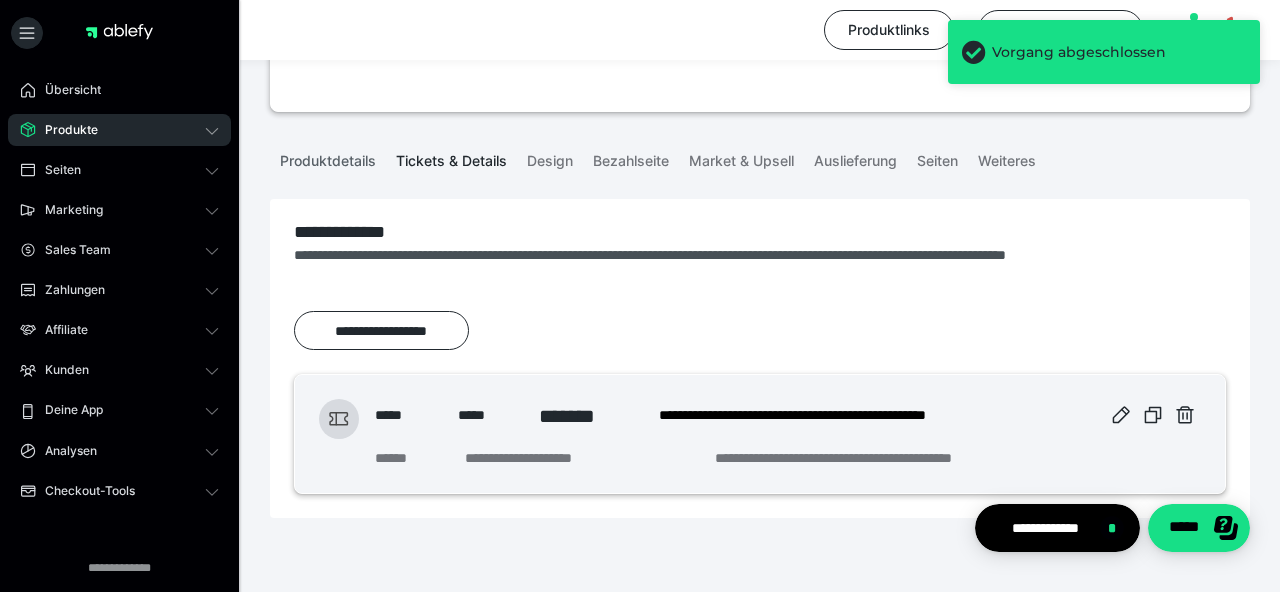 click on "Produktdetails" at bounding box center (328, 157) 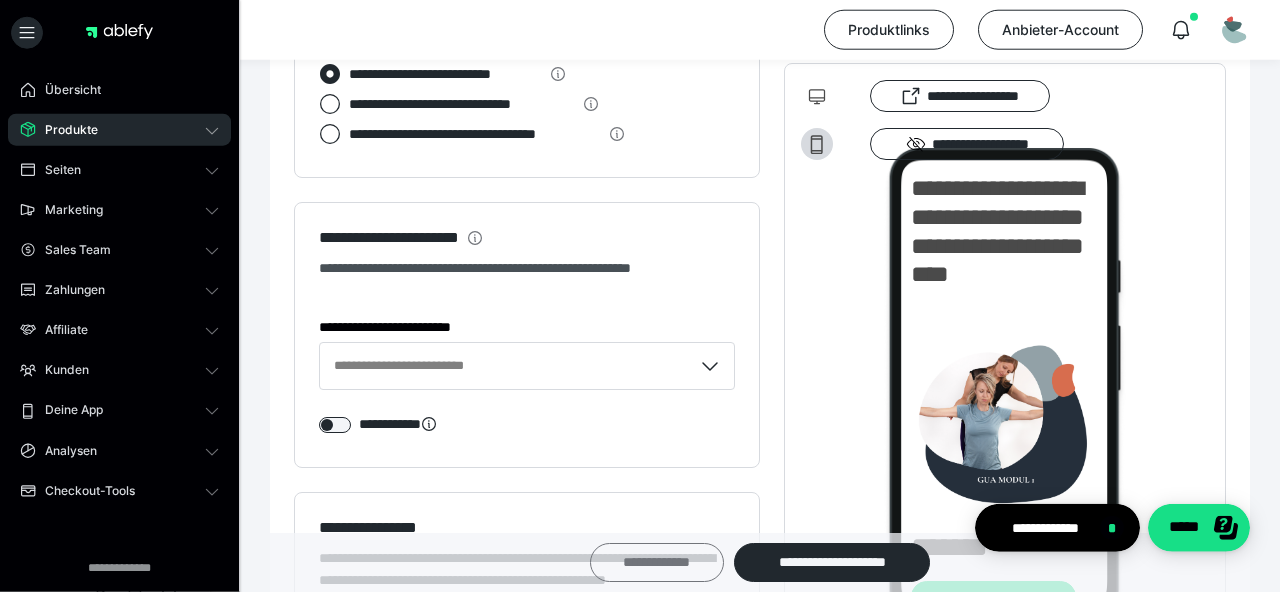 scroll, scrollTop: 2000, scrollLeft: 0, axis: vertical 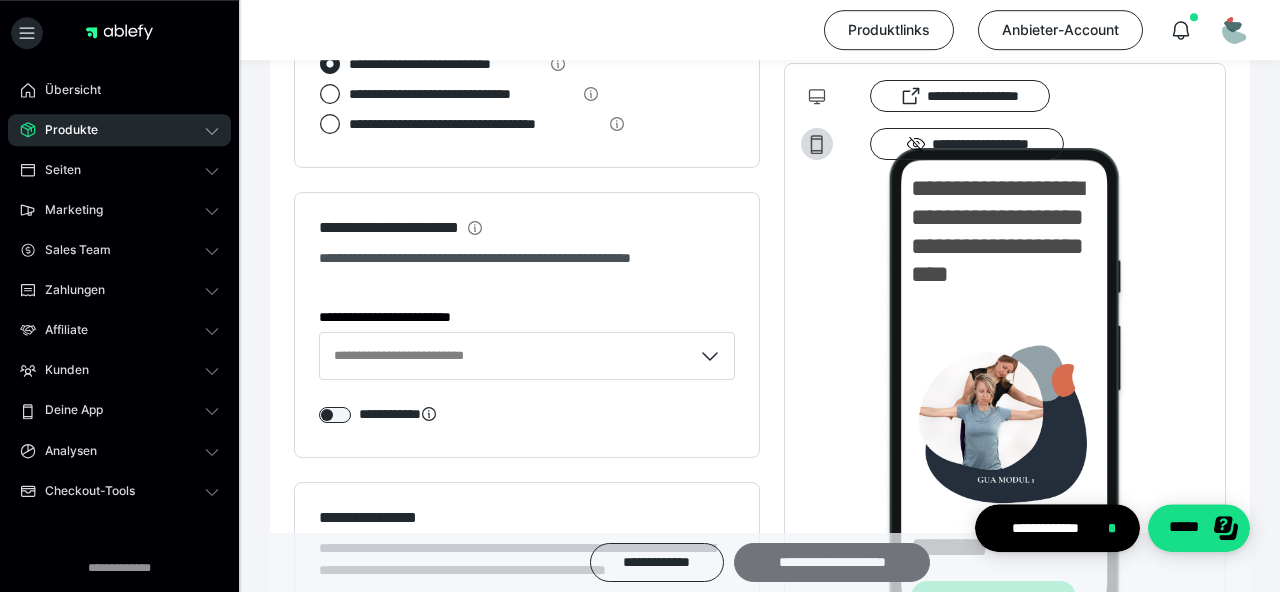 click on "**********" at bounding box center [832, 562] 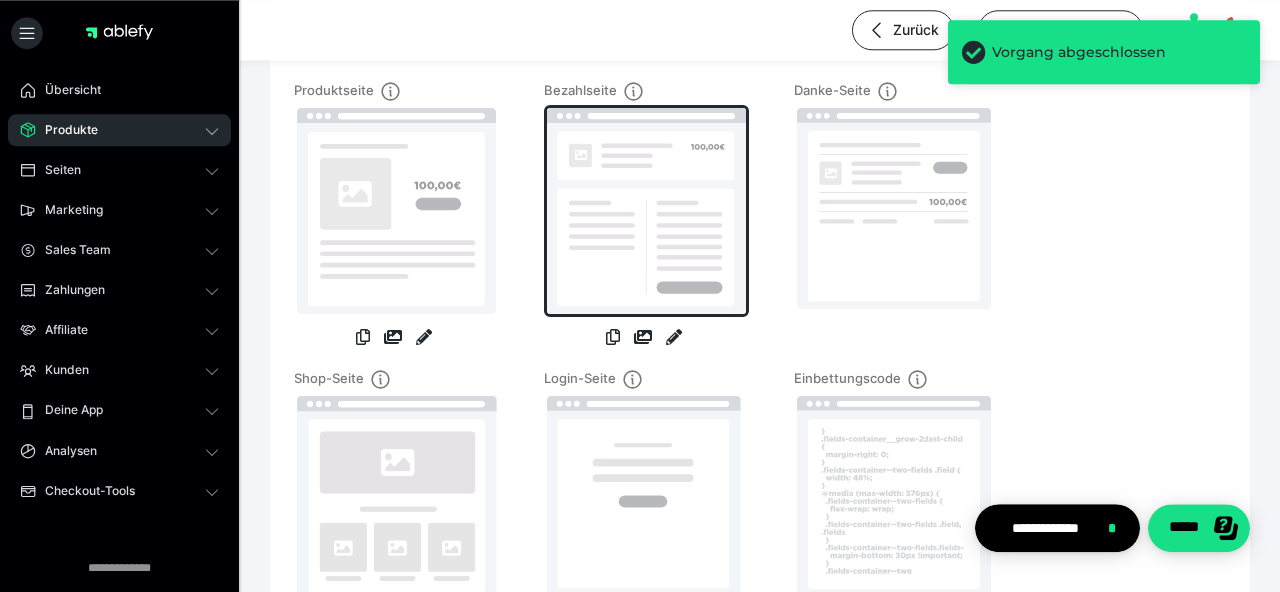 scroll, scrollTop: 344, scrollLeft: 0, axis: vertical 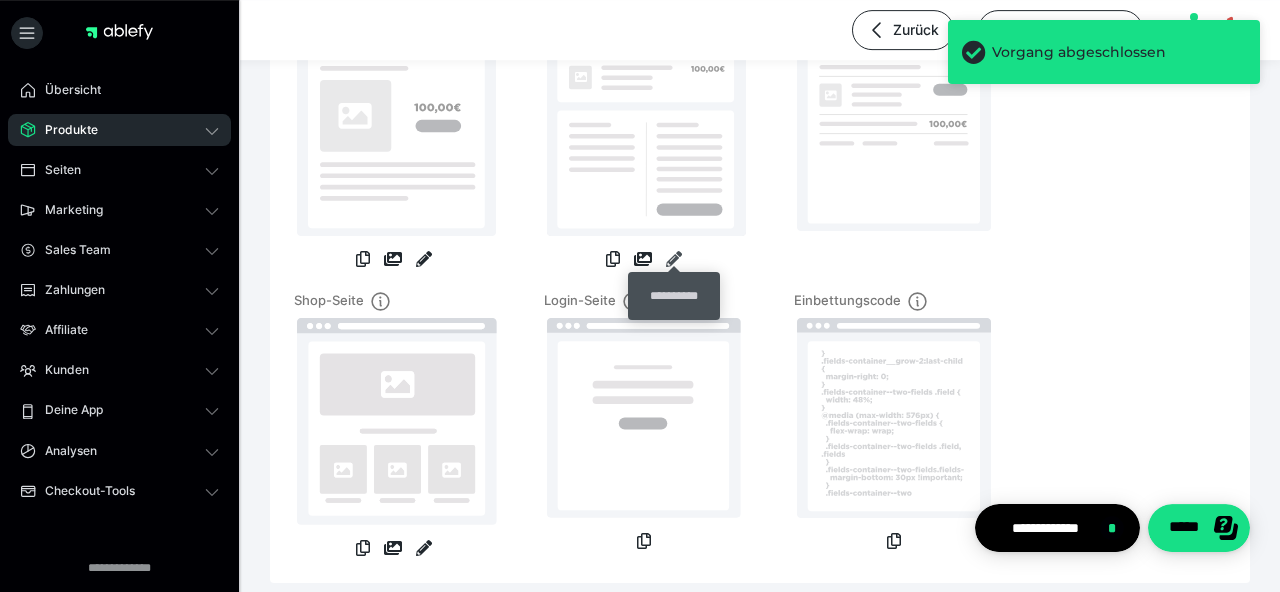 click at bounding box center [674, 259] 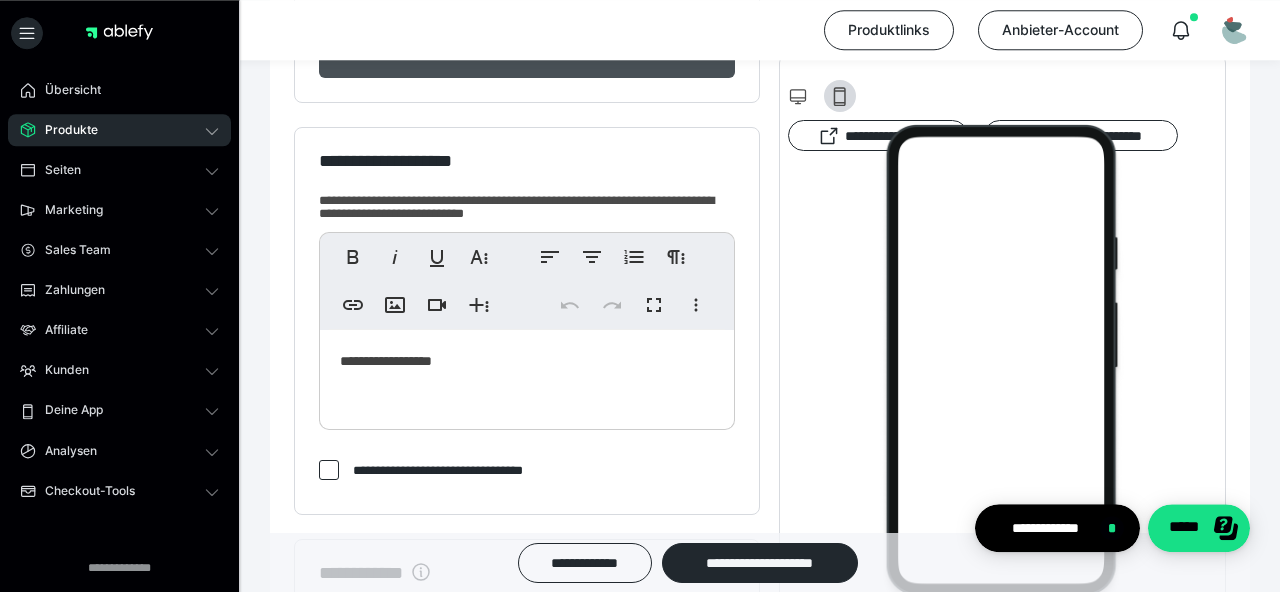scroll, scrollTop: 499, scrollLeft: 0, axis: vertical 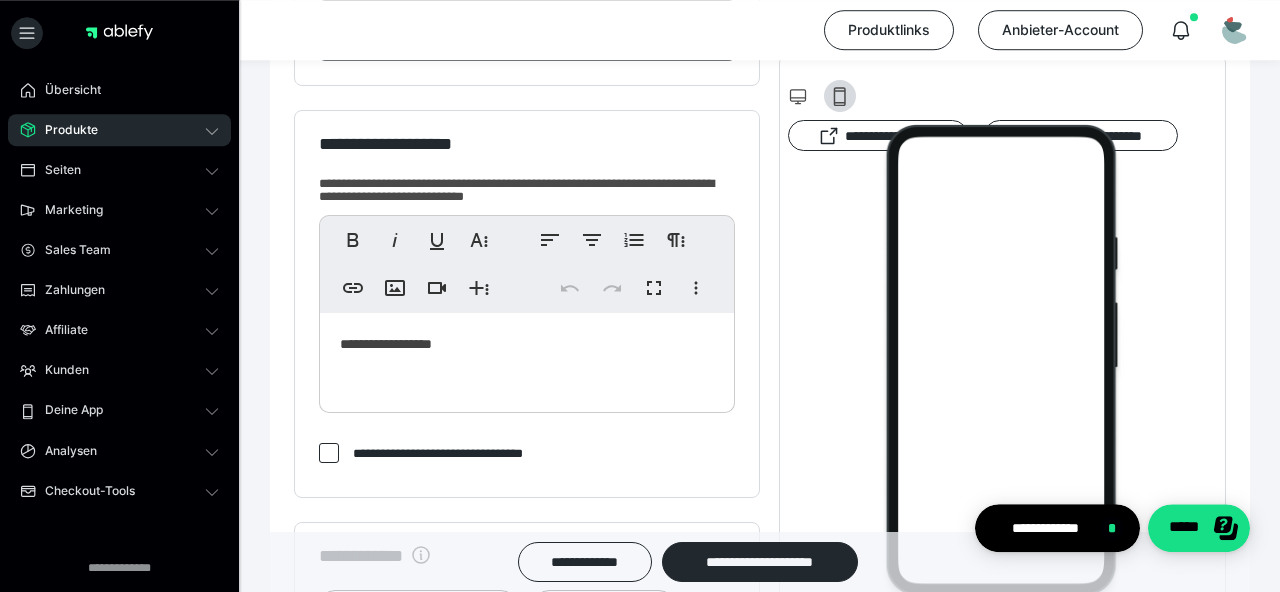 click on "**********" at bounding box center [527, 358] 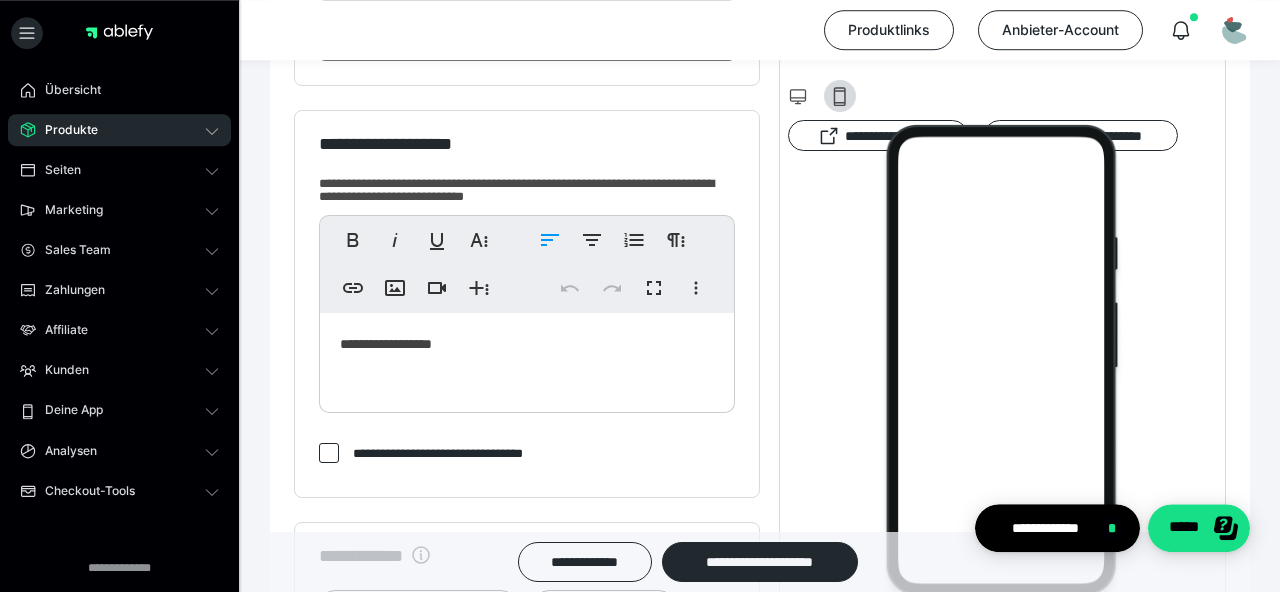 click on "**********" at bounding box center (527, 358) 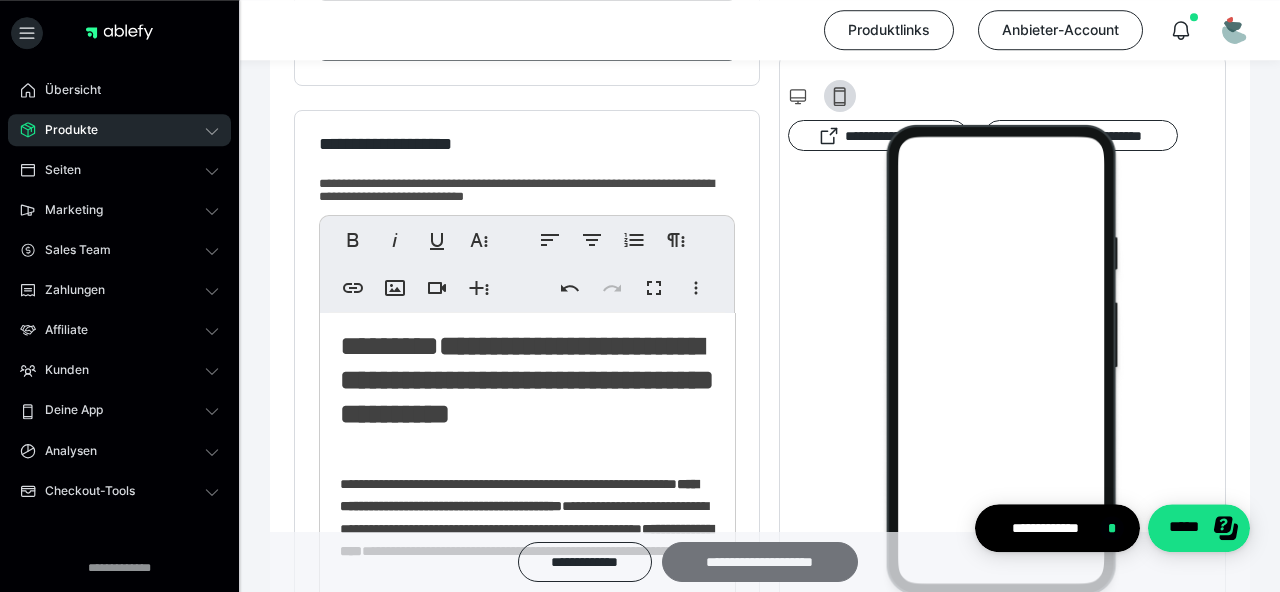 click on "**********" at bounding box center (760, 562) 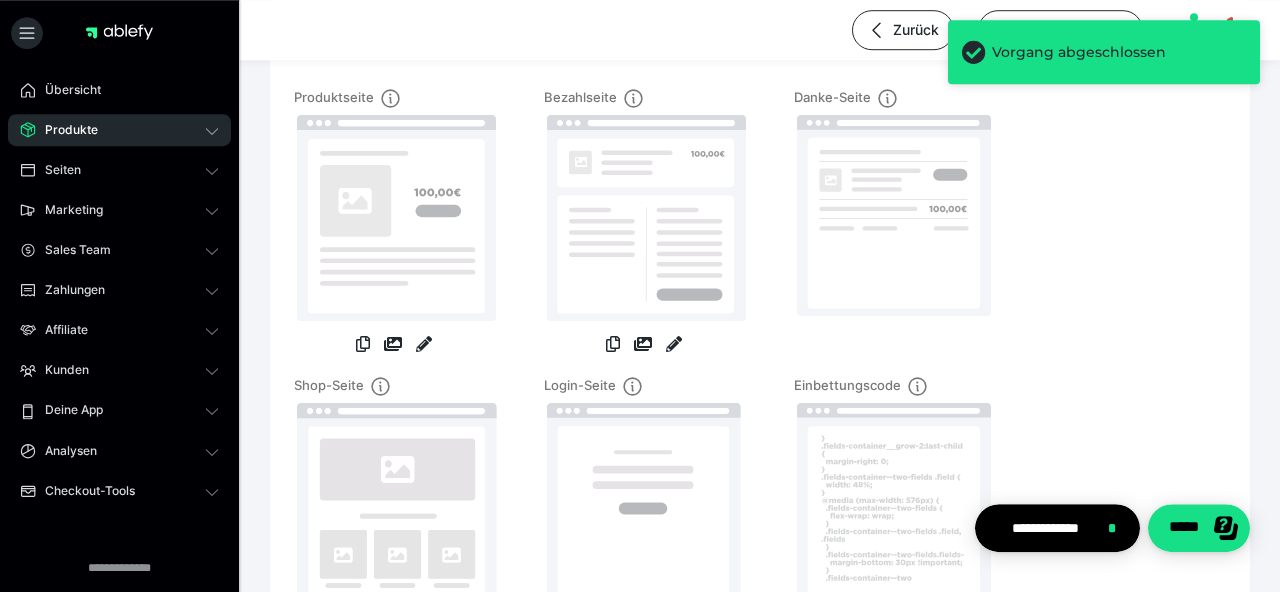 scroll, scrollTop: 260, scrollLeft: 0, axis: vertical 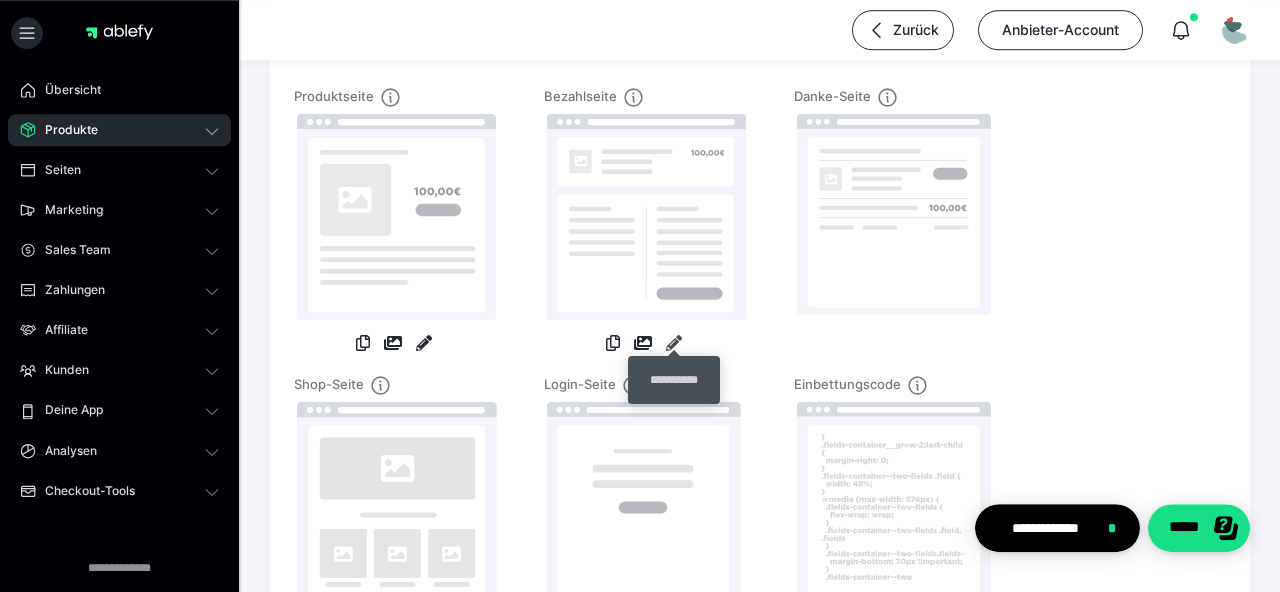 click at bounding box center [674, 345] 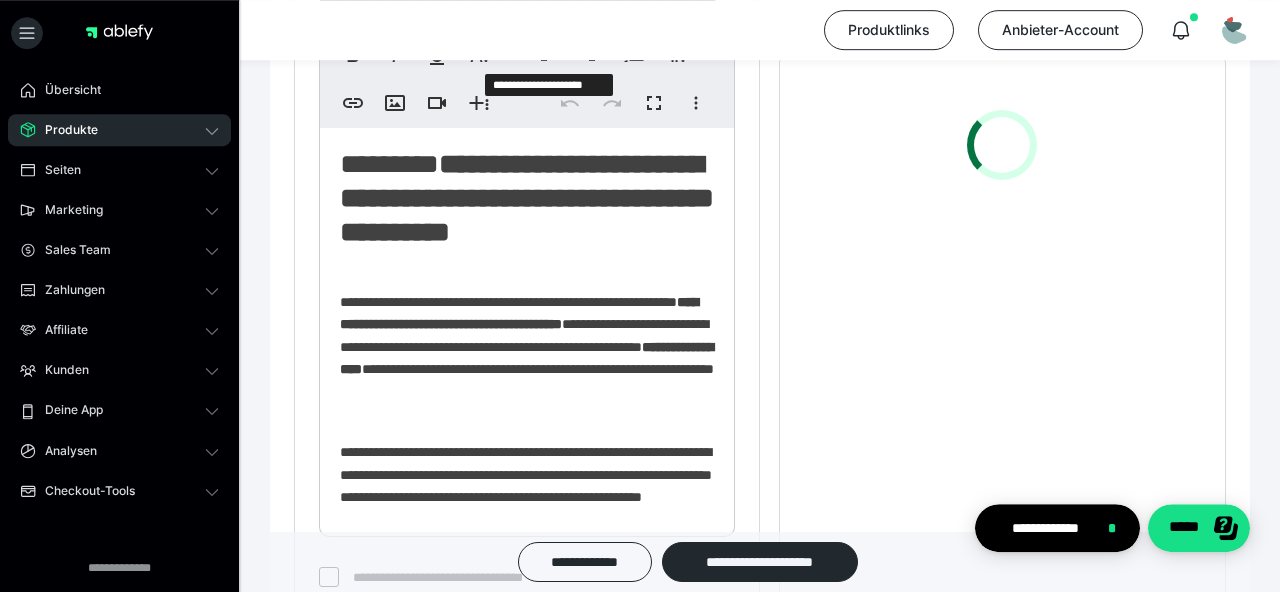 scroll, scrollTop: 685, scrollLeft: 0, axis: vertical 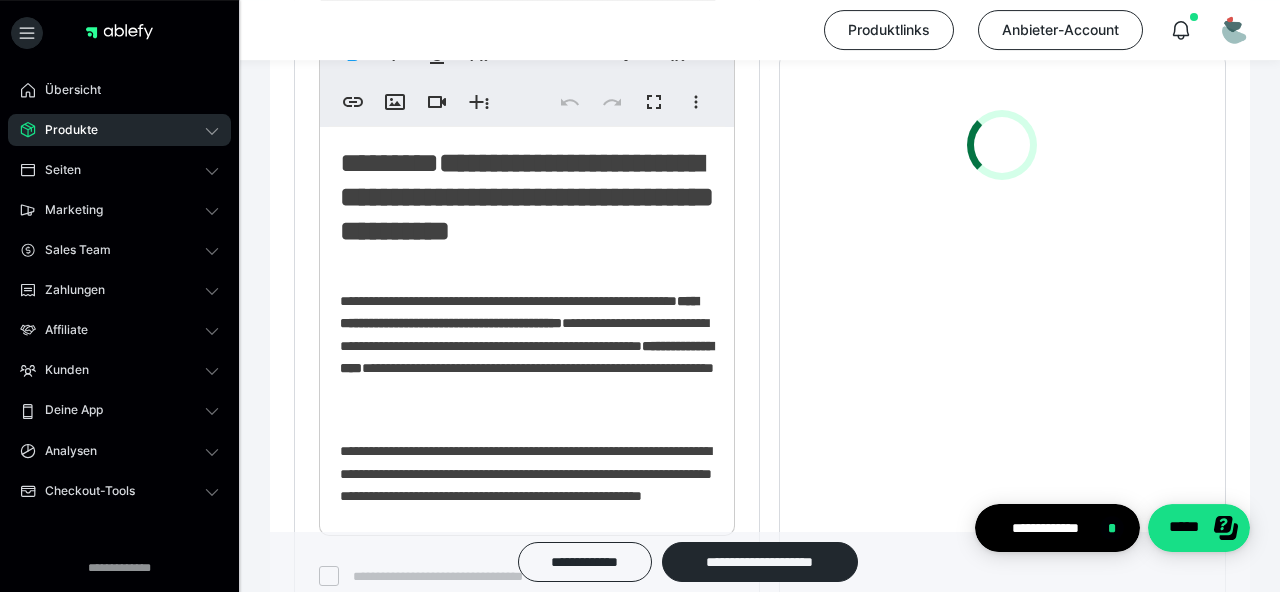 click on "**********" at bounding box center [527, 214] 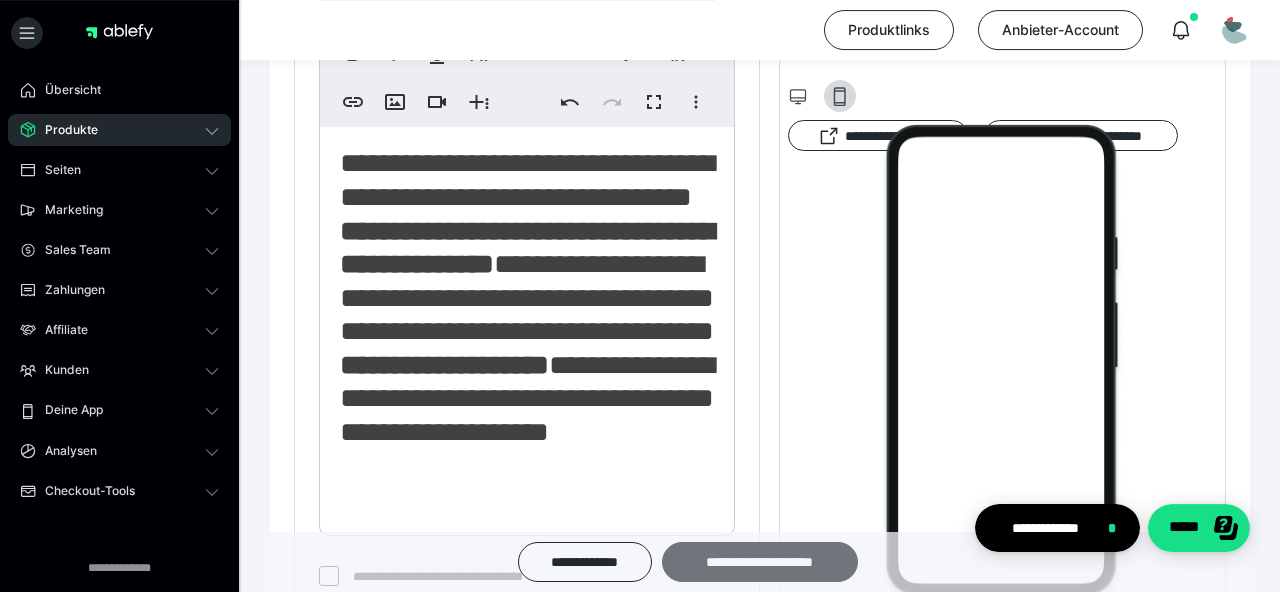 click on "**********" at bounding box center [760, 562] 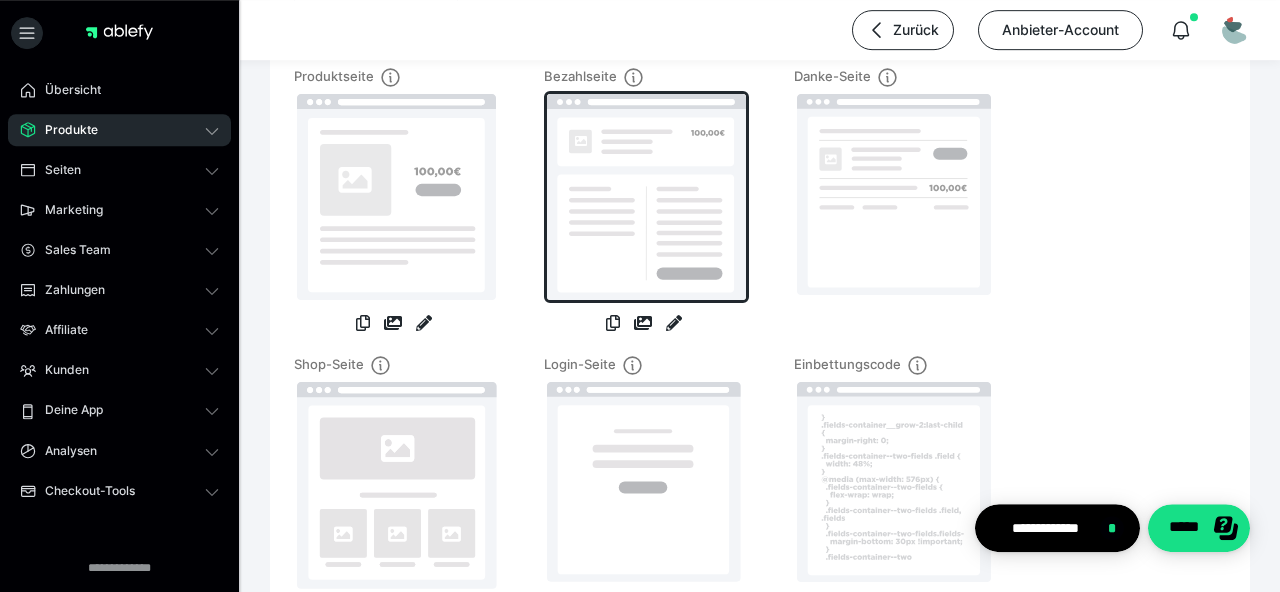 scroll, scrollTop: 286, scrollLeft: 0, axis: vertical 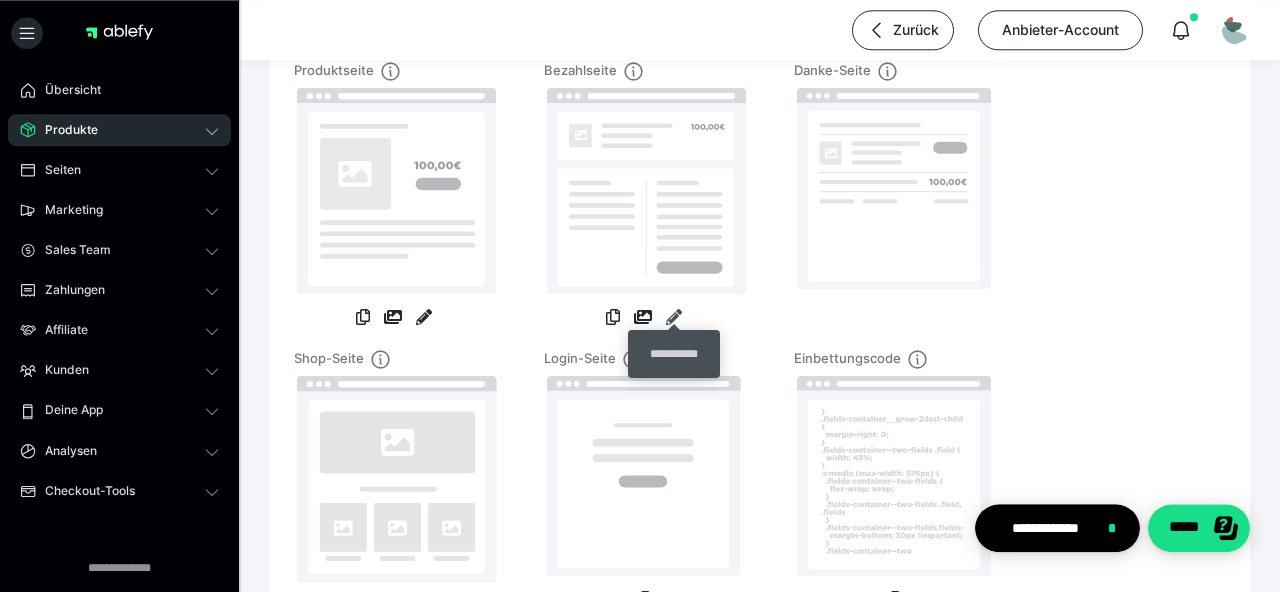 click at bounding box center (674, 317) 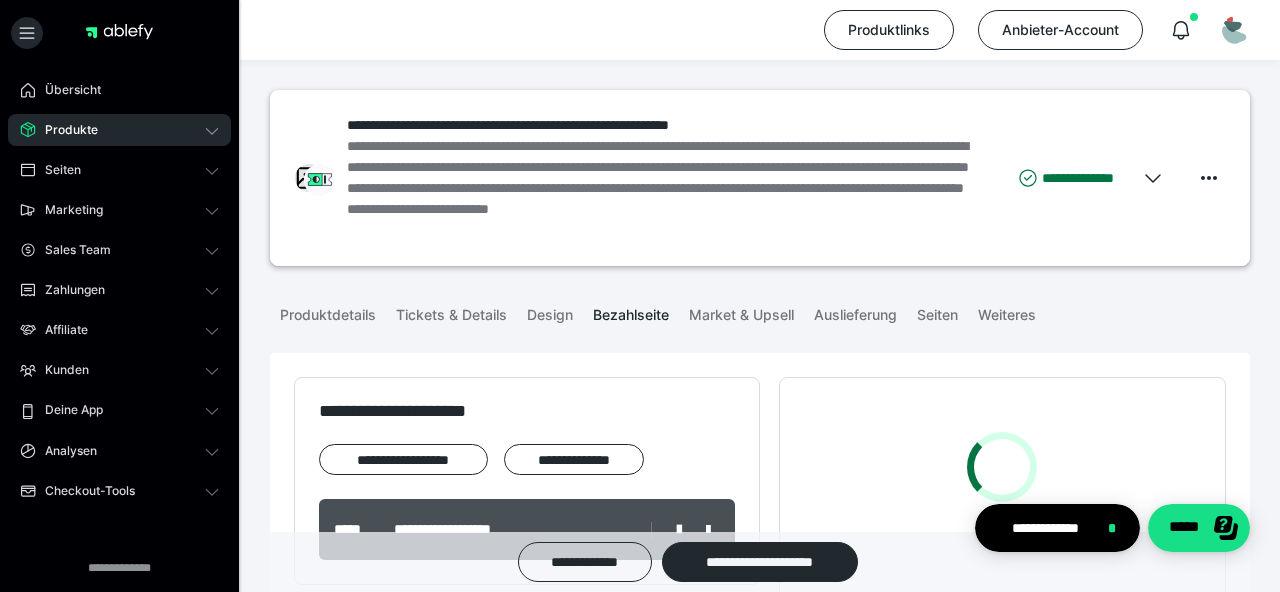 scroll, scrollTop: 519, scrollLeft: 0, axis: vertical 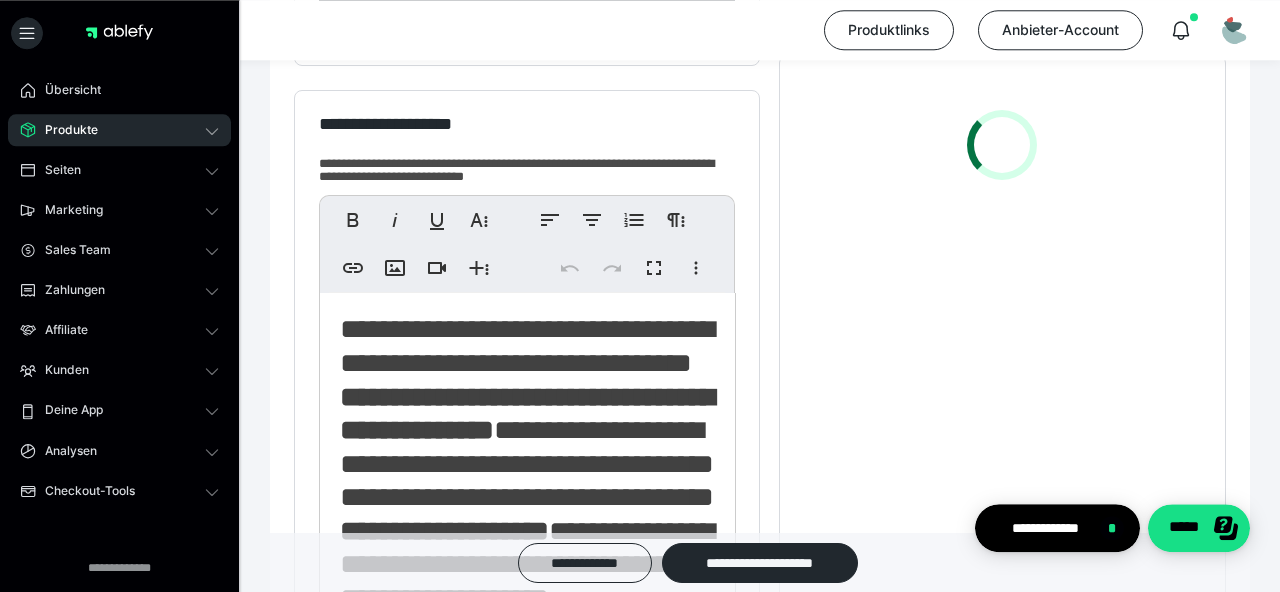 click on "**********" at bounding box center (527, 588) 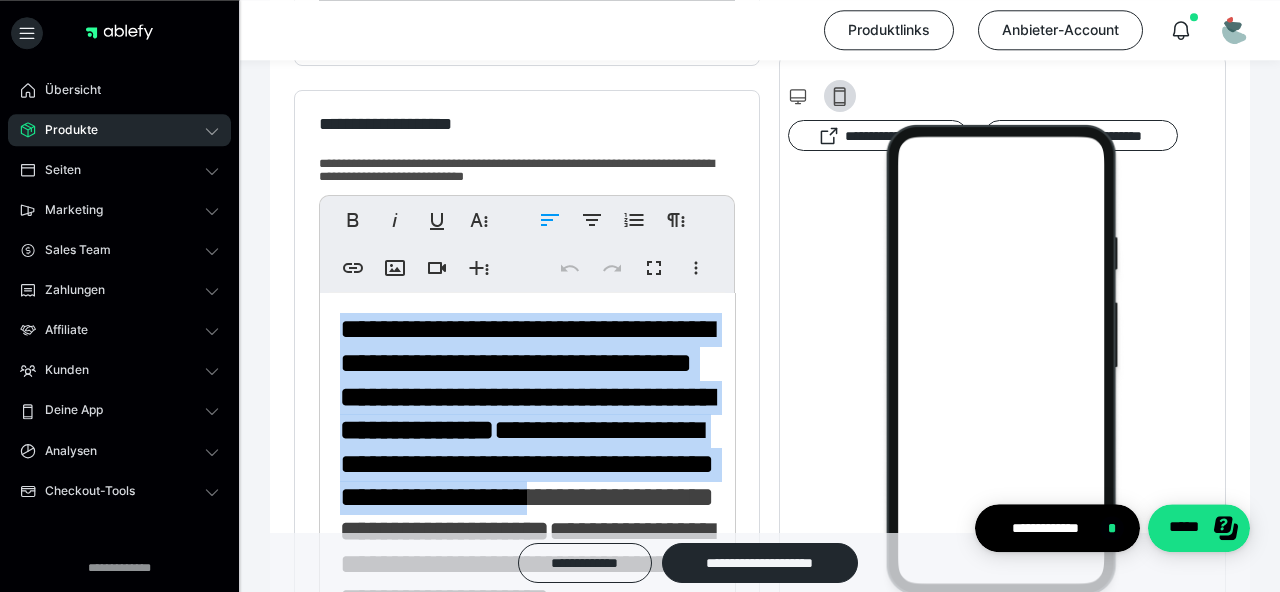 scroll, scrollTop: 617, scrollLeft: 0, axis: vertical 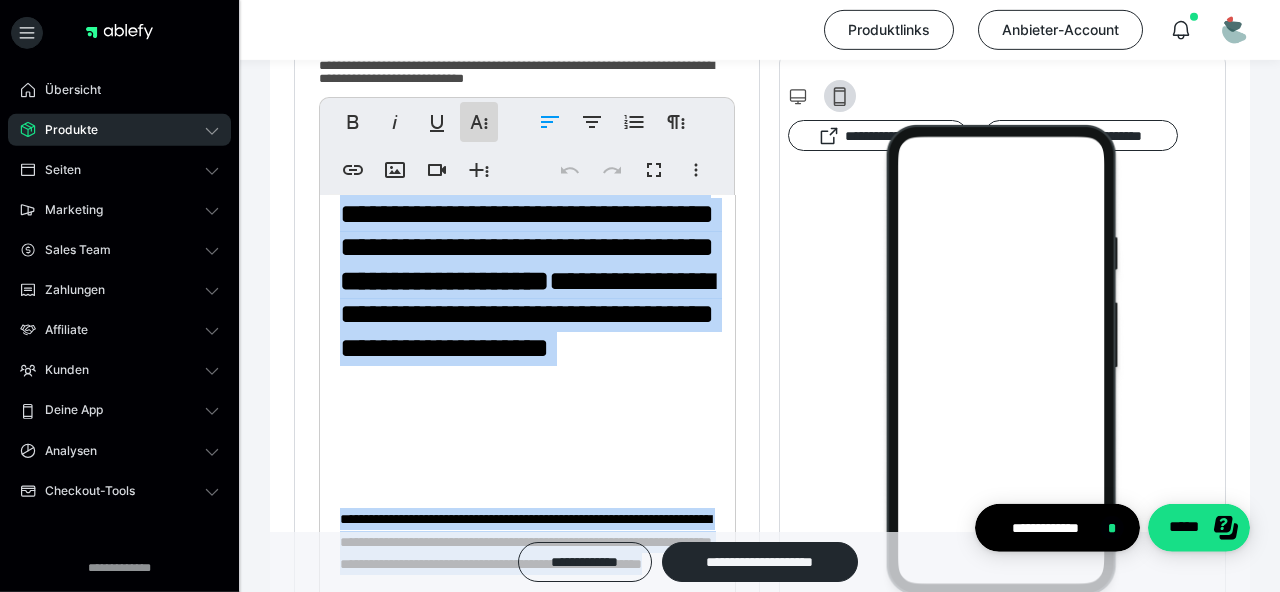 click on "**********" at bounding box center (479, 122) 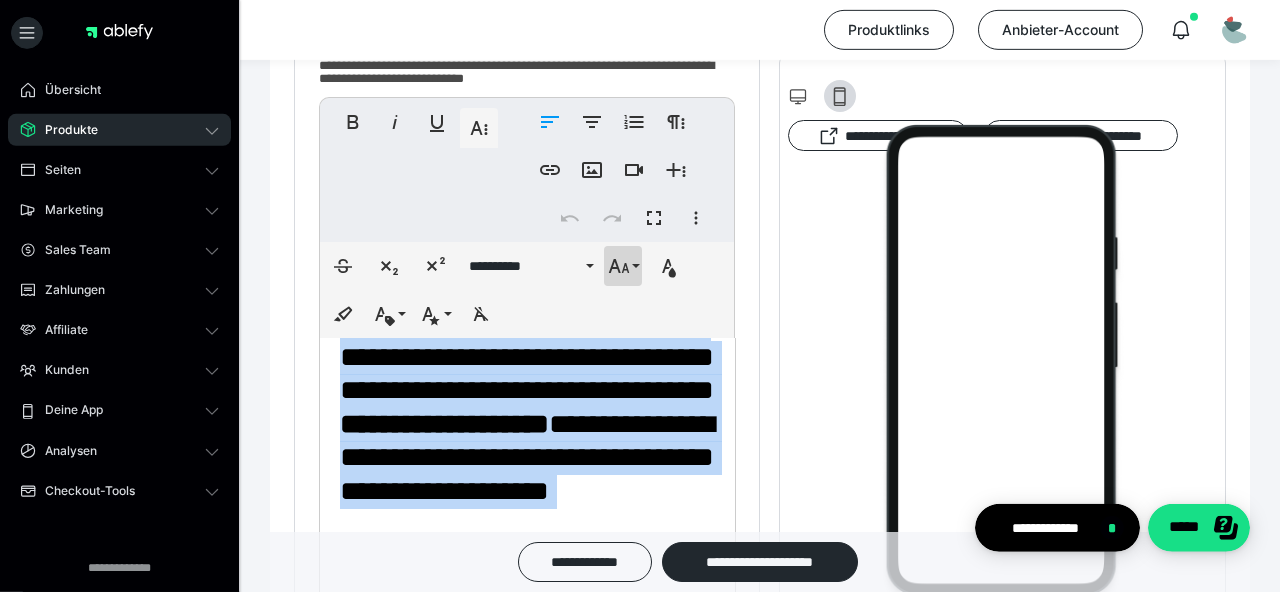 click 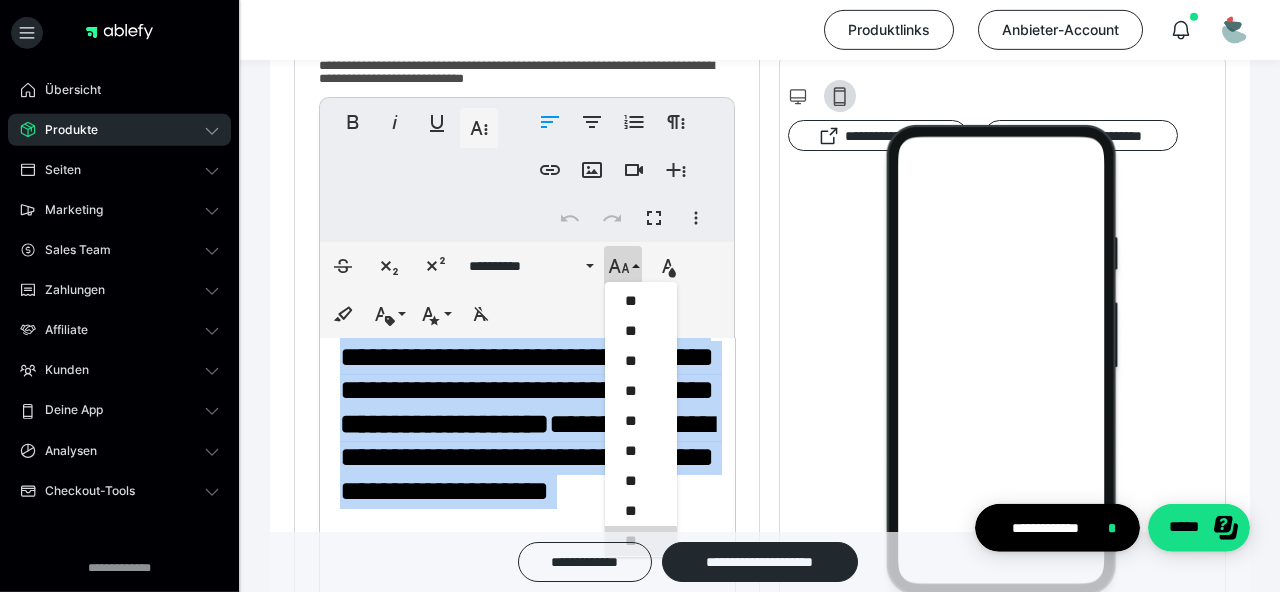 scroll, scrollTop: 542, scrollLeft: 0, axis: vertical 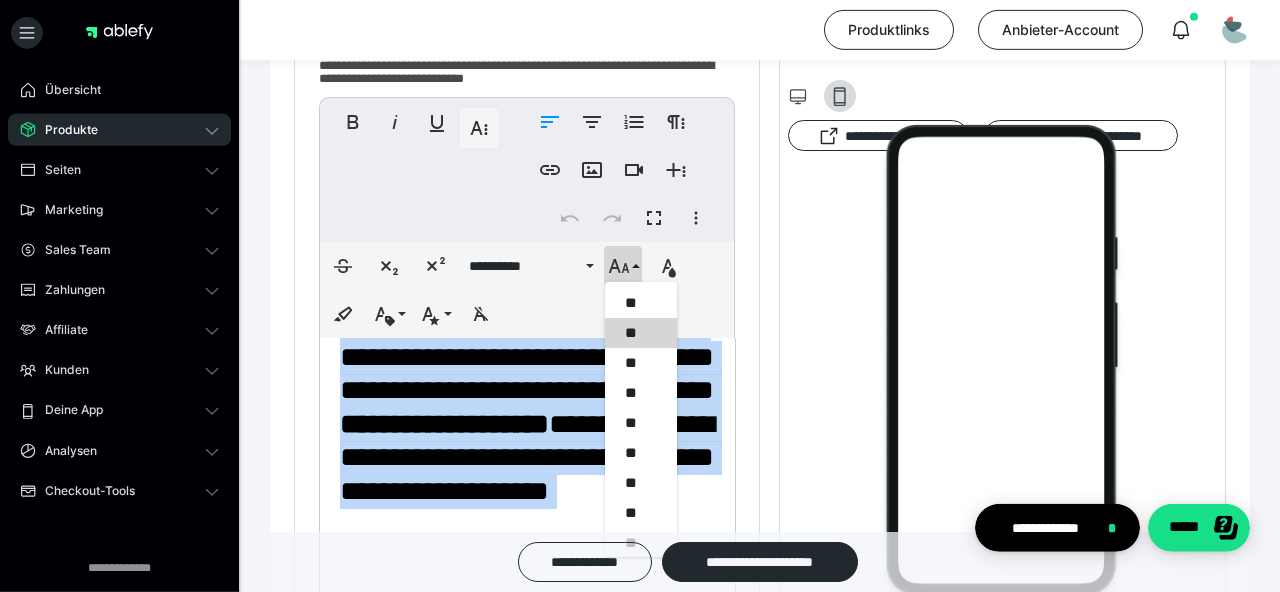 click on "**" at bounding box center [641, 333] 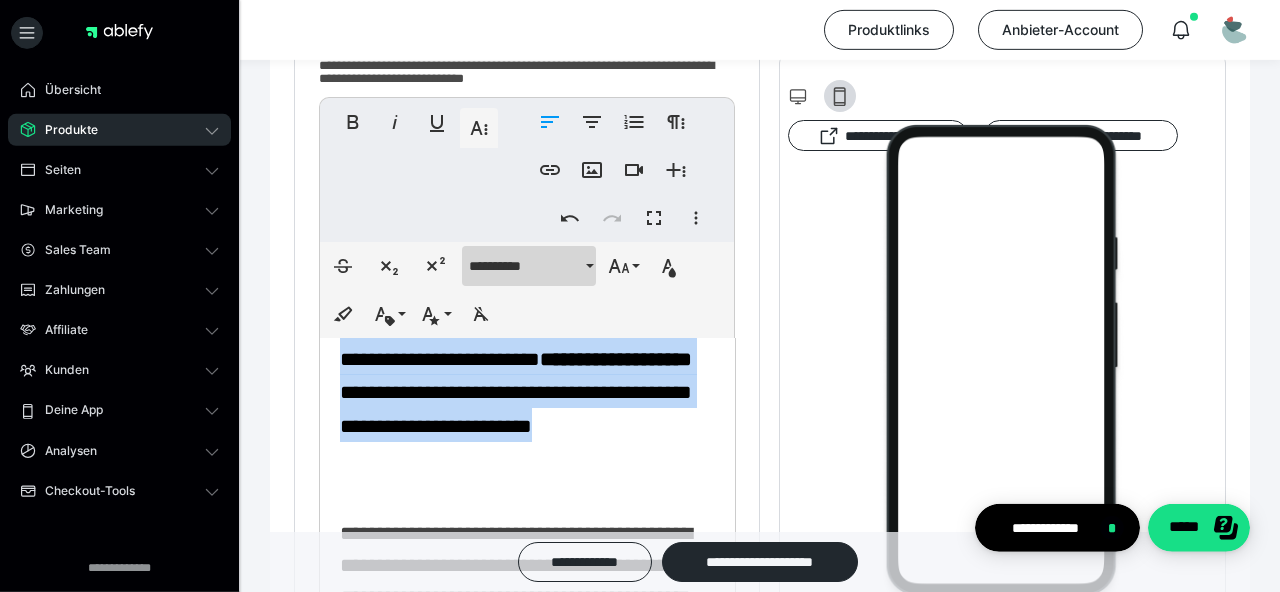 click on "**********" at bounding box center [529, 266] 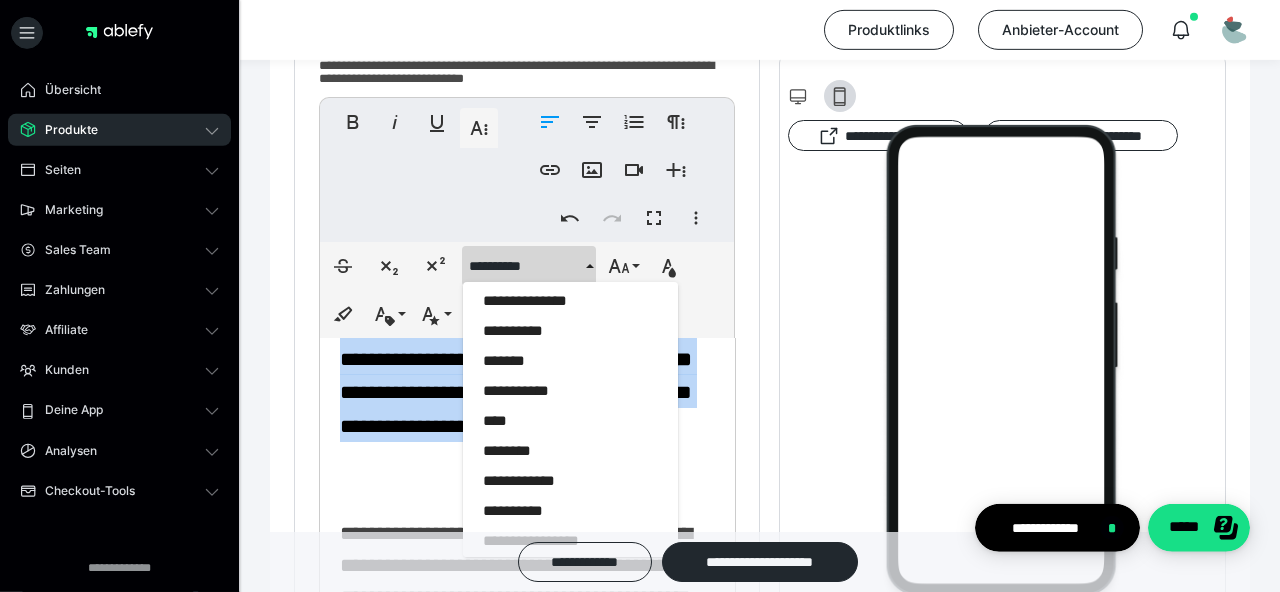 scroll, scrollTop: 1817, scrollLeft: 0, axis: vertical 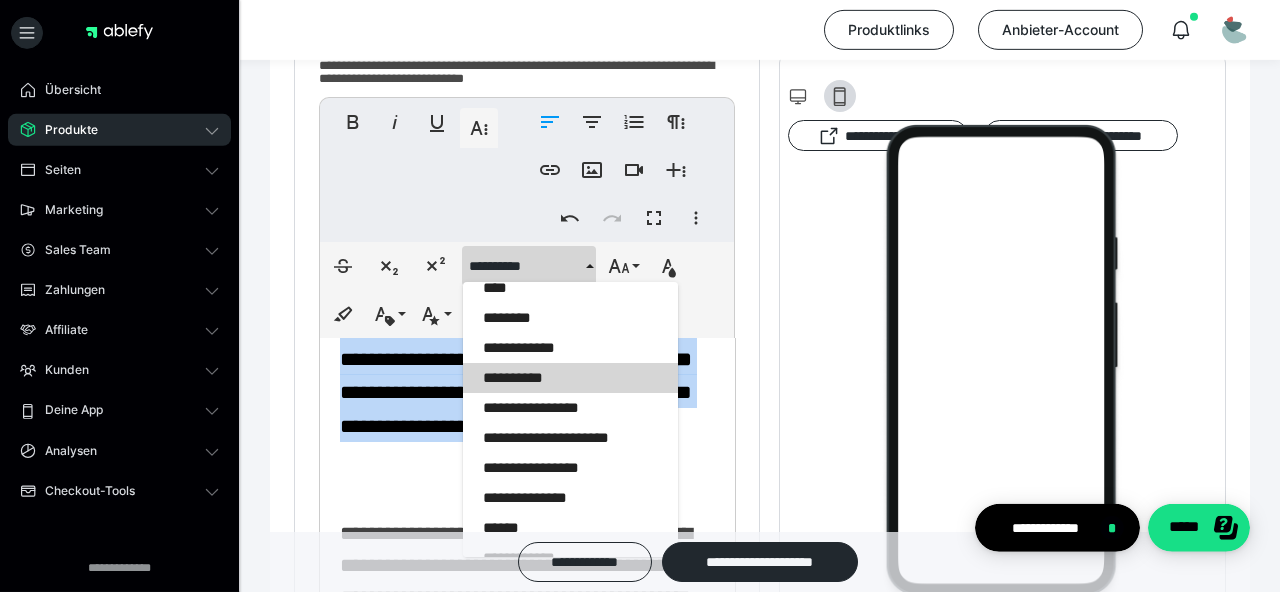 click on "**********" at bounding box center [570, 378] 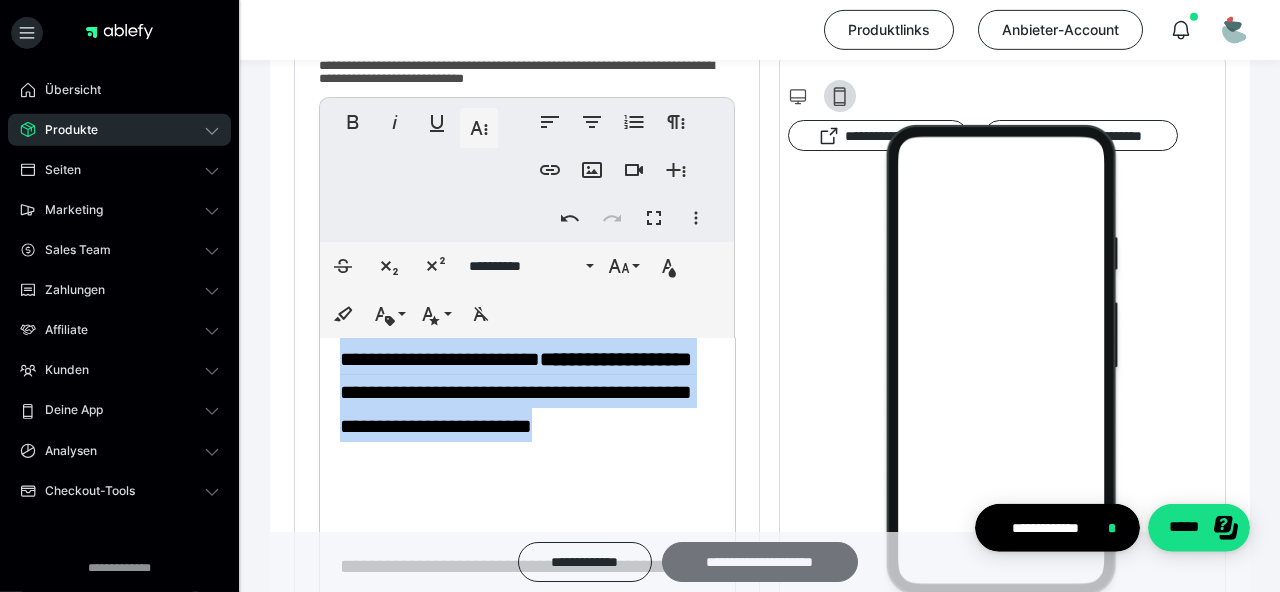 click on "**********" at bounding box center [760, 562] 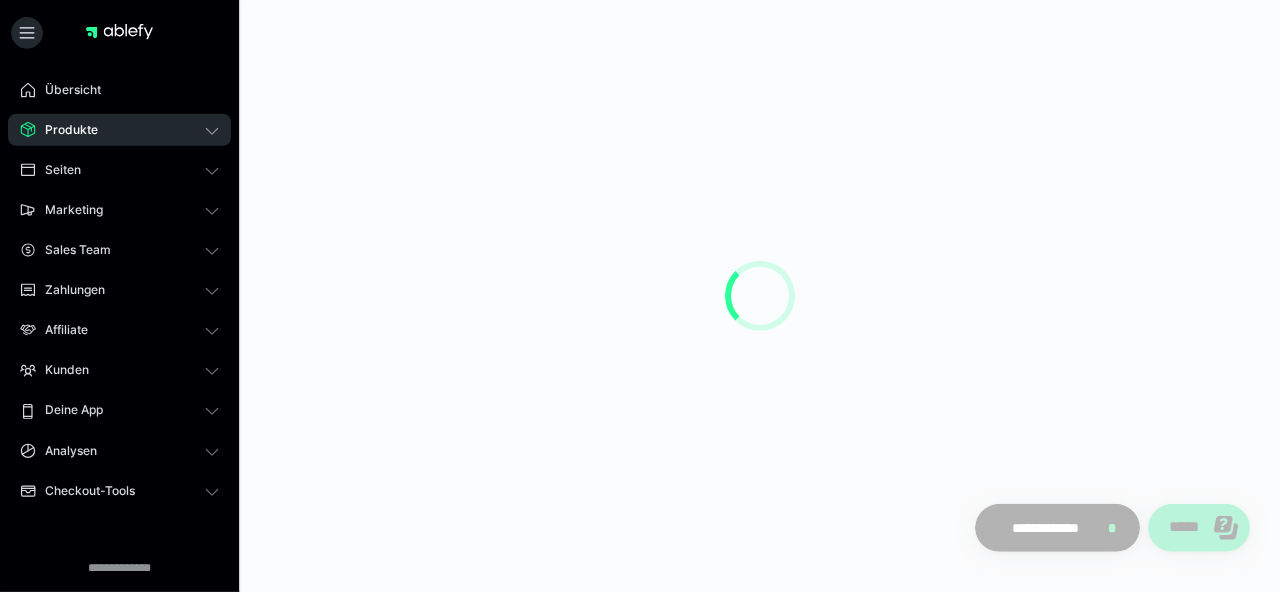scroll, scrollTop: 0, scrollLeft: 0, axis: both 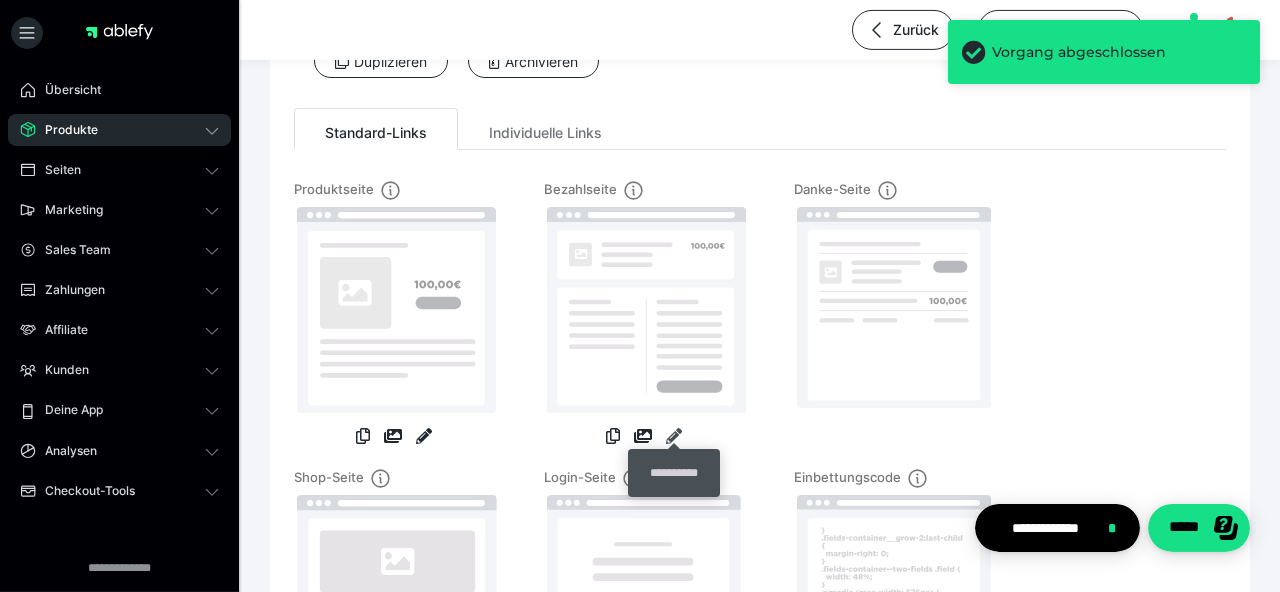 click at bounding box center [674, 436] 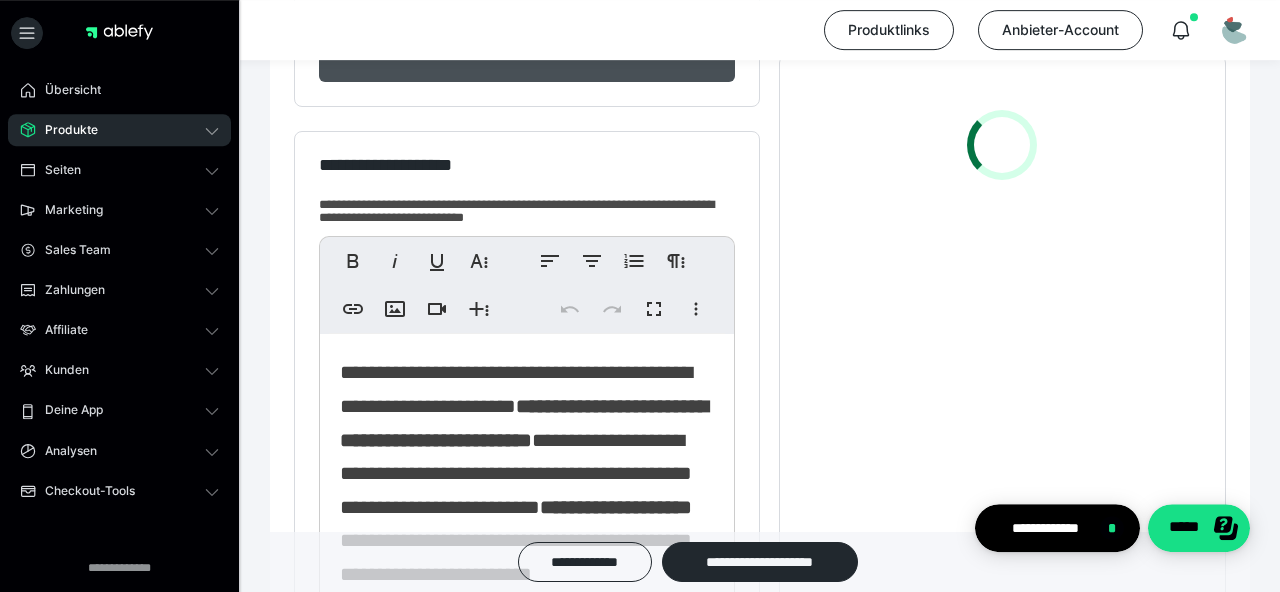 scroll, scrollTop: 482, scrollLeft: 0, axis: vertical 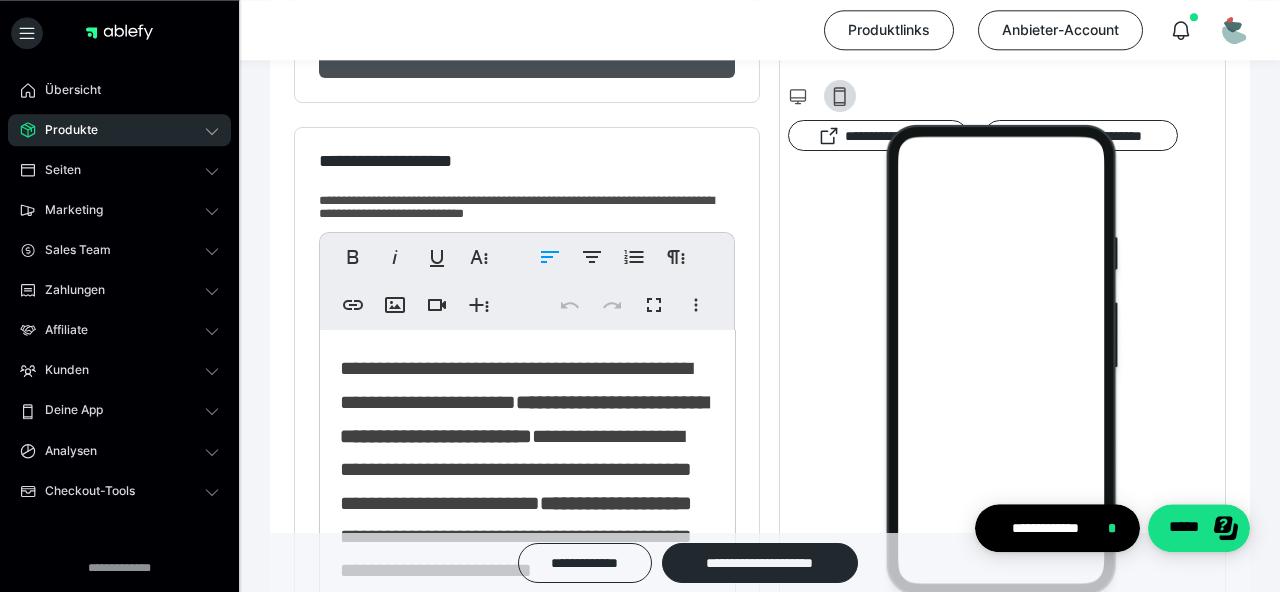 click on "**********" at bounding box center [524, 469] 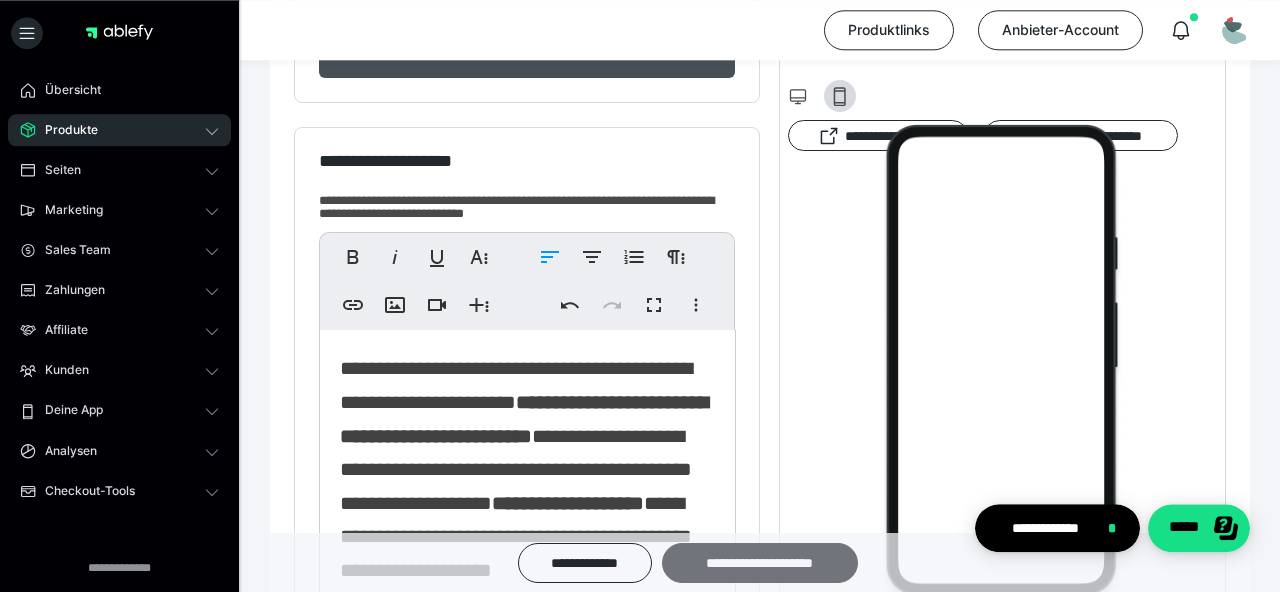 click on "**********" at bounding box center (760, 562) 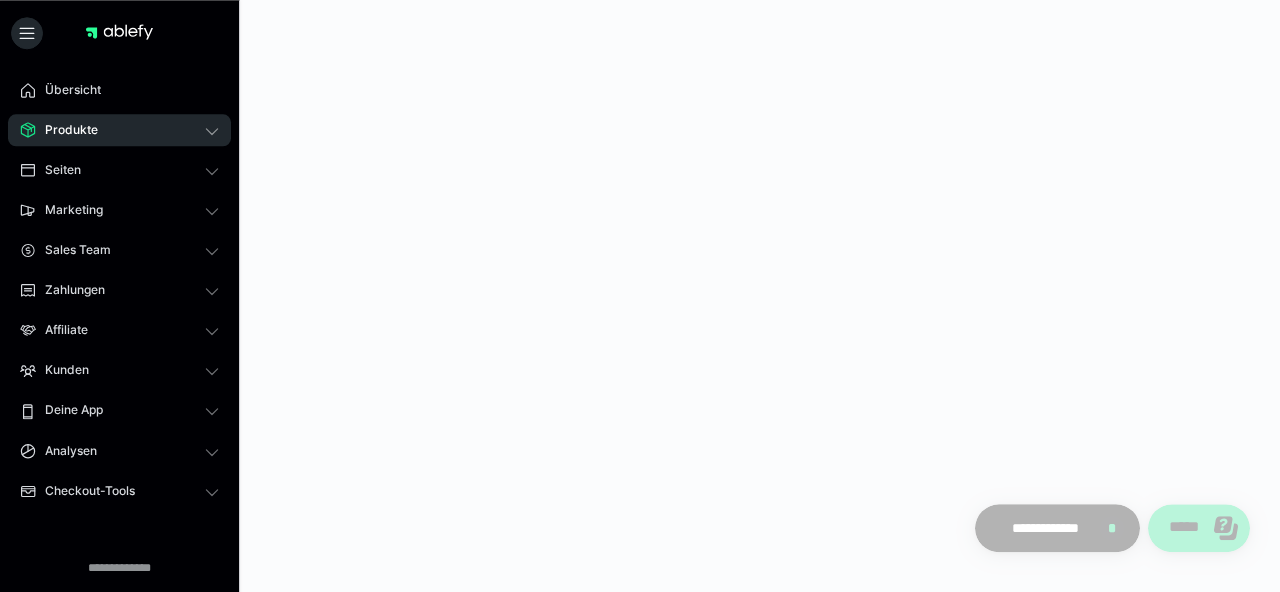 scroll, scrollTop: 0, scrollLeft: 0, axis: both 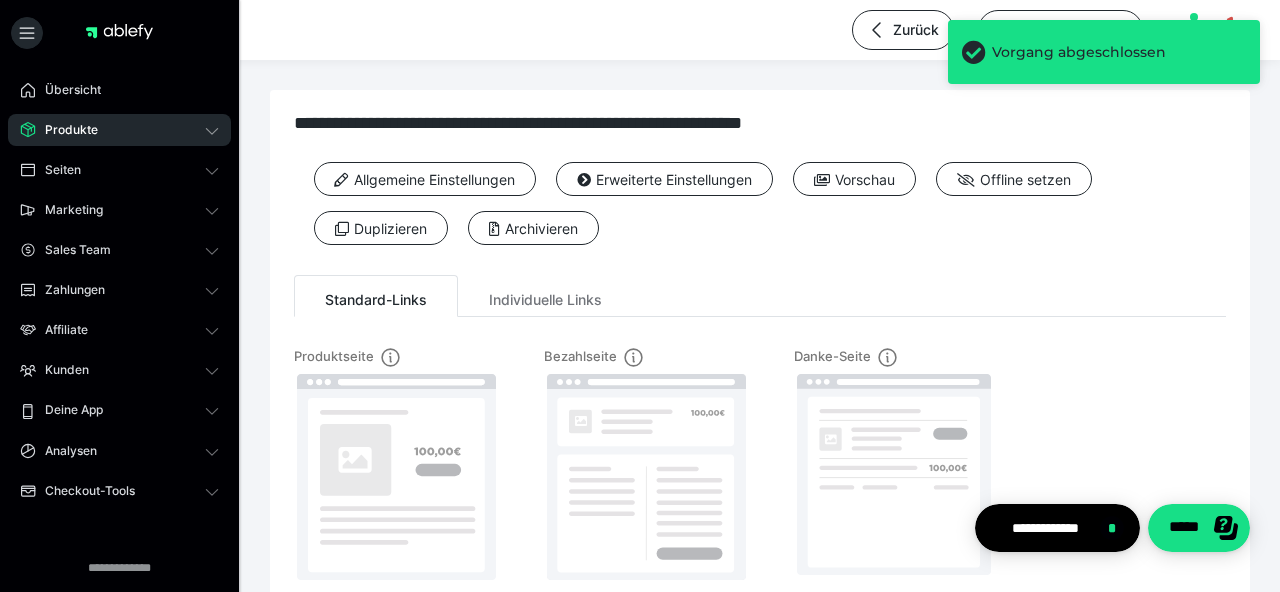 click on "Produkte" at bounding box center [119, 130] 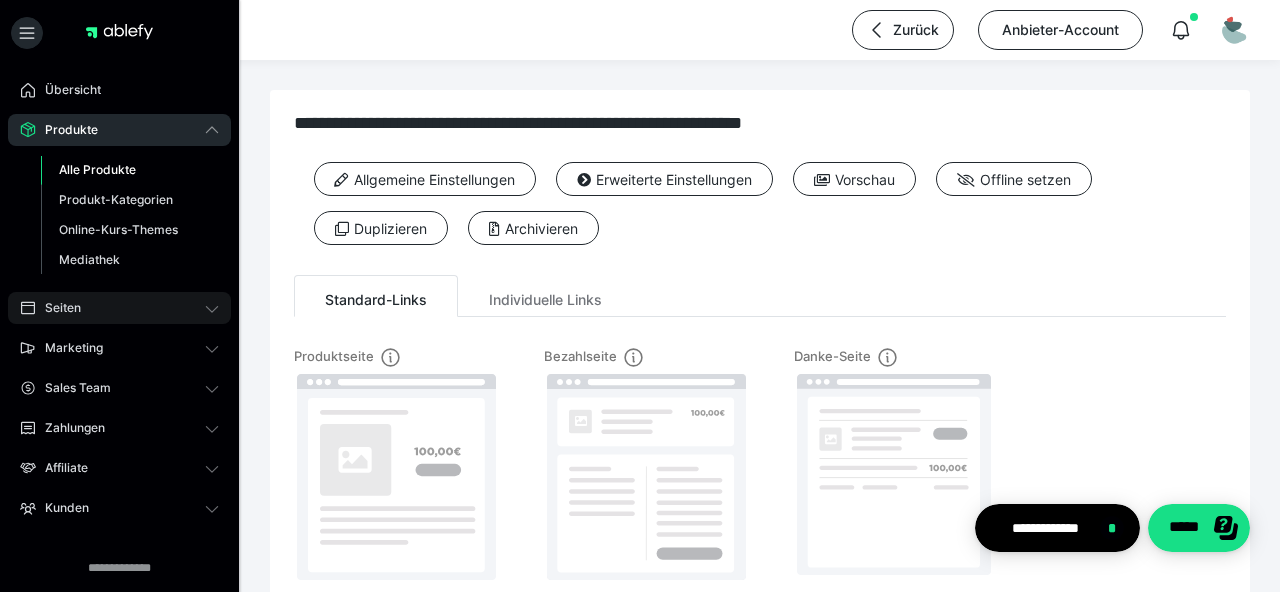 click on "Seiten" at bounding box center [56, 308] 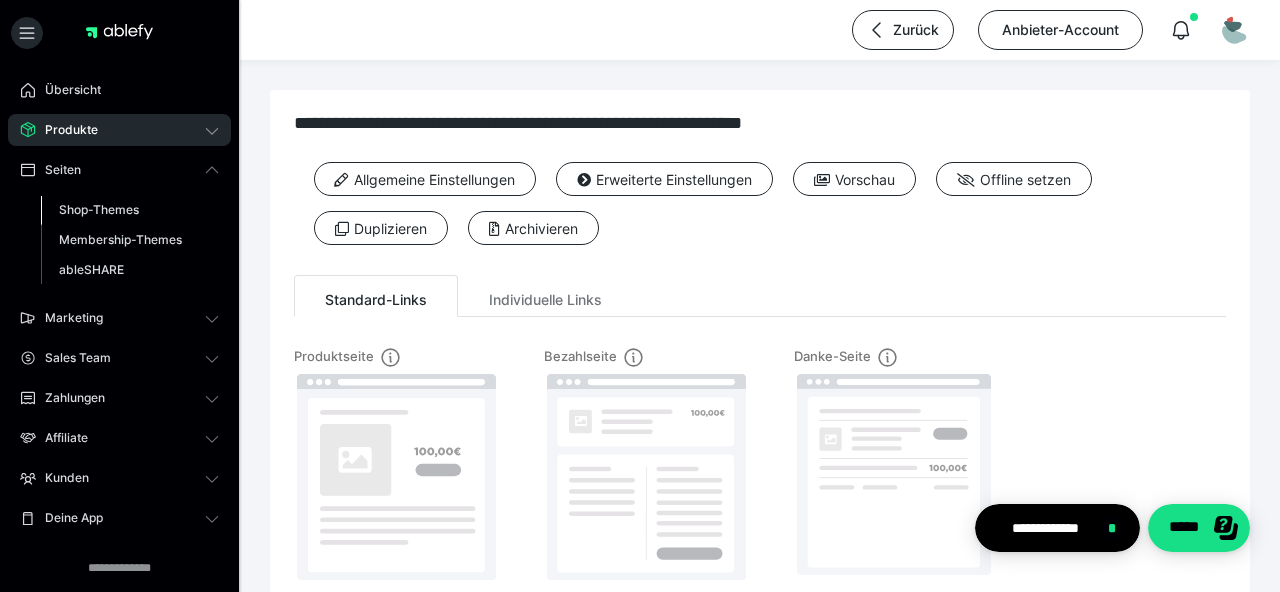 click on "Shop-Themes" at bounding box center [99, 209] 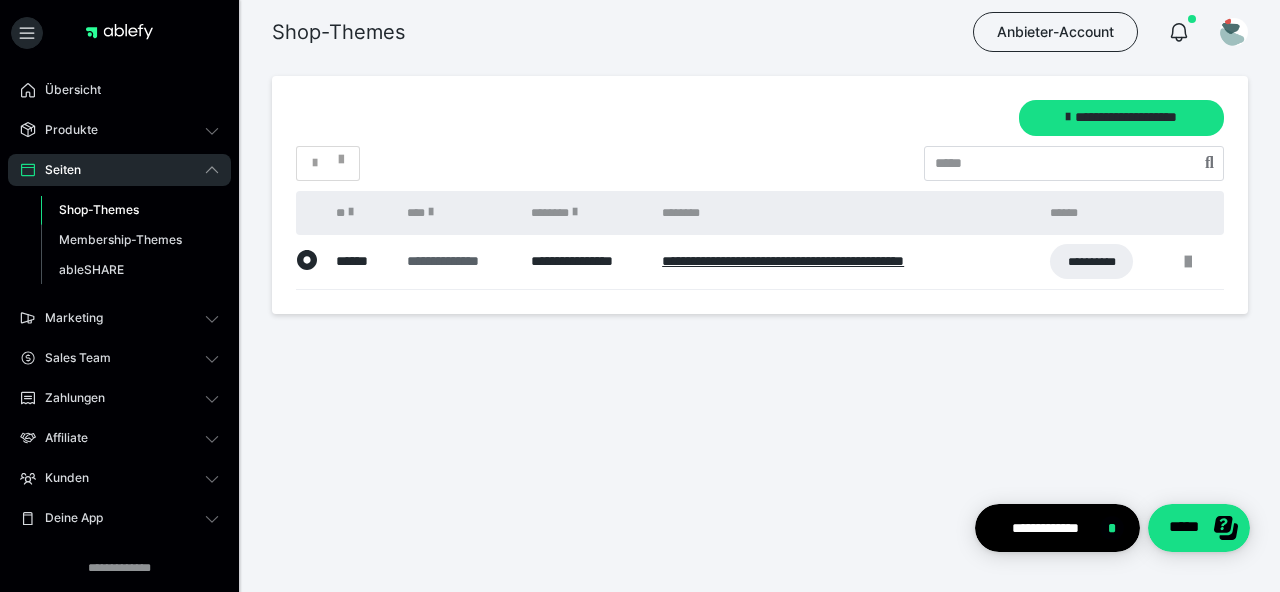 click on "**********" at bounding box center (459, 261) 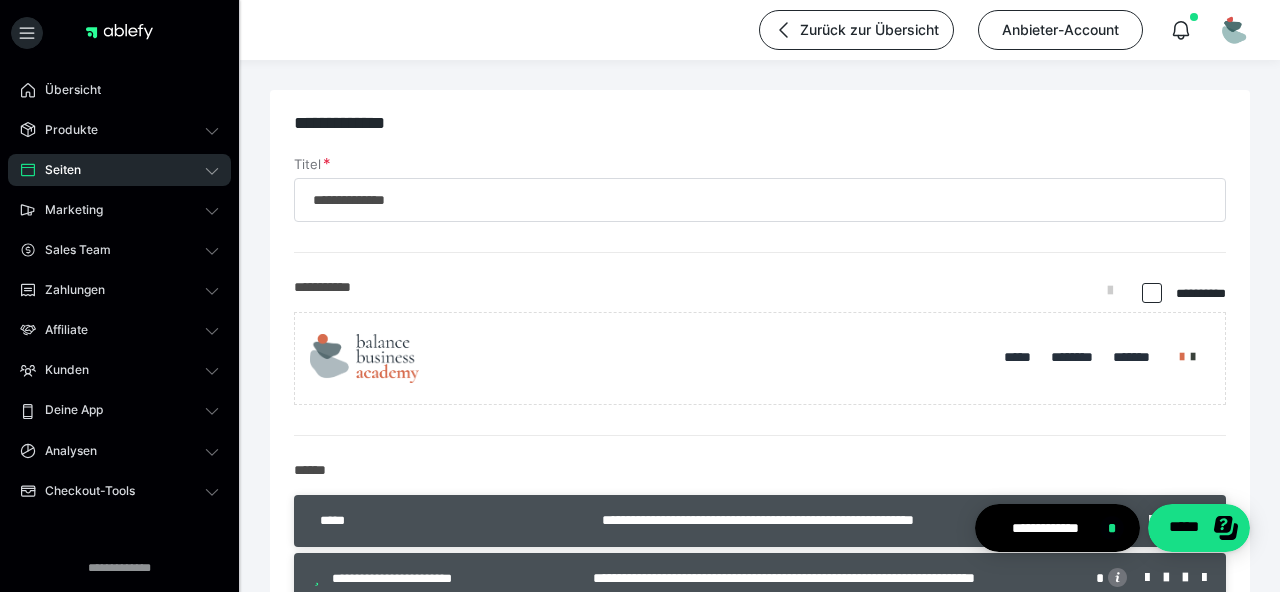 type on "**********" 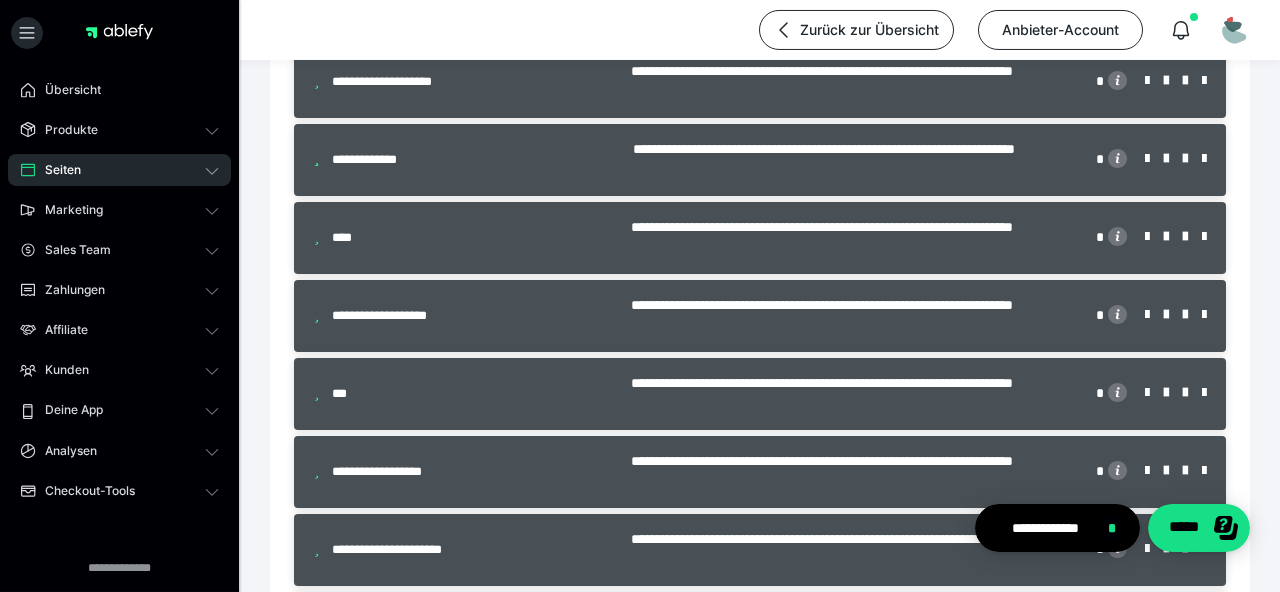 scroll, scrollTop: 799, scrollLeft: 0, axis: vertical 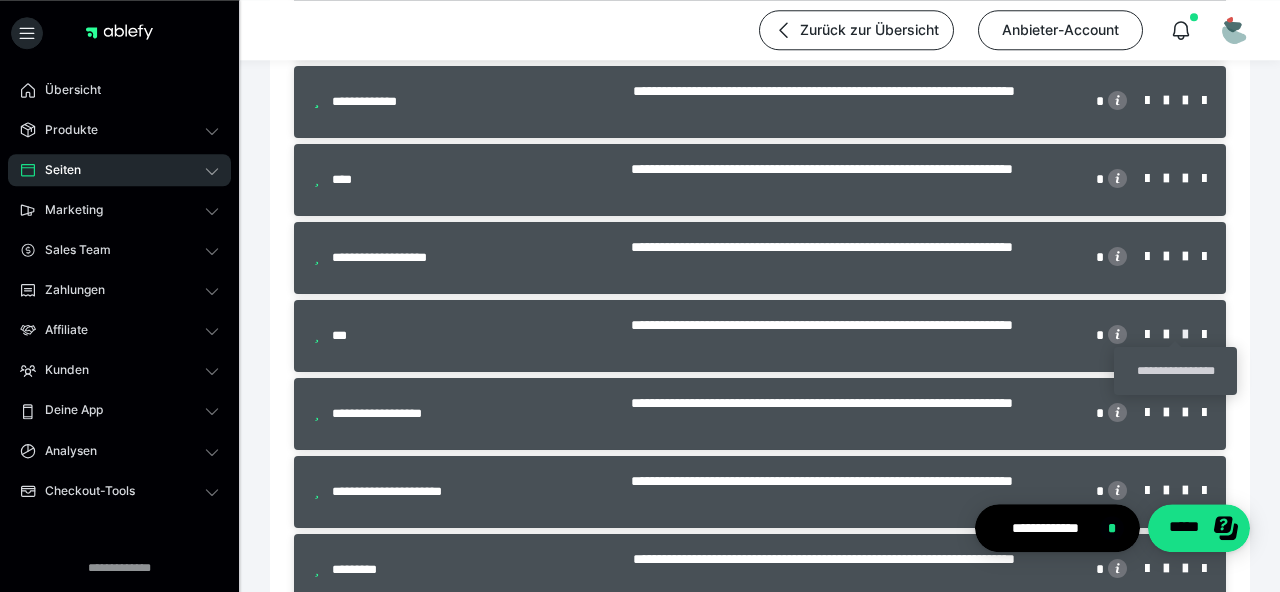 click at bounding box center [1192, 335] 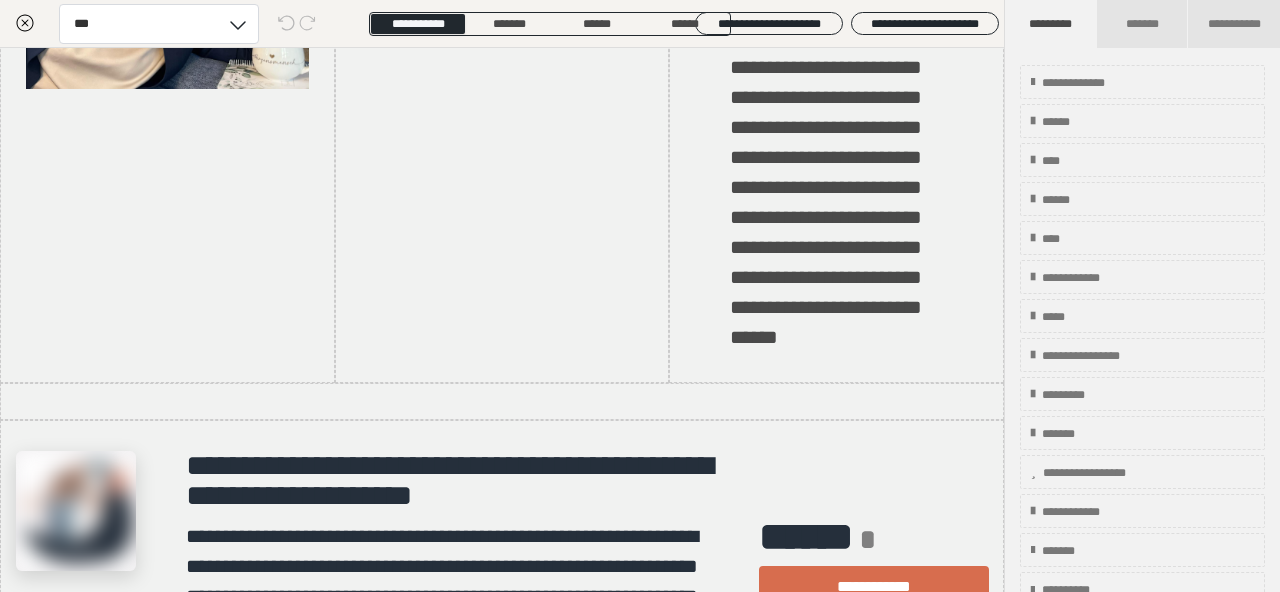 scroll, scrollTop: 3186, scrollLeft: 0, axis: vertical 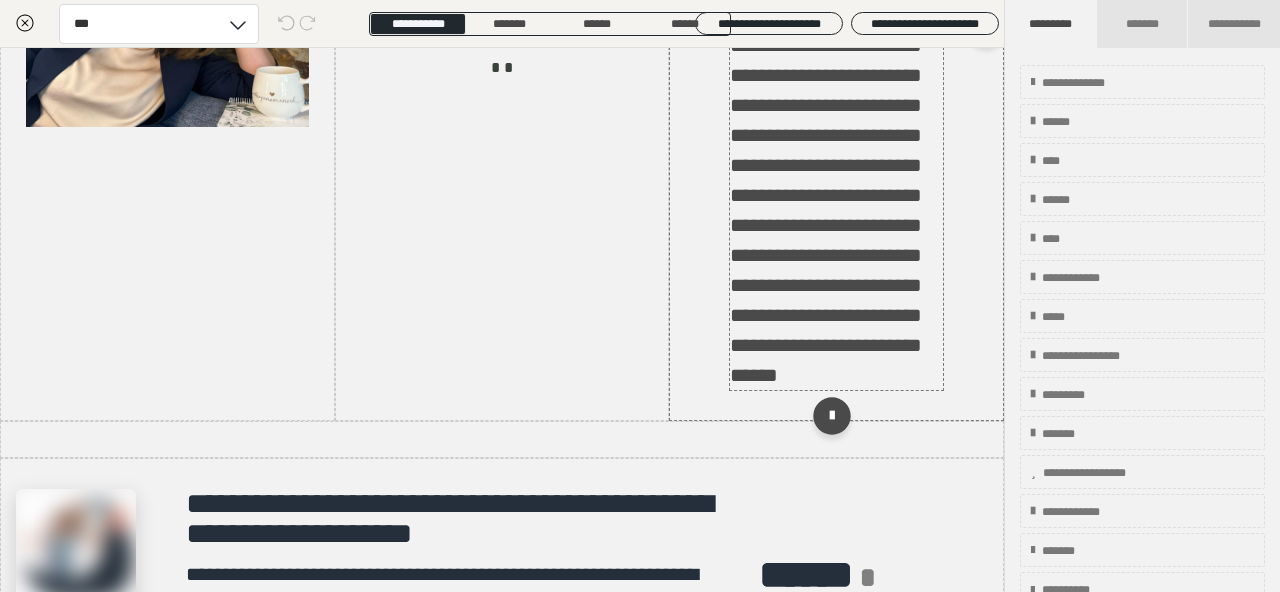 click on "**********" at bounding box center (826, 120) 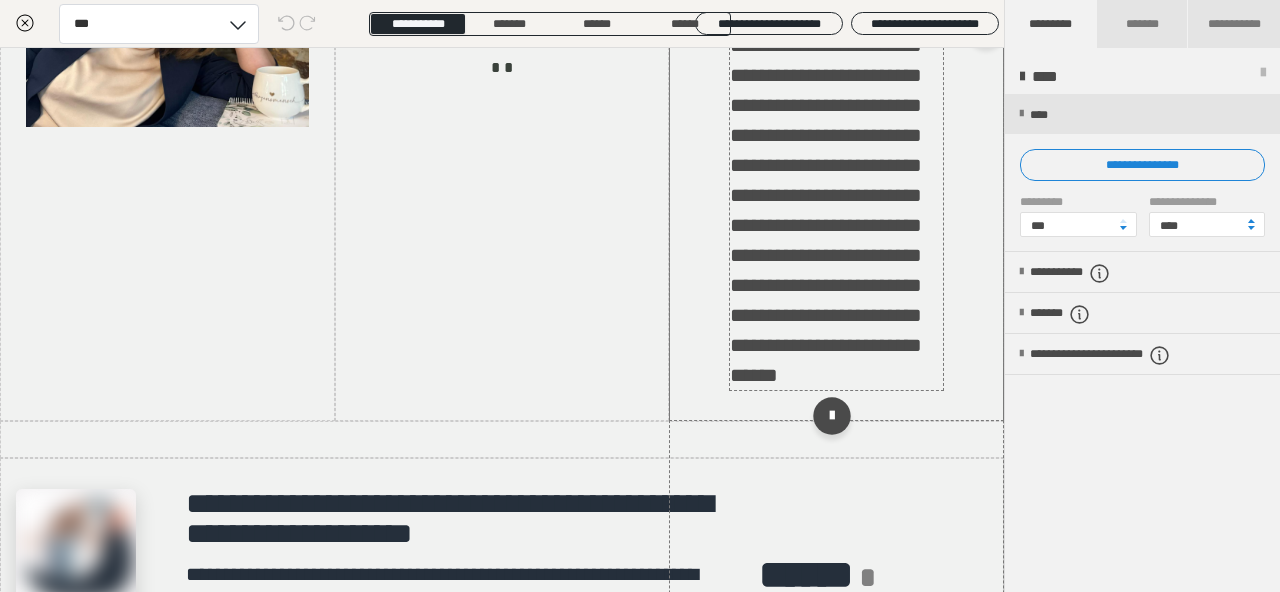 click on "**********" at bounding box center (826, 120) 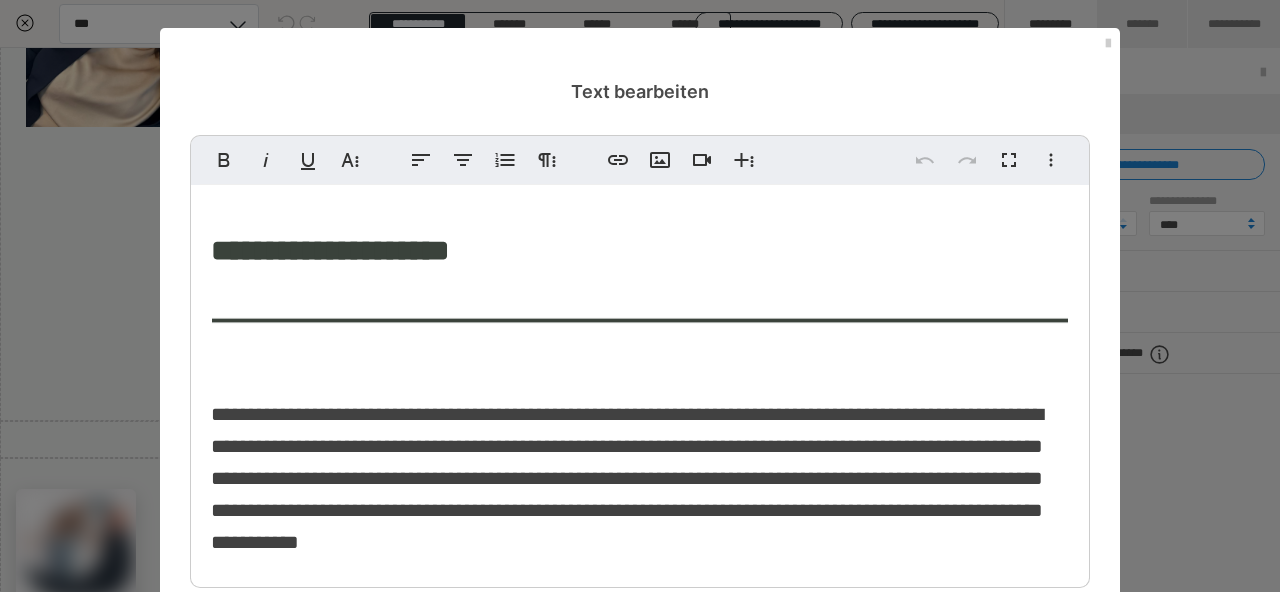 click on "**********" at bounding box center (627, 478) 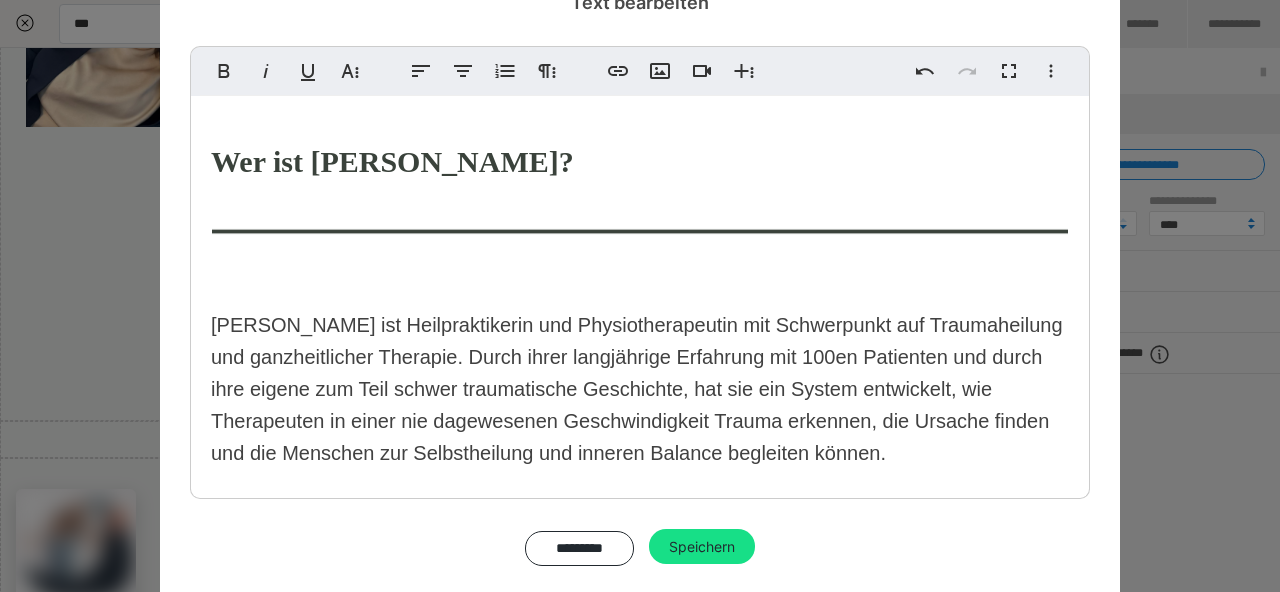 scroll, scrollTop: 97, scrollLeft: 0, axis: vertical 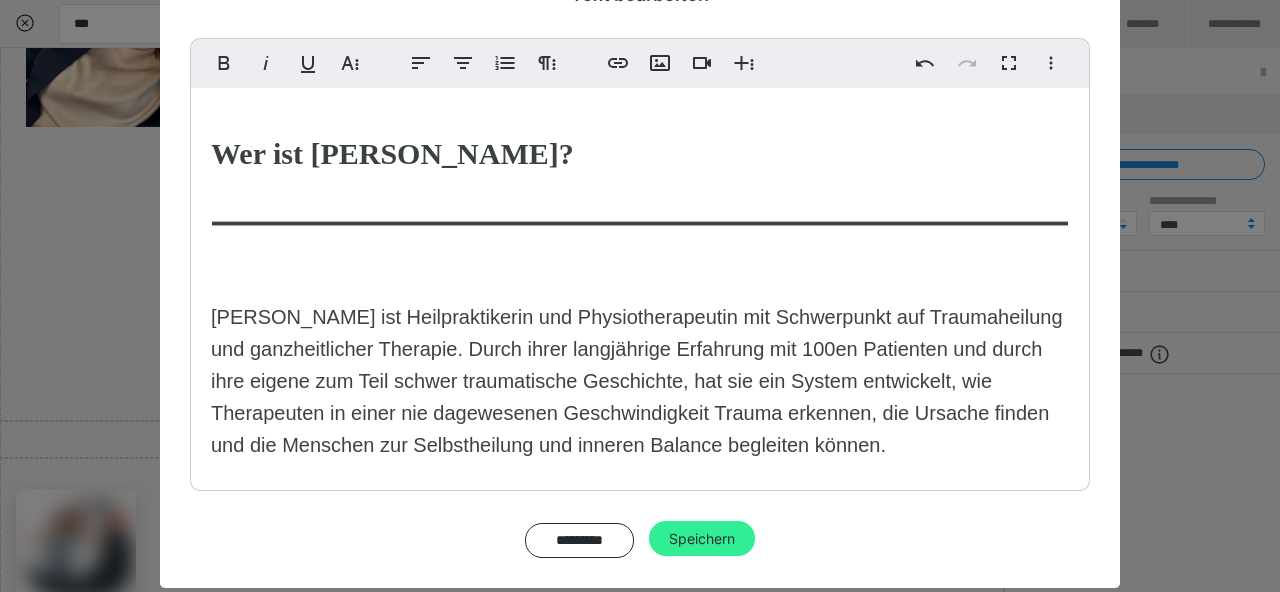 click on "Speichern" at bounding box center (702, 539) 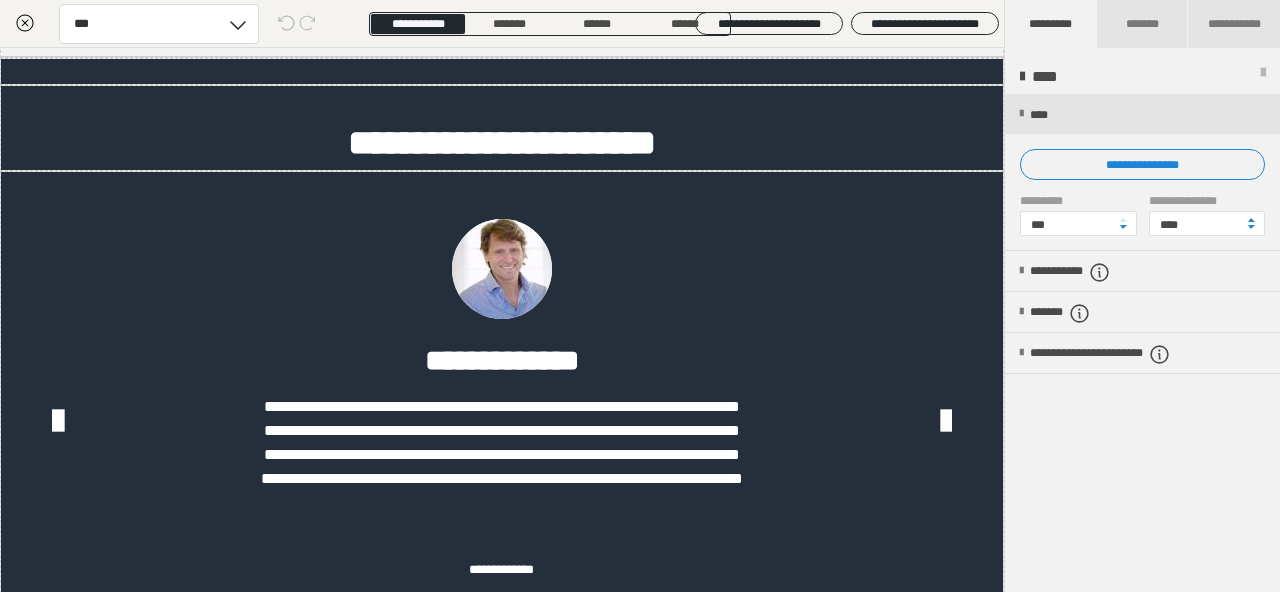 scroll, scrollTop: 3870, scrollLeft: 0, axis: vertical 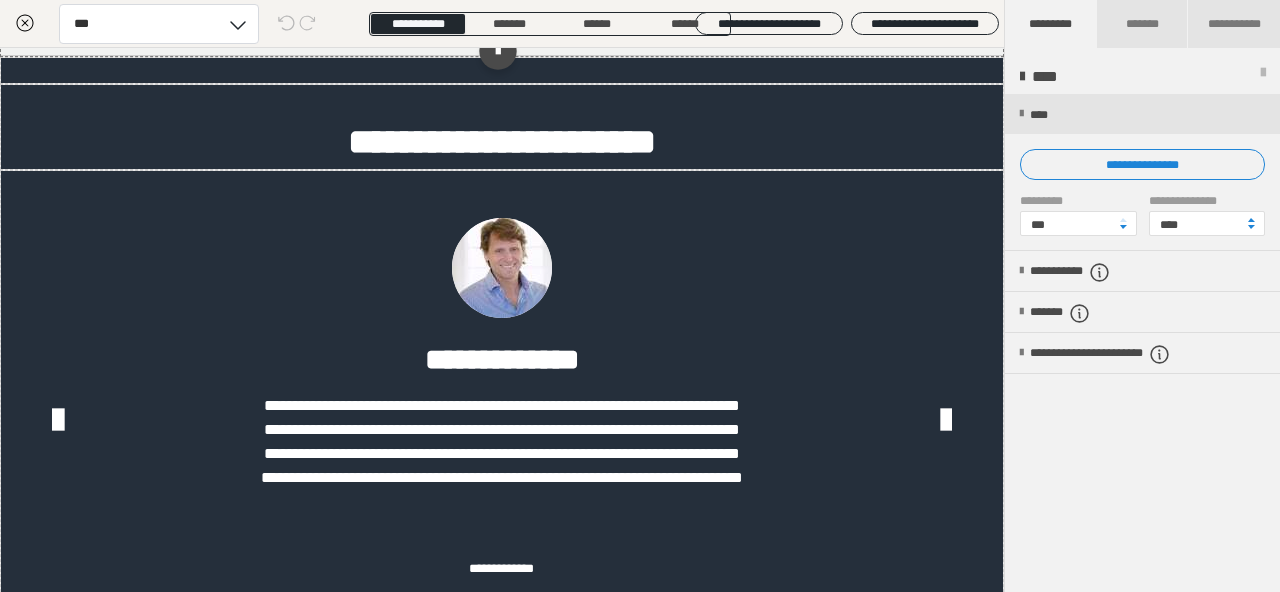 click on "**********" at bounding box center (502, -85) 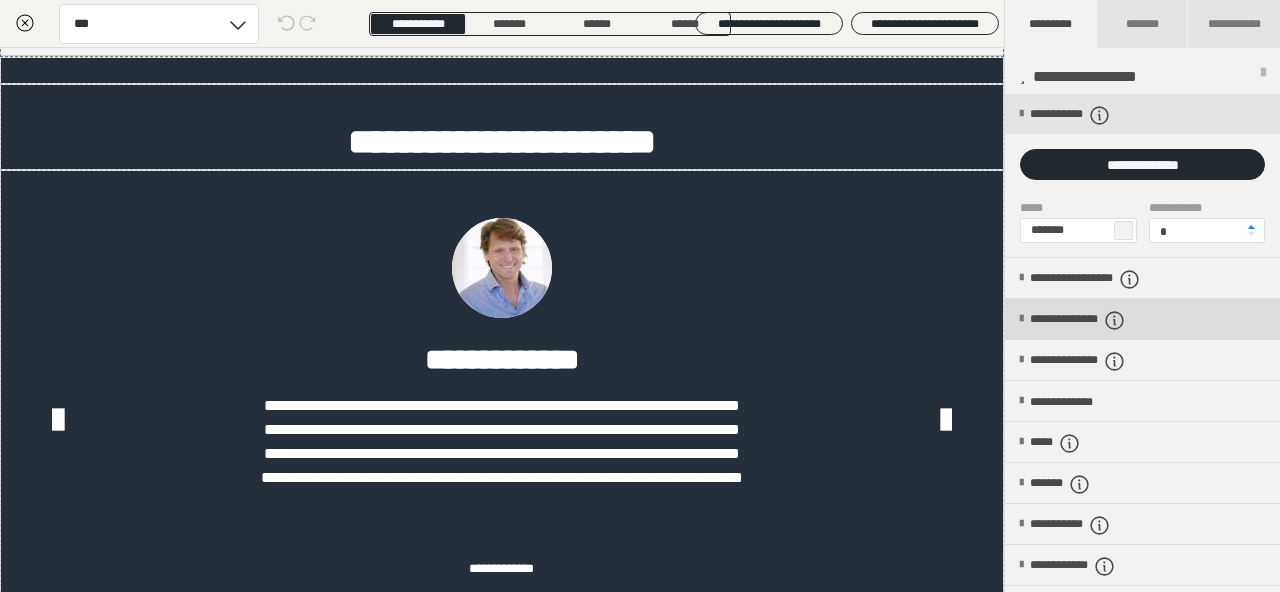 click on "**********" at bounding box center [1103, 320] 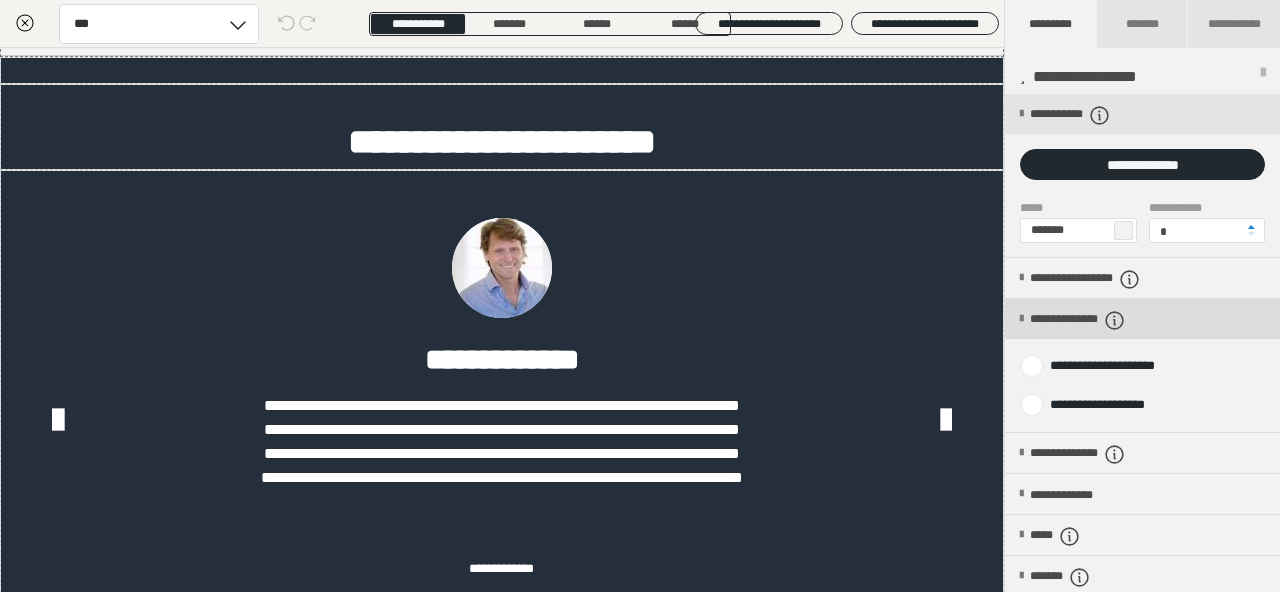 click on "**********" at bounding box center [1103, 320] 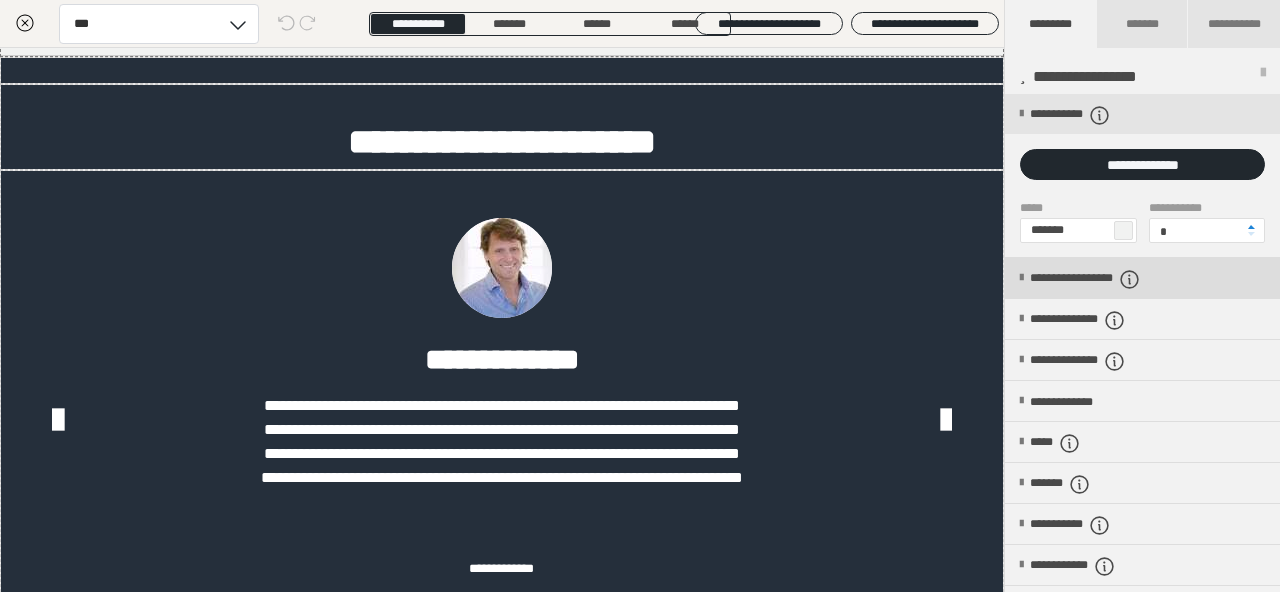 click on "**********" at bounding box center (1116, 279) 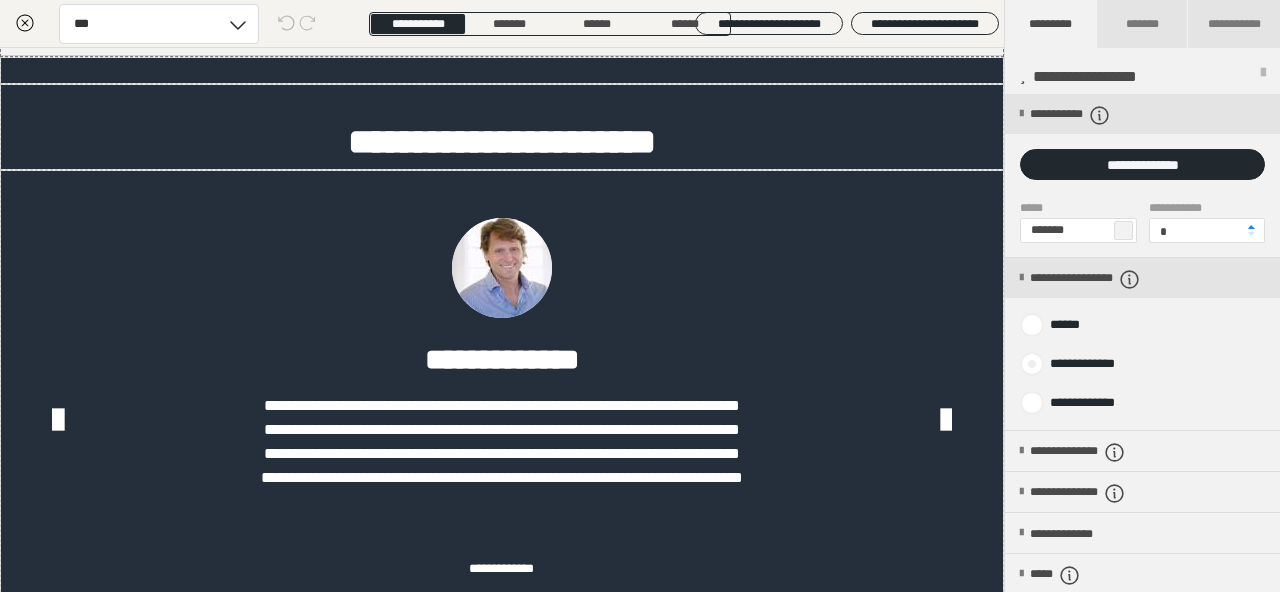 click at bounding box center (1032, 364) 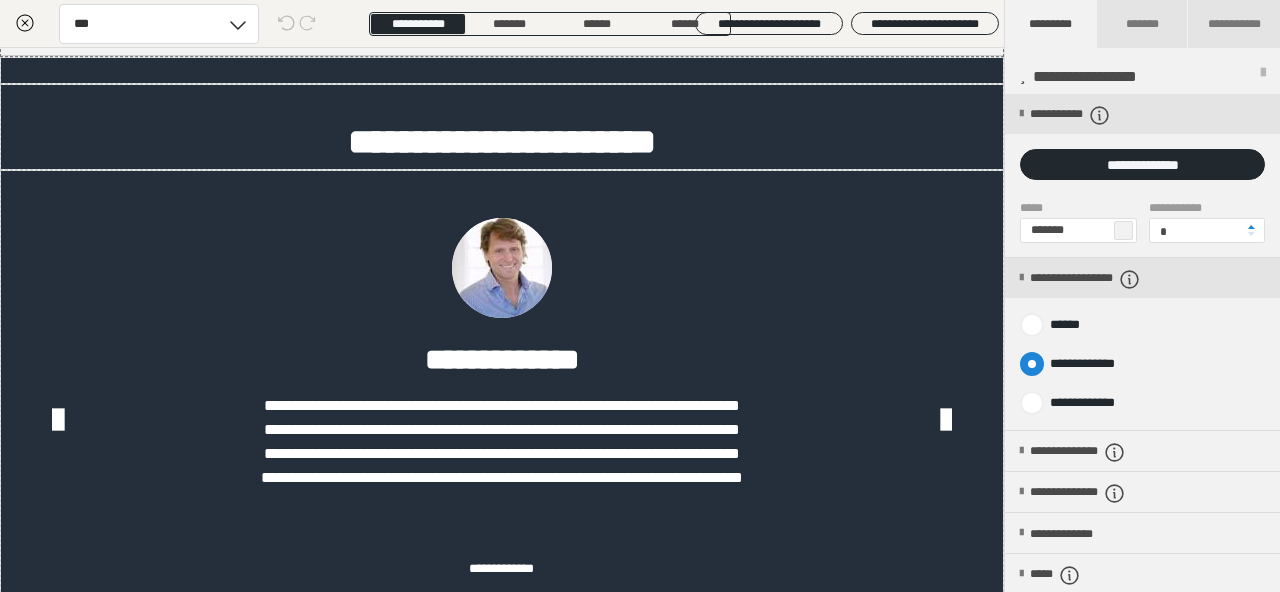 radio on "****" 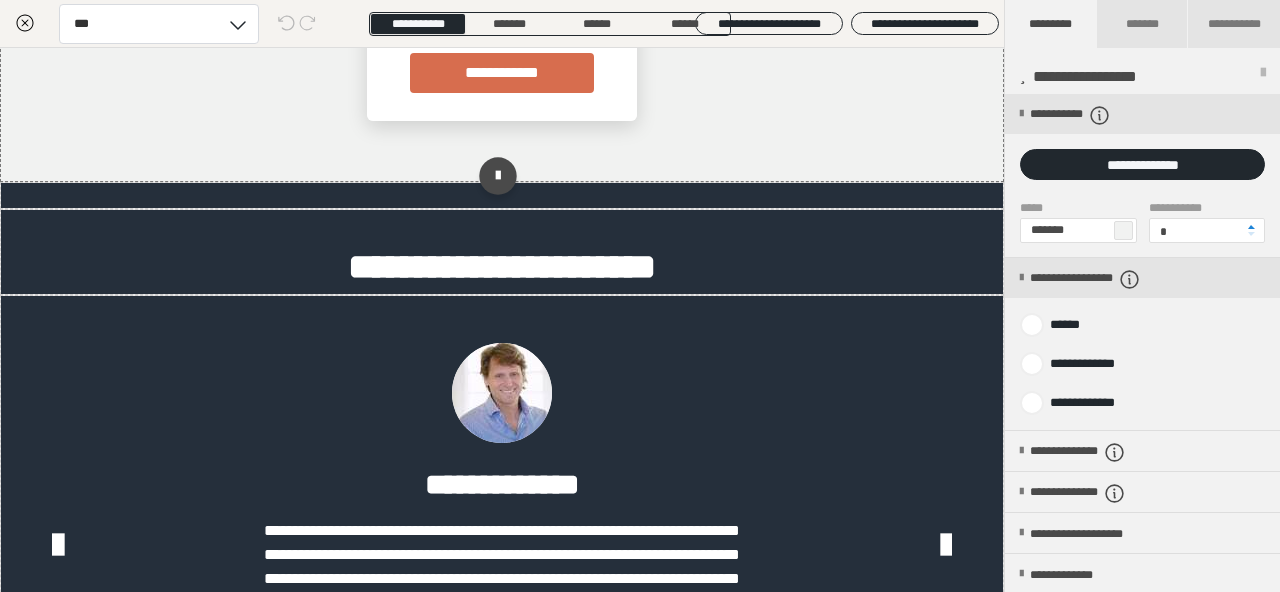 scroll, scrollTop: 4066, scrollLeft: 0, axis: vertical 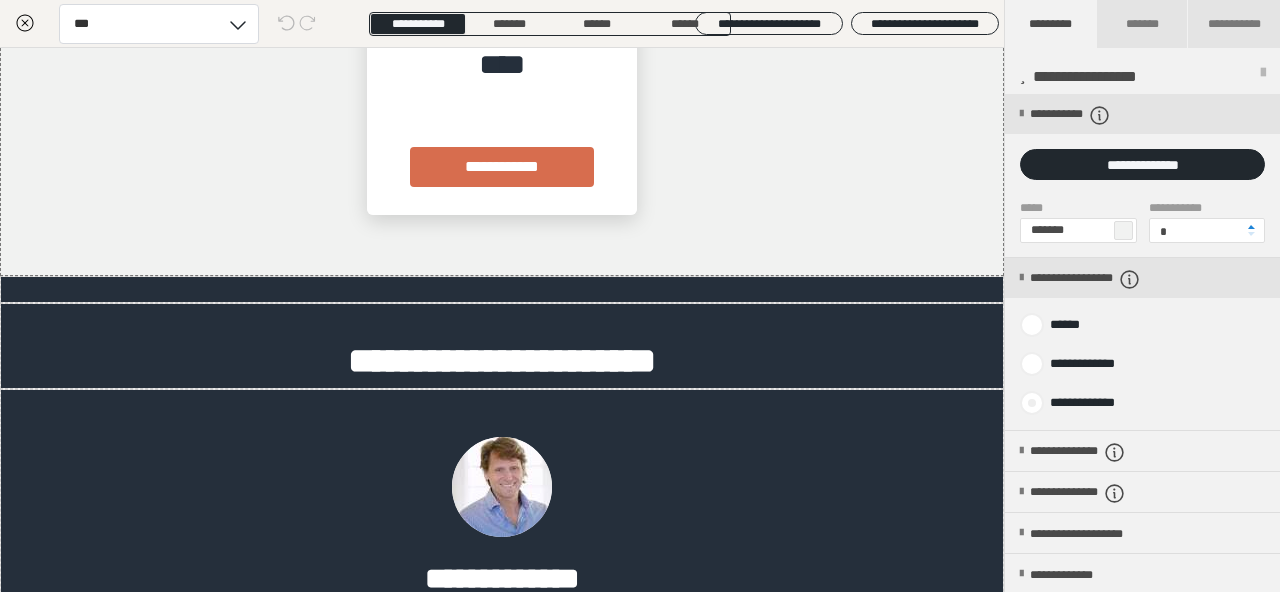 click at bounding box center [1032, 403] 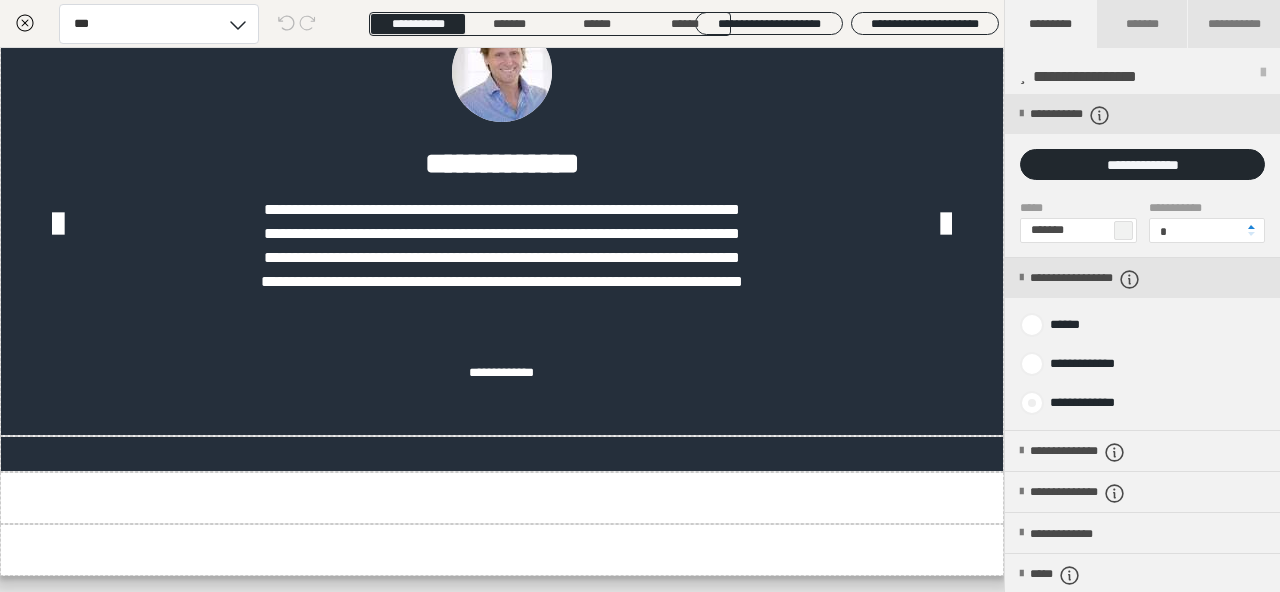 scroll, scrollTop: 3858, scrollLeft: 0, axis: vertical 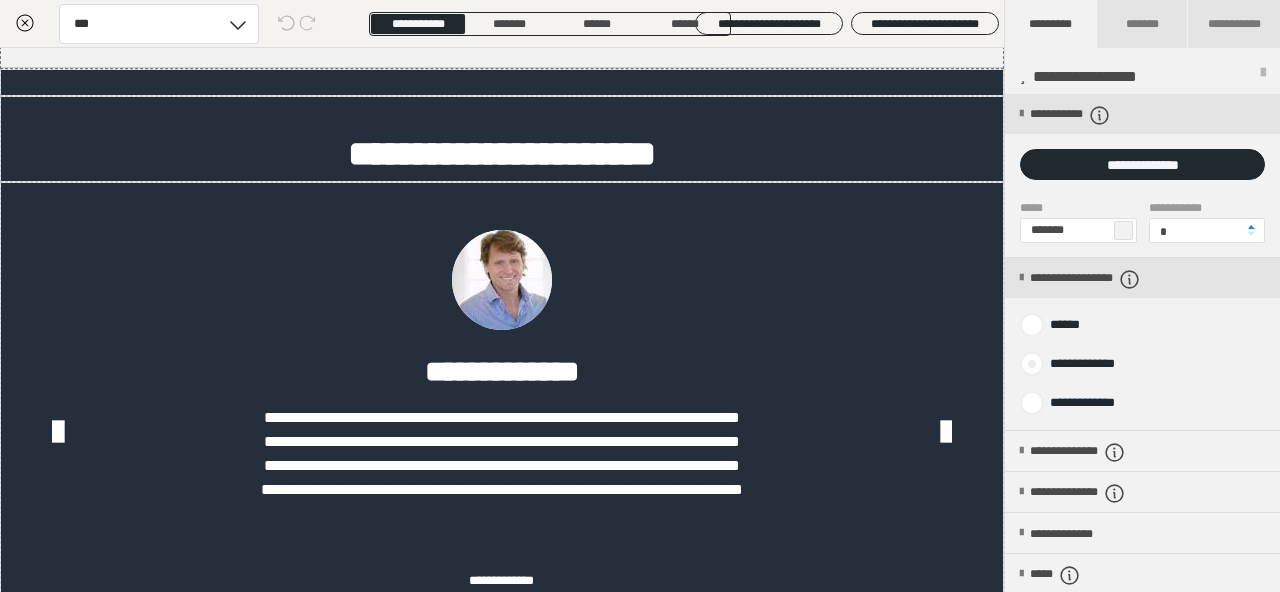 click at bounding box center (1032, 364) 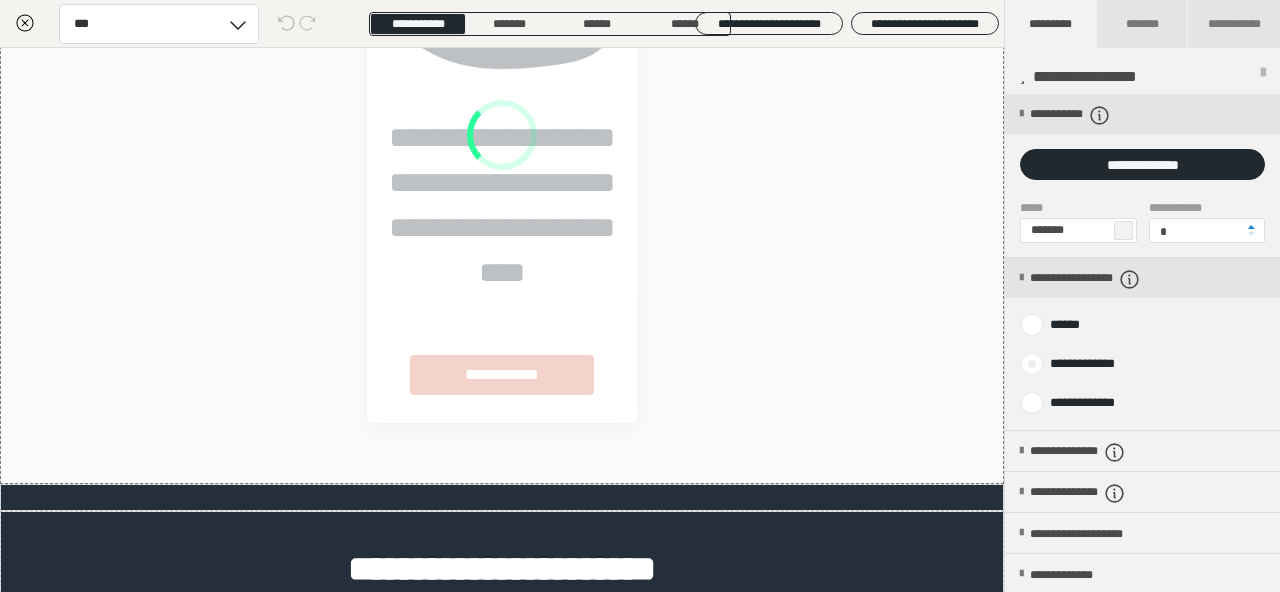 scroll, scrollTop: 4066, scrollLeft: 0, axis: vertical 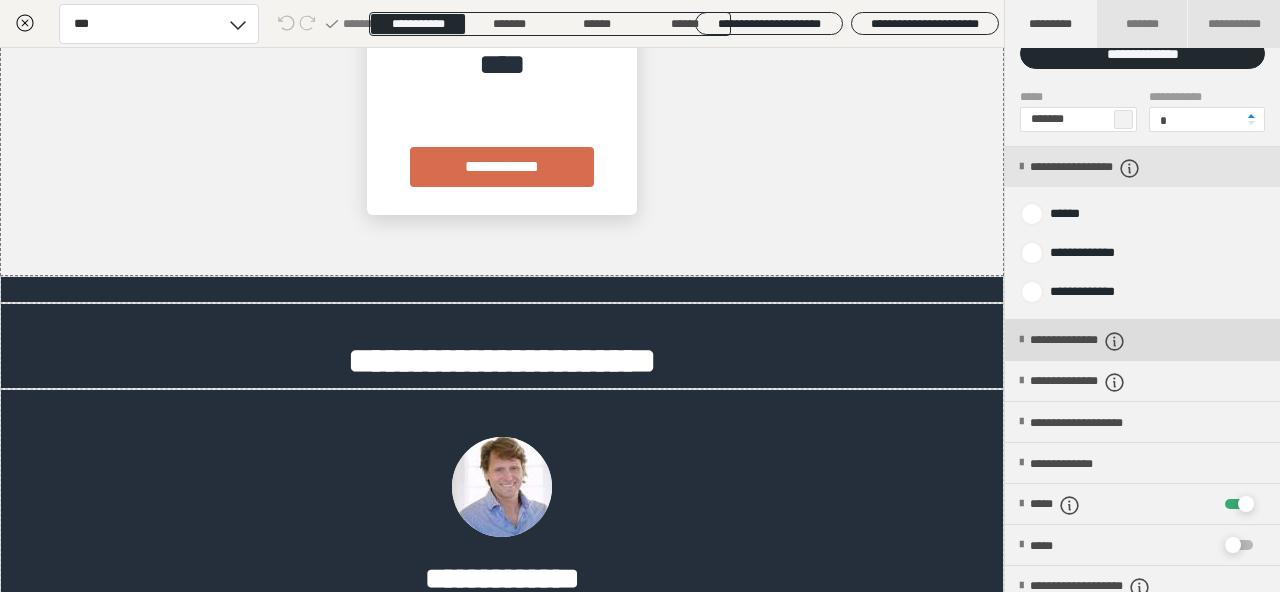 click on "**********" at bounding box center (1103, 341) 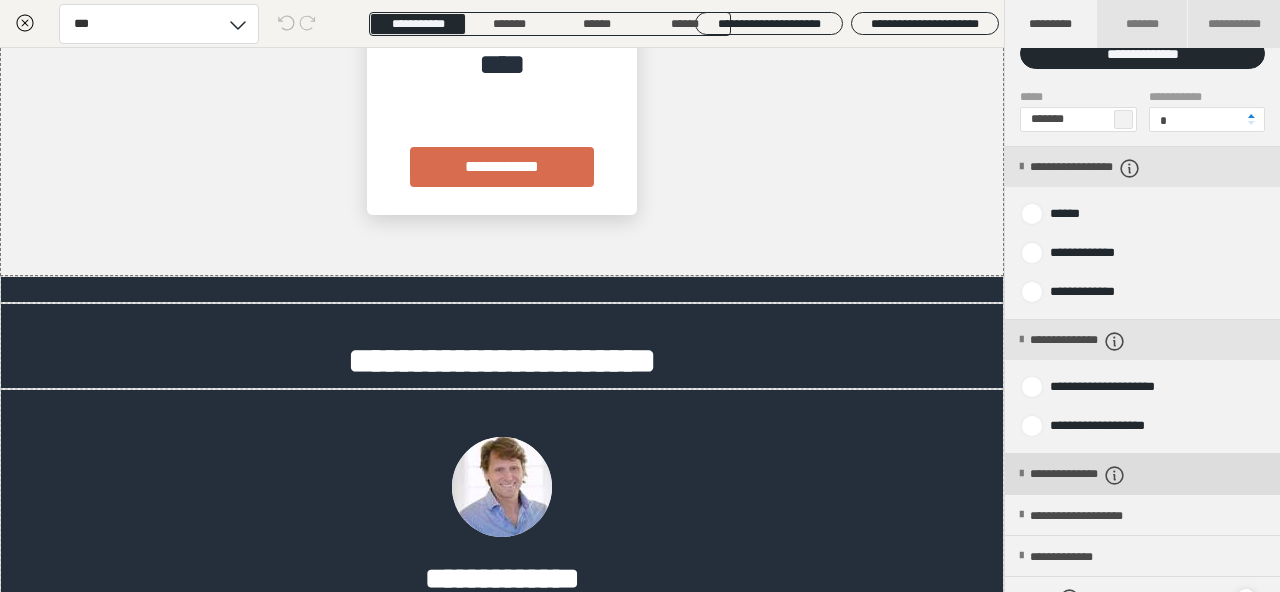 click on "**********" at bounding box center [1142, 474] 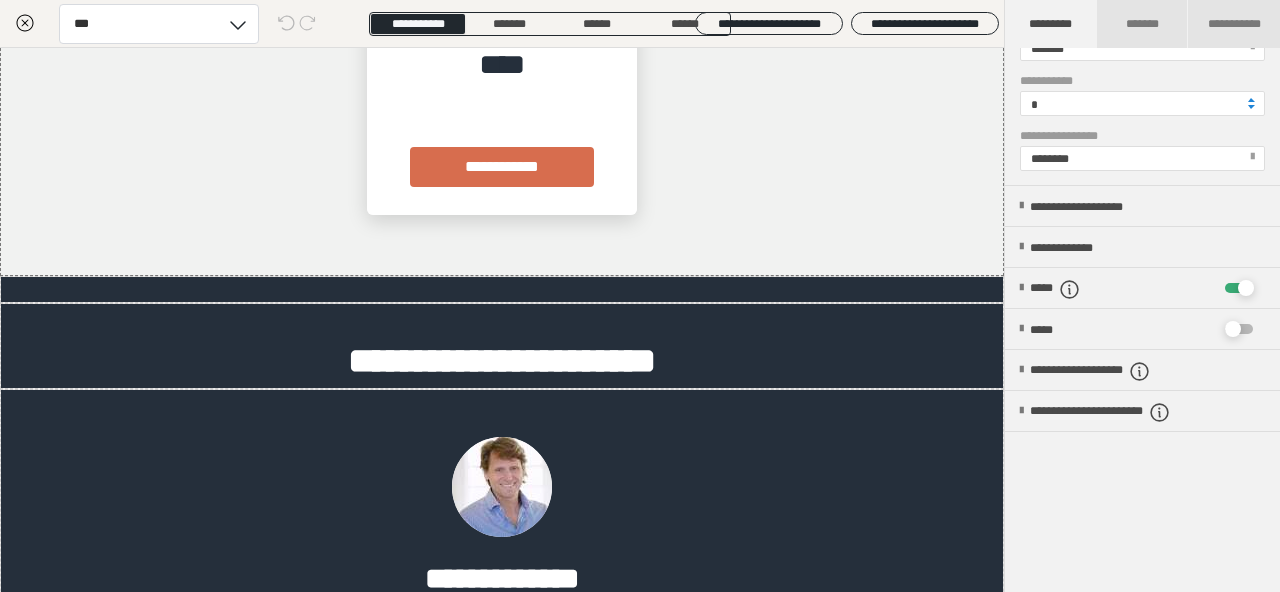 scroll, scrollTop: 881, scrollLeft: 0, axis: vertical 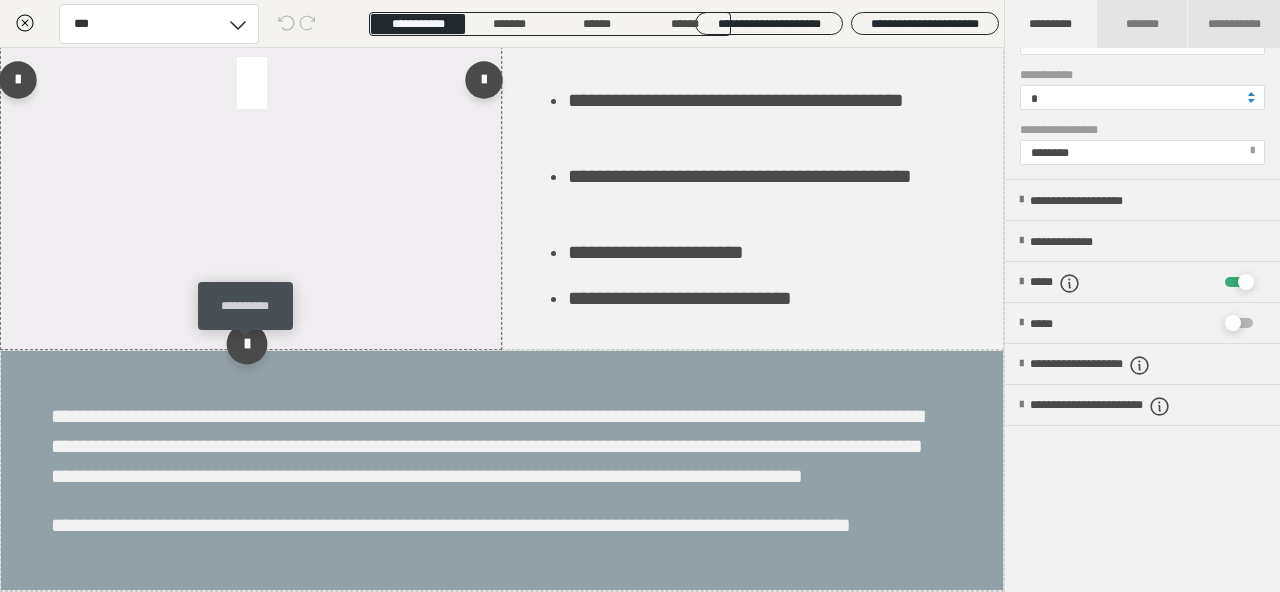 click at bounding box center [246, 344] 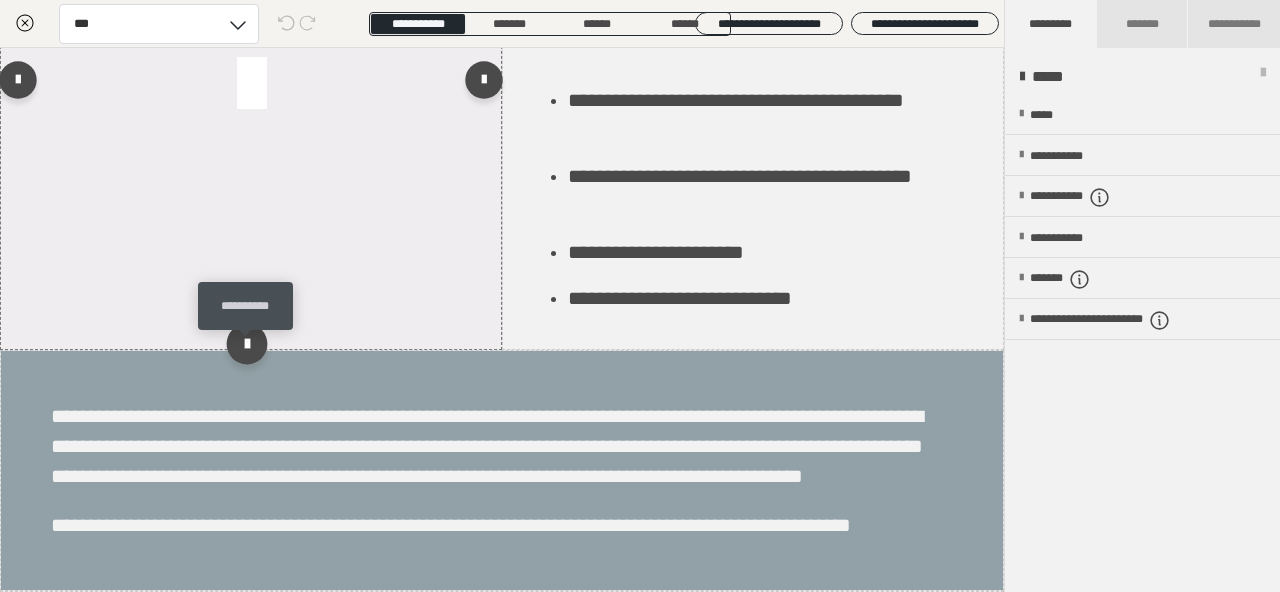 scroll, scrollTop: 0, scrollLeft: 0, axis: both 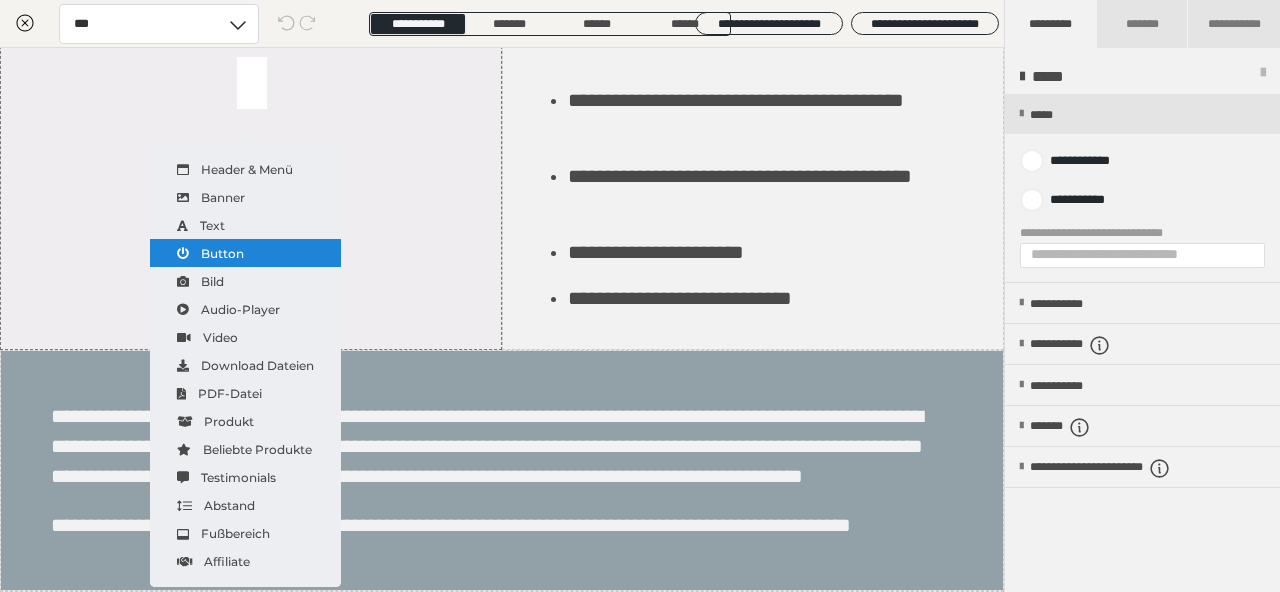 click on "Button" at bounding box center (245, 253) 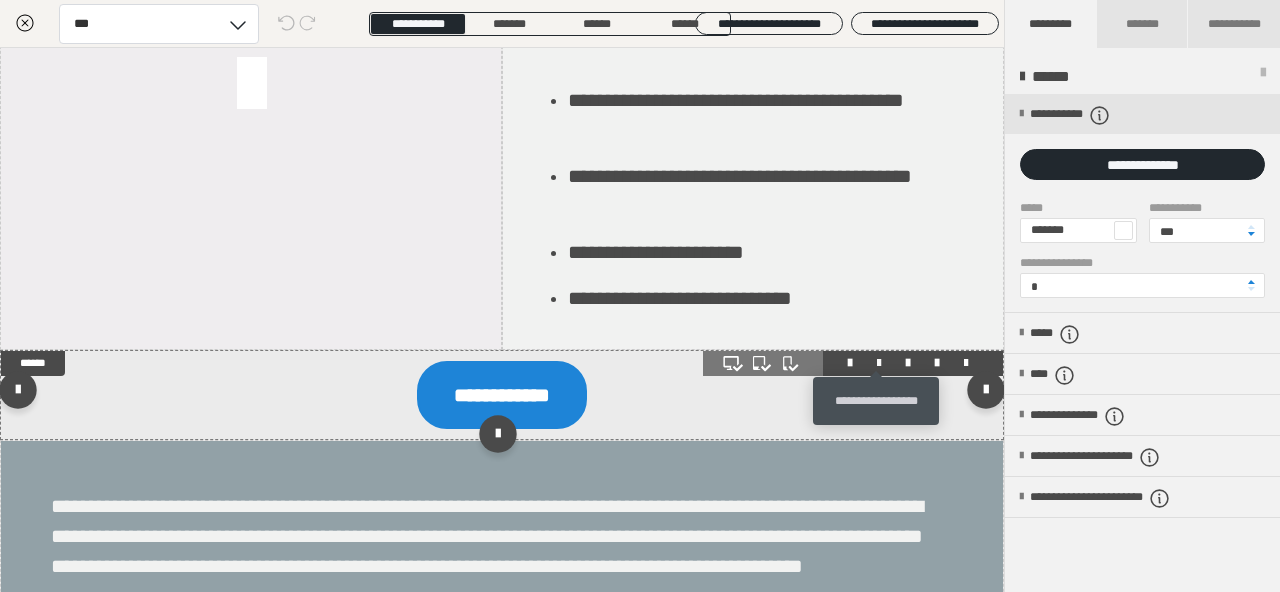 click at bounding box center (879, 363) 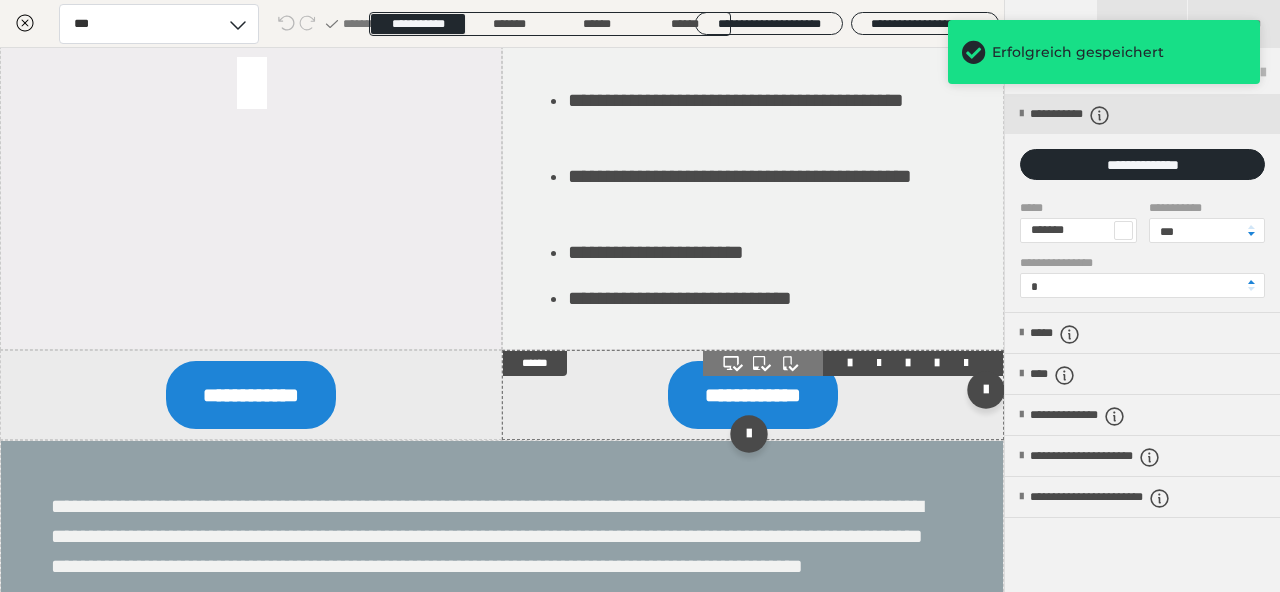 click at bounding box center [753, 395] 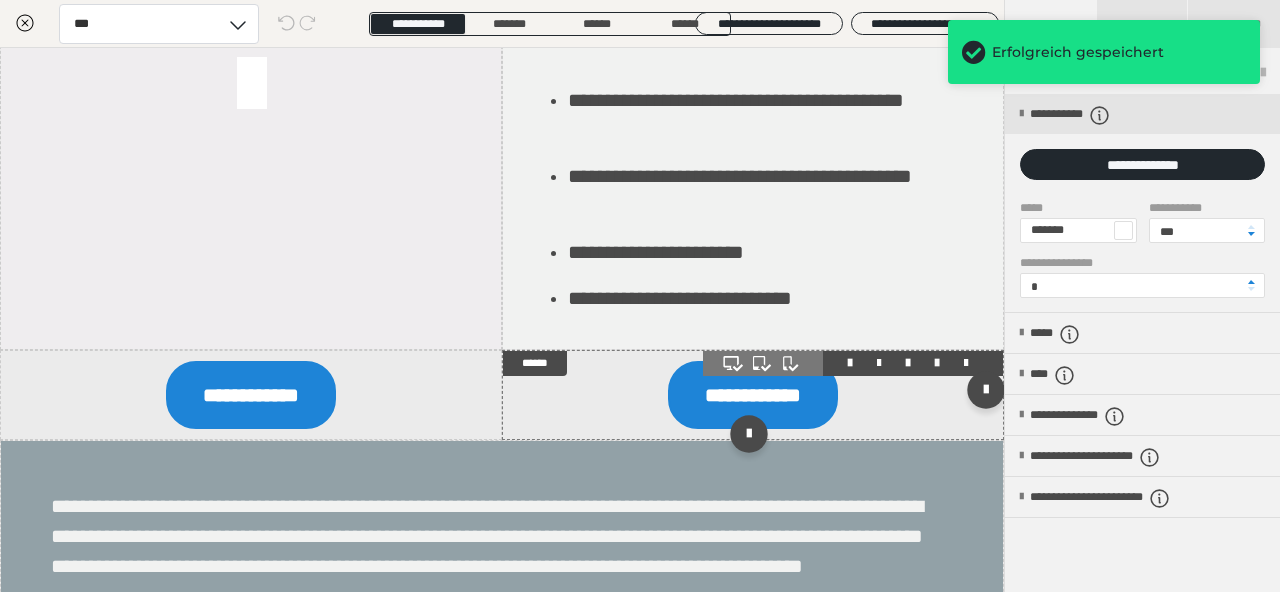 click at bounding box center [937, 363] 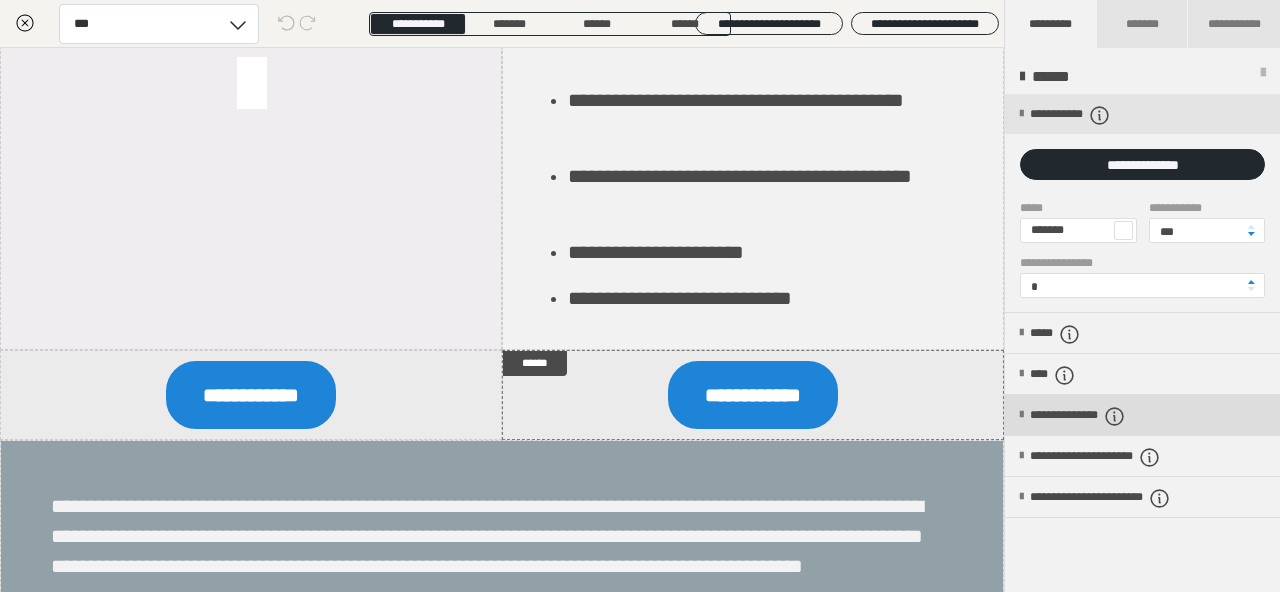 click at bounding box center (1021, 415) 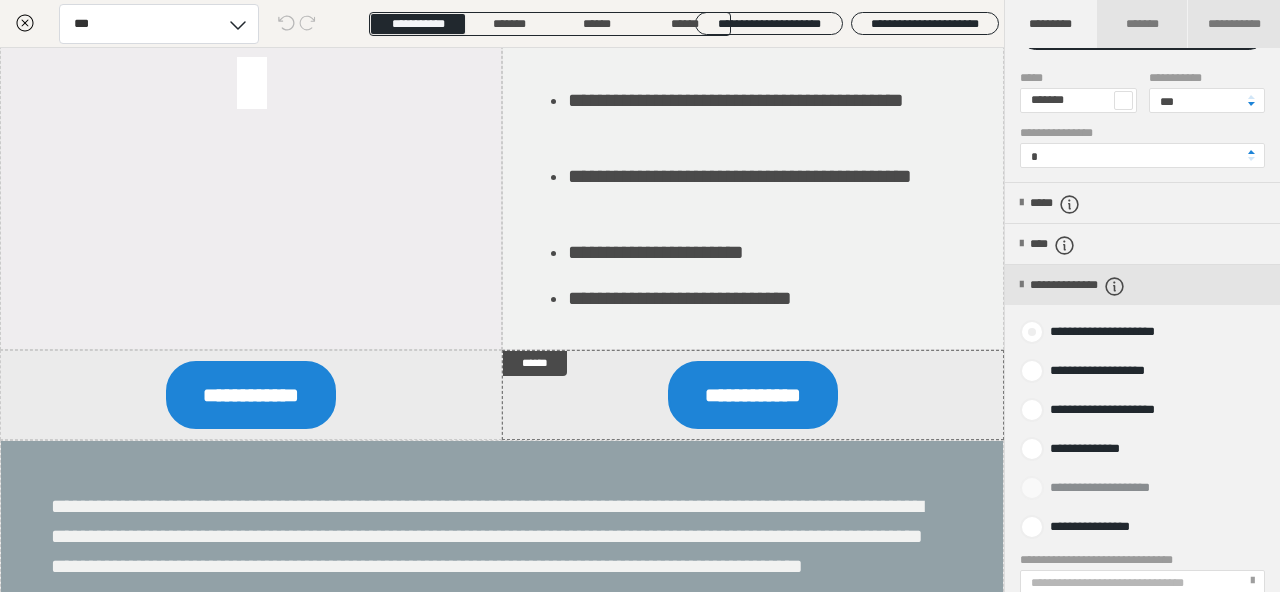 scroll, scrollTop: 192, scrollLeft: 0, axis: vertical 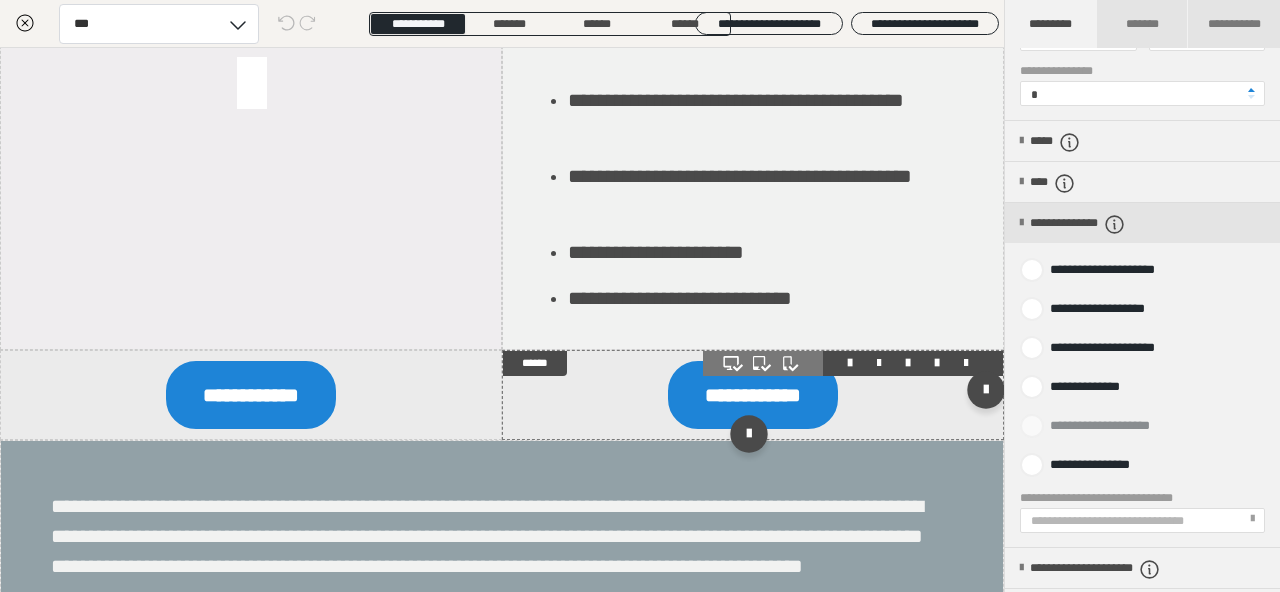 click at bounding box center [753, 395] 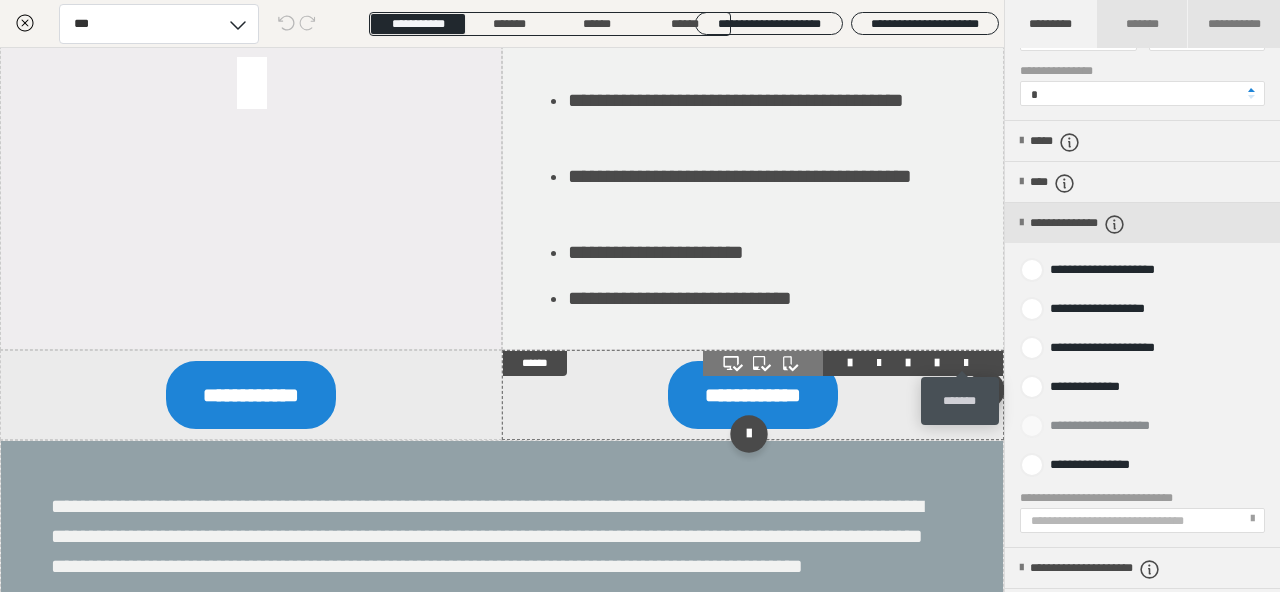 click at bounding box center [966, 363] 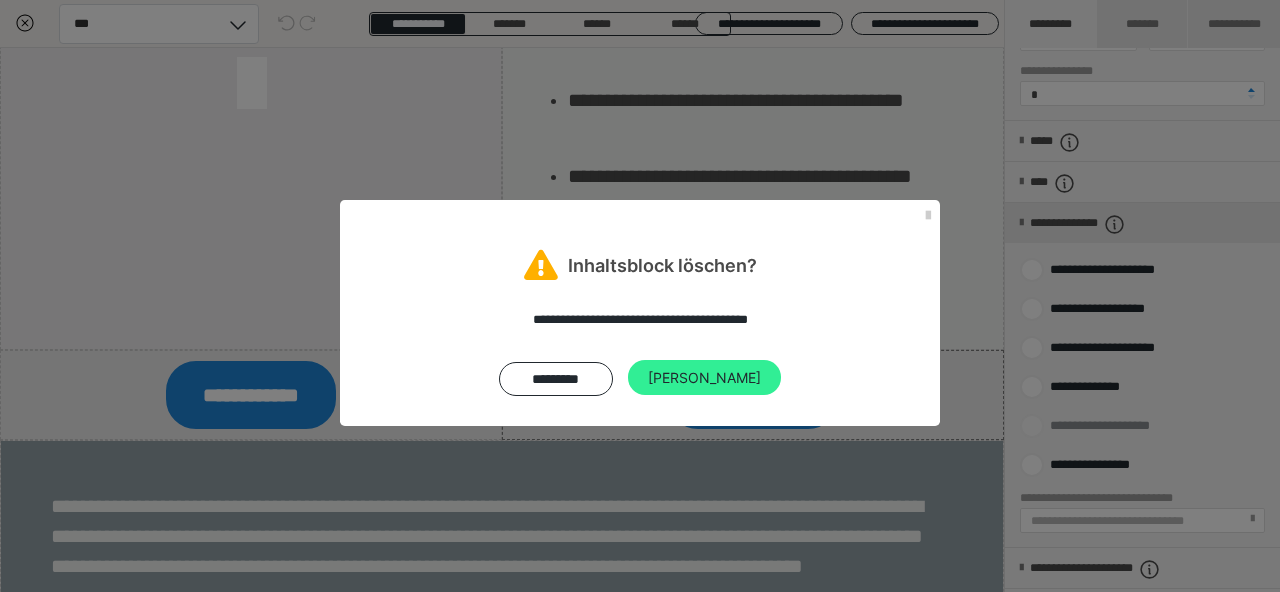 click on "[PERSON_NAME]" at bounding box center (704, 378) 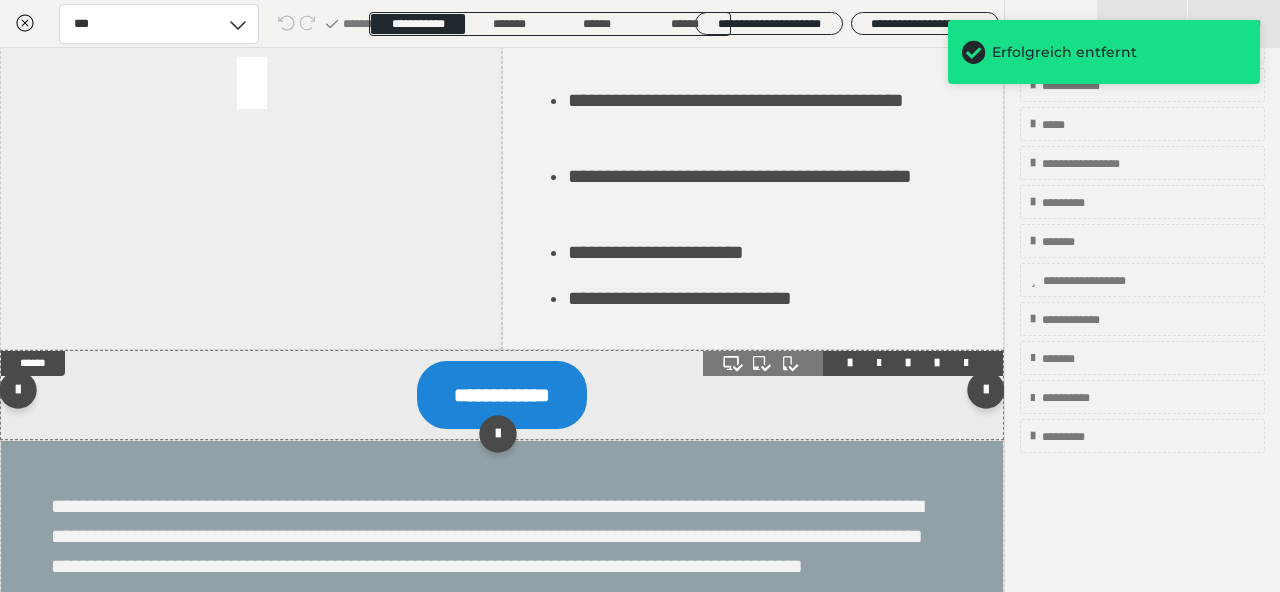click on "**********" at bounding box center (502, 395) 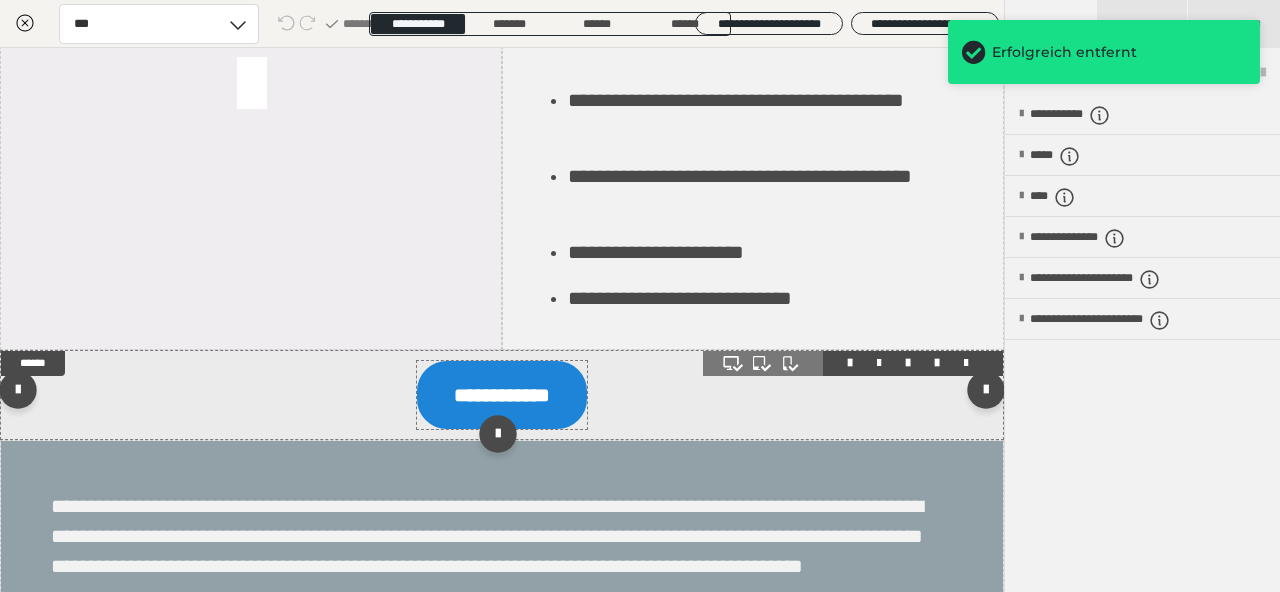 scroll, scrollTop: 0, scrollLeft: 0, axis: both 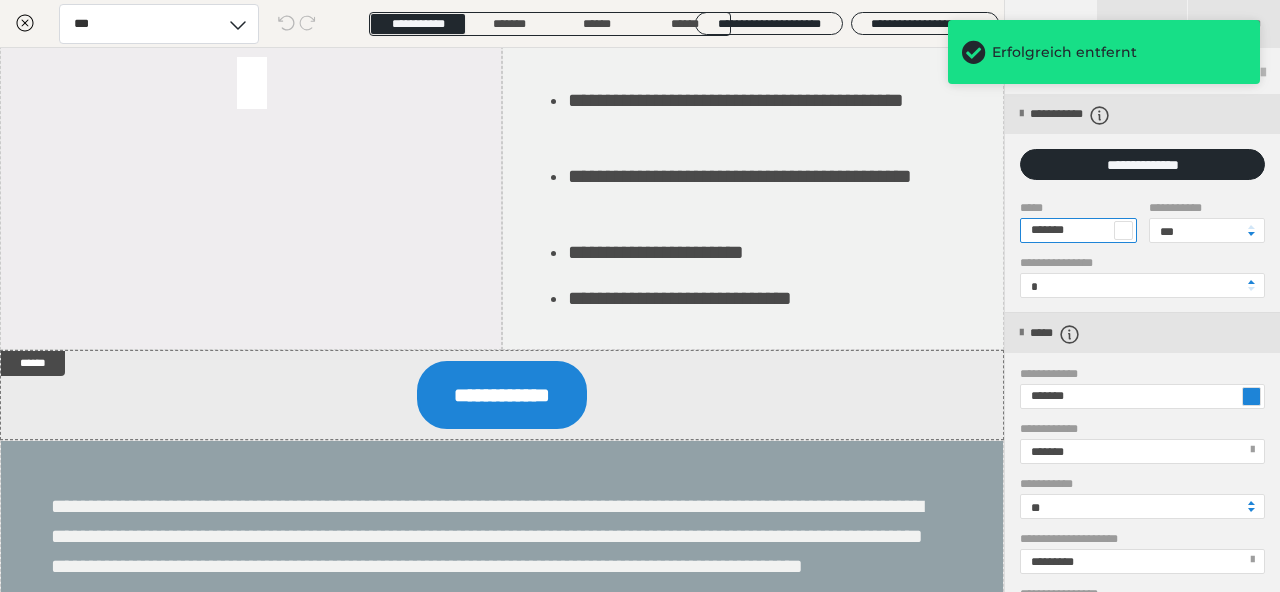 click on "*******" at bounding box center (1078, 230) 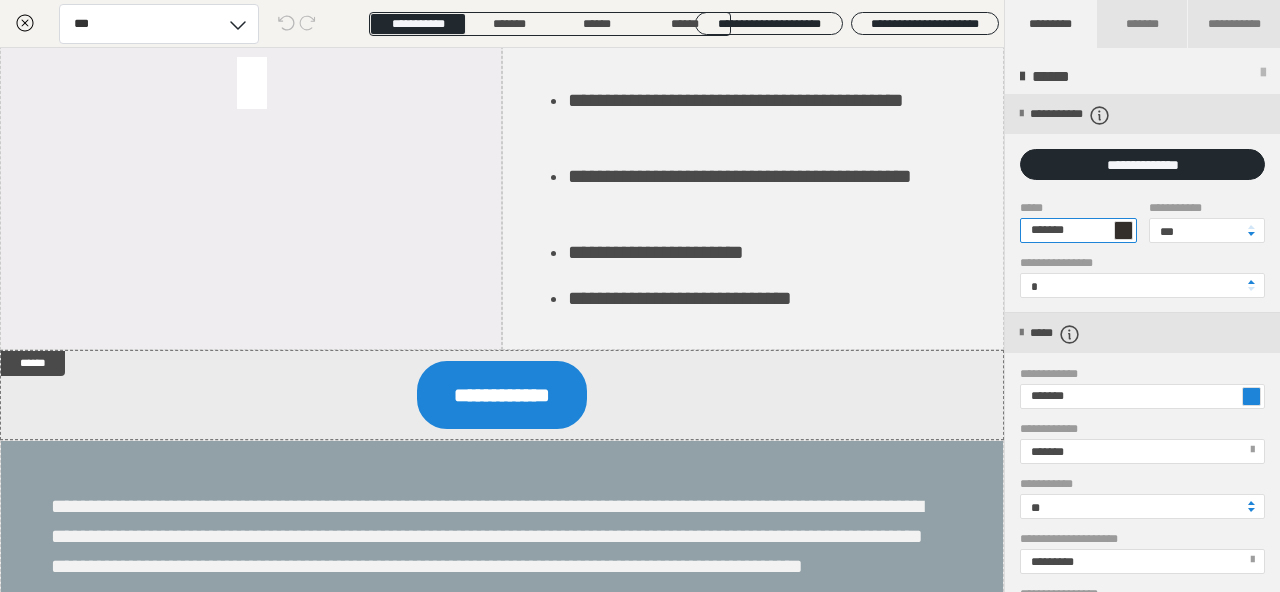 scroll, scrollTop: 96, scrollLeft: 0, axis: vertical 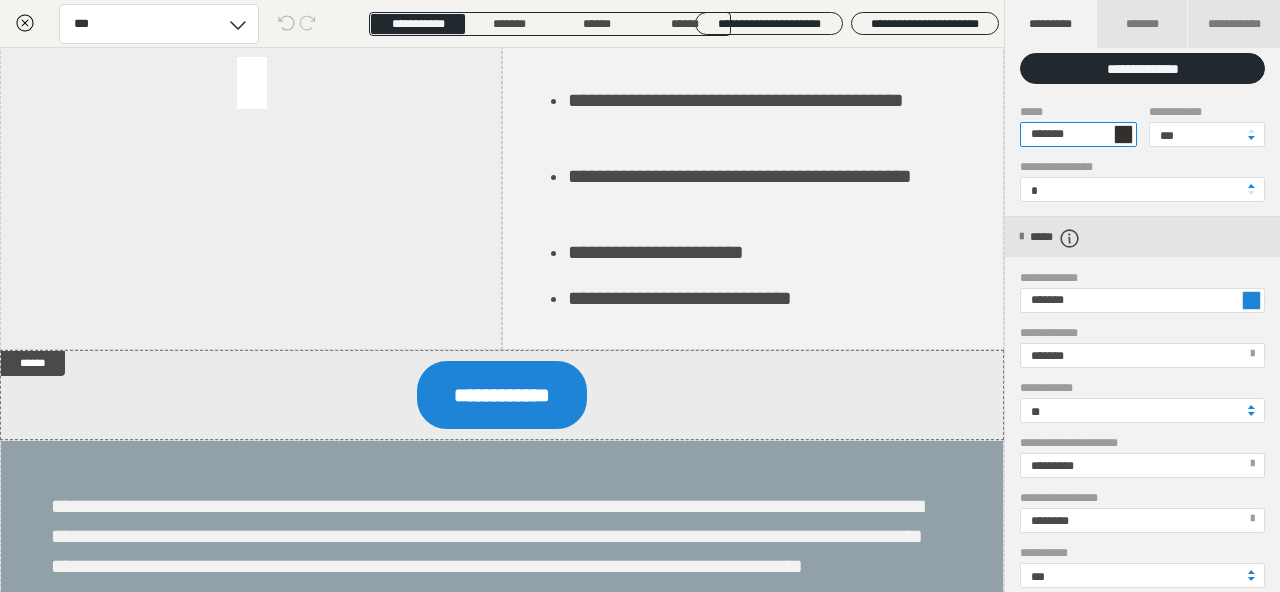 type on "*******" 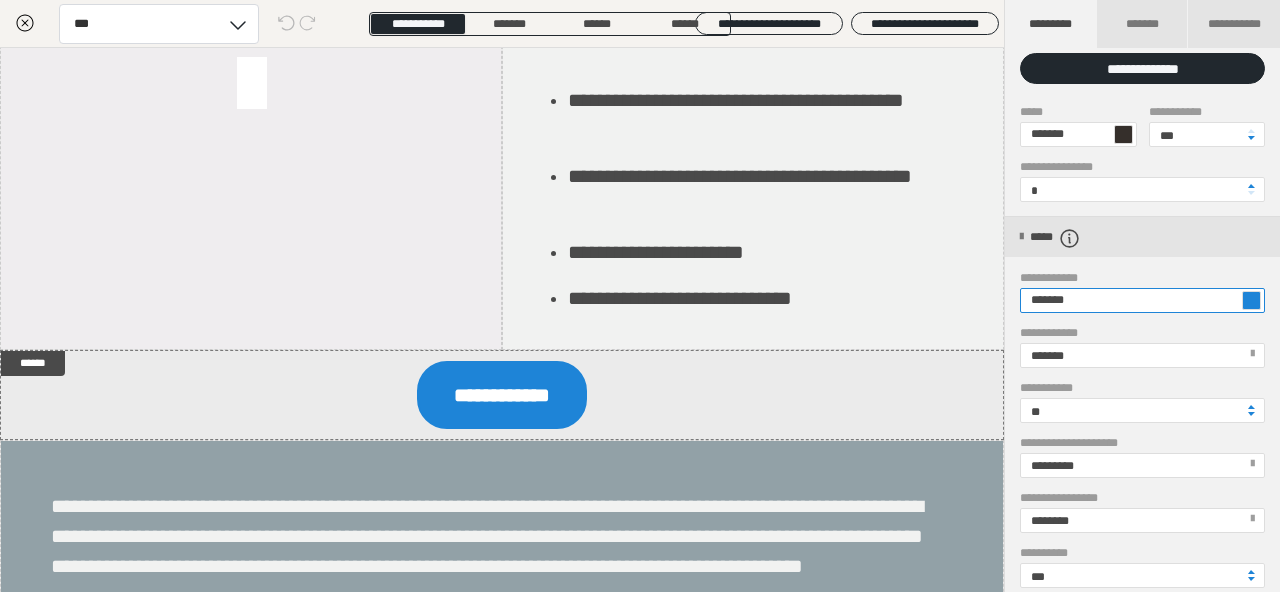 click on "*******" at bounding box center [1142, 300] 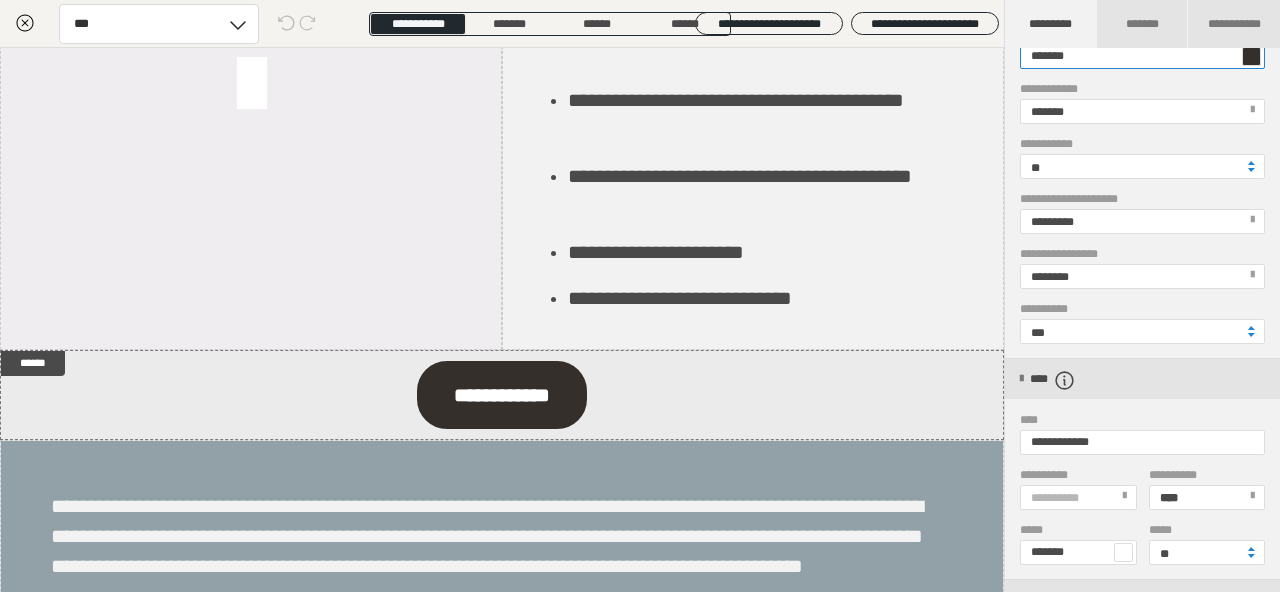 scroll, scrollTop: 384, scrollLeft: 0, axis: vertical 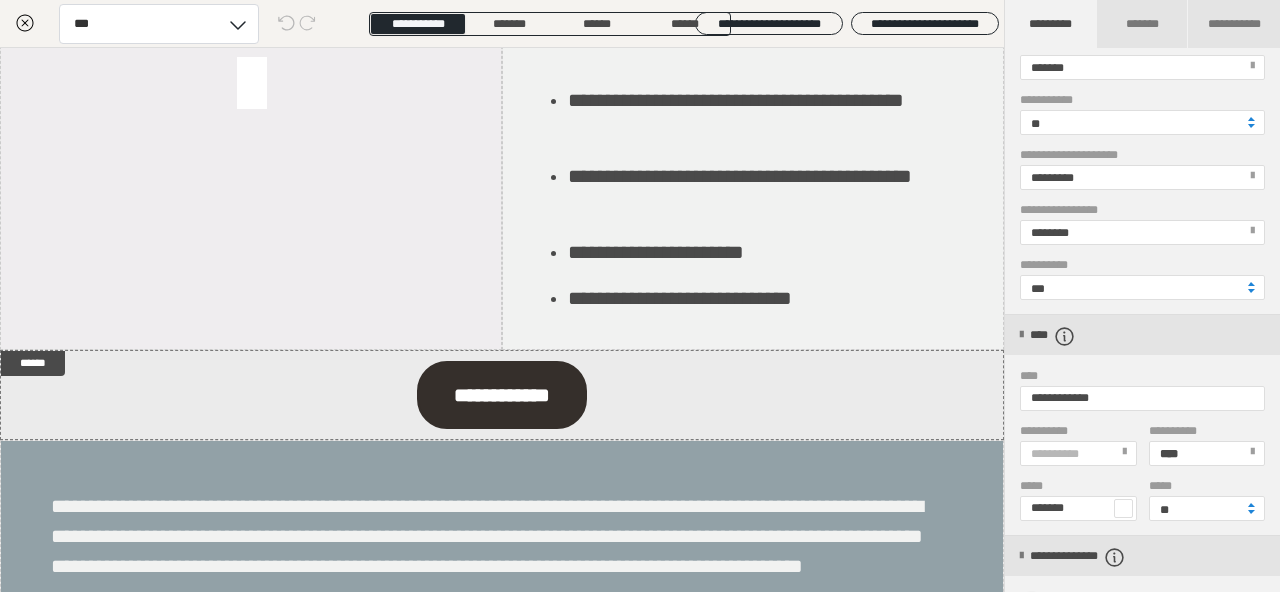 type on "*******" 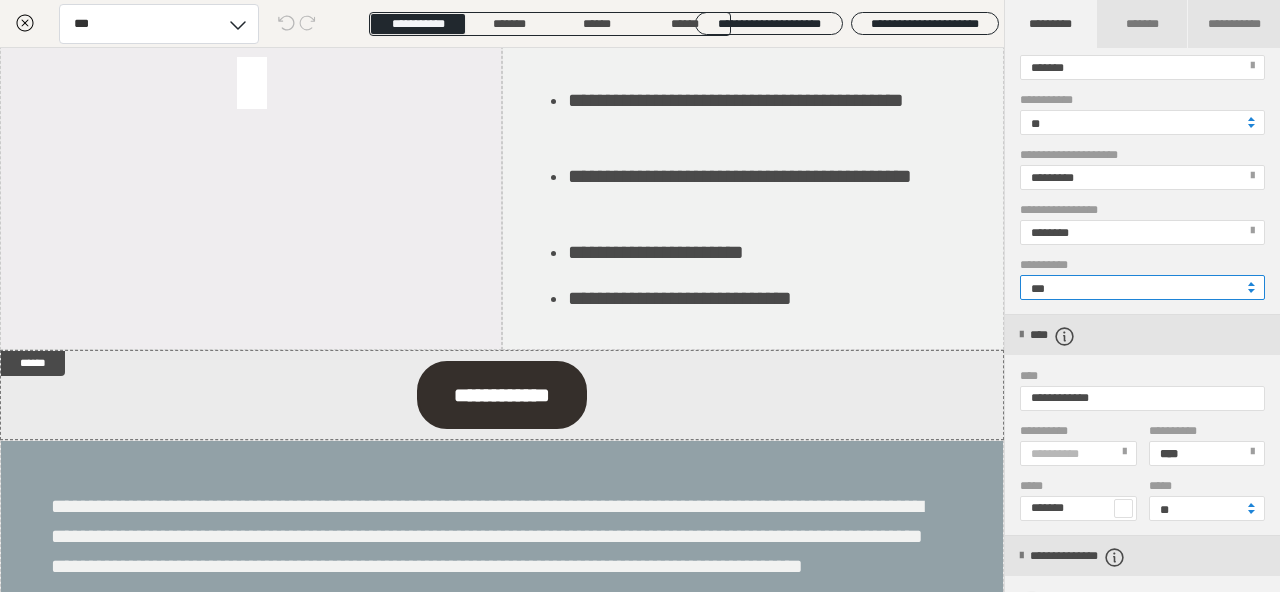 click on "***" at bounding box center [1142, 287] 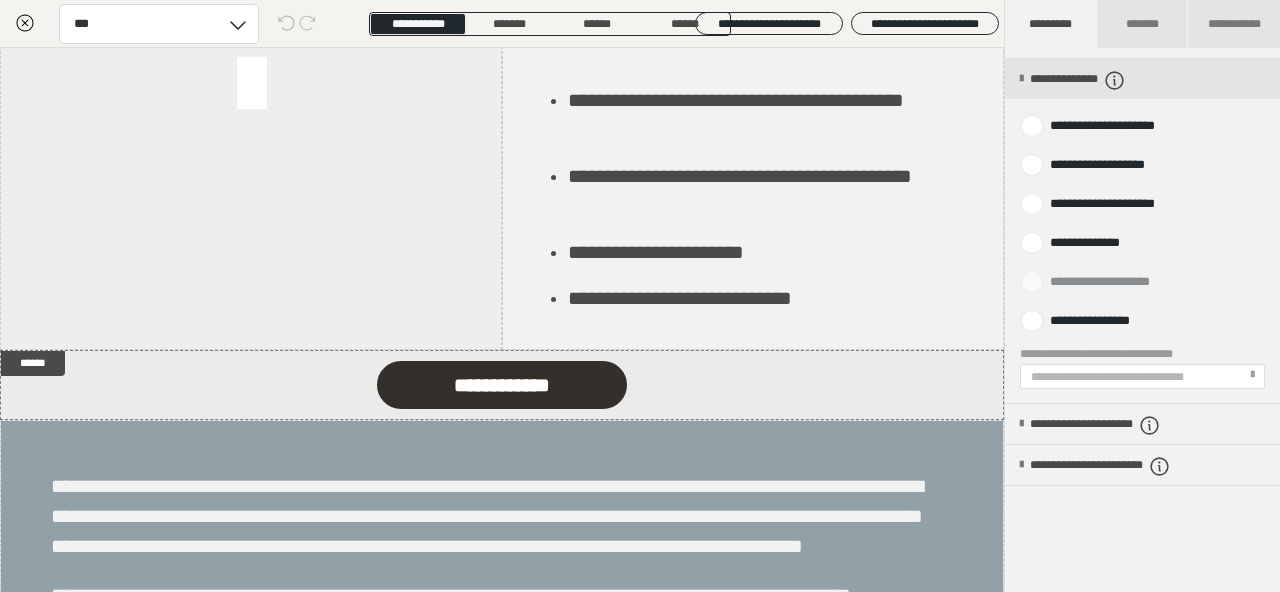 scroll, scrollTop: 864, scrollLeft: 0, axis: vertical 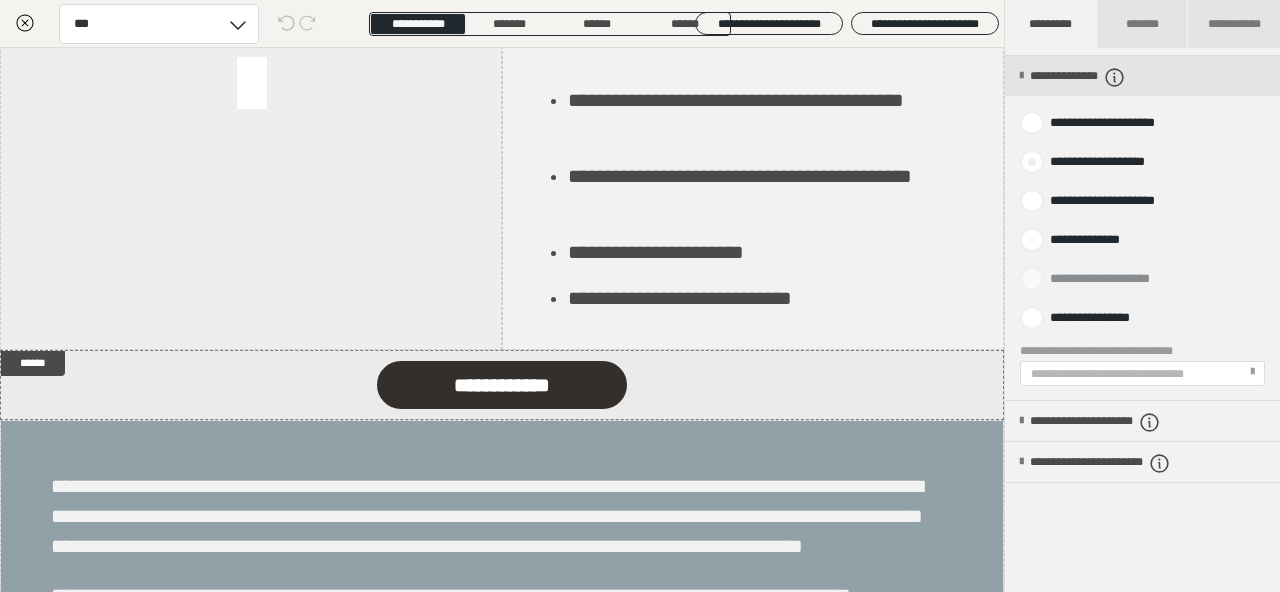 type on "***" 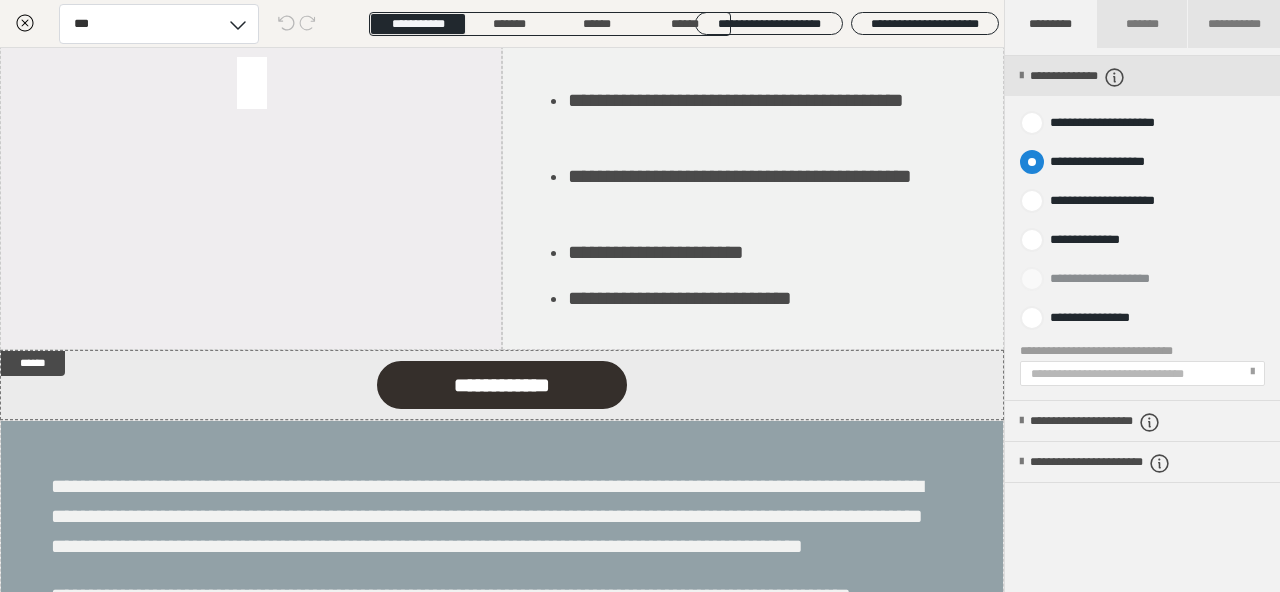 radio on "****" 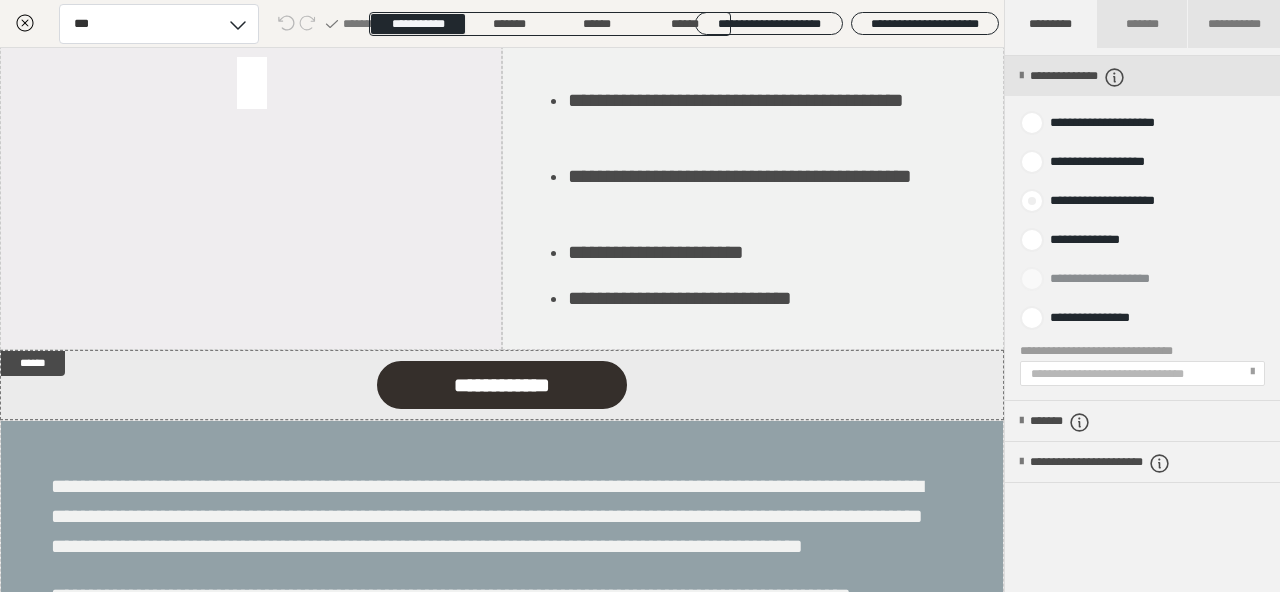 click on "**********" at bounding box center (1104, 201) 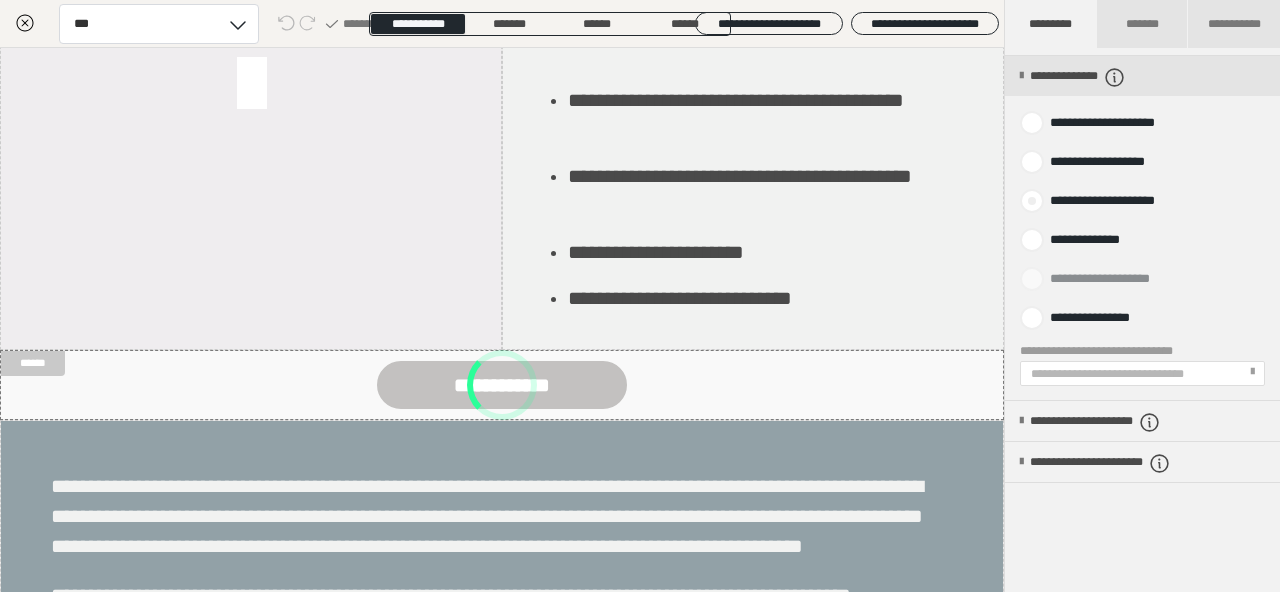 radio on "*****" 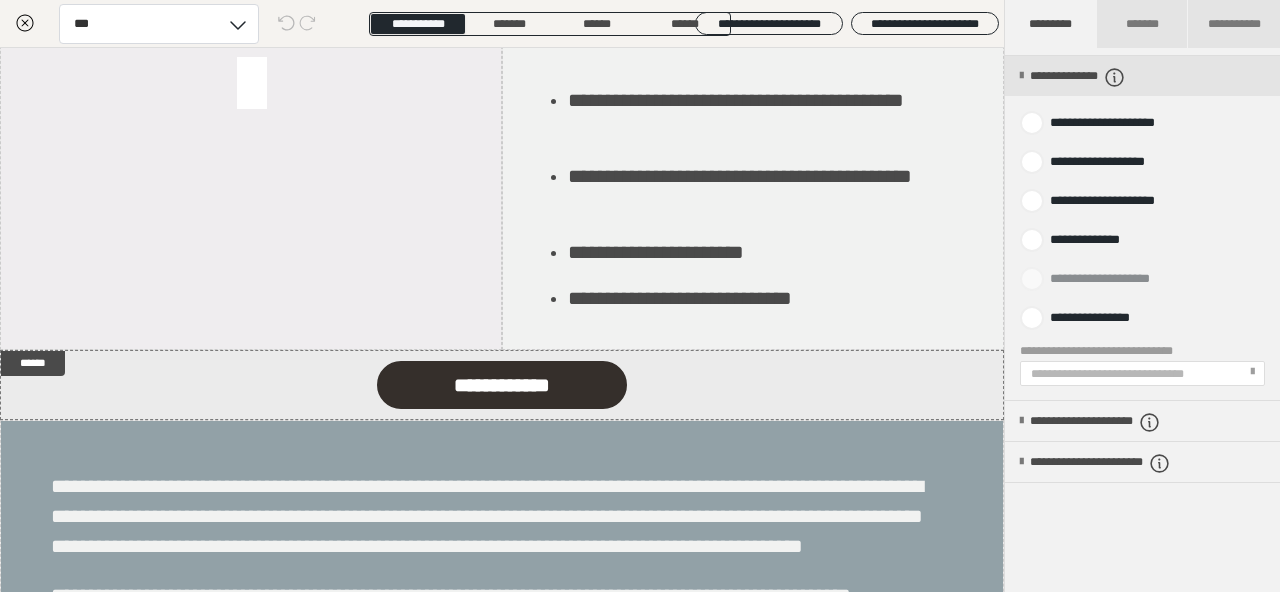 click on "**********" at bounding box center (1132, 374) 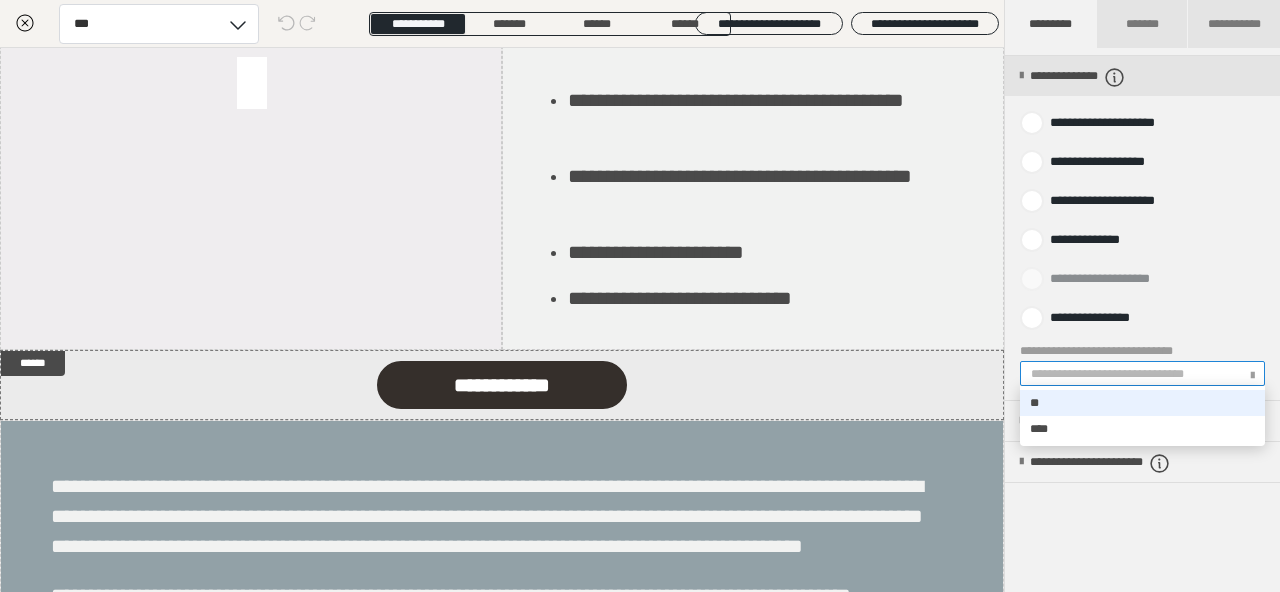 paste on "**********" 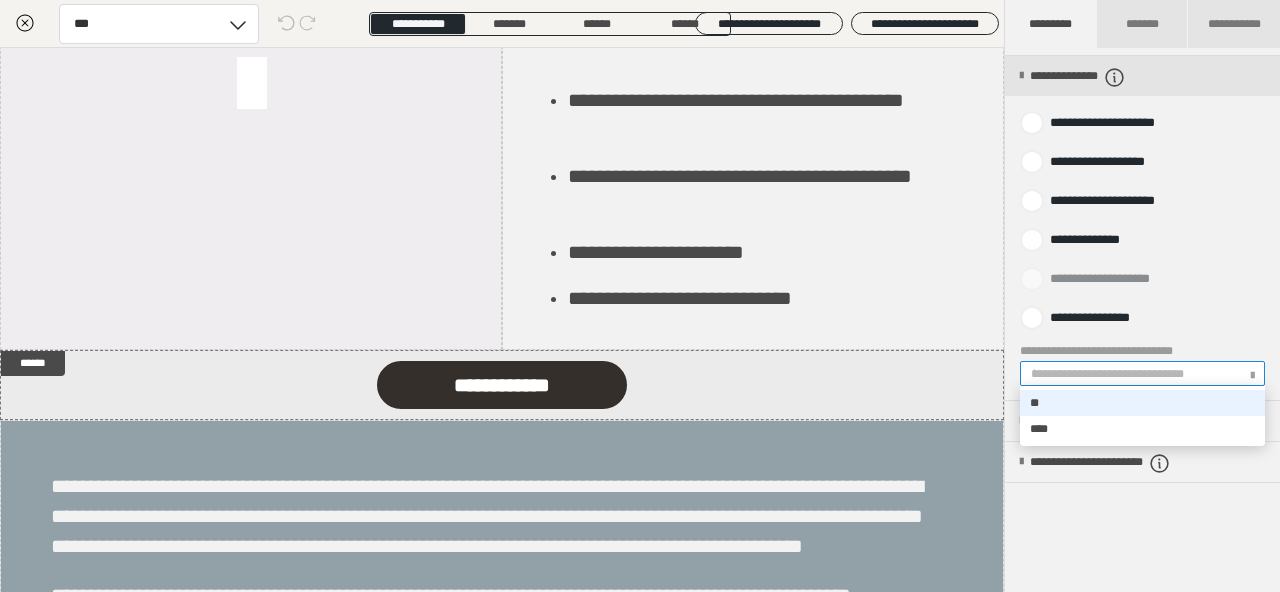 scroll, scrollTop: 0, scrollLeft: 276, axis: horizontal 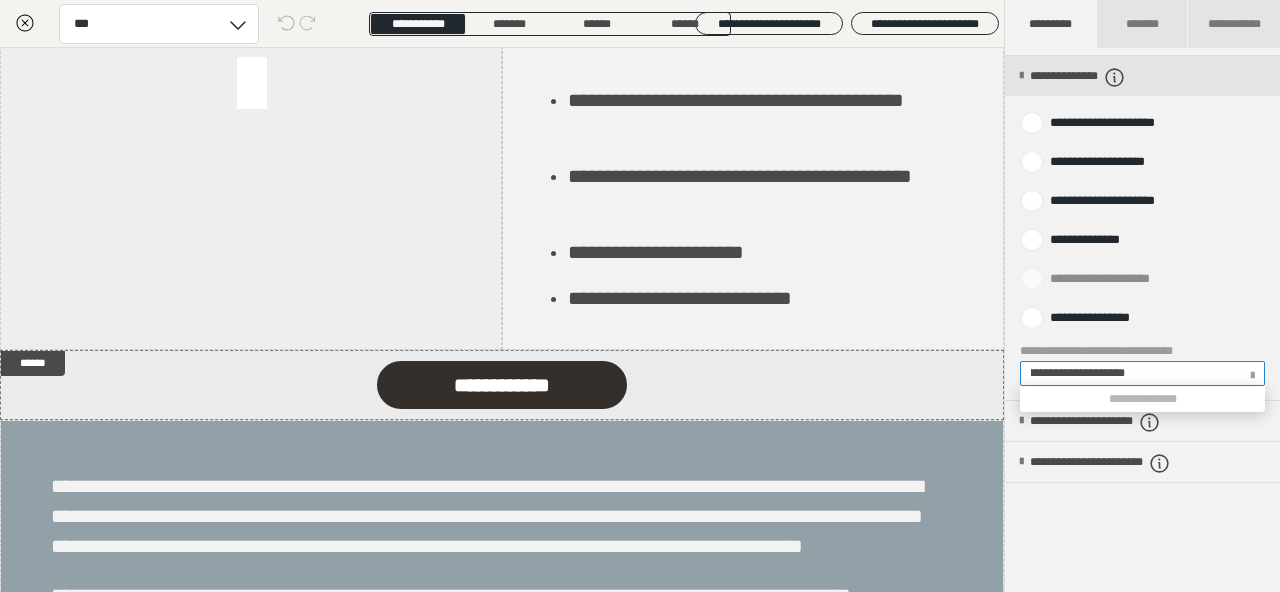 type on "**********" 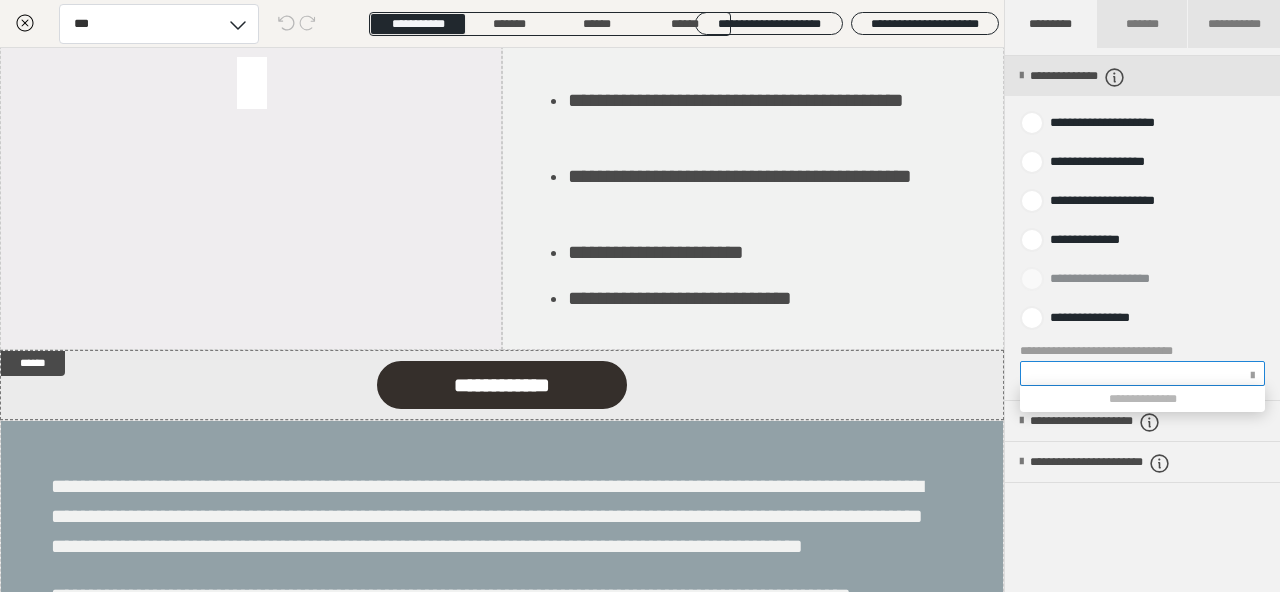 click on "**********" at bounding box center (1142, 344) 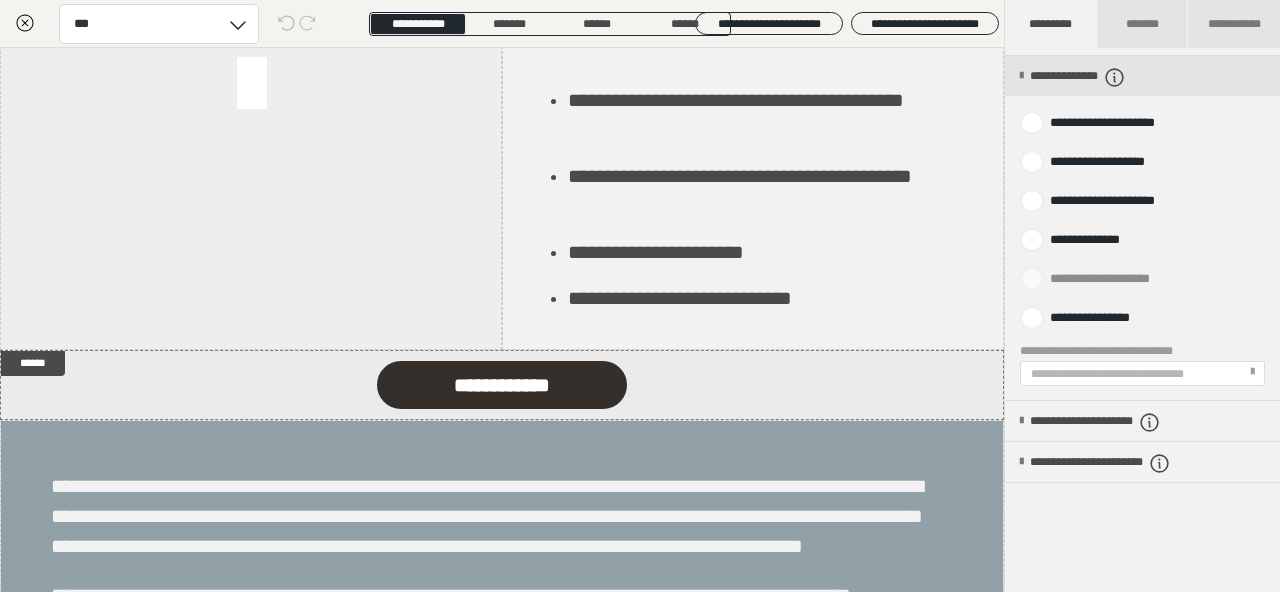 scroll, scrollTop: 0, scrollLeft: 0, axis: both 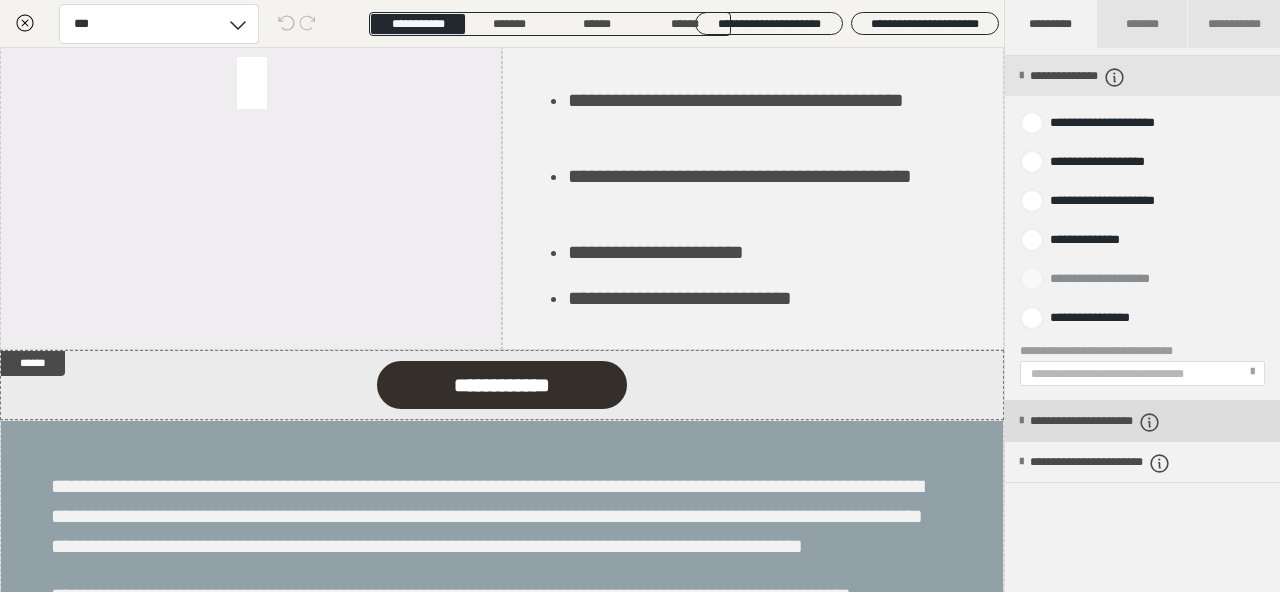 click on "**********" at bounding box center [1126, 422] 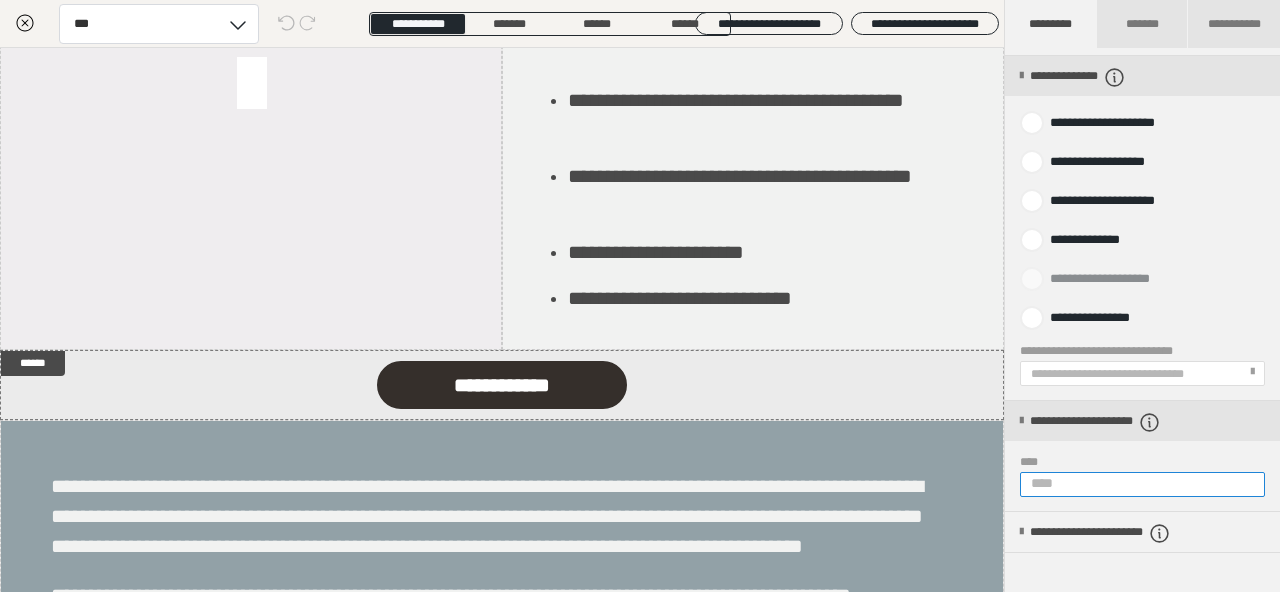 click on "****" at bounding box center (1142, 484) 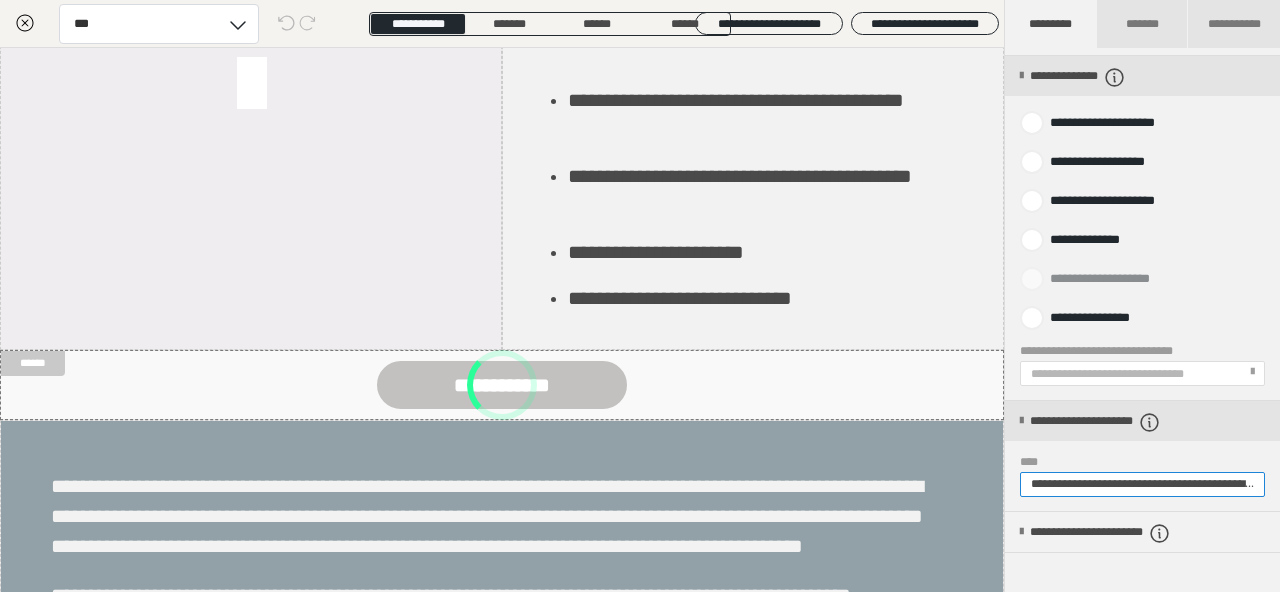 scroll, scrollTop: 0, scrollLeft: 266, axis: horizontal 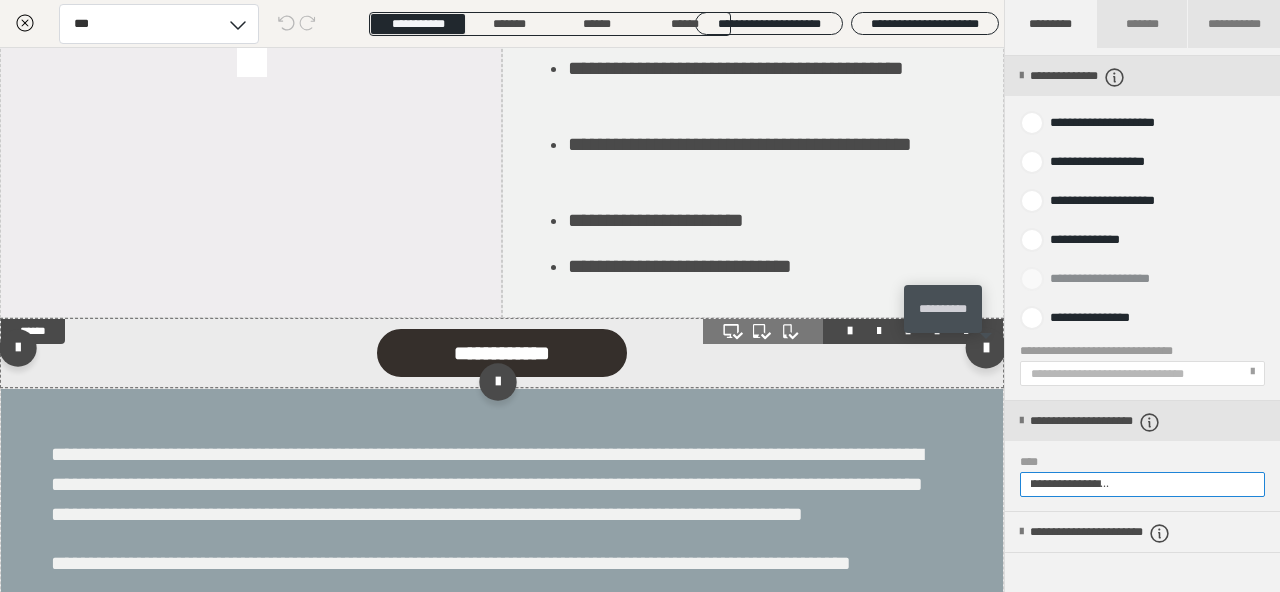 type on "**********" 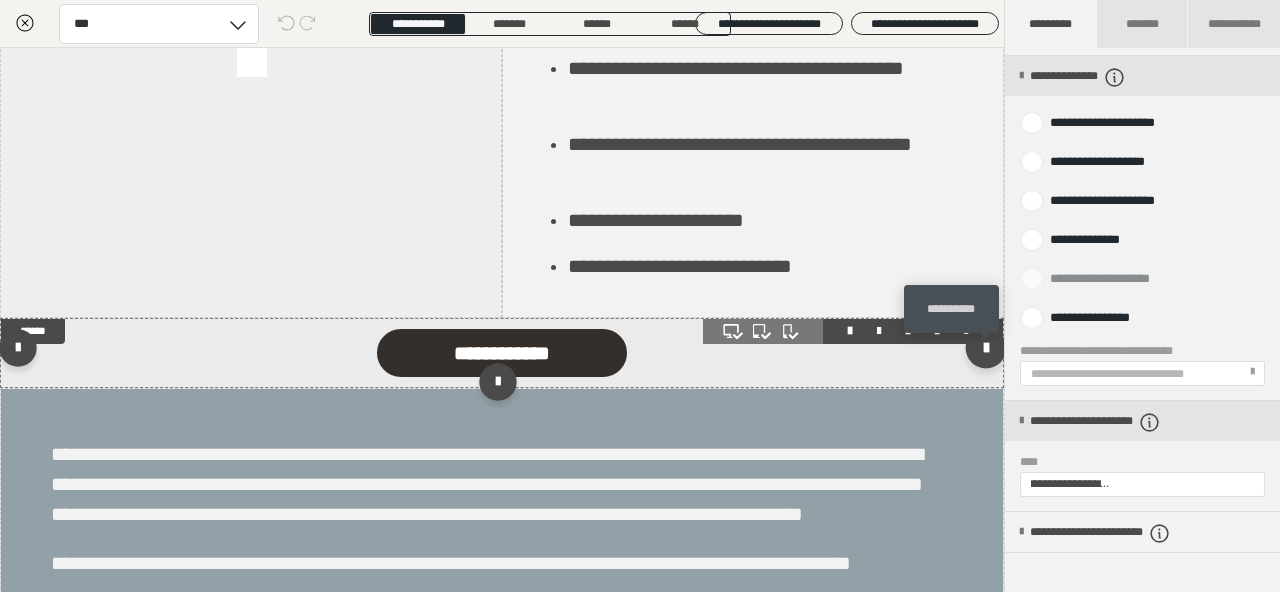click at bounding box center (986, 348) 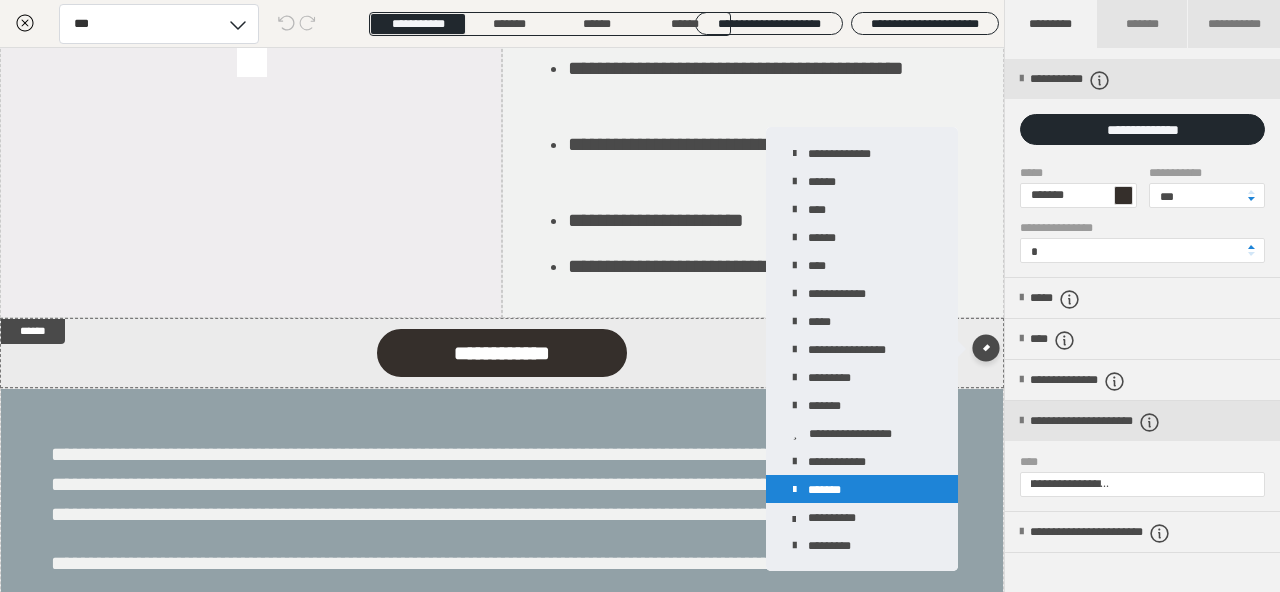 click on "*******" at bounding box center [862, 489] 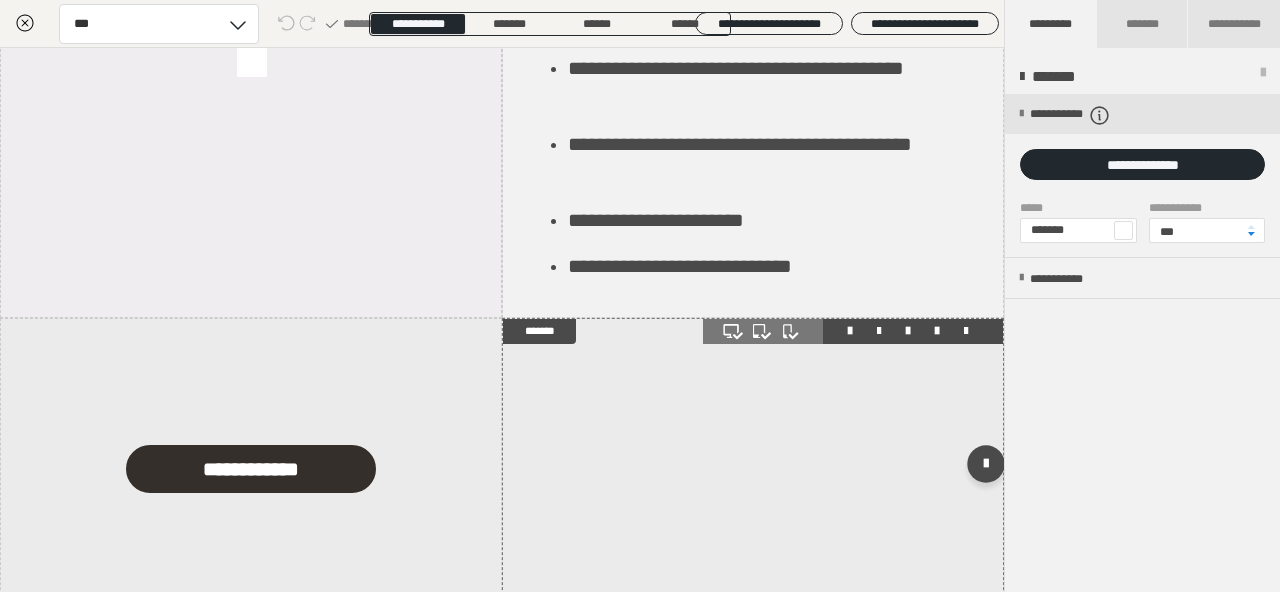 scroll, scrollTop: 0, scrollLeft: 0, axis: both 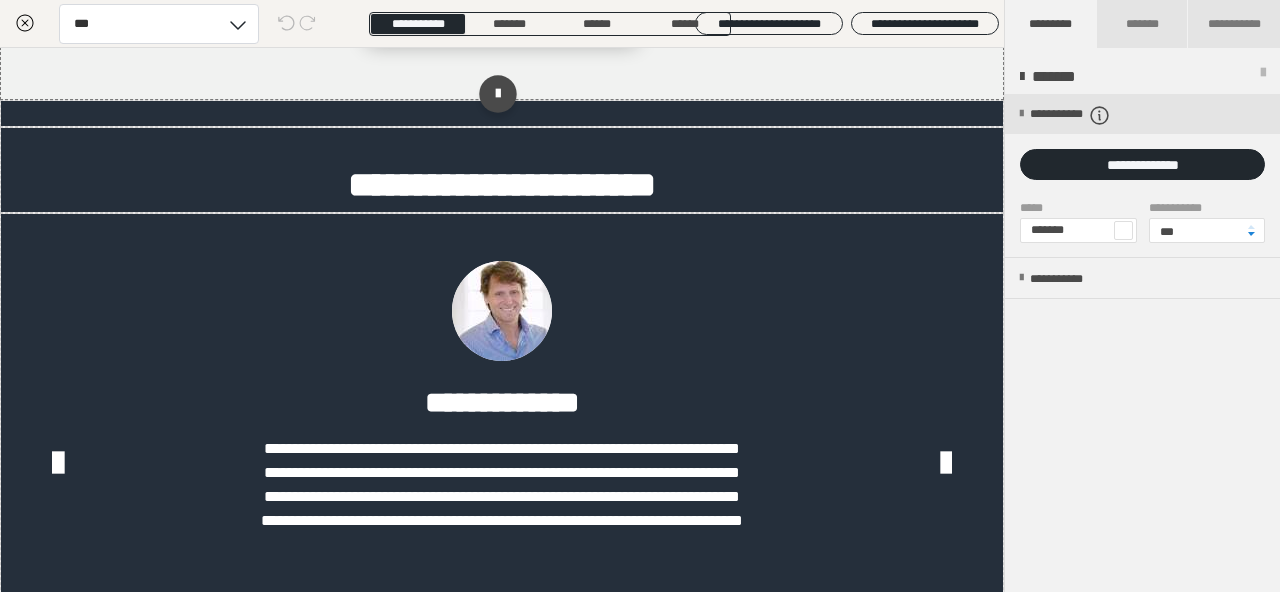 click on "**********" at bounding box center [502, -9] 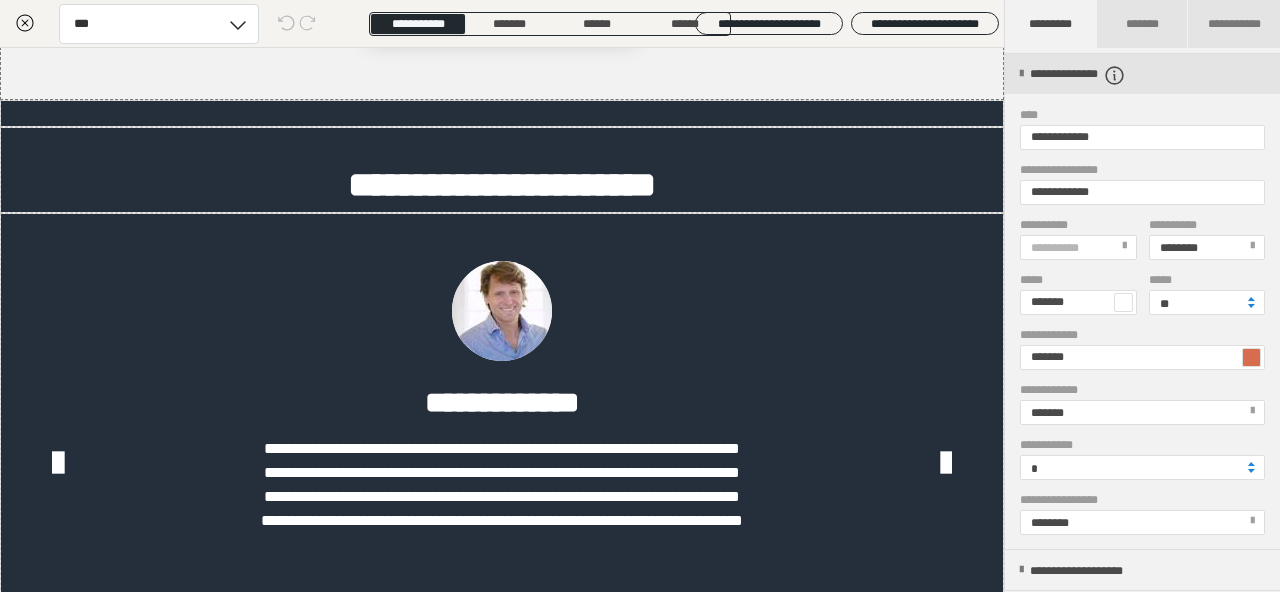 scroll, scrollTop: 288, scrollLeft: 0, axis: vertical 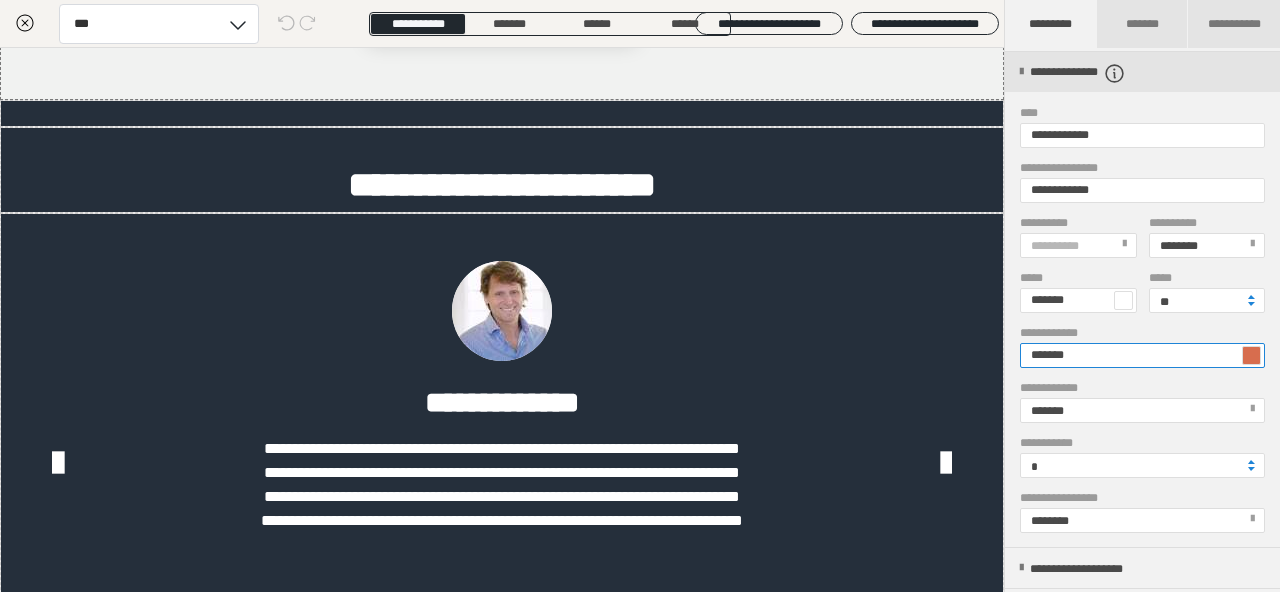 drag, startPoint x: 1129, startPoint y: 353, endPoint x: 1013, endPoint y: 352, distance: 116.00431 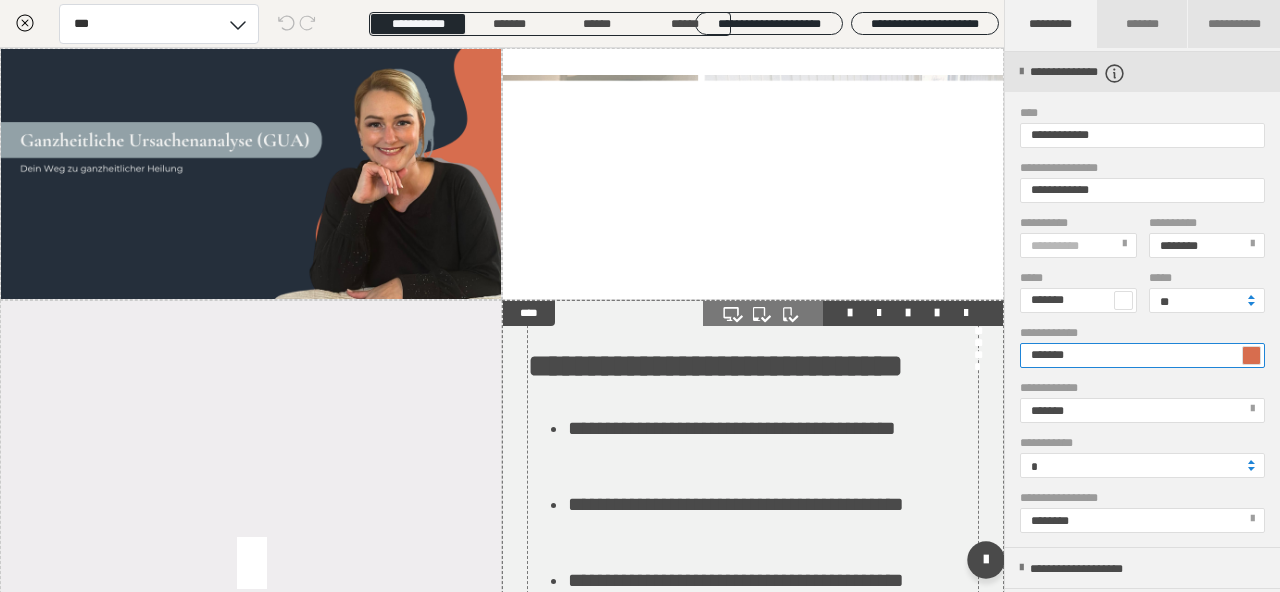 scroll, scrollTop: 576, scrollLeft: 0, axis: vertical 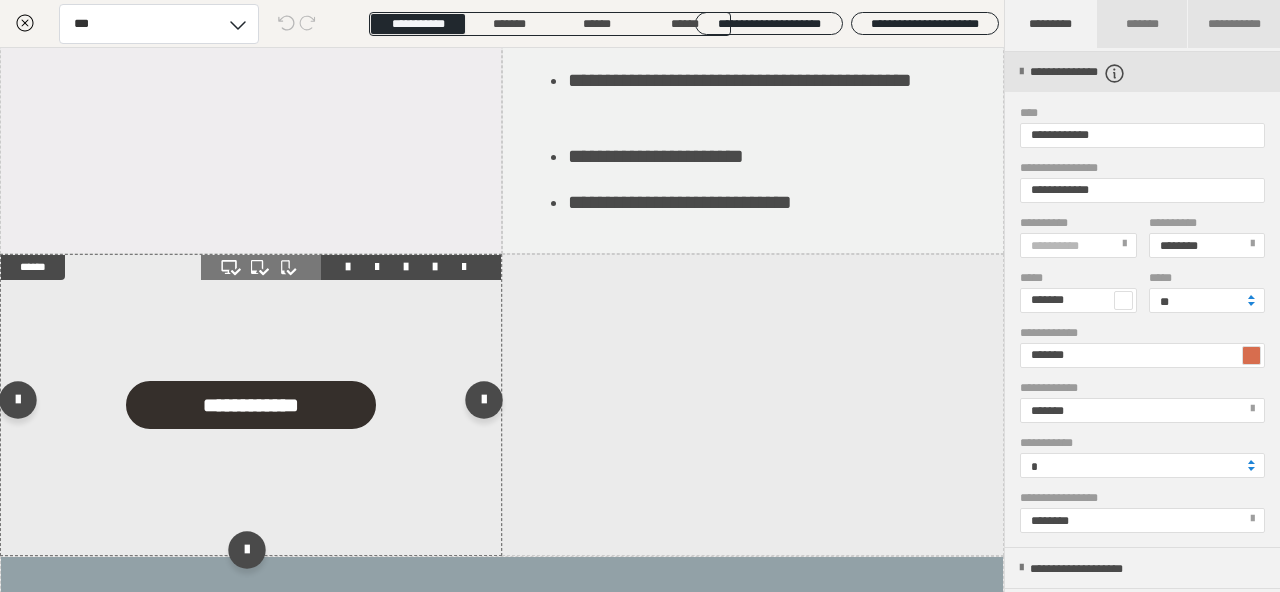 click on "**********" at bounding box center [251, 405] 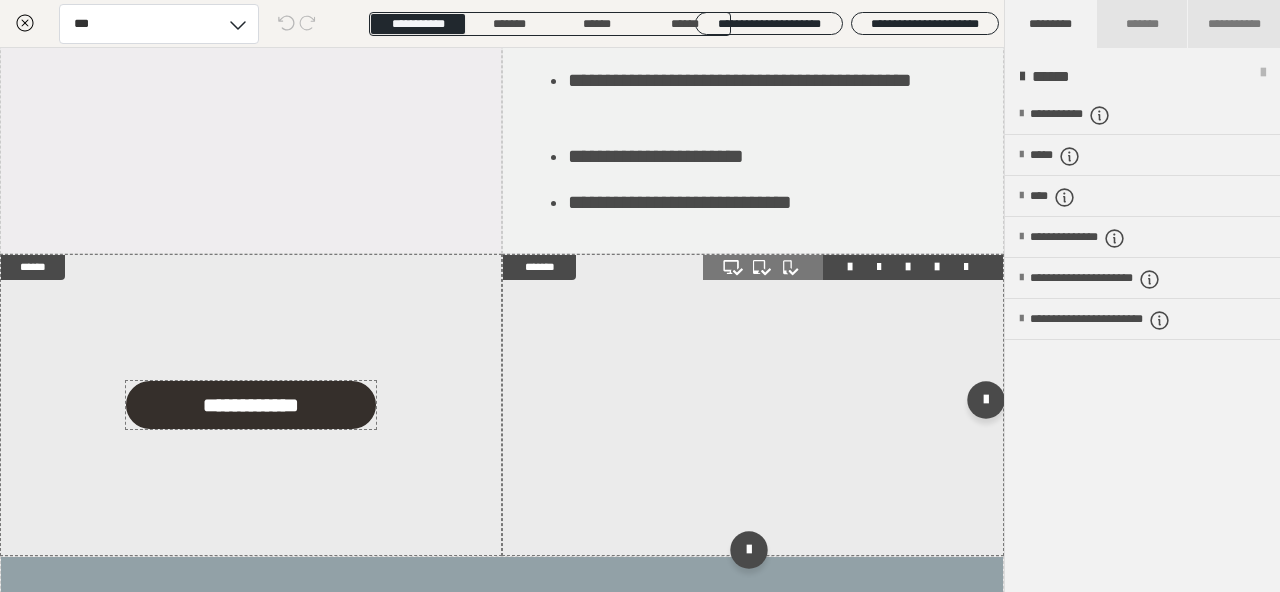 scroll, scrollTop: 0, scrollLeft: 0, axis: both 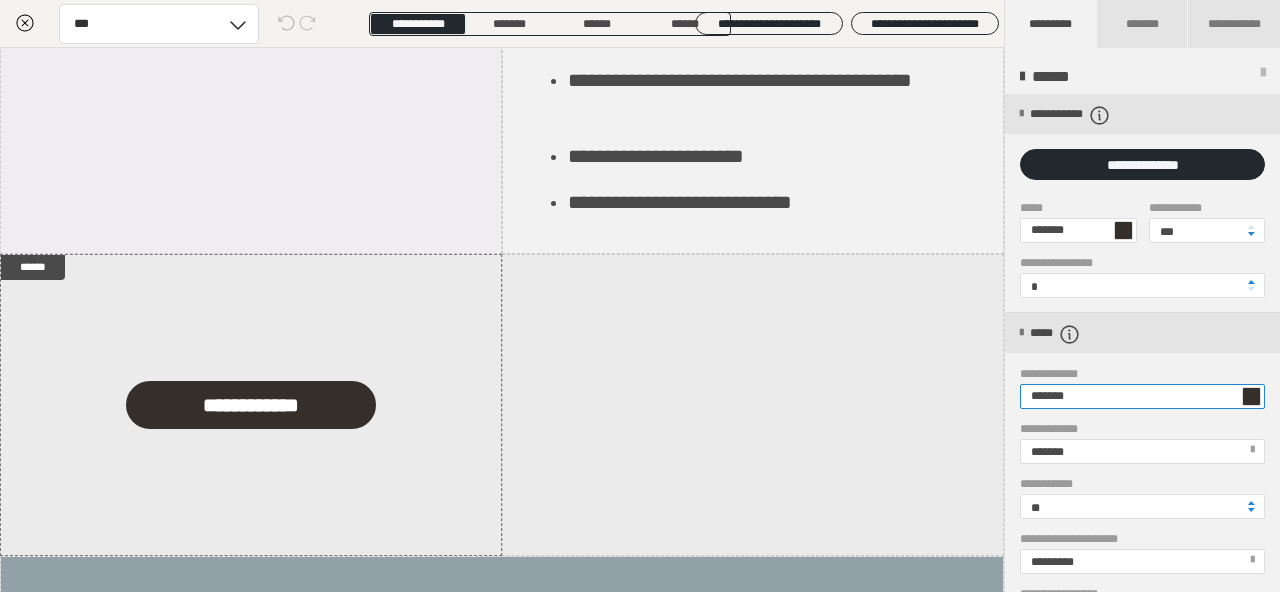 drag, startPoint x: 1125, startPoint y: 399, endPoint x: 972, endPoint y: 389, distance: 153.32645 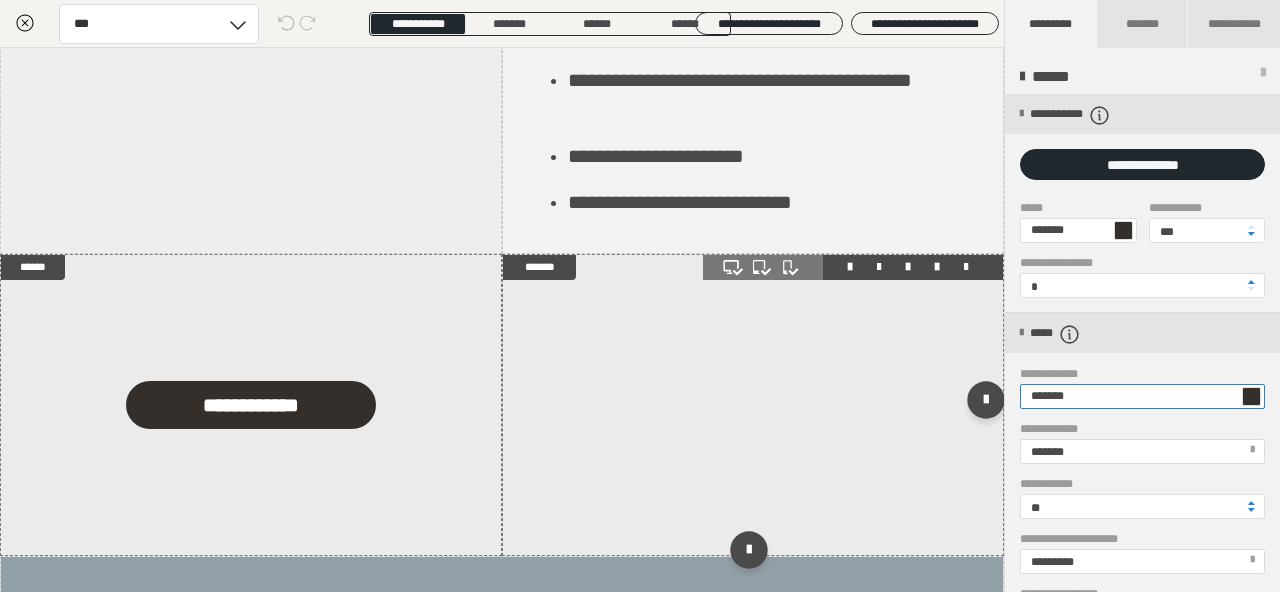paste 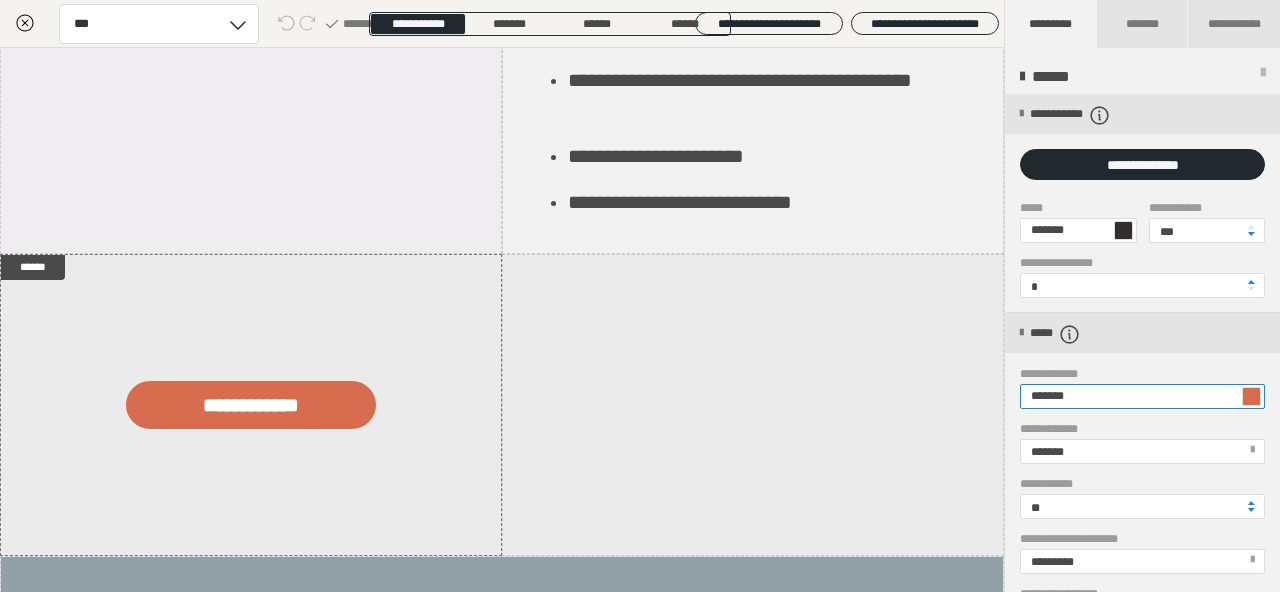 type on "*******" 